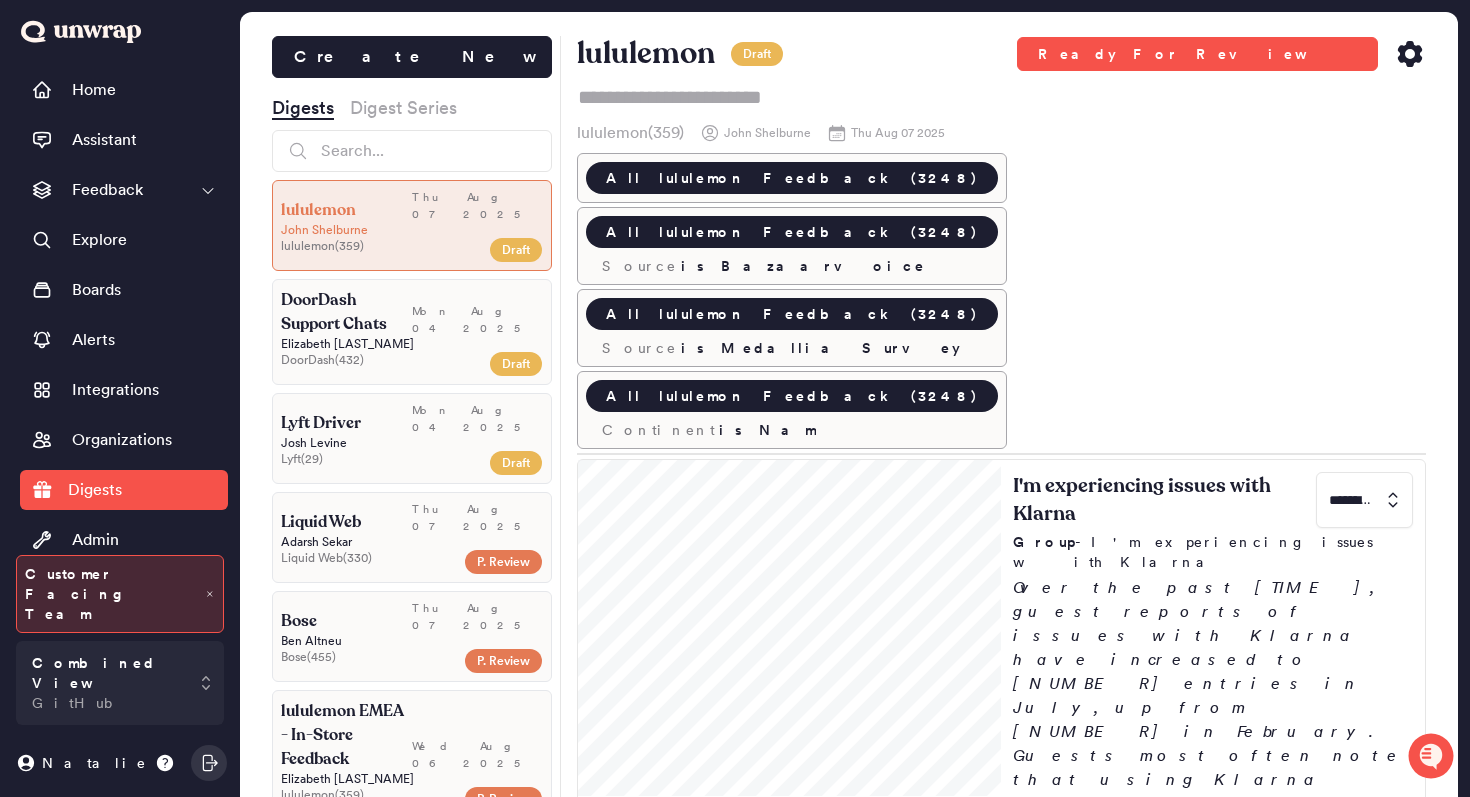 scroll, scrollTop: 0, scrollLeft: 0, axis: both 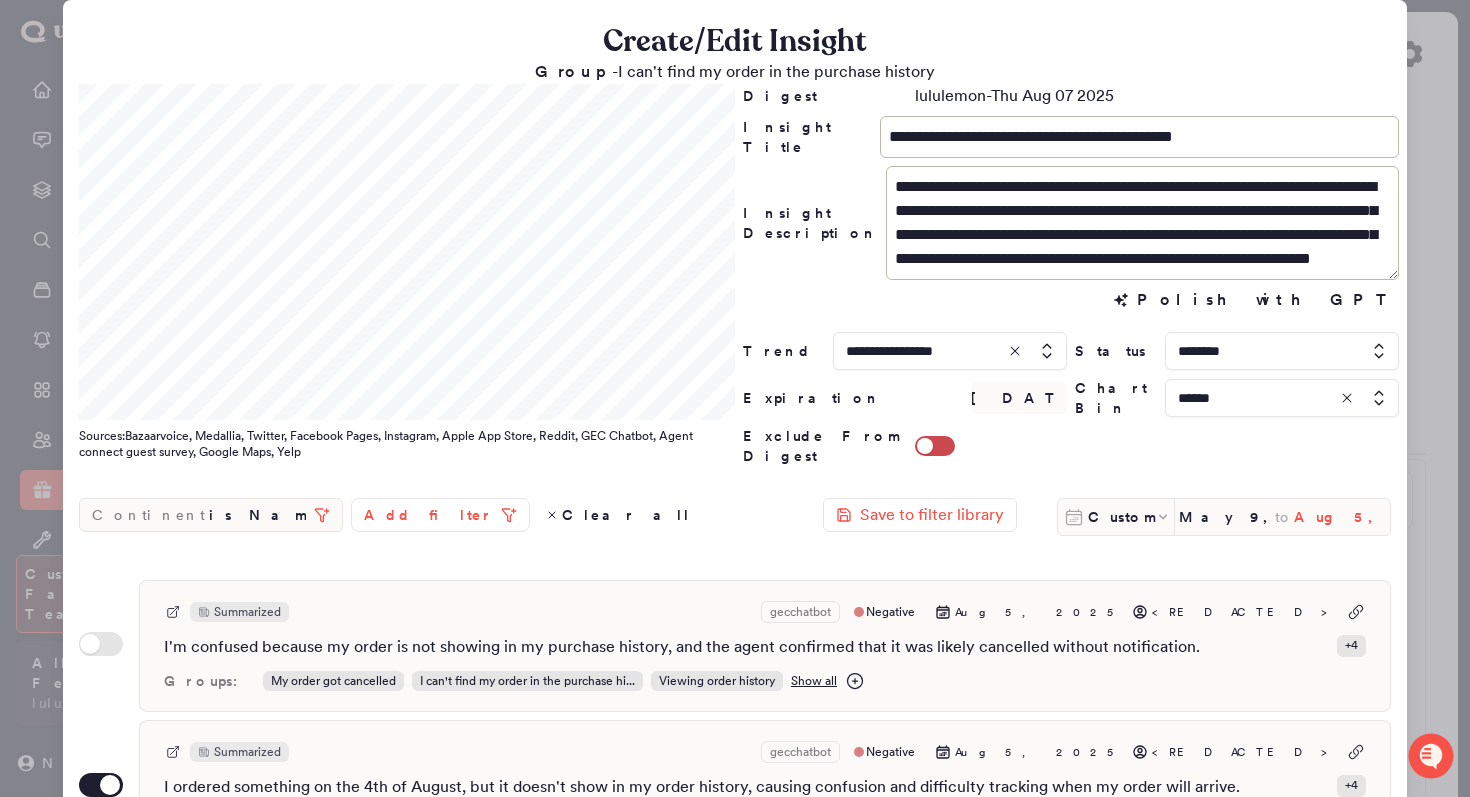 click on "Aug 5, 2025" at bounding box center (1342, 517) 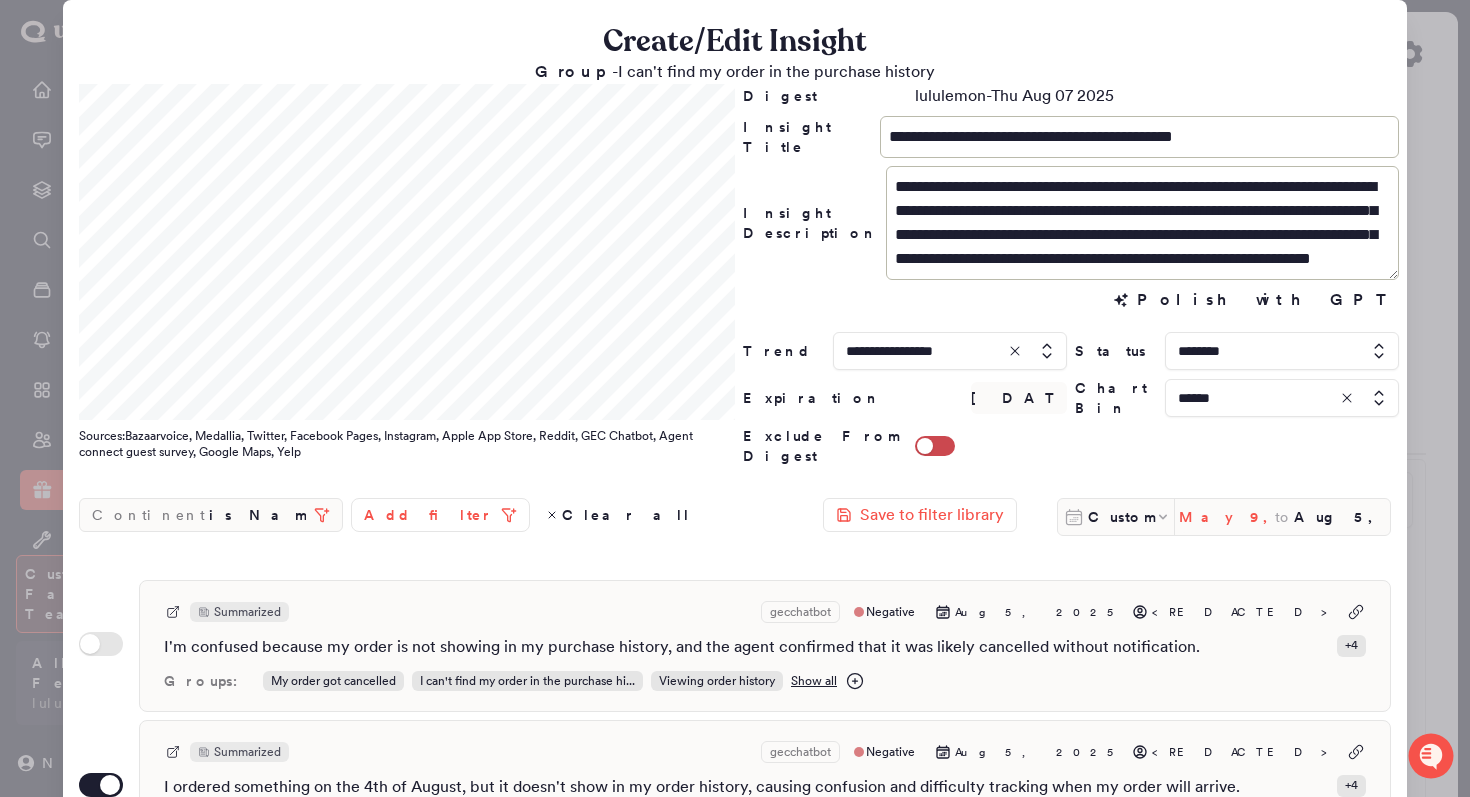 click on "May 9, 2025" at bounding box center [1227, 517] 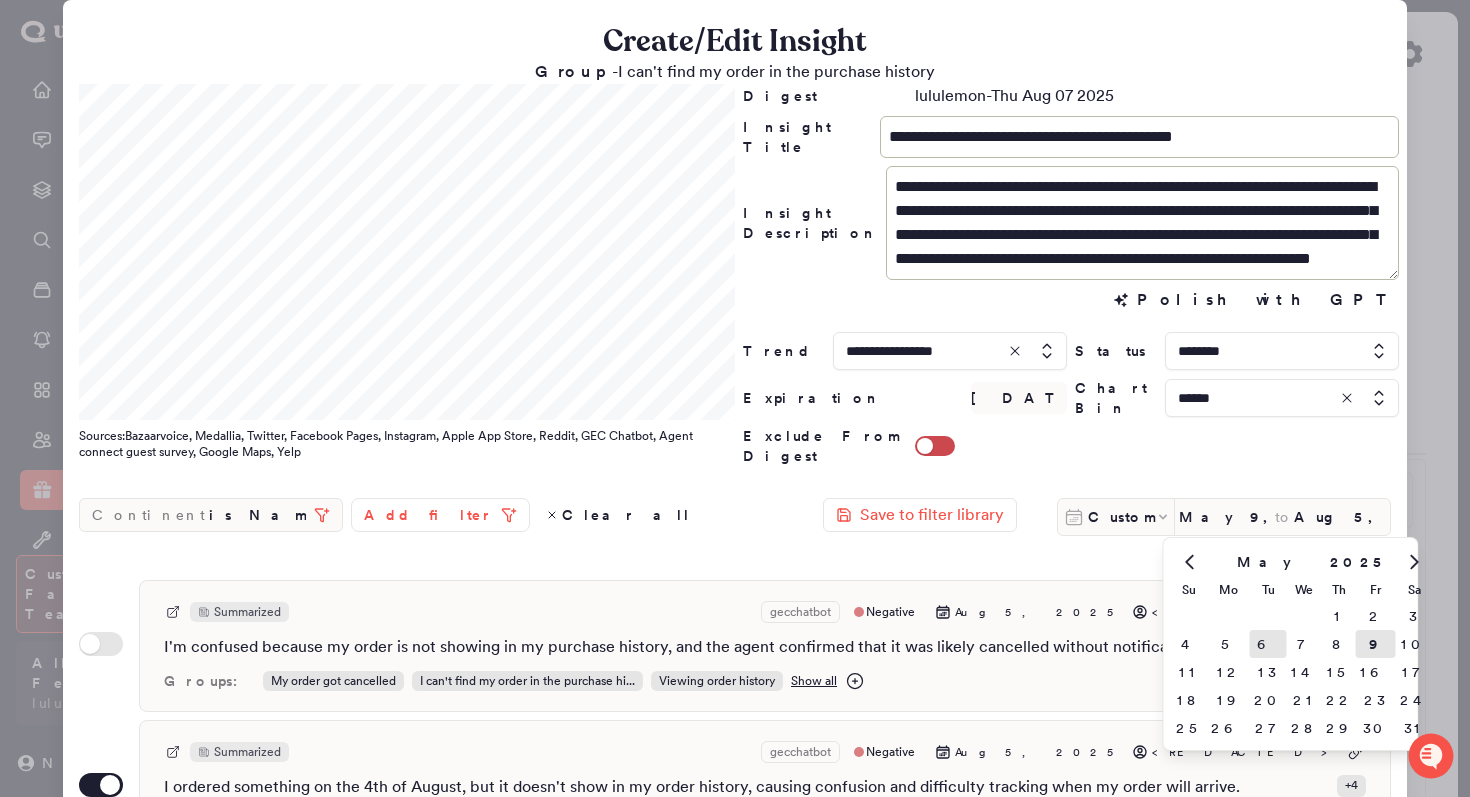 click on "6" at bounding box center [1268, 644] 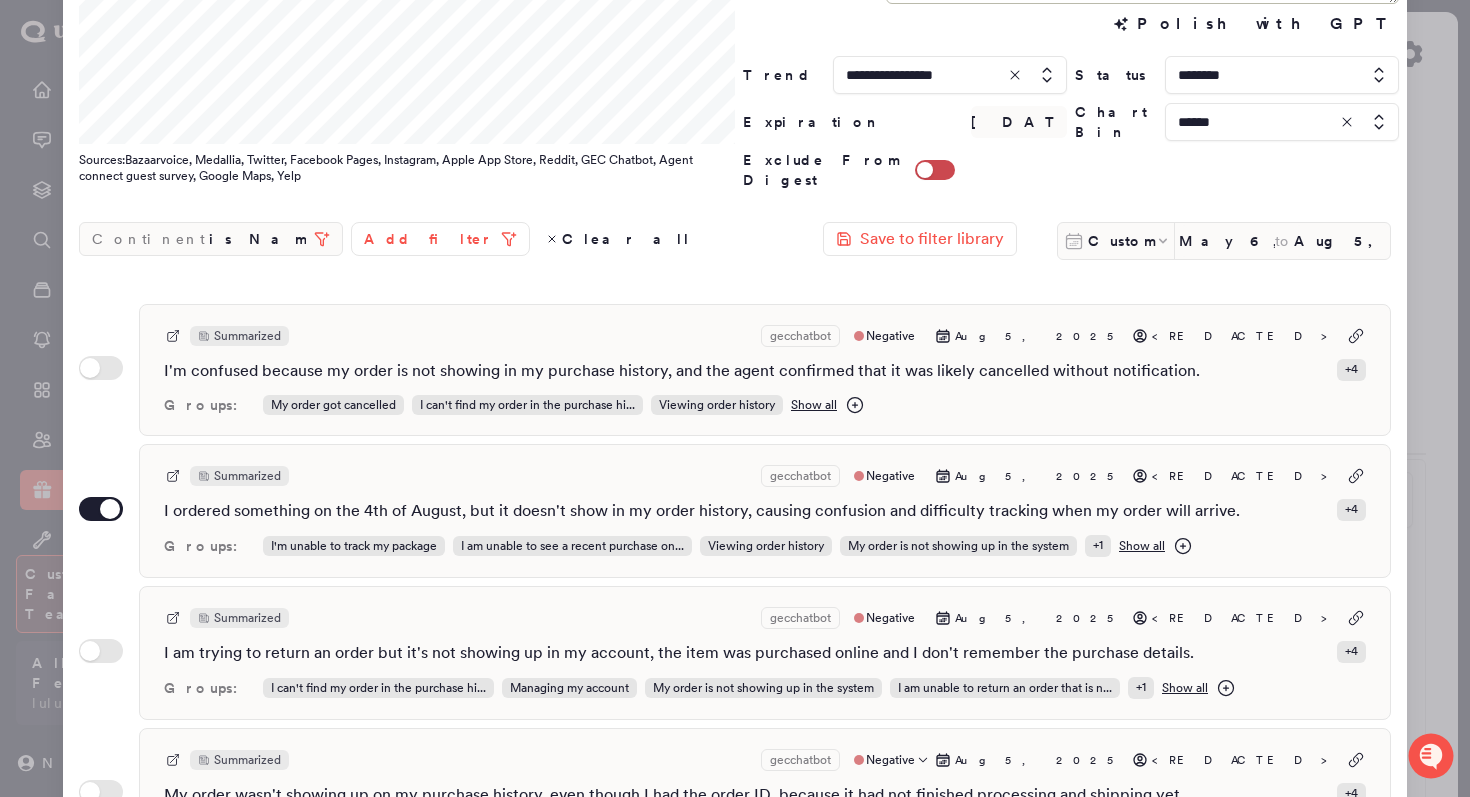 scroll, scrollTop: 372, scrollLeft: 0, axis: vertical 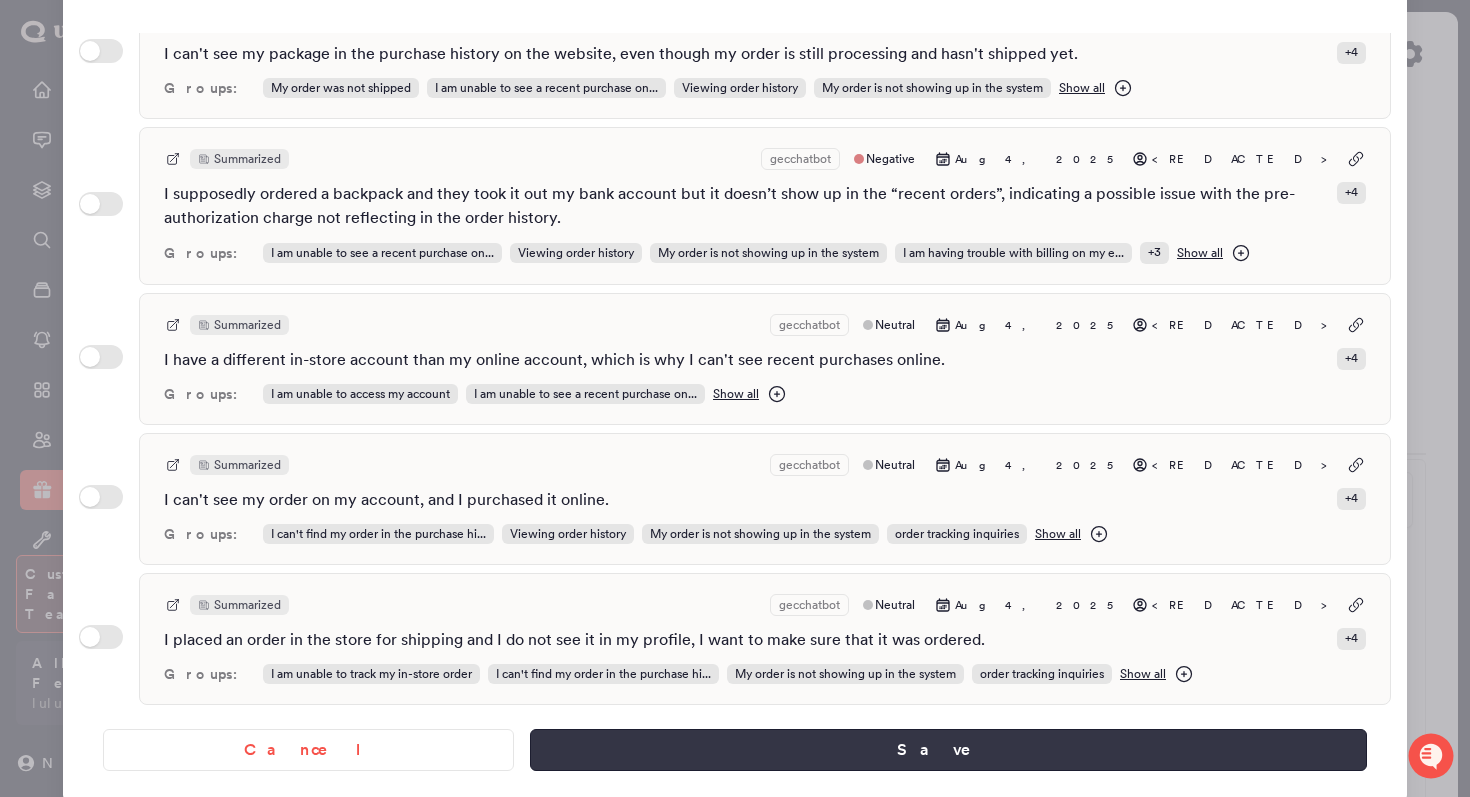 click on "Save" at bounding box center (948, 750) 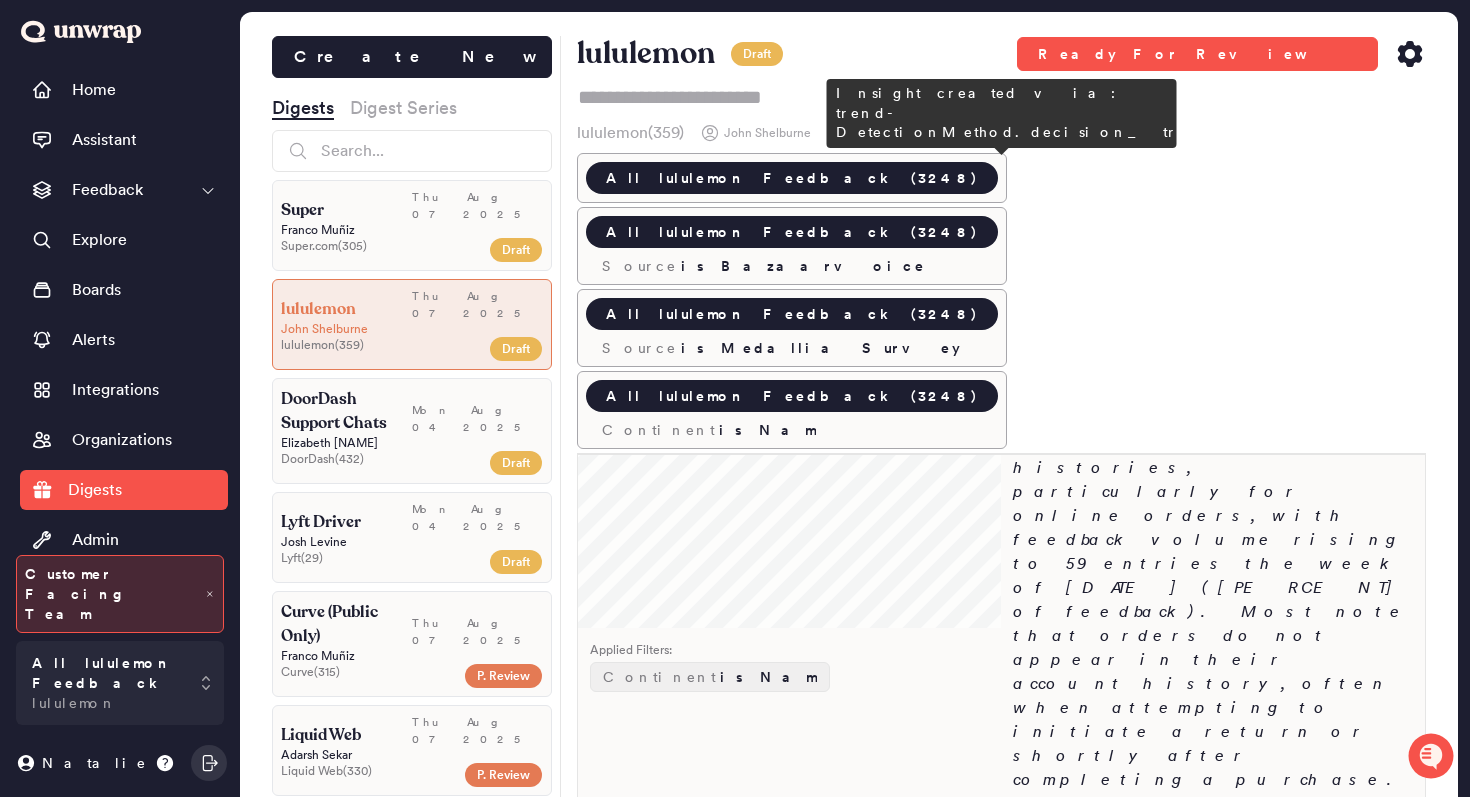 scroll, scrollTop: 271, scrollLeft: 0, axis: vertical 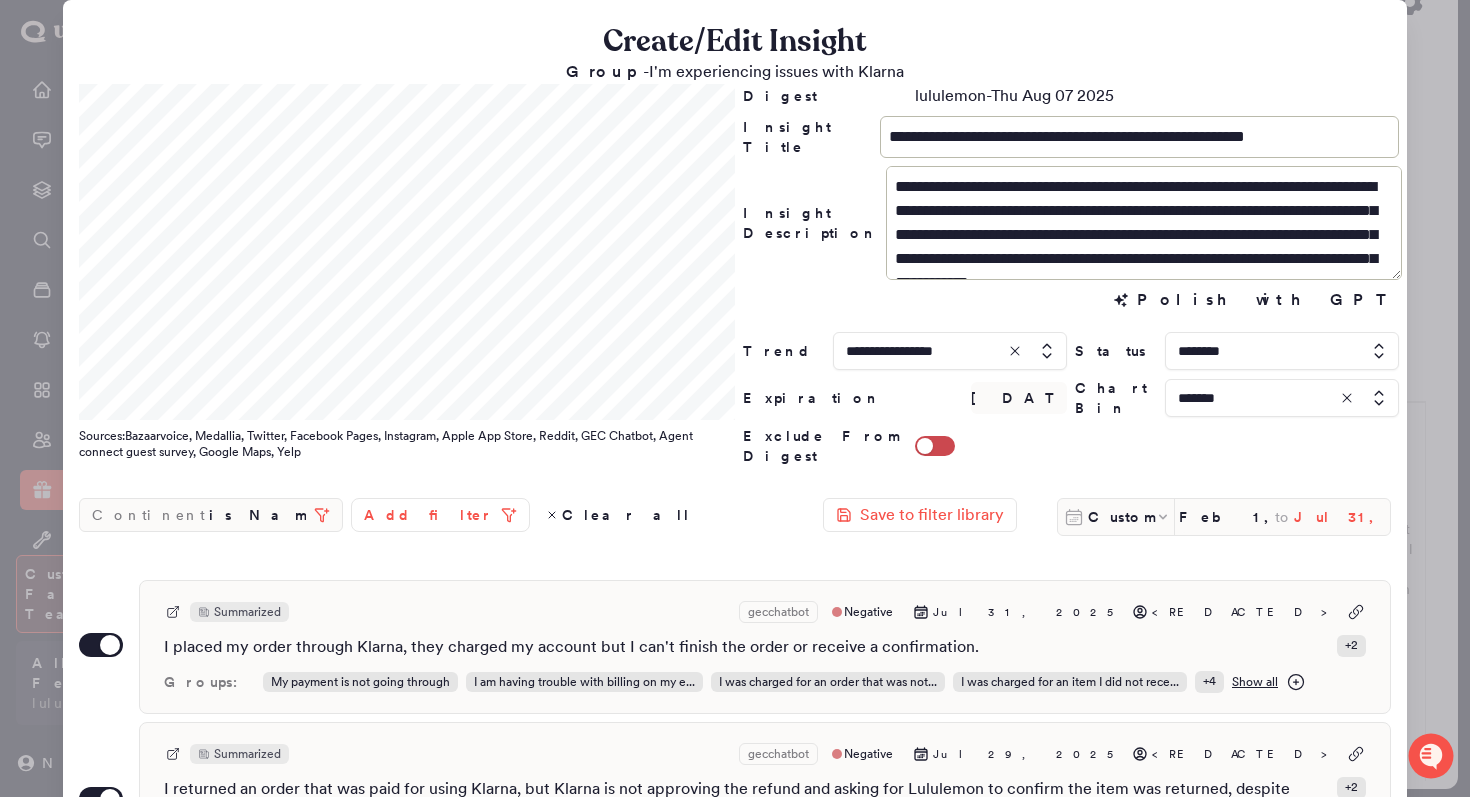 click on "Jul 31, 2025" at bounding box center (1342, 517) 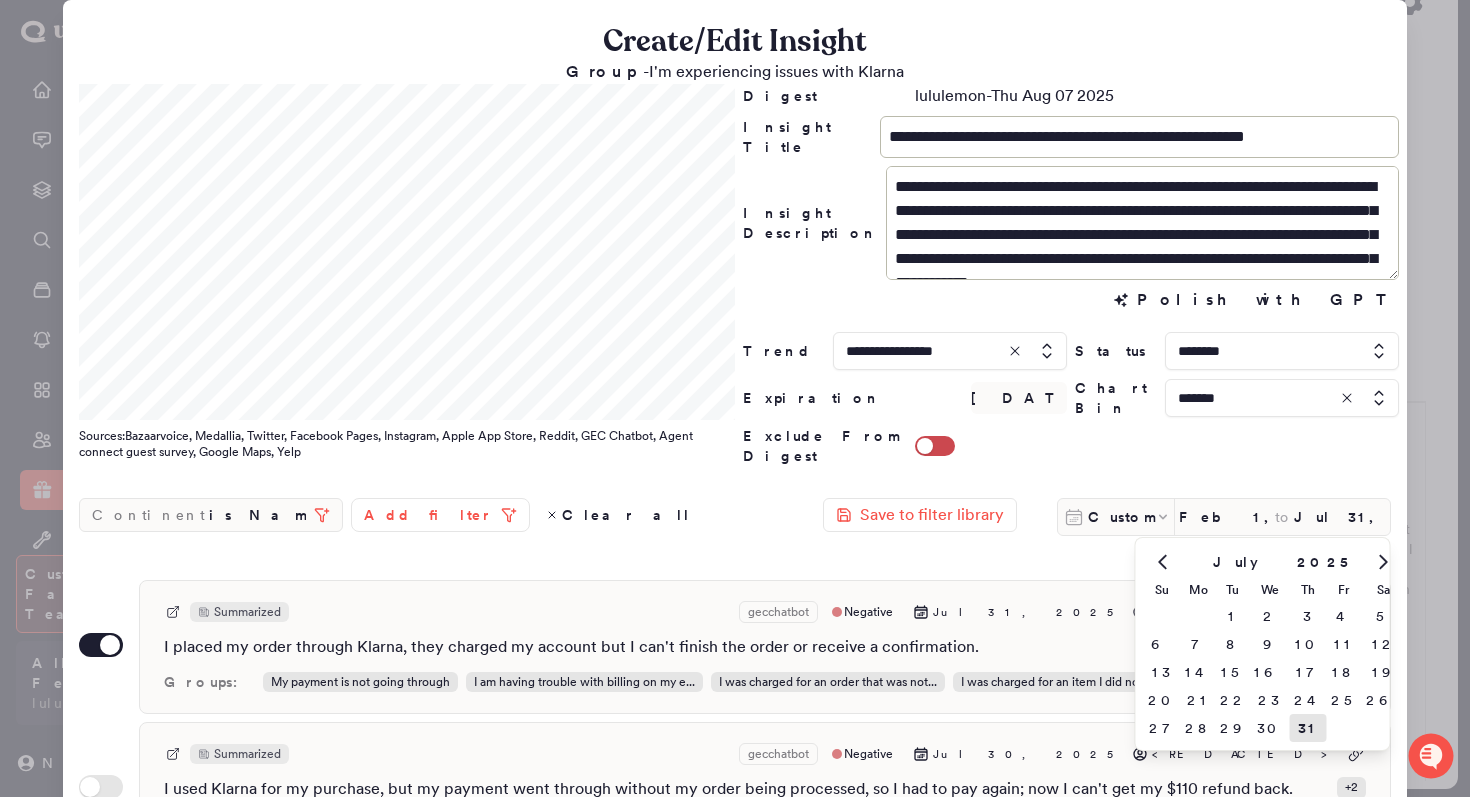 click at bounding box center (735, 398) 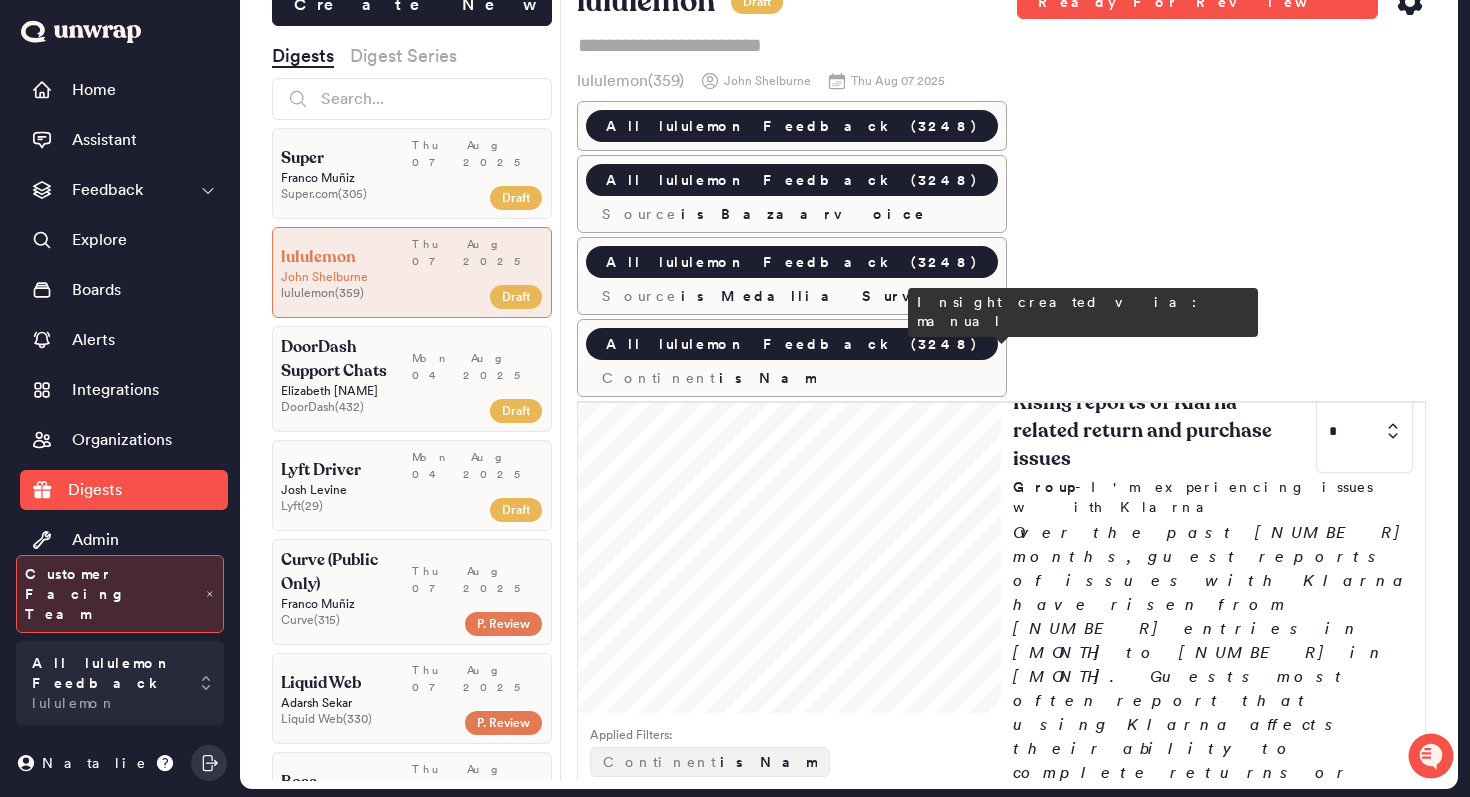 scroll, scrollTop: 1057, scrollLeft: 0, axis: vertical 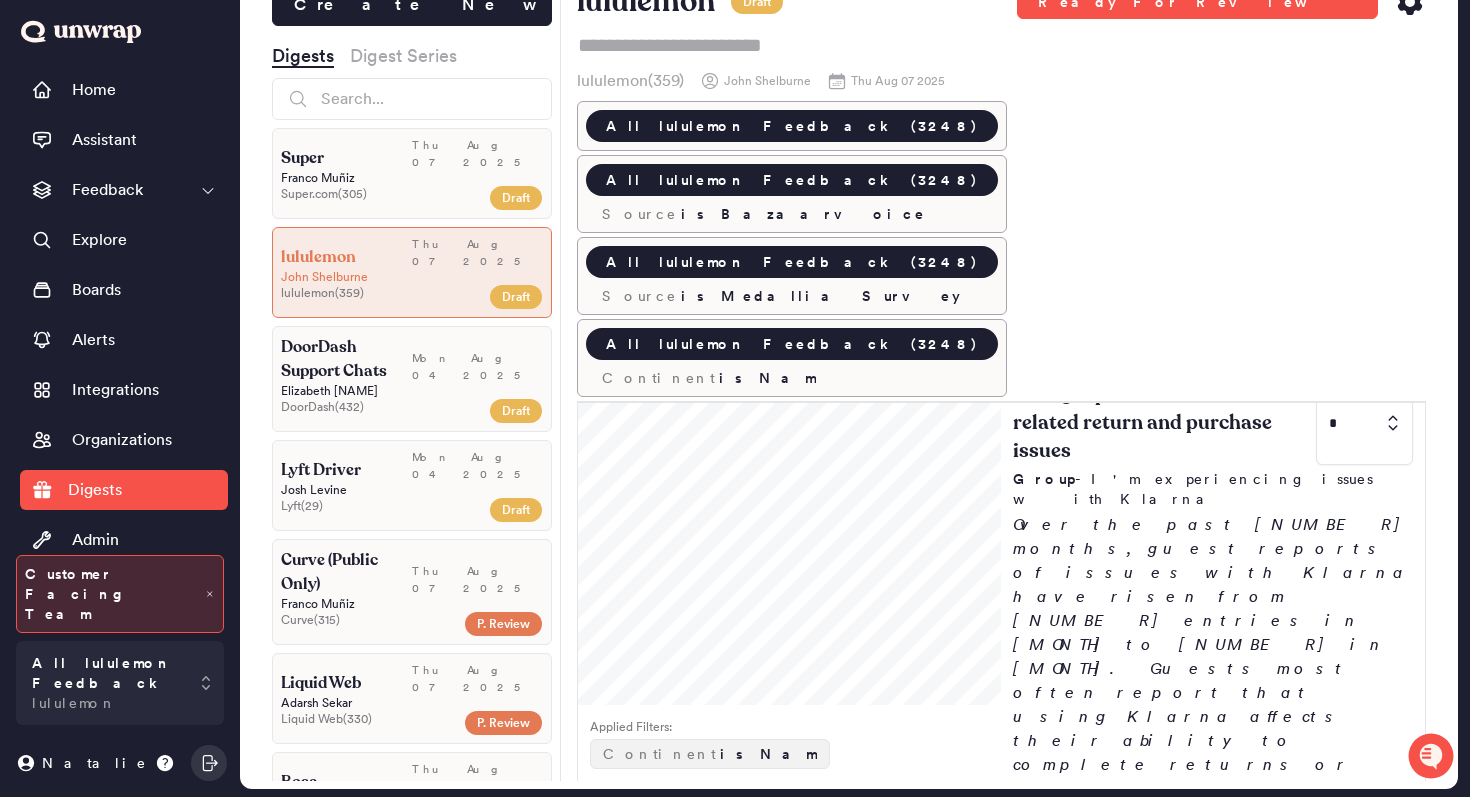 click at bounding box center [790, 1658] 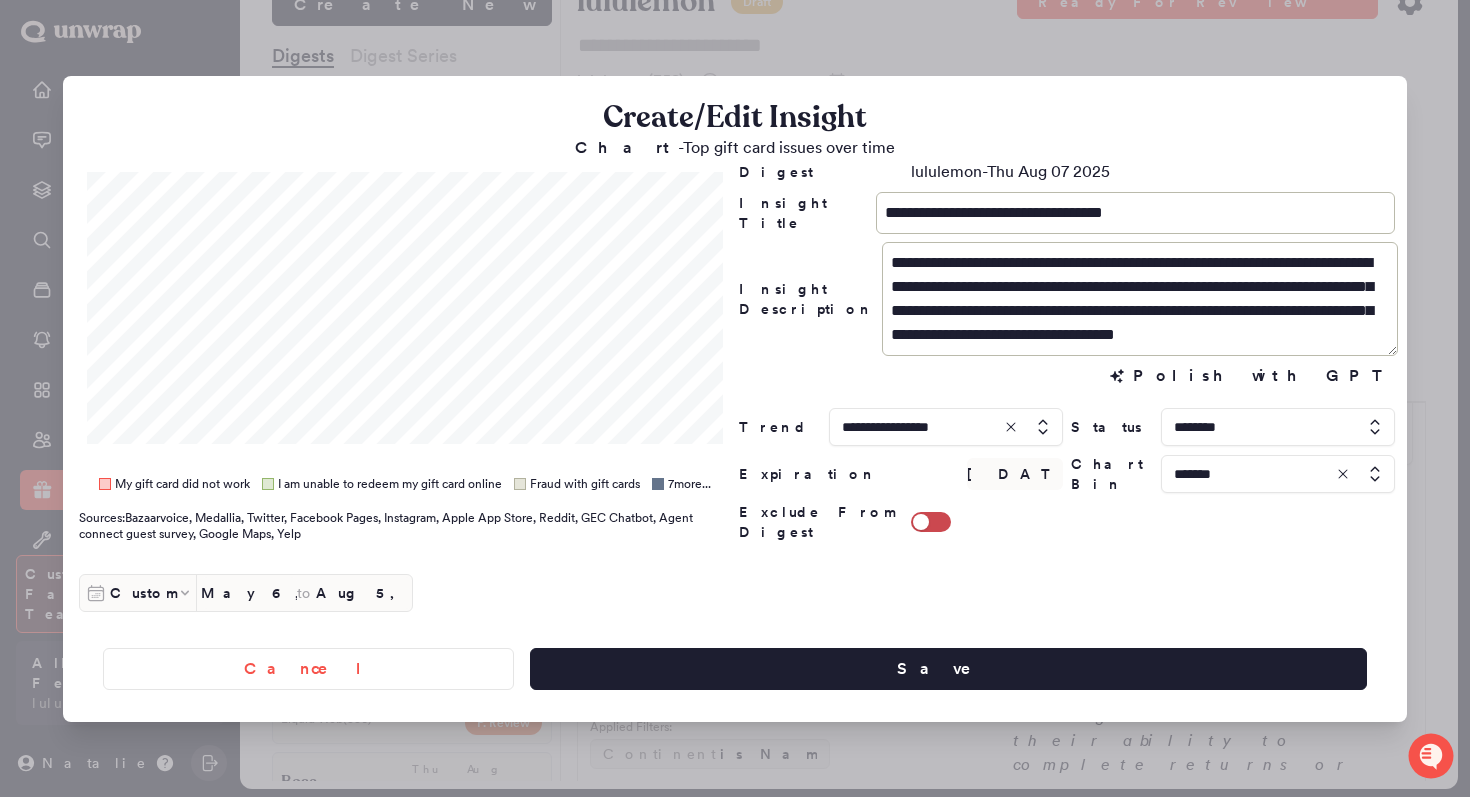 click at bounding box center (735, 398) 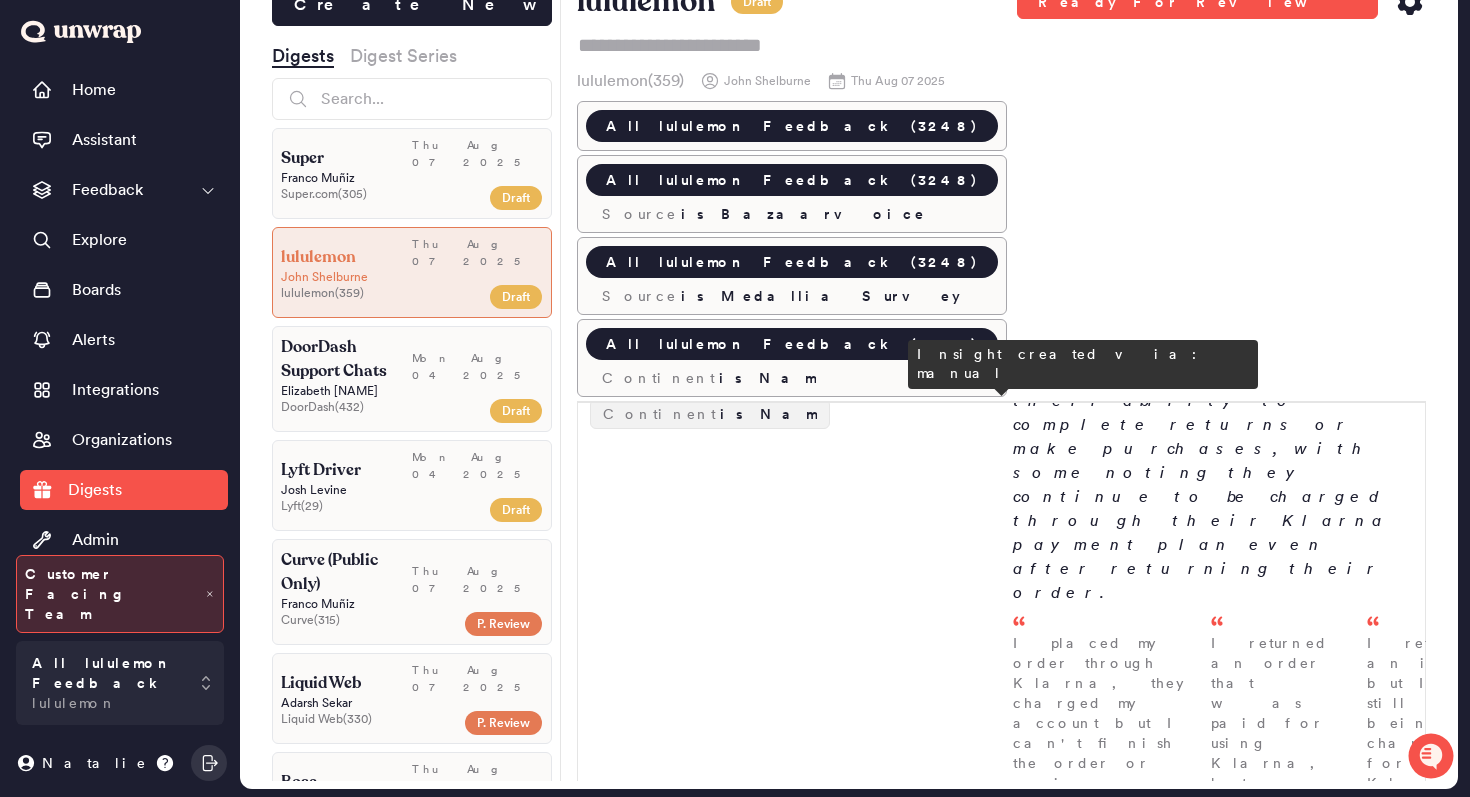 scroll, scrollTop: 1407, scrollLeft: 0, axis: vertical 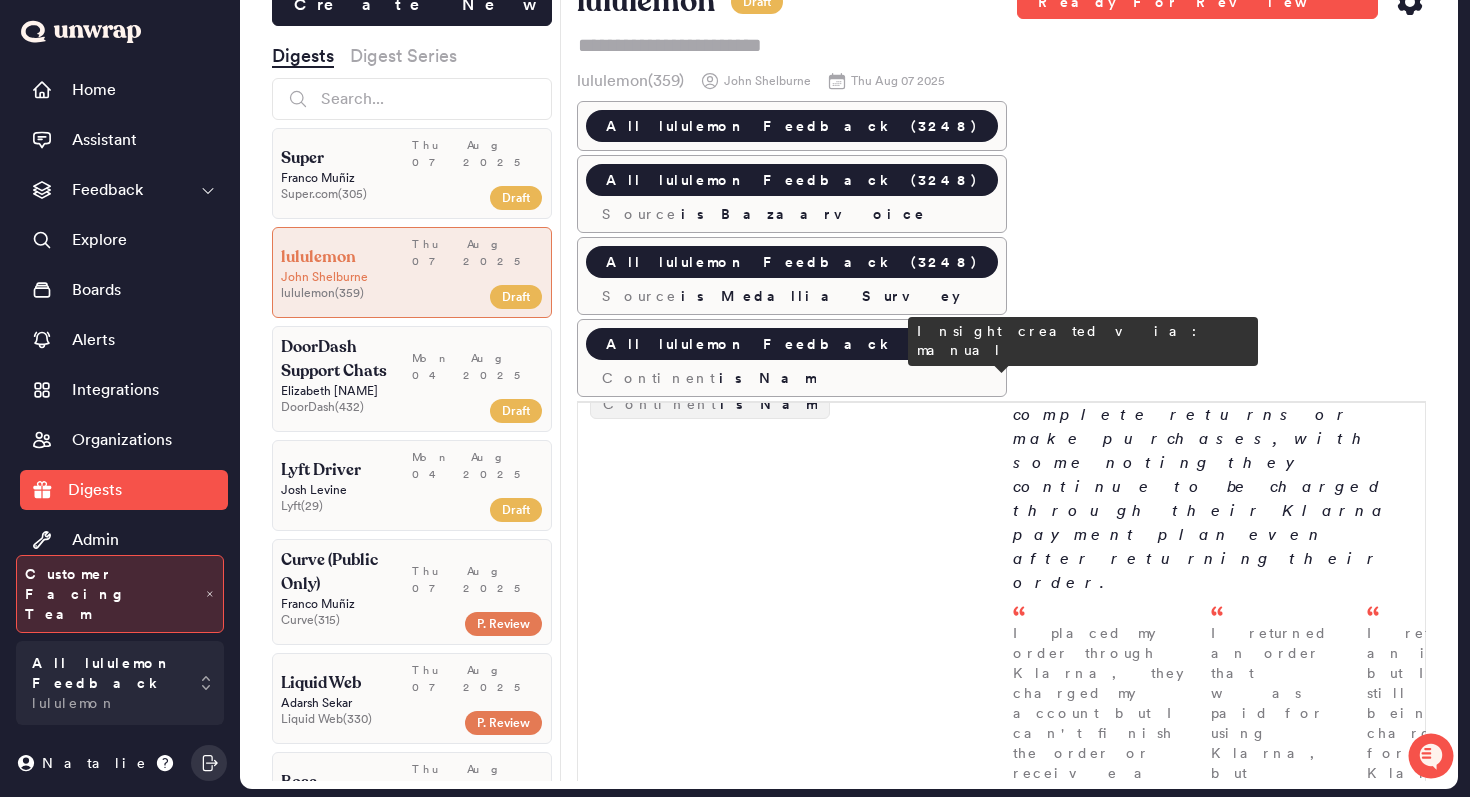 click on "Increase in reports of missing sign-up discount codes * Group  -  I did not receive the sign-up code Guests commonly report that they did not receive their sign-up discount code when attempting their first purchase, with feedback increasing to 83 entries in the most recent week (0.2% of NAM feedback). Many note that they created a new account expecting a 15% off code but never received it by email, leaving them unable to apply the discount at checkout. I signed up for lululemon and never received my 15% off code, potentially due to a technical issue with the discount distribution system.  -  Aug 05 I just made an account and didn’t receive the 15% discount code in my email, possibly due to a technical issue with the discount code distribution system.  -  Aug 05 I signed up for the email newsletter but did not receive my 15% off first order email, even after checking spam and promotion folders.  -  Aug 04" at bounding box center (1213, 2141) 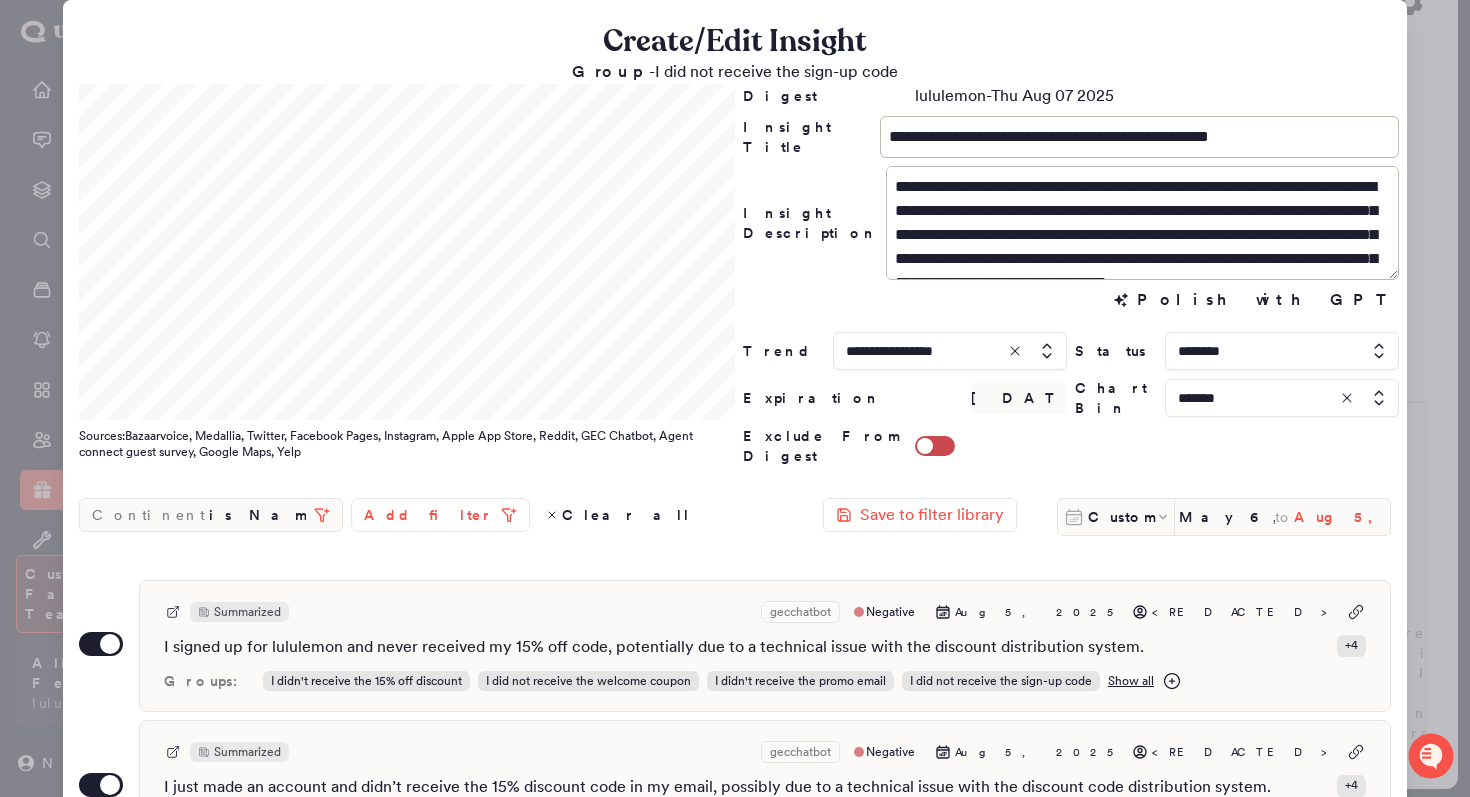 click on "Aug 5, 2025" at bounding box center [1342, 517] 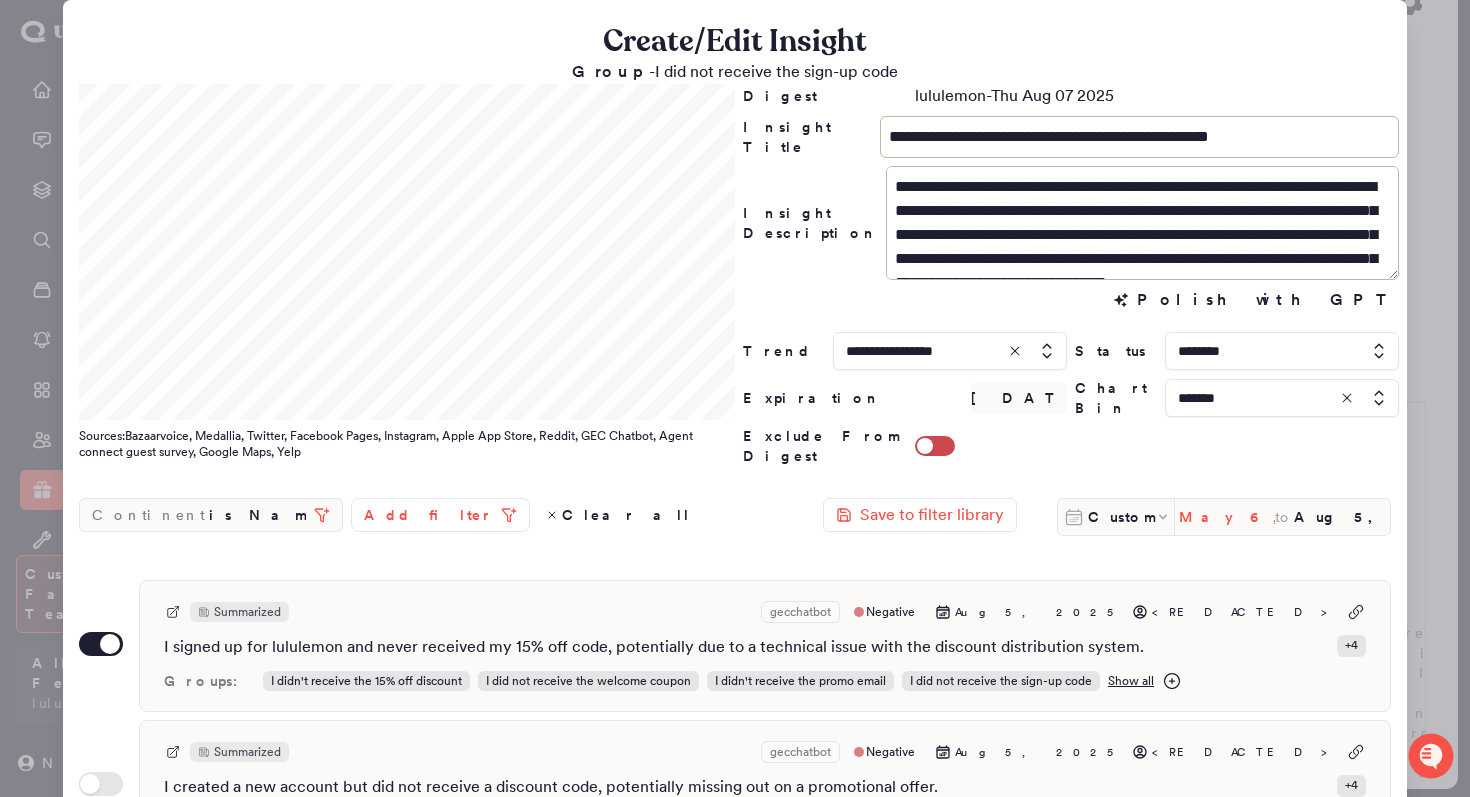 click on "May 6, 2025" at bounding box center (1227, 517) 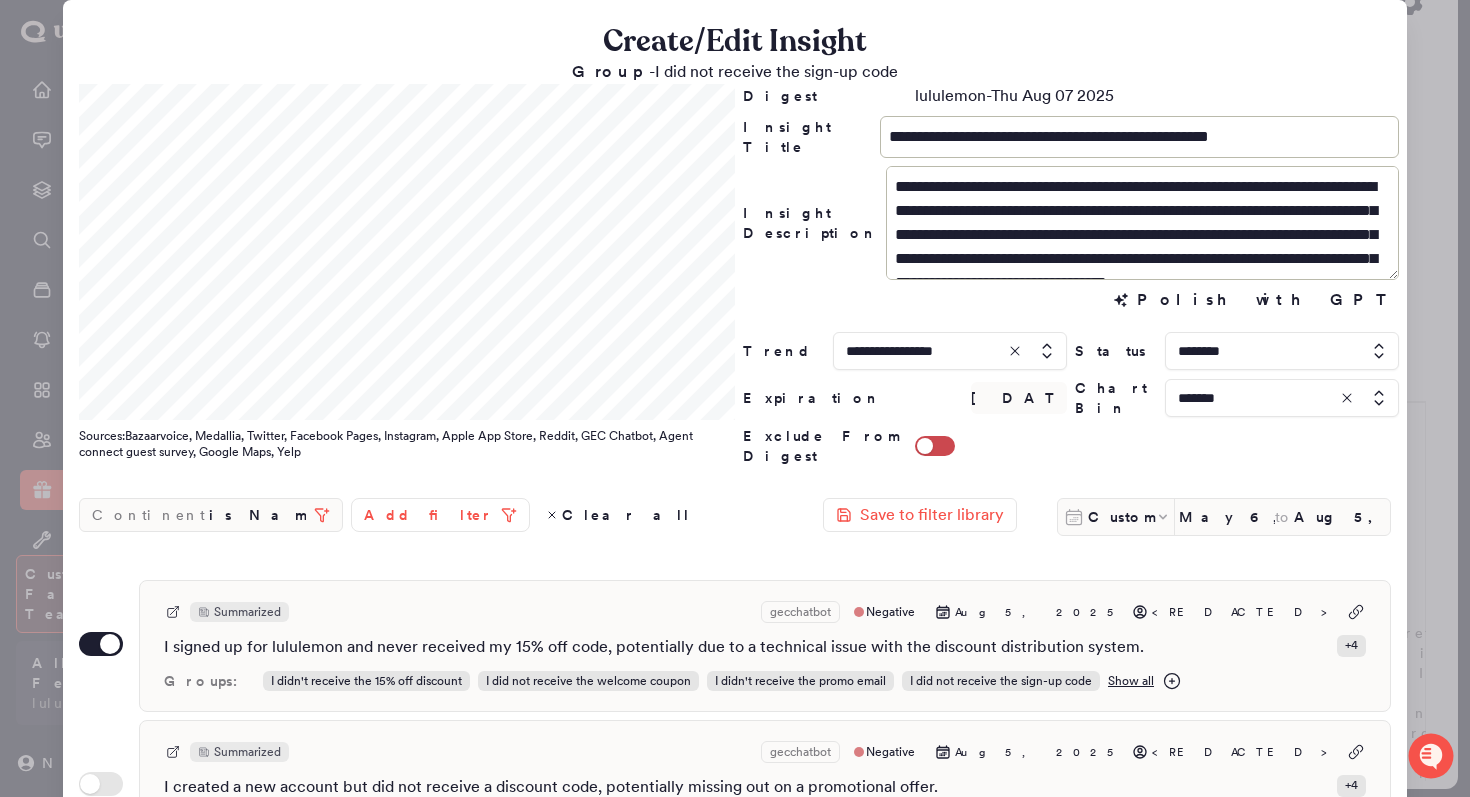 click at bounding box center [735, 398] 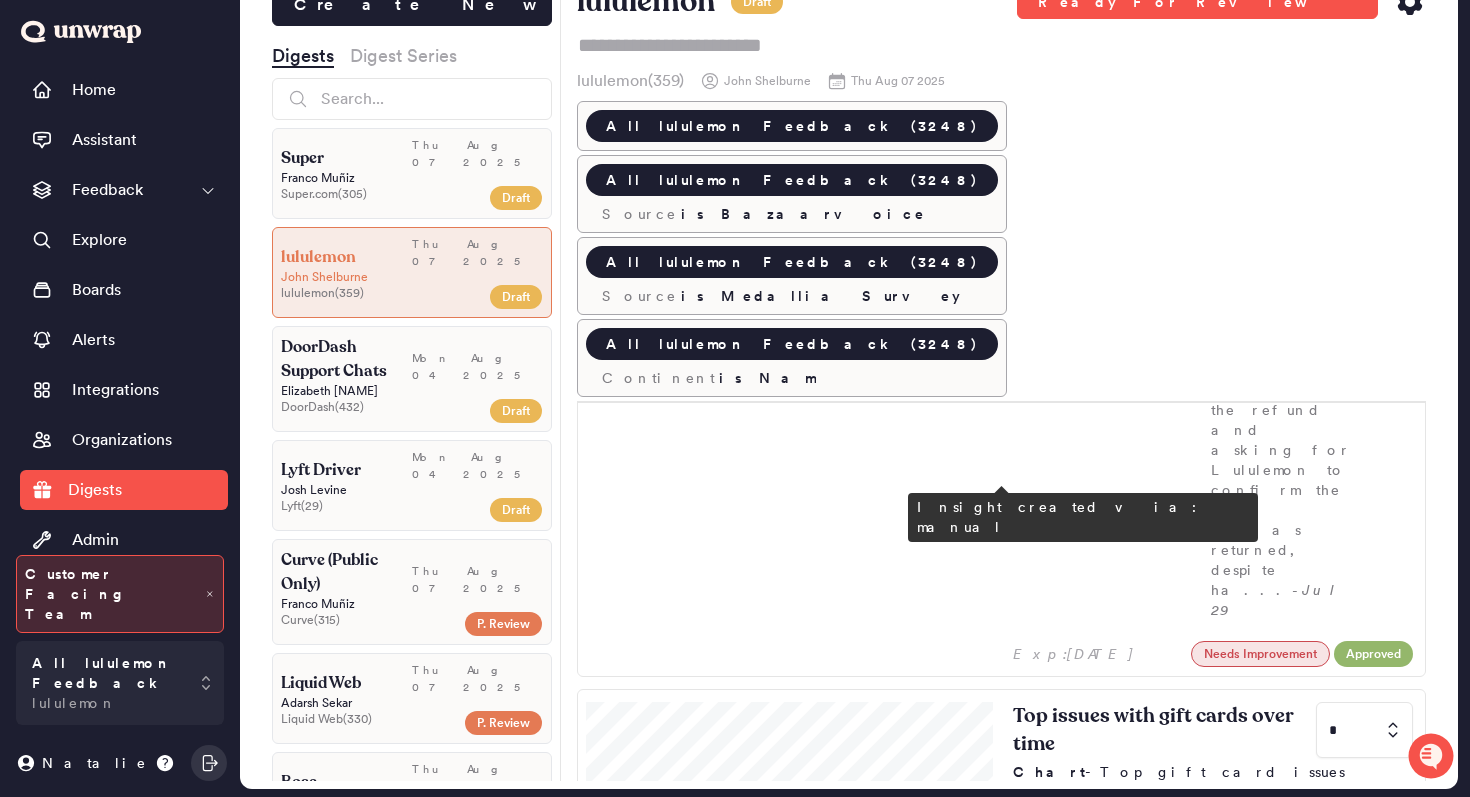 scroll, scrollTop: 1862, scrollLeft: 0, axis: vertical 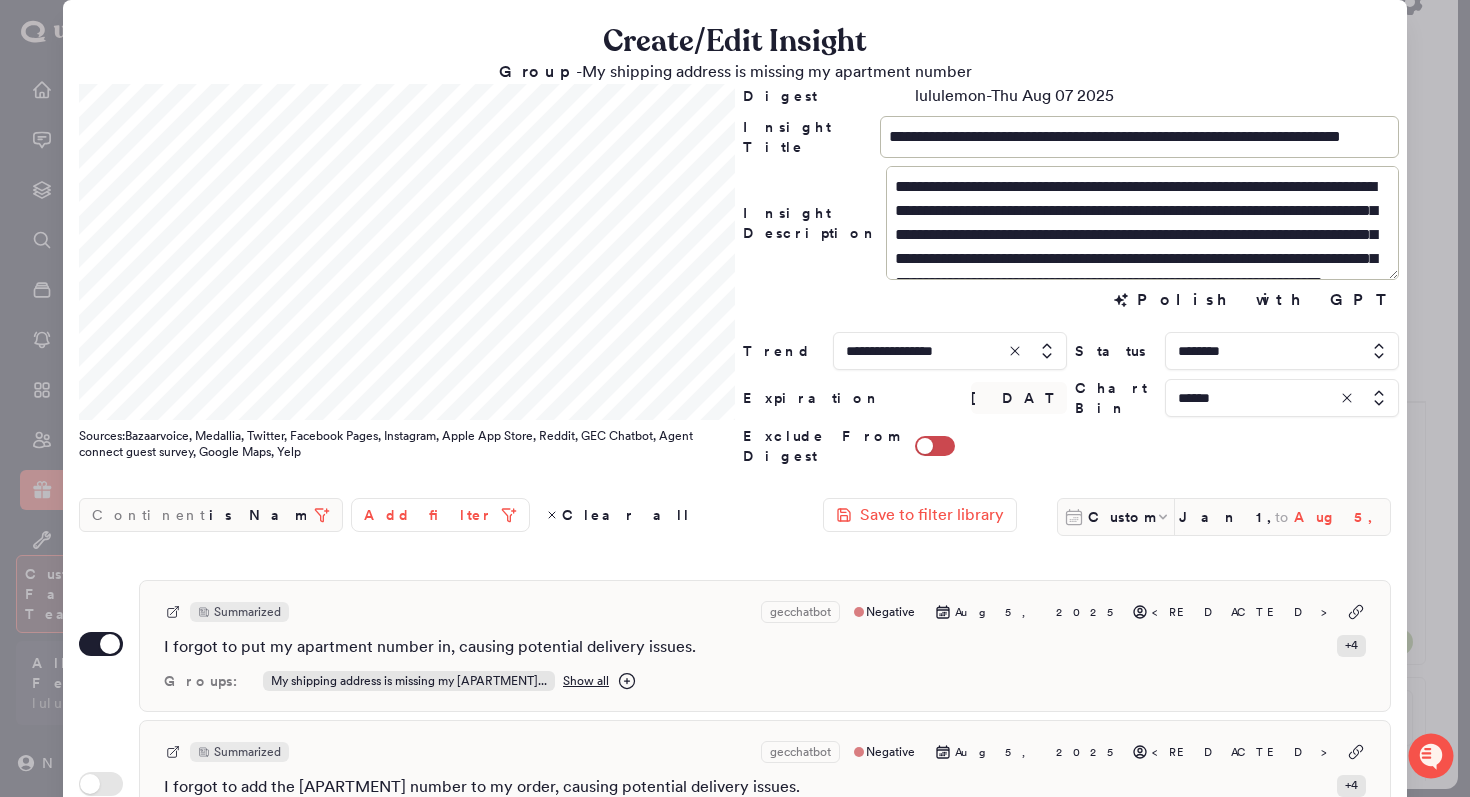 click on "Aug 5, 2025" at bounding box center (1342, 517) 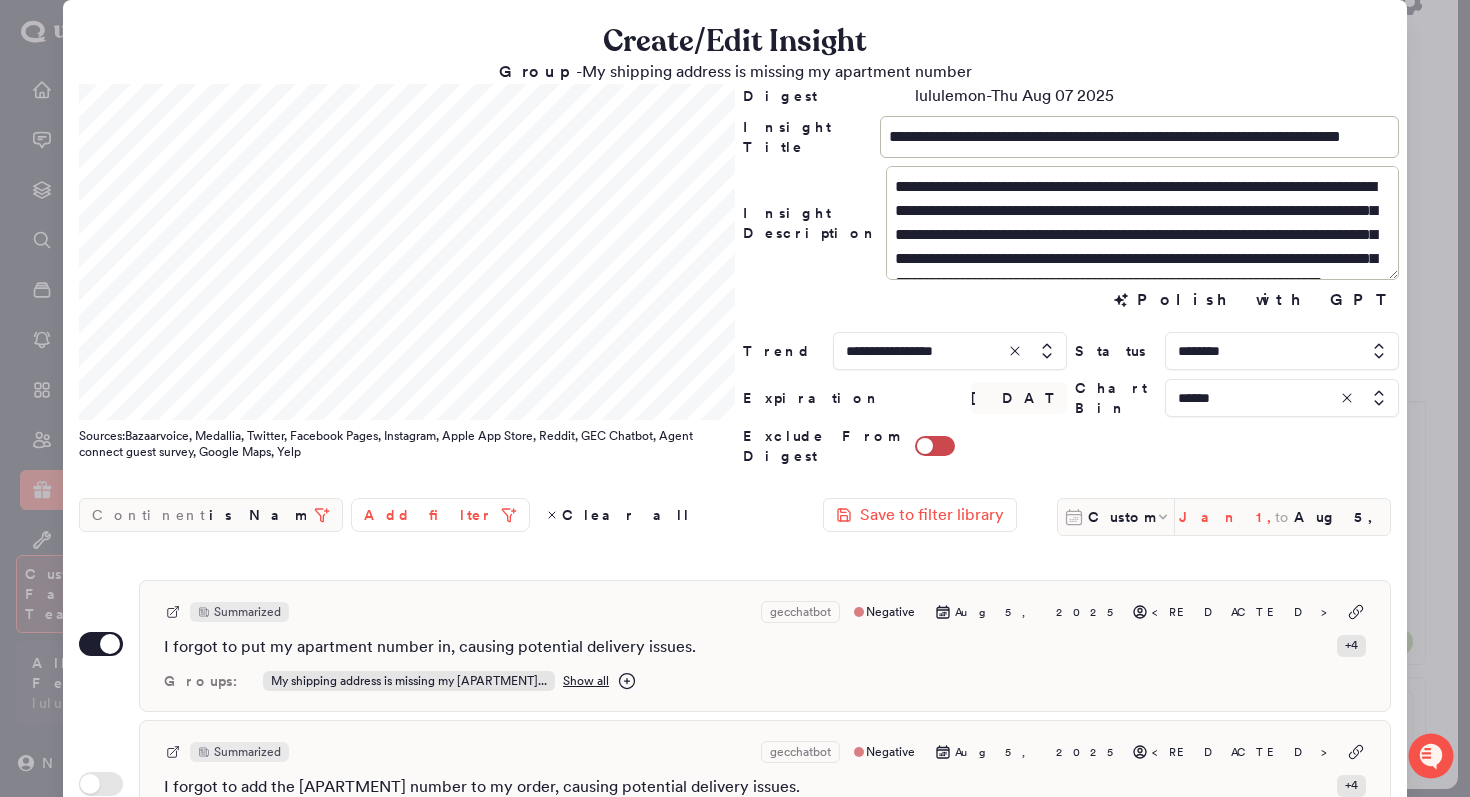 click on "Jan 1, 2025" at bounding box center (1227, 517) 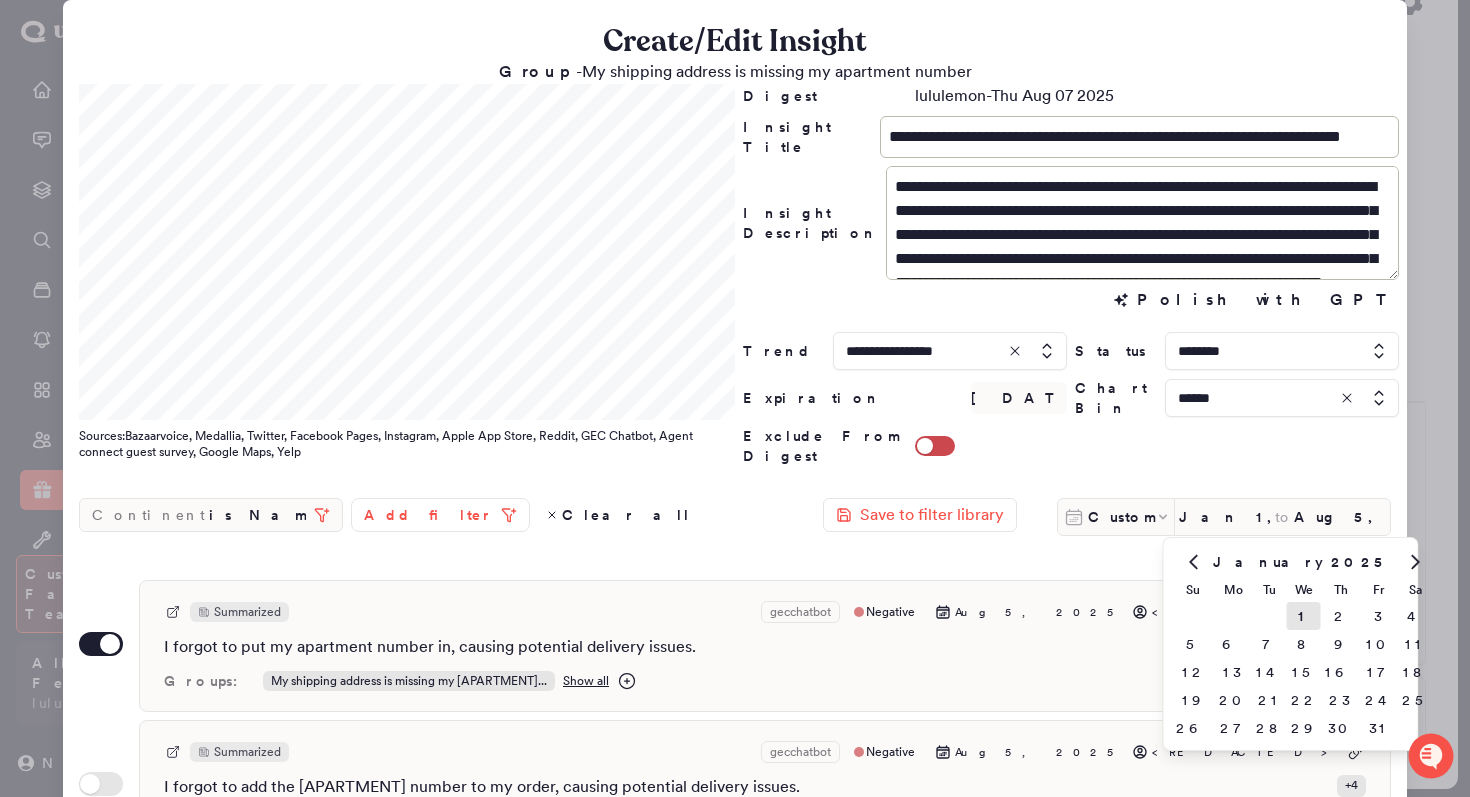click 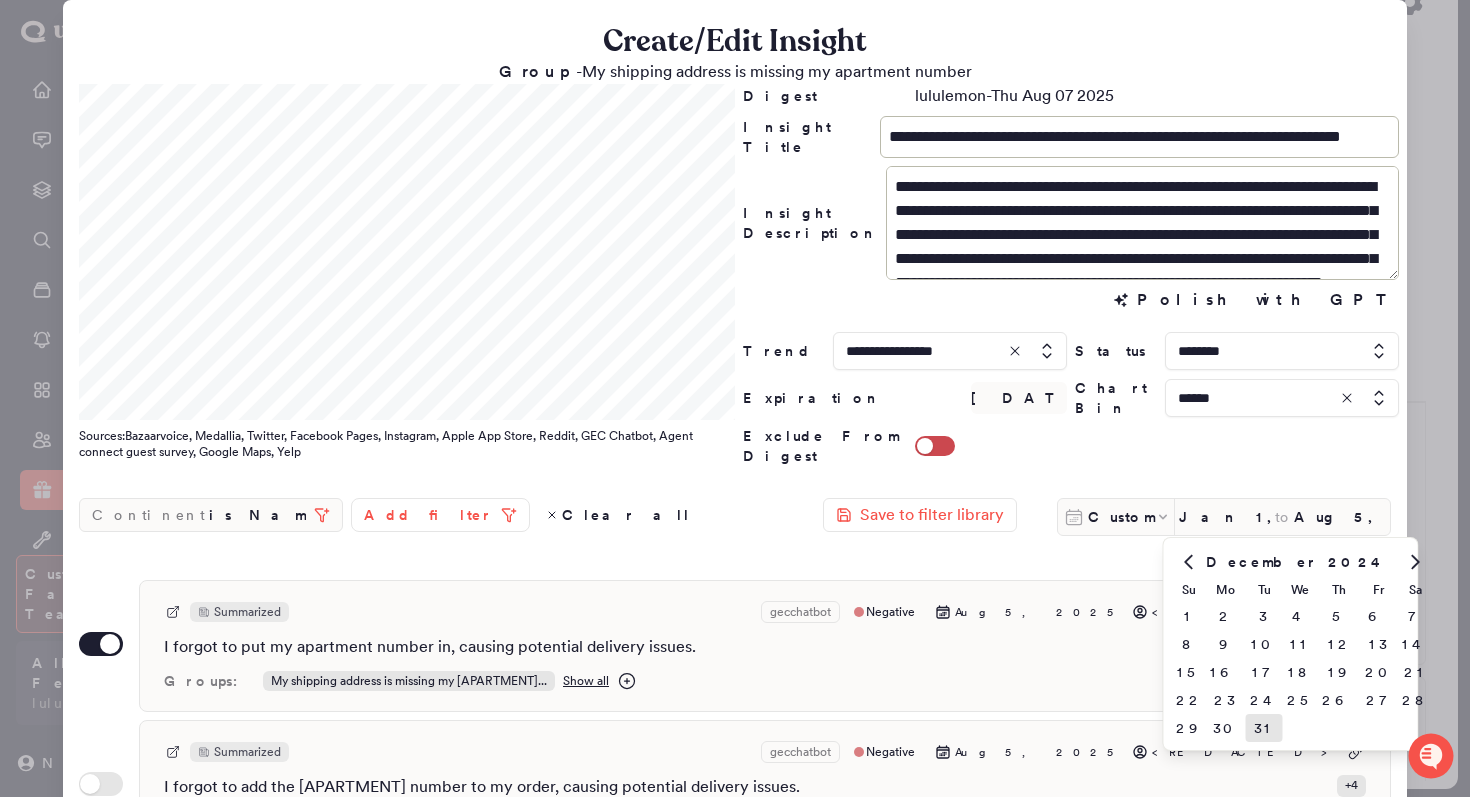 click on "31" at bounding box center (1264, 728) 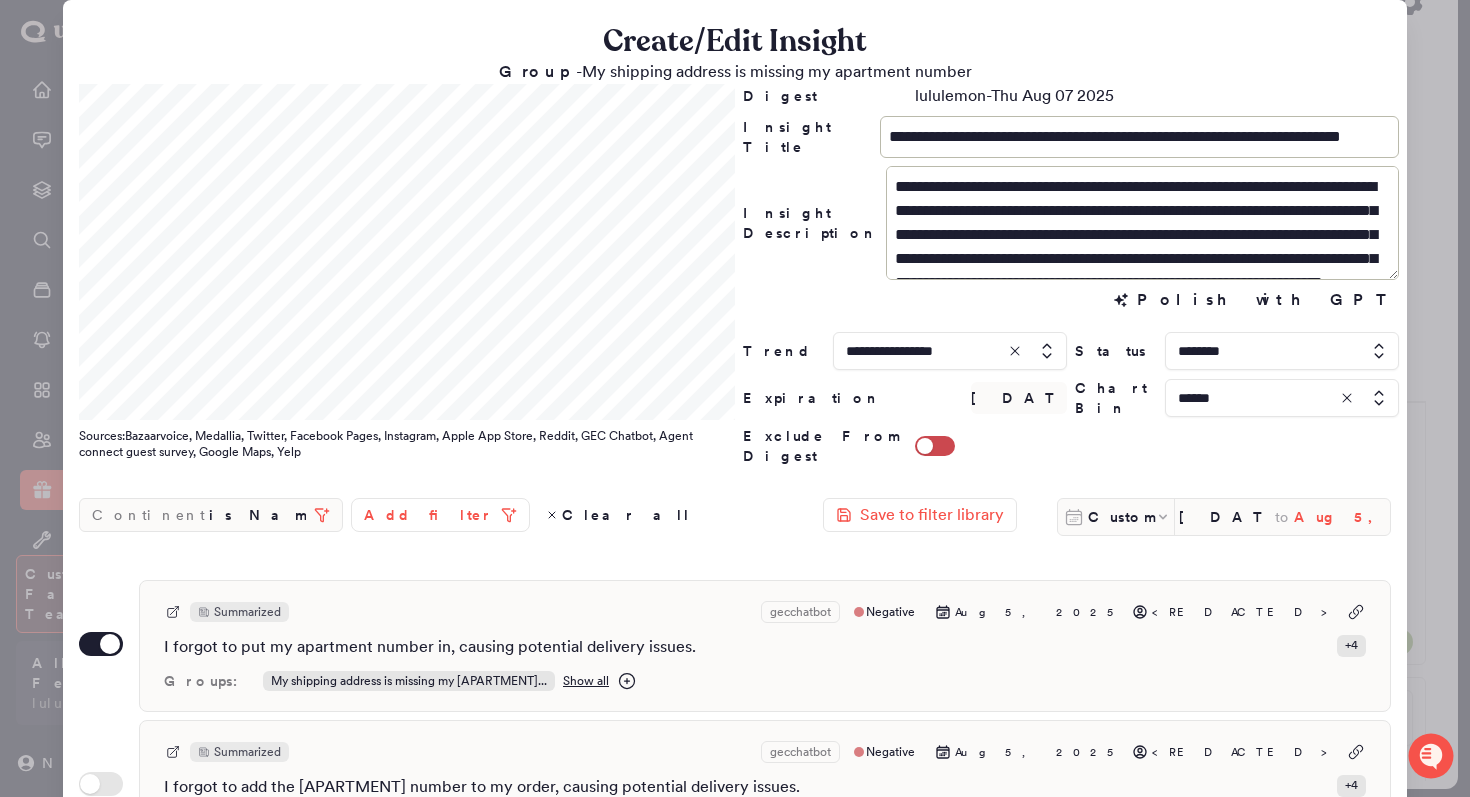 click on "Aug 5, 2025" at bounding box center [1342, 517] 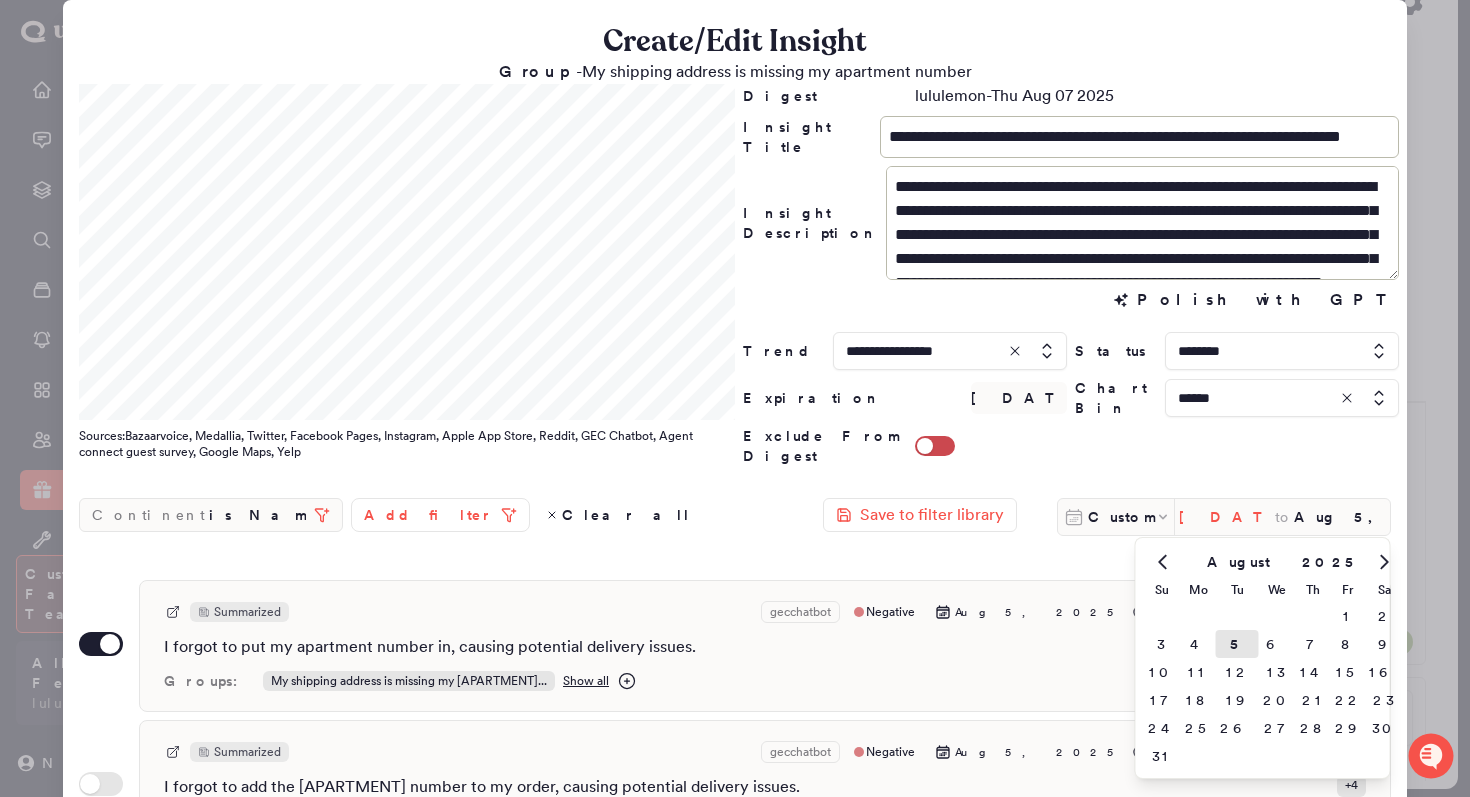 click on "Dec 31, 2024" at bounding box center (1227, 517) 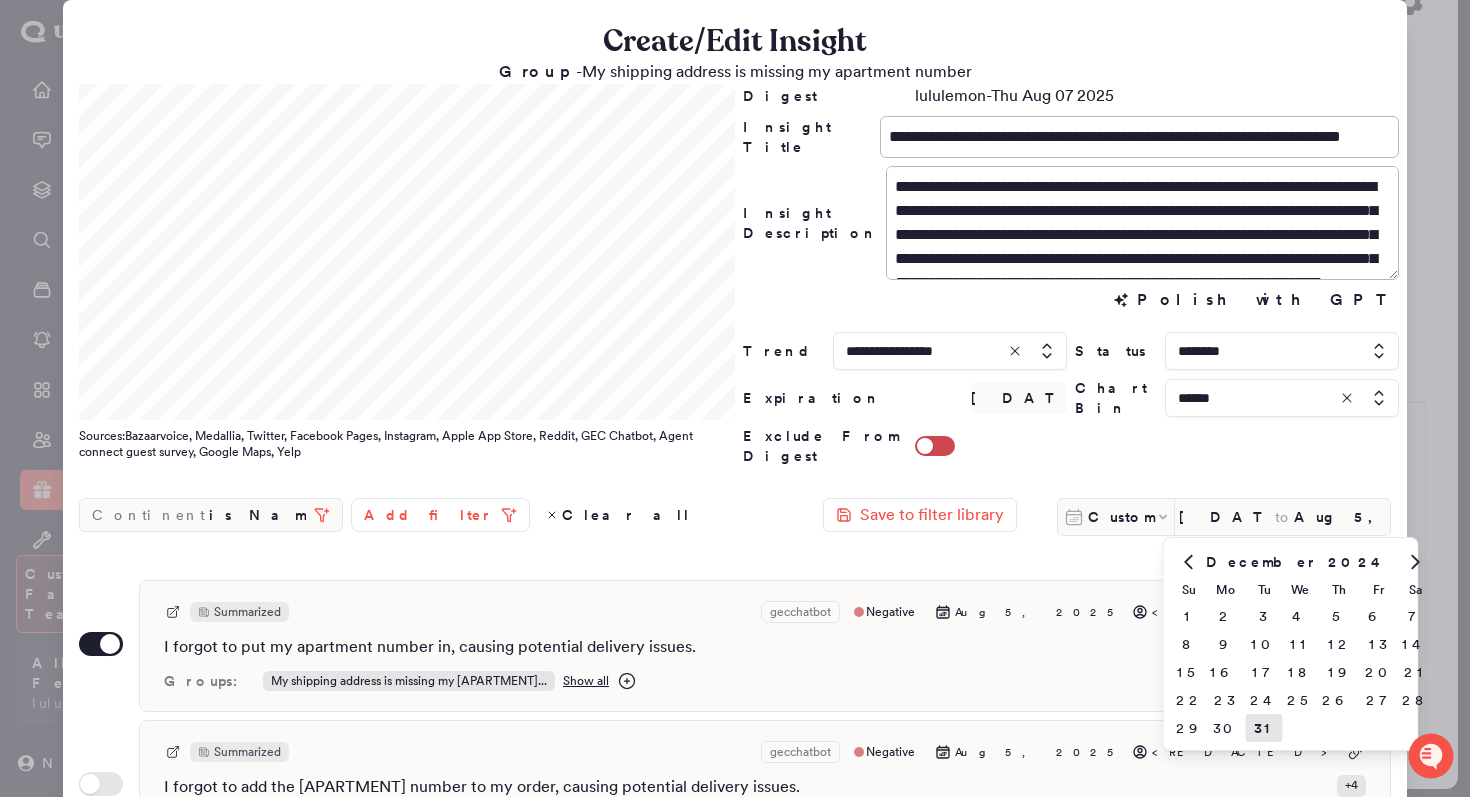 click 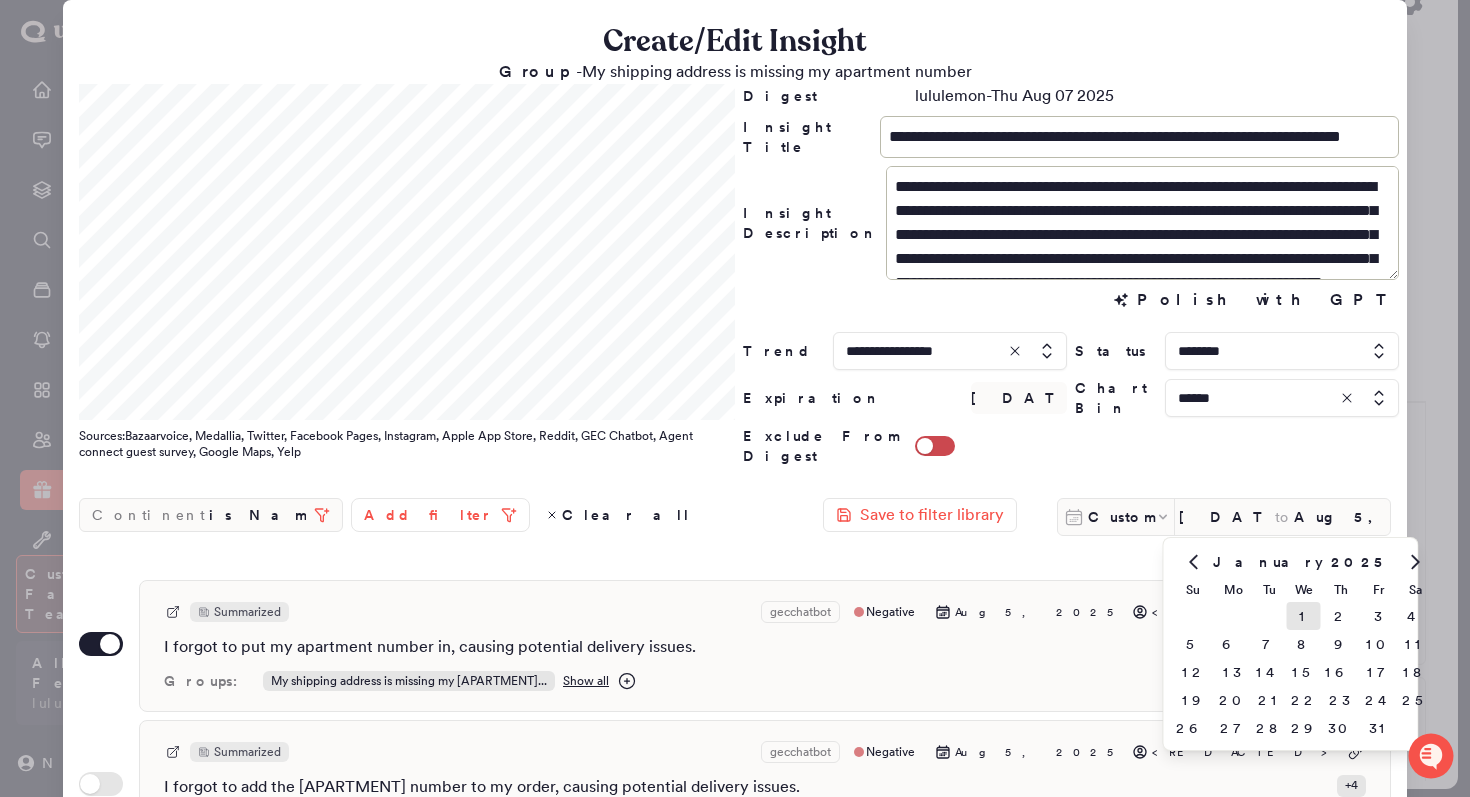 click on "1" at bounding box center (1304, 616) 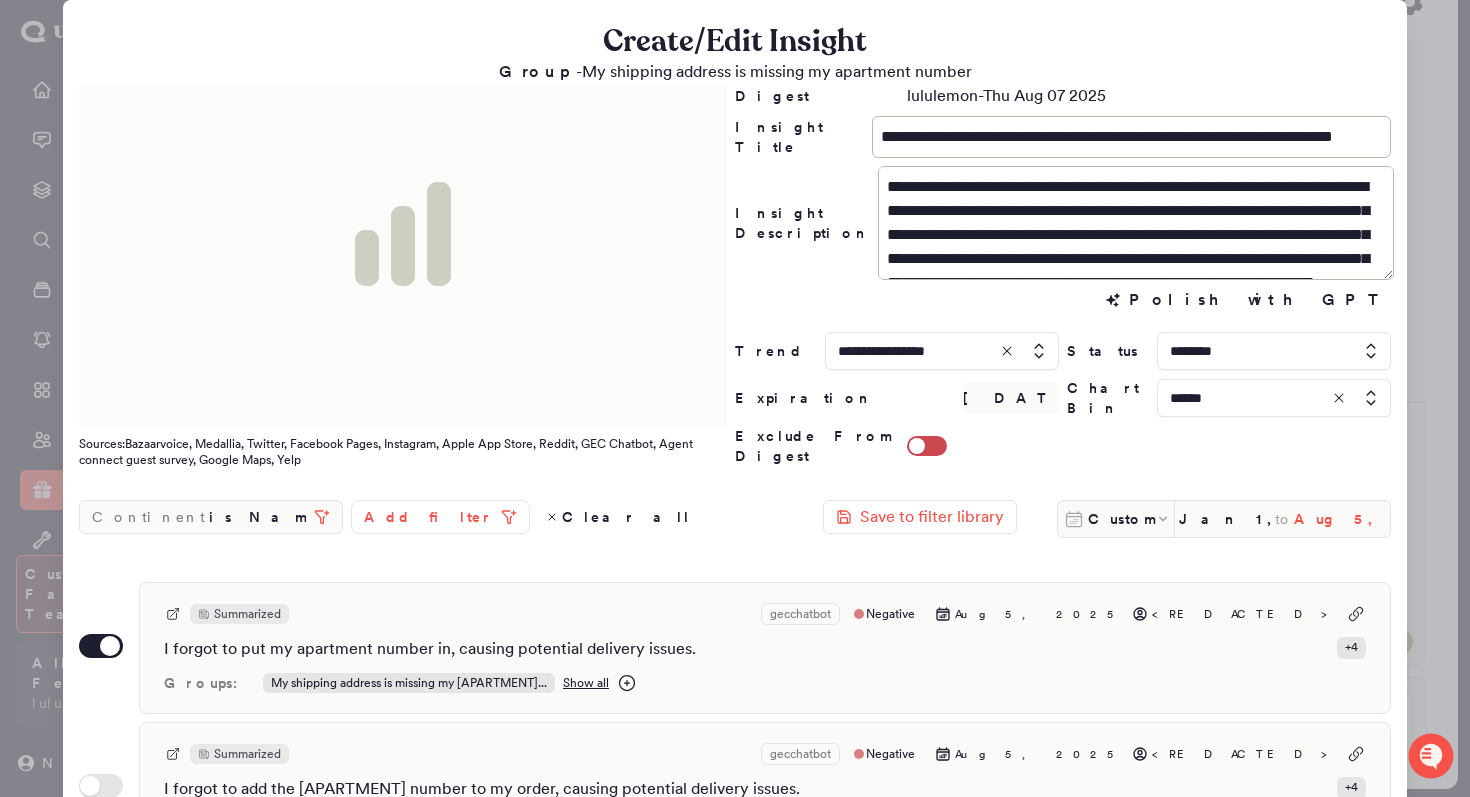 click on "Aug 5, 2025" at bounding box center [1342, 519] 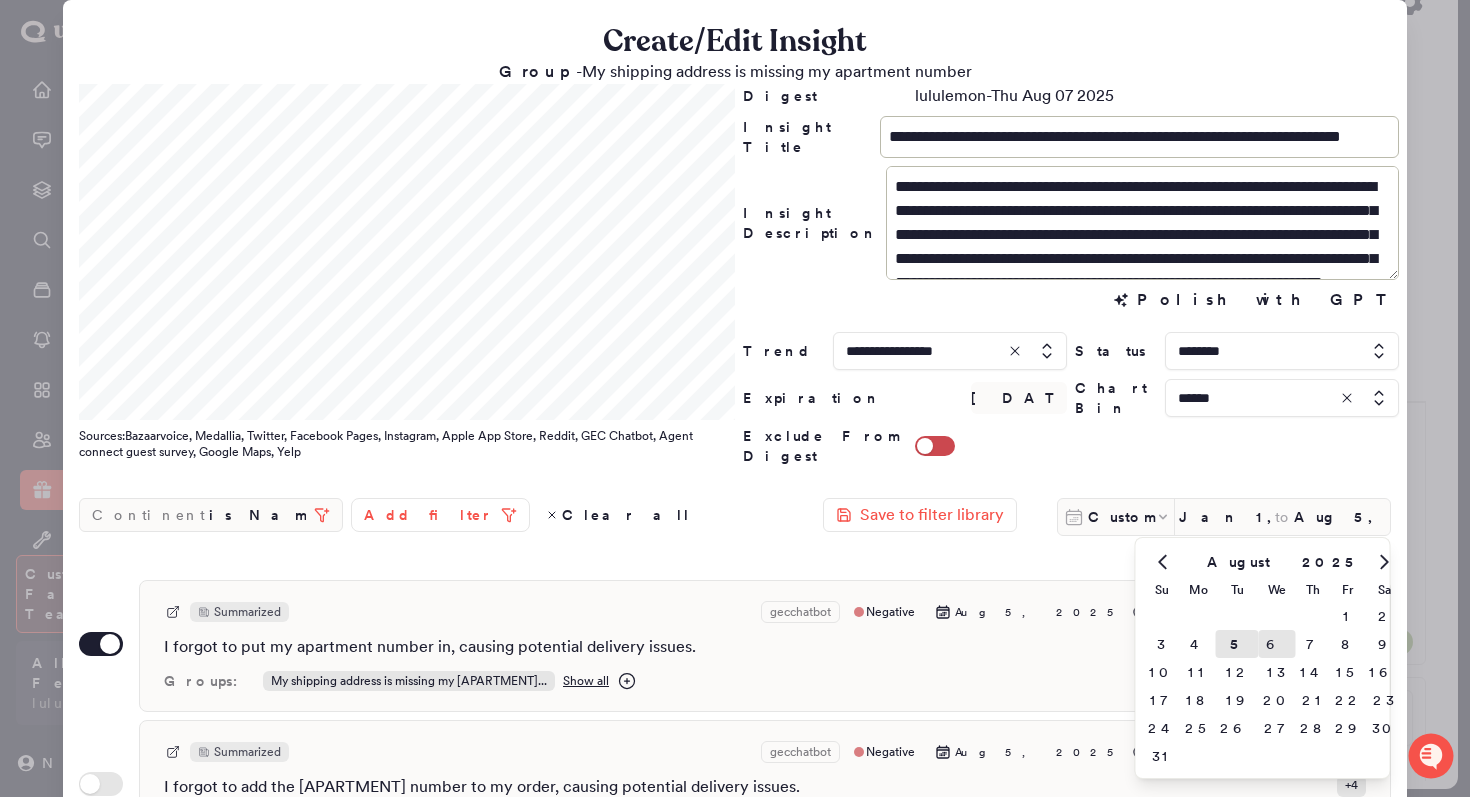 click on "6" at bounding box center [1277, 644] 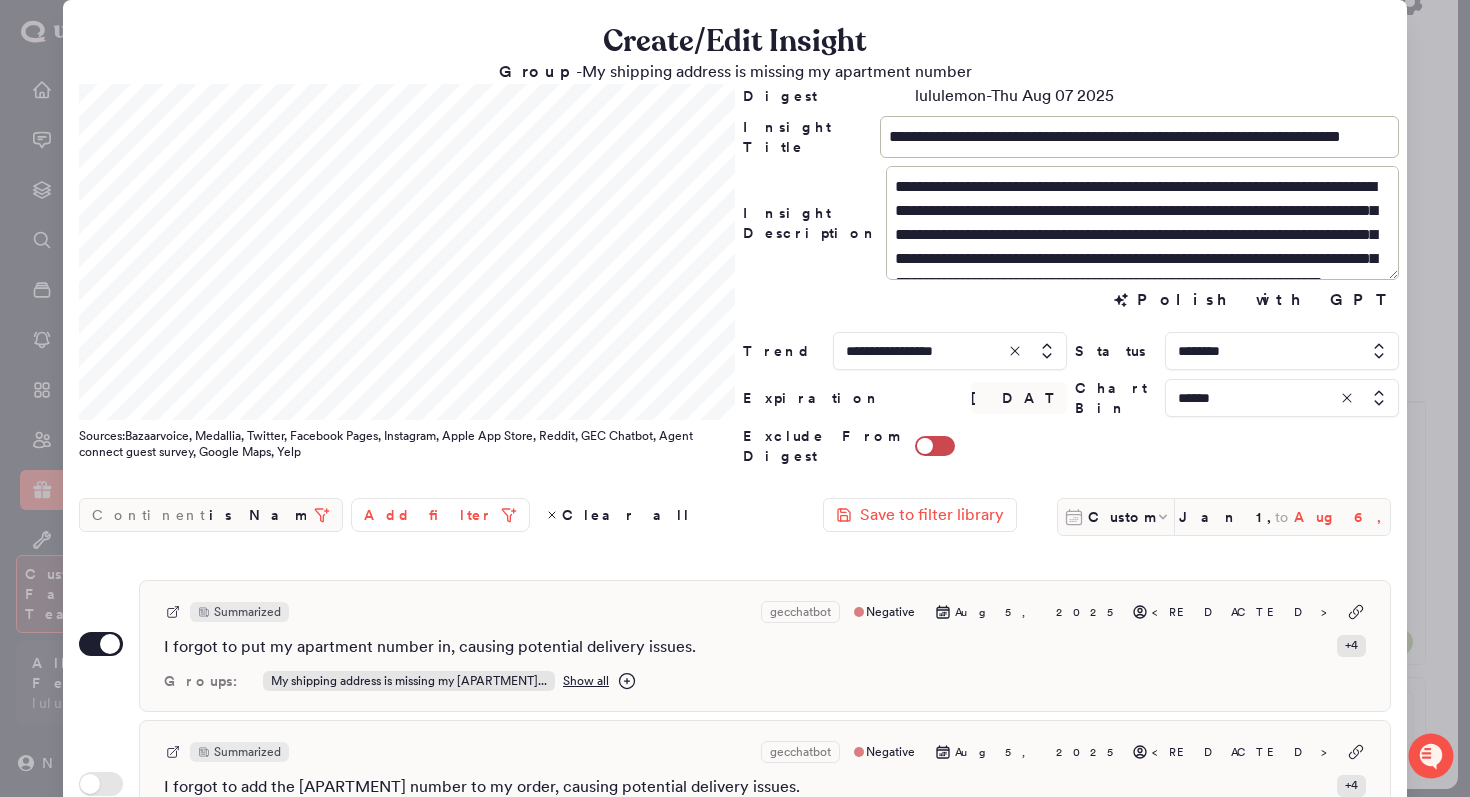 click on "Aug 6, 2025" at bounding box center [1342, 517] 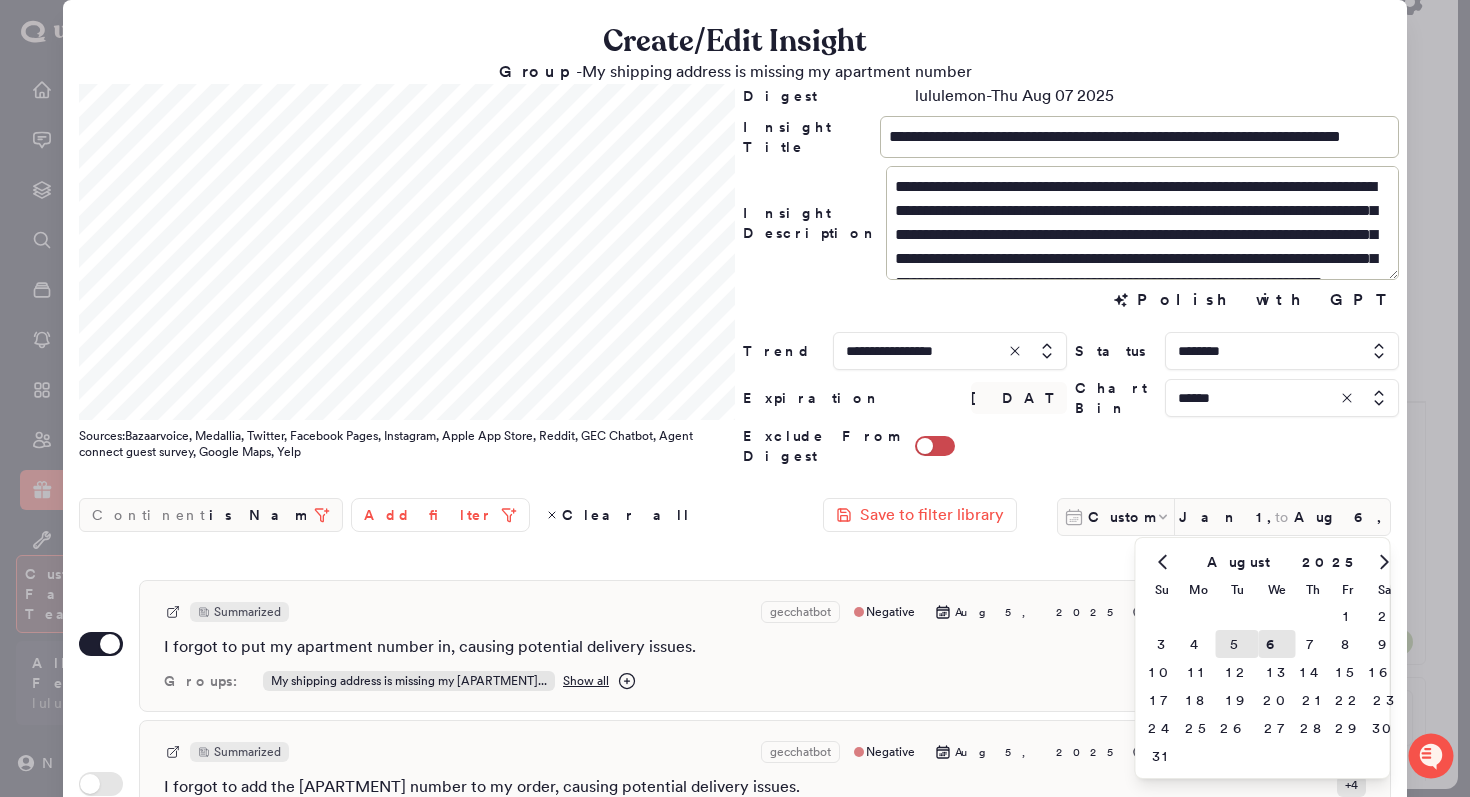 click on "5" at bounding box center [1237, 644] 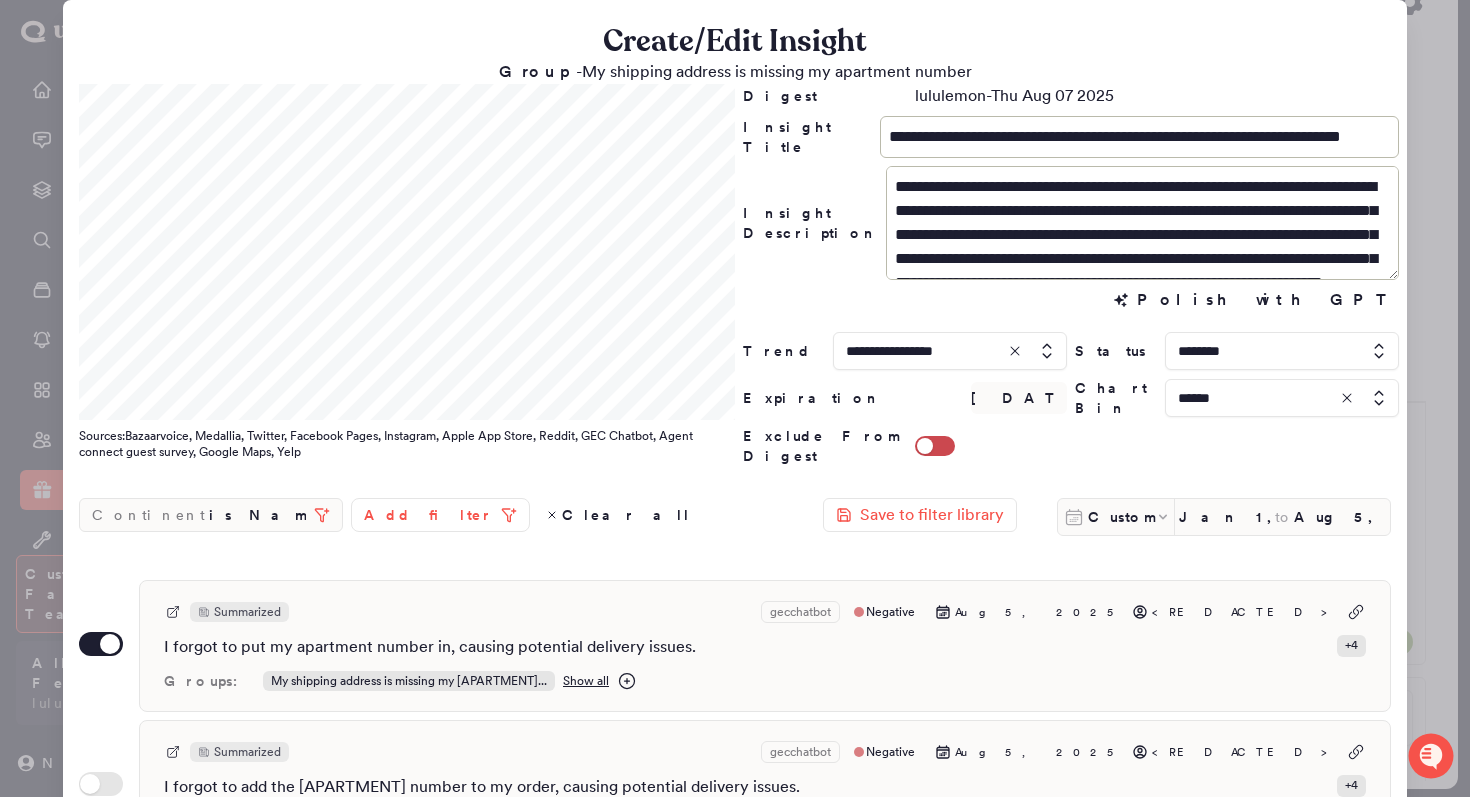 scroll, scrollTop: 547, scrollLeft: 0, axis: vertical 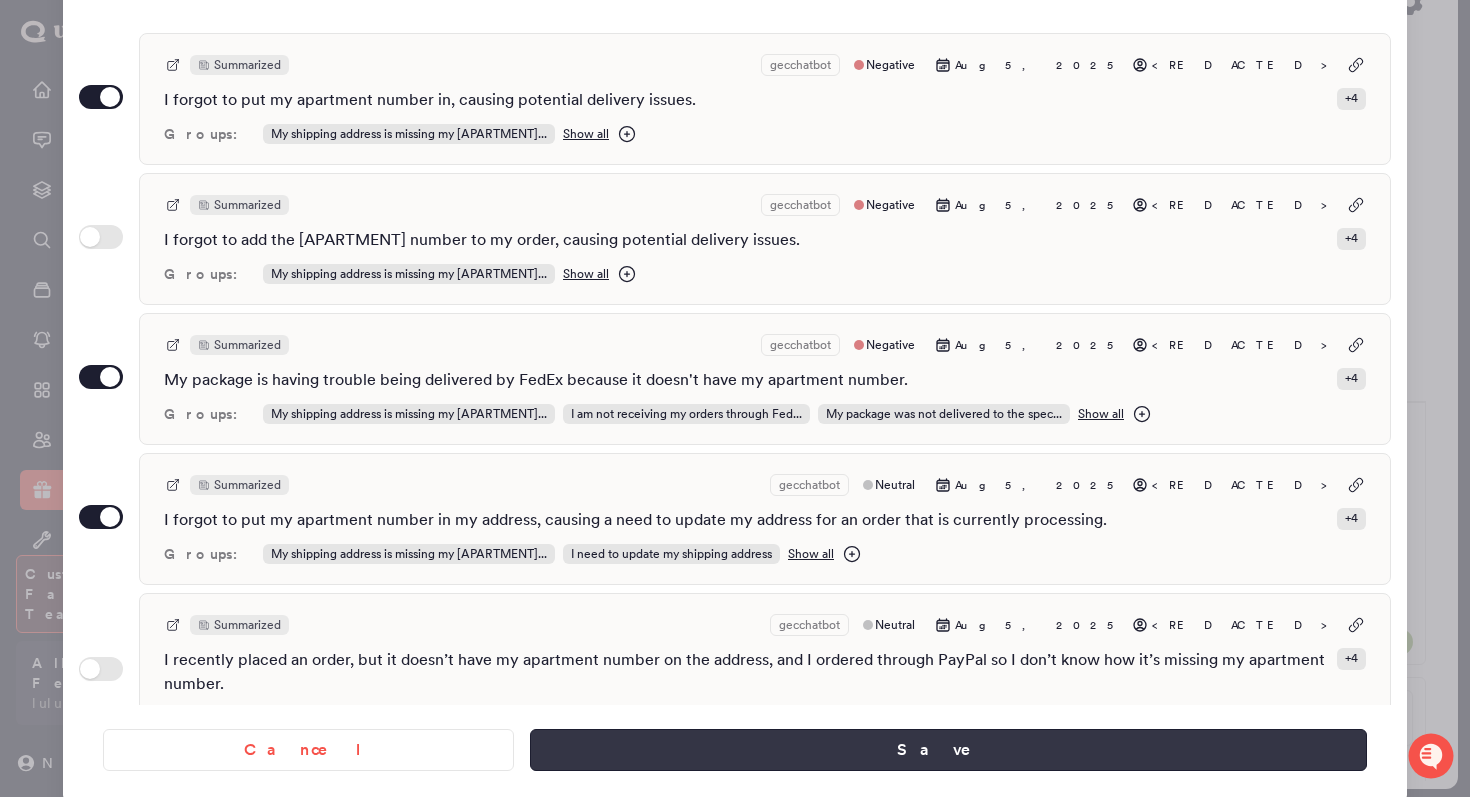 click on "Save" at bounding box center [948, 750] 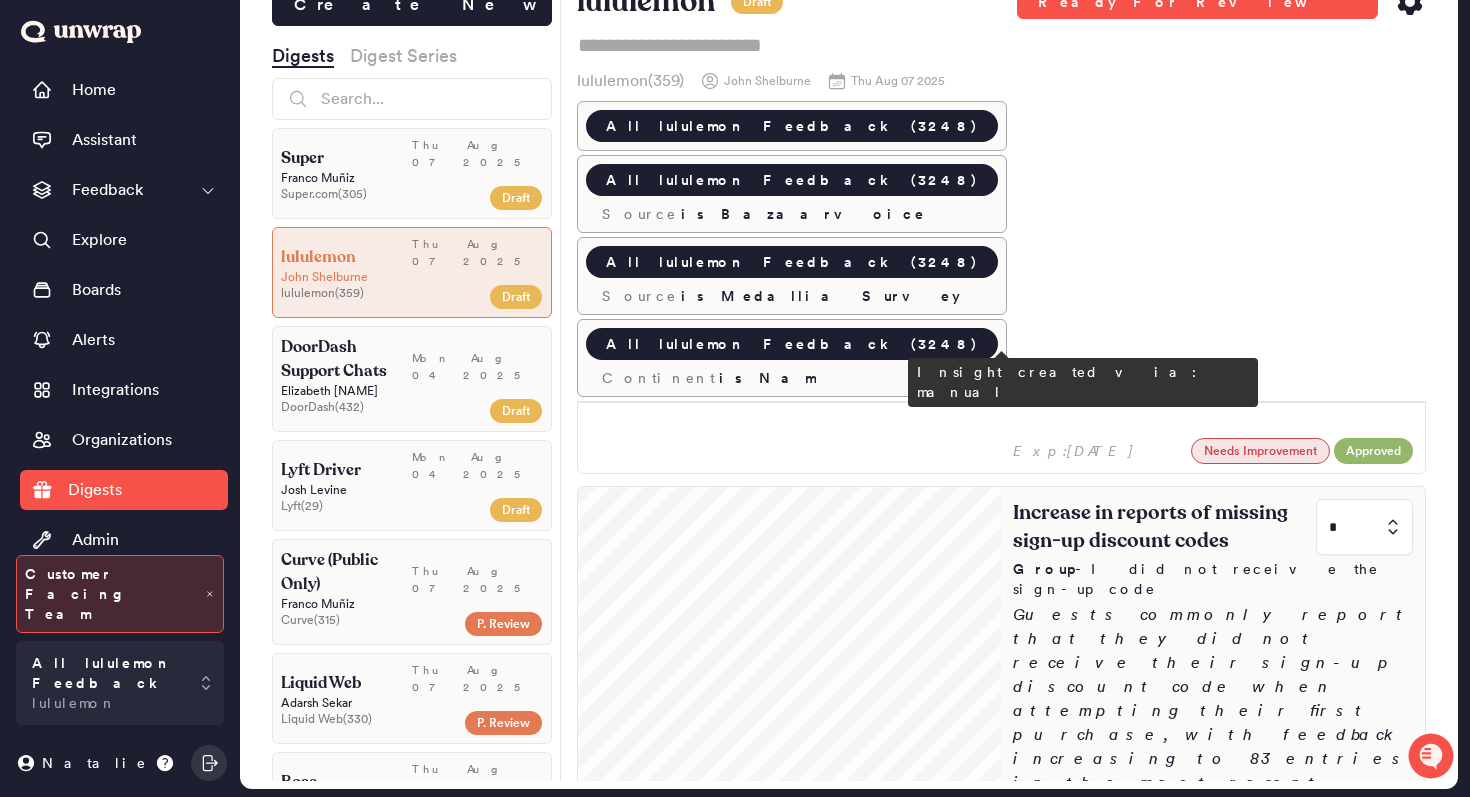 scroll, scrollTop: 2611, scrollLeft: 0, axis: vertical 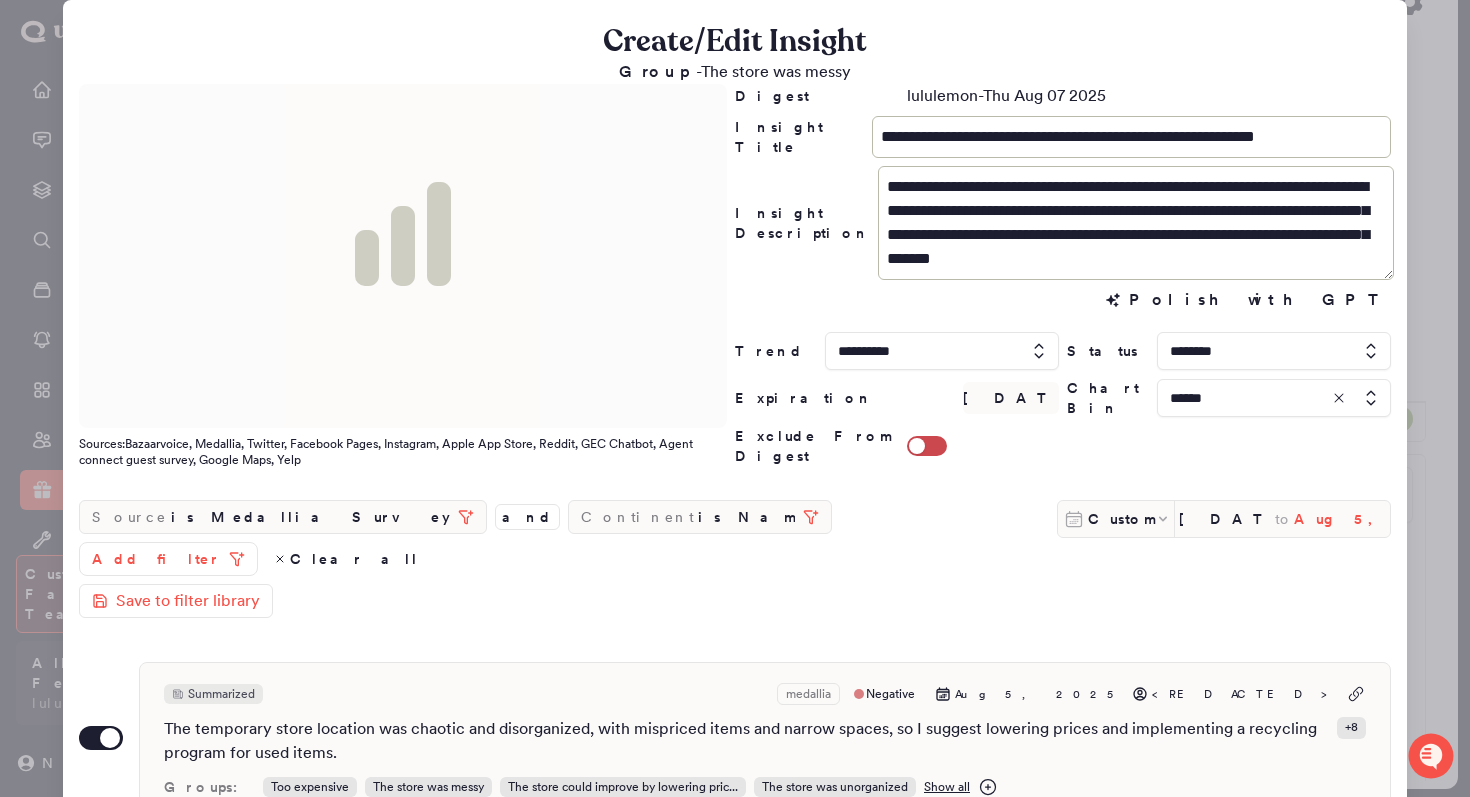 click on "Aug 5, 2025" at bounding box center (1342, 519) 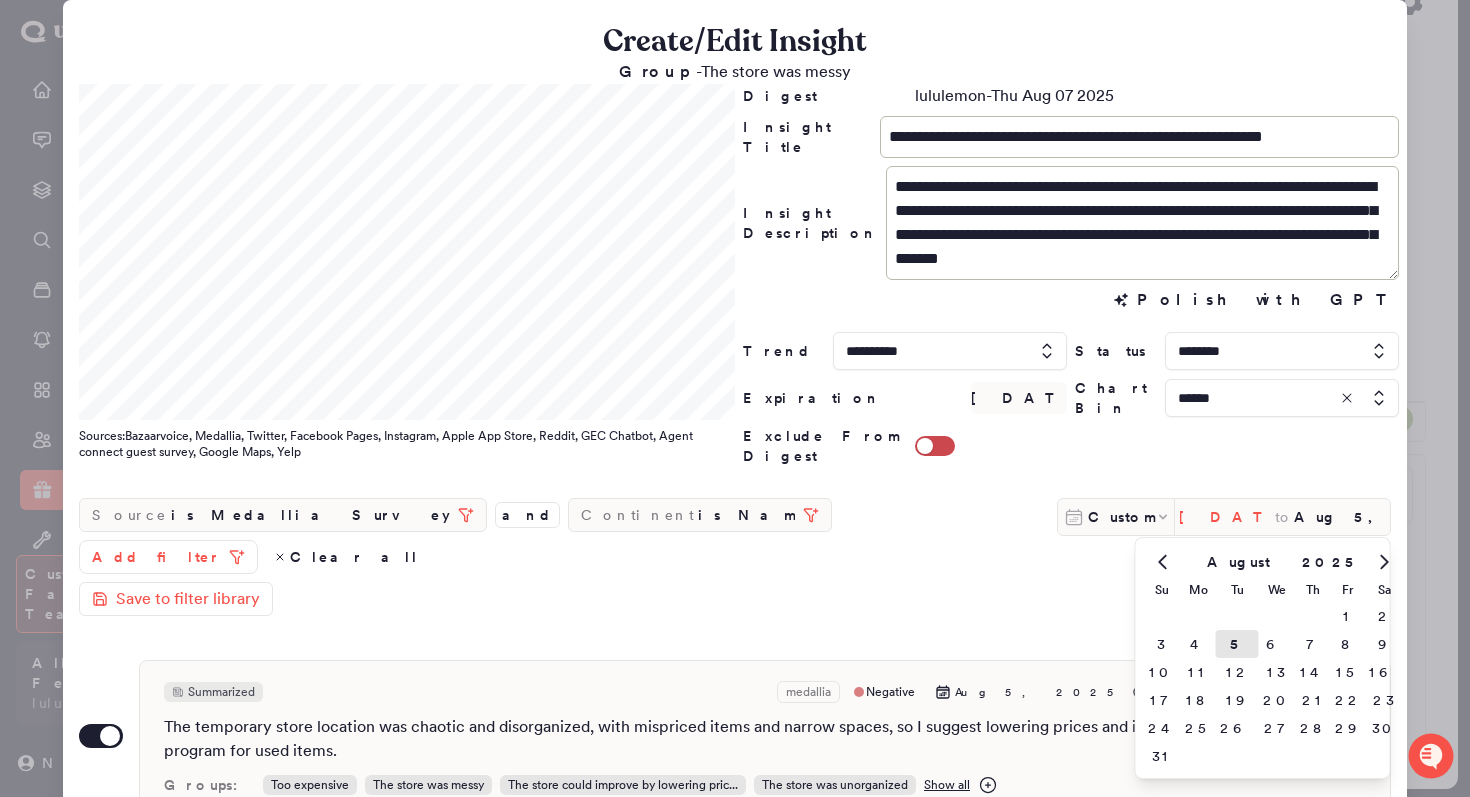 click on "Apr 29, 2025" at bounding box center (1227, 517) 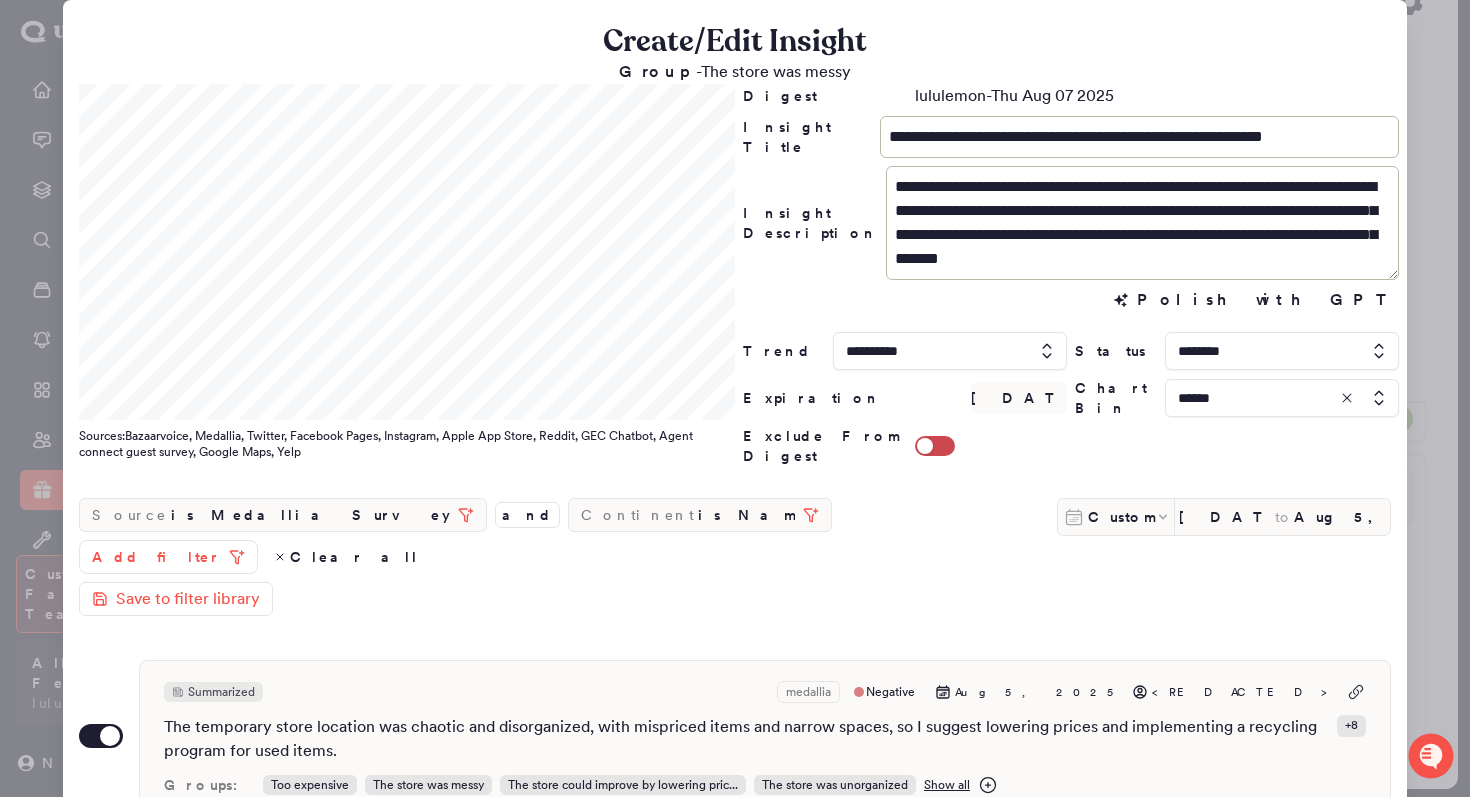 click at bounding box center (735, 398) 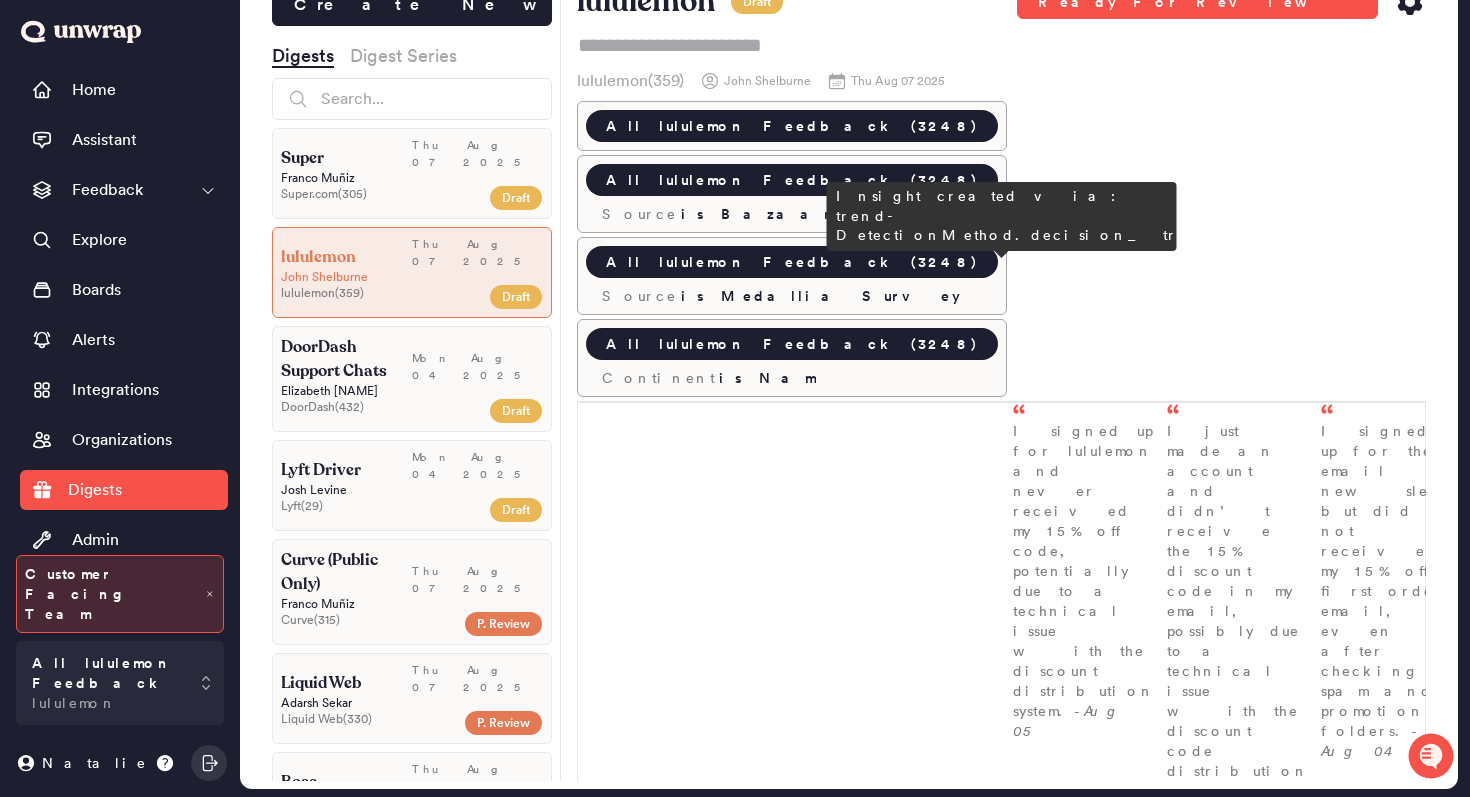 scroll, scrollTop: 3245, scrollLeft: 0, axis: vertical 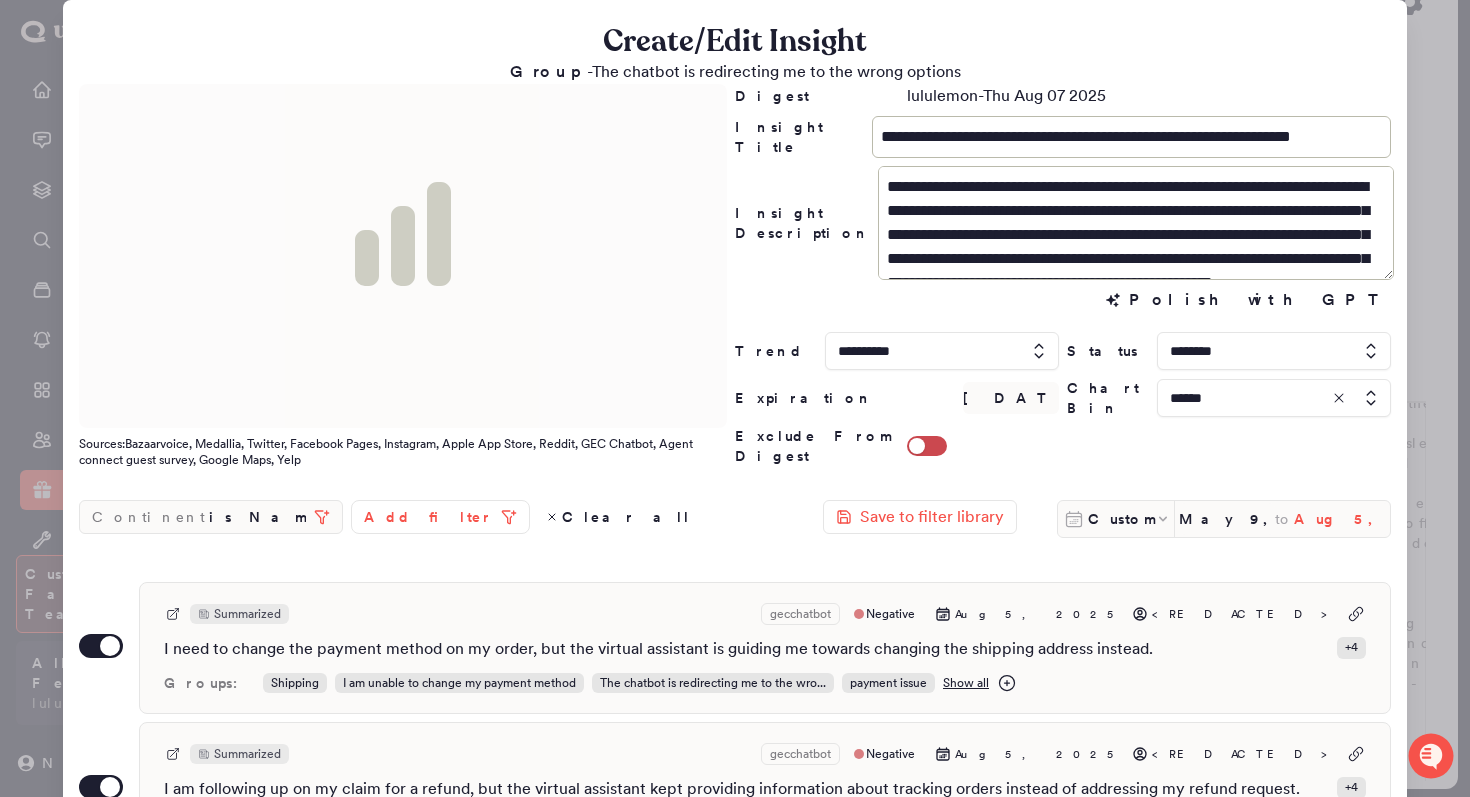 click on "Aug 5, 2025" at bounding box center [1342, 519] 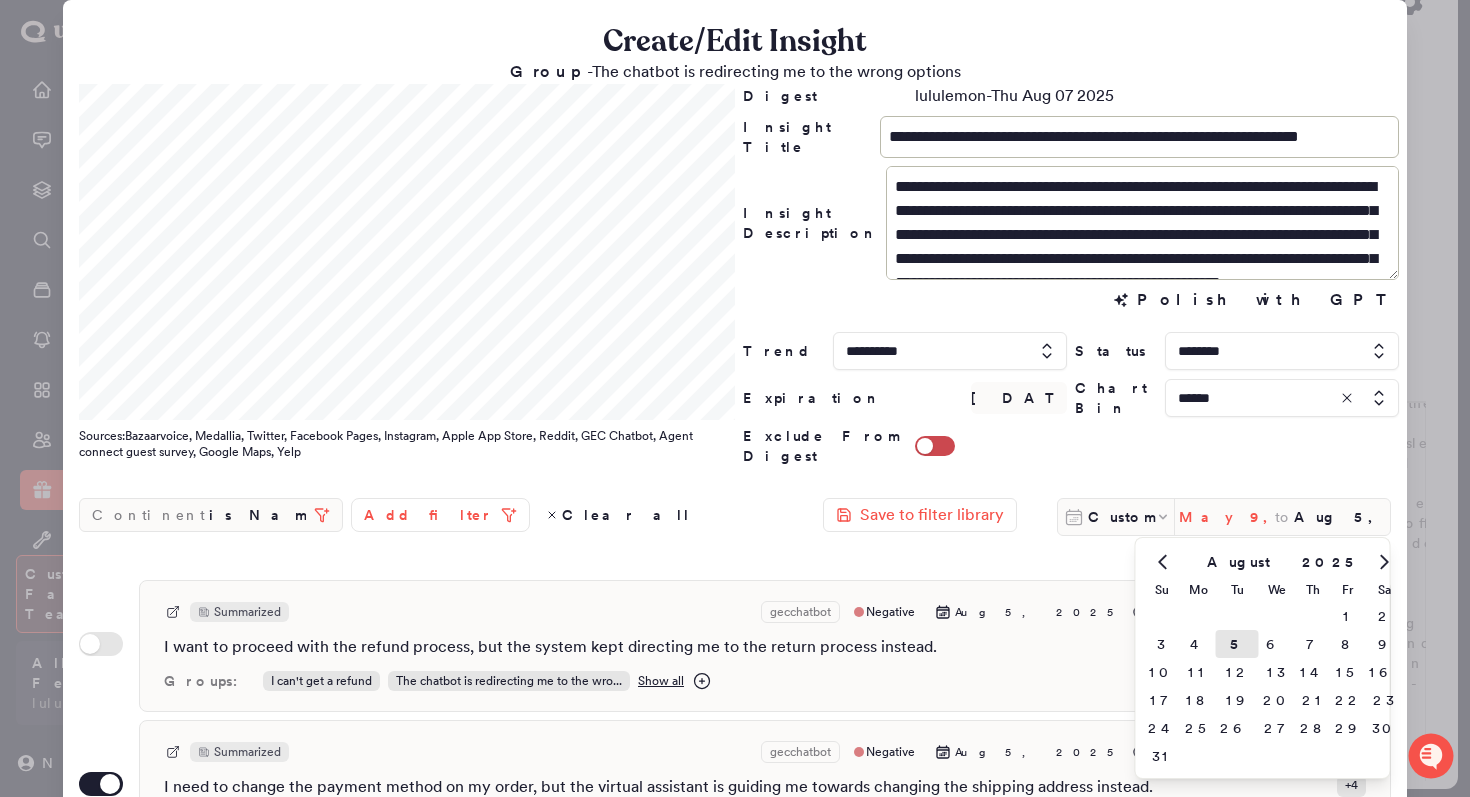 click on "May 9, 2025" at bounding box center (1227, 517) 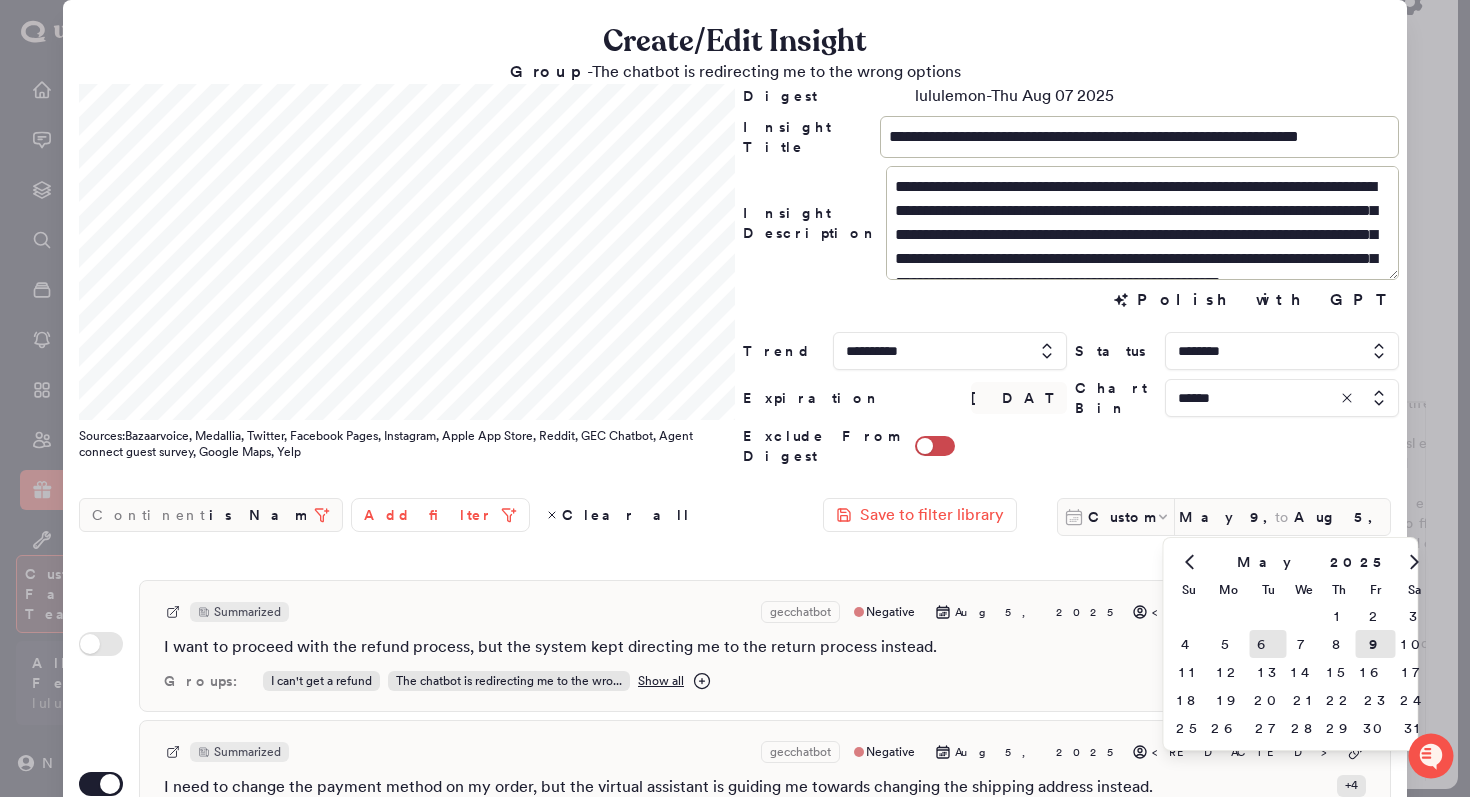 click on "6" at bounding box center [1268, 644] 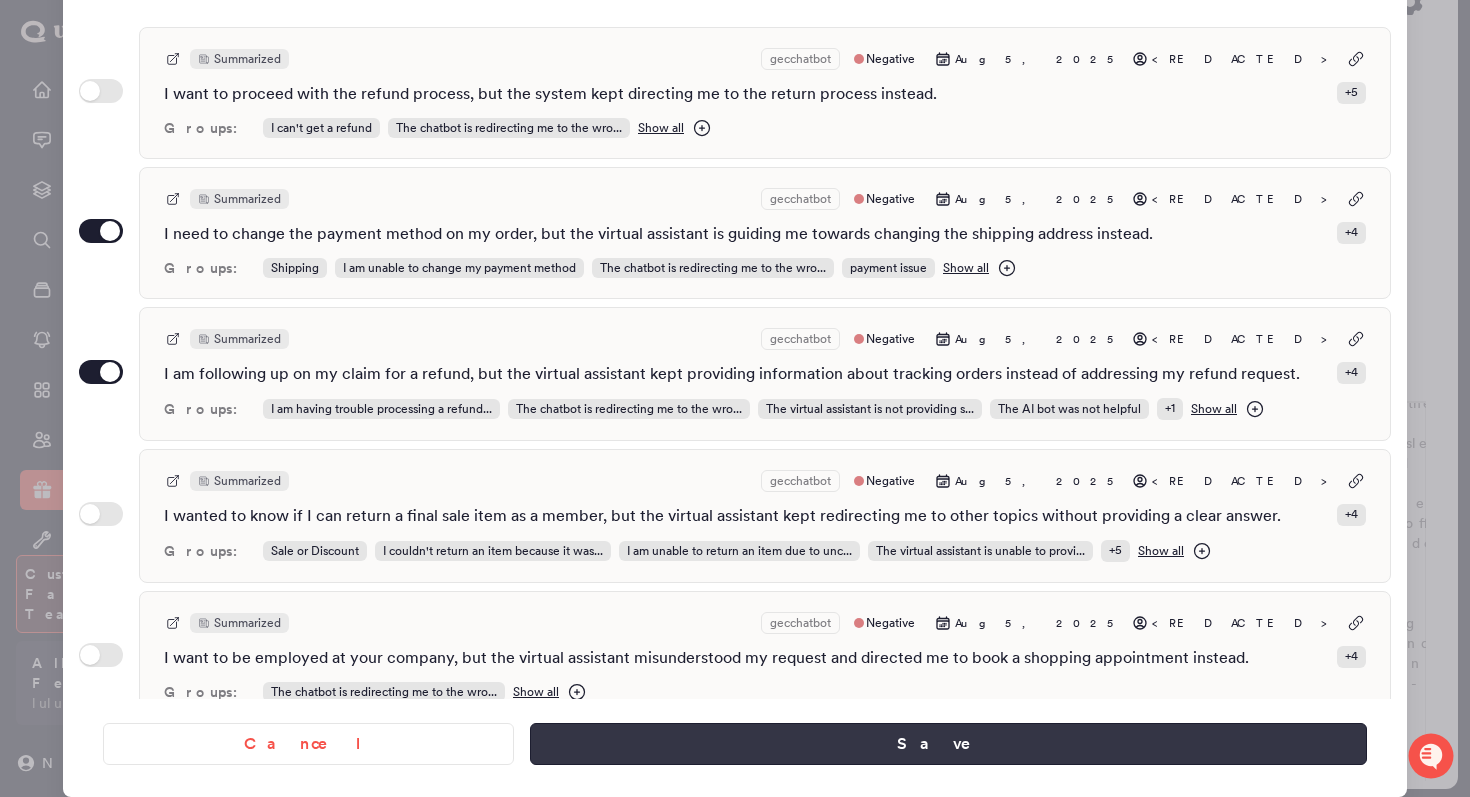 scroll, scrollTop: 547, scrollLeft: 0, axis: vertical 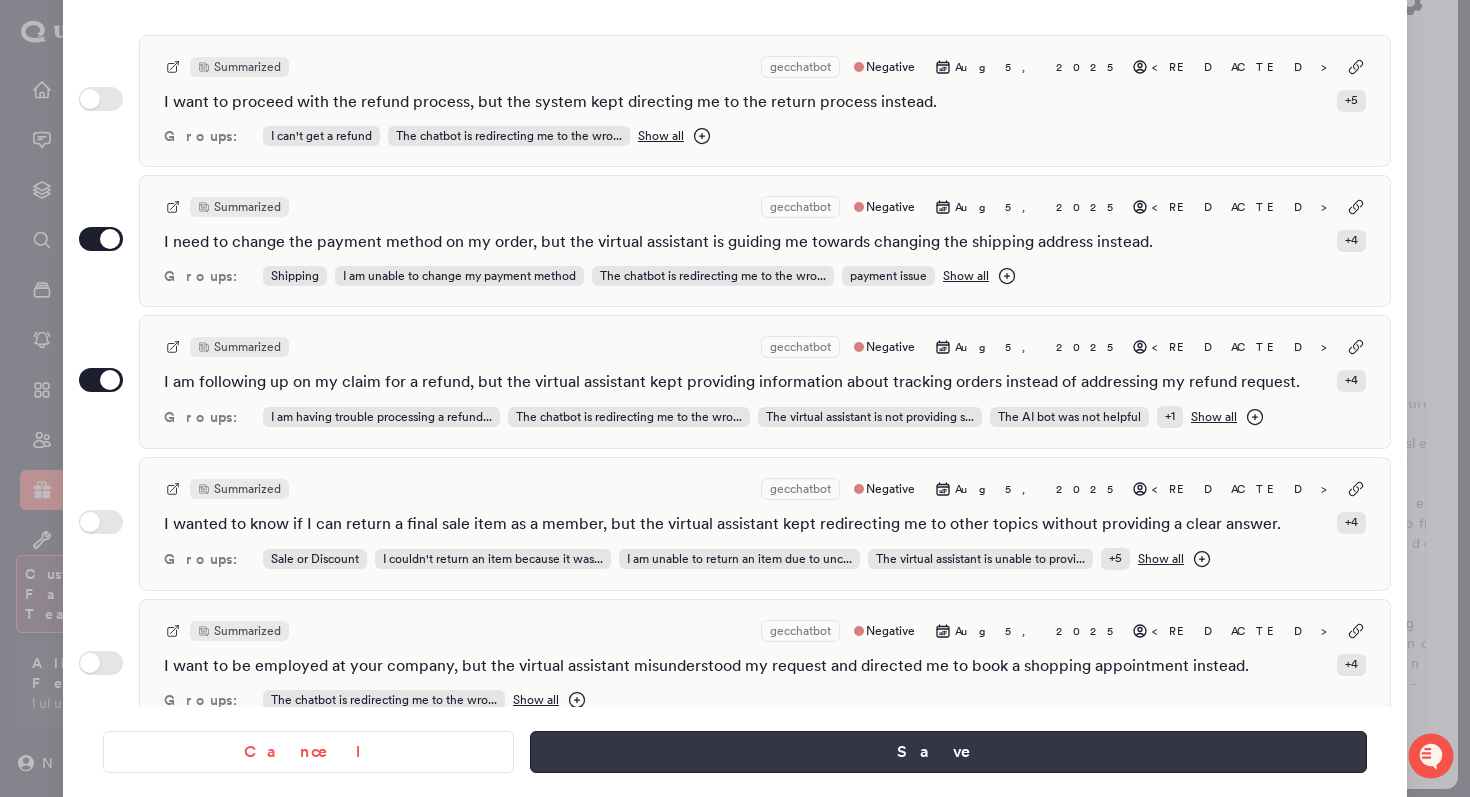 click on "Save" at bounding box center (948, 752) 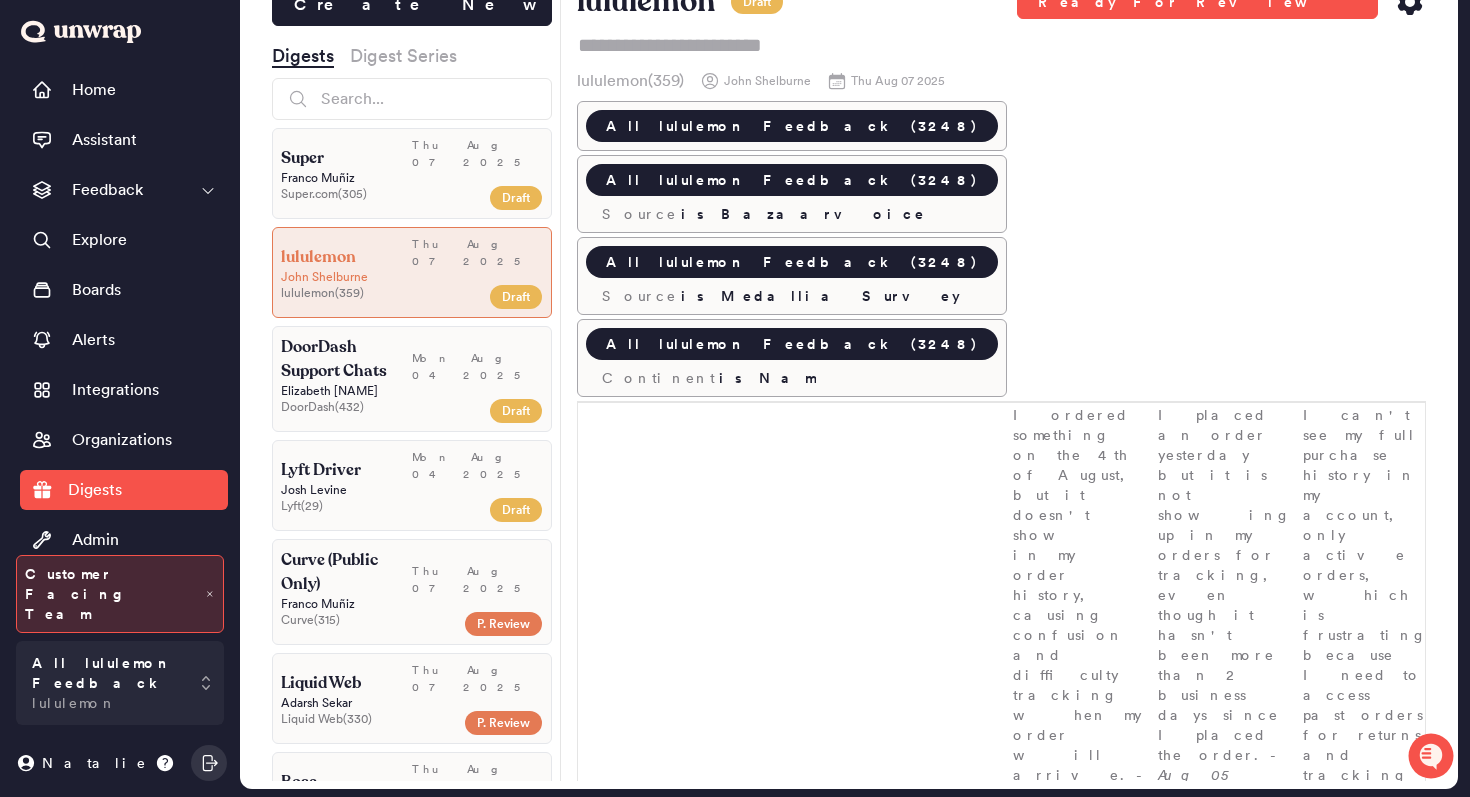 scroll, scrollTop: 0, scrollLeft: 0, axis: both 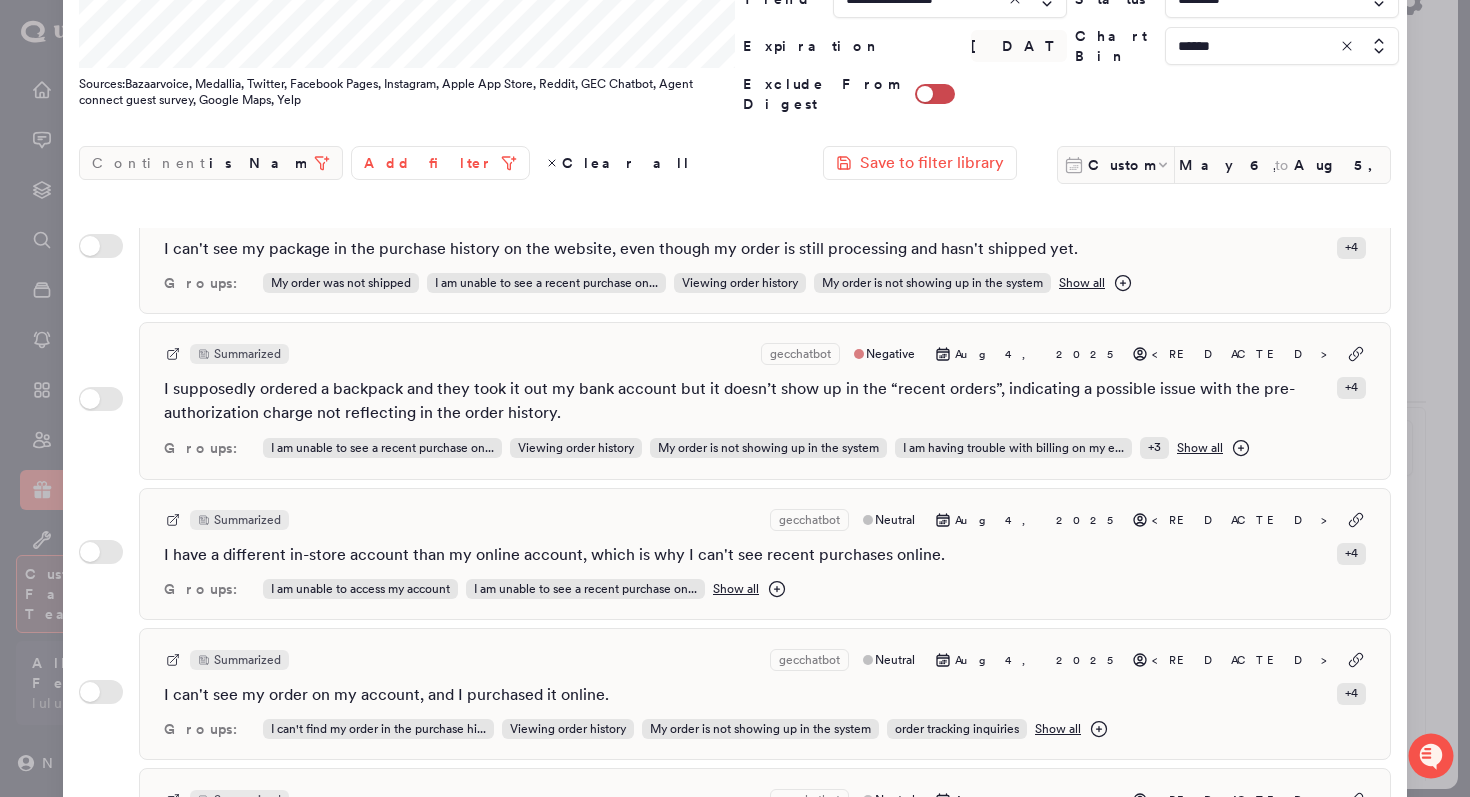 click at bounding box center (735, 398) 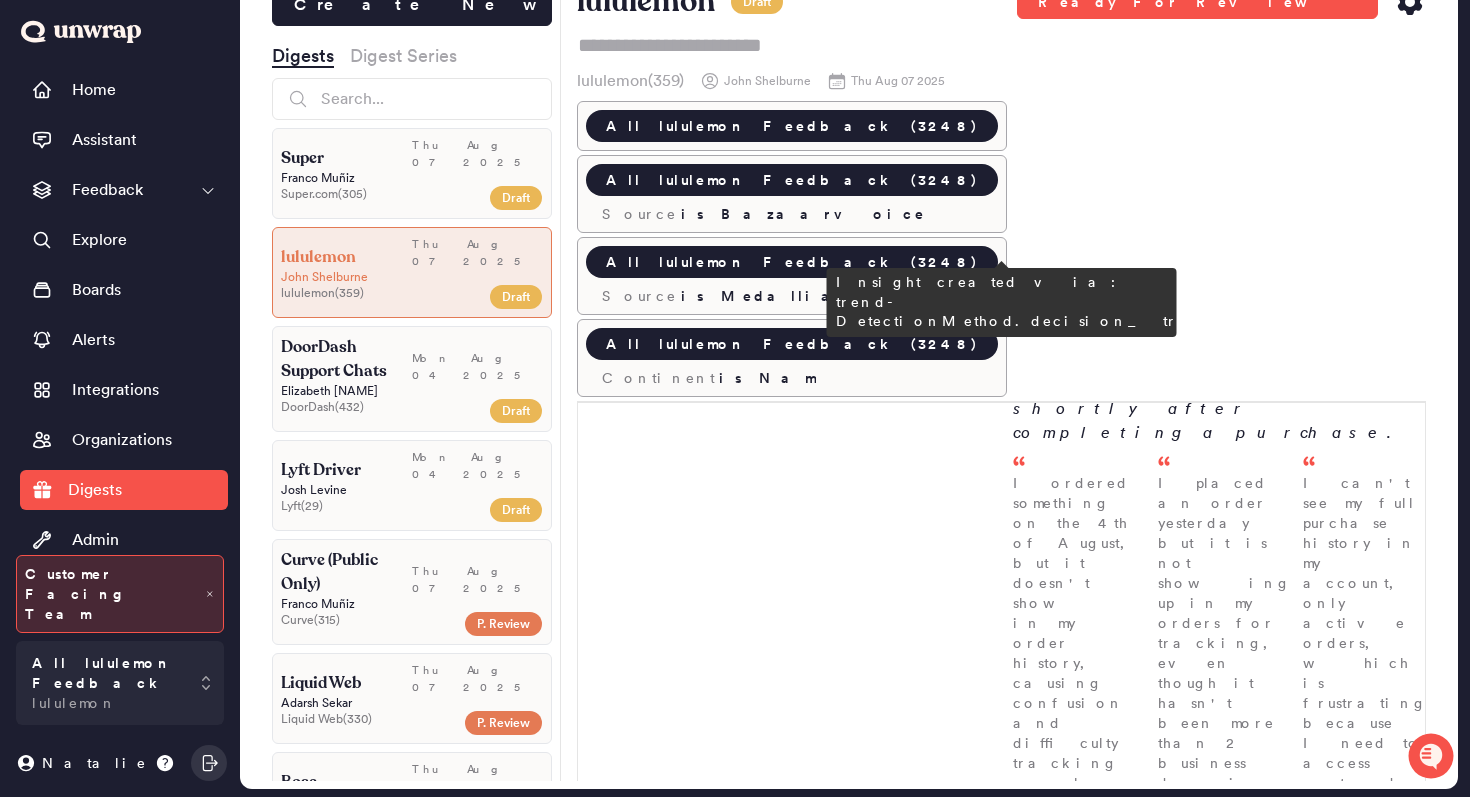 scroll, scrollTop: 603, scrollLeft: 0, axis: vertical 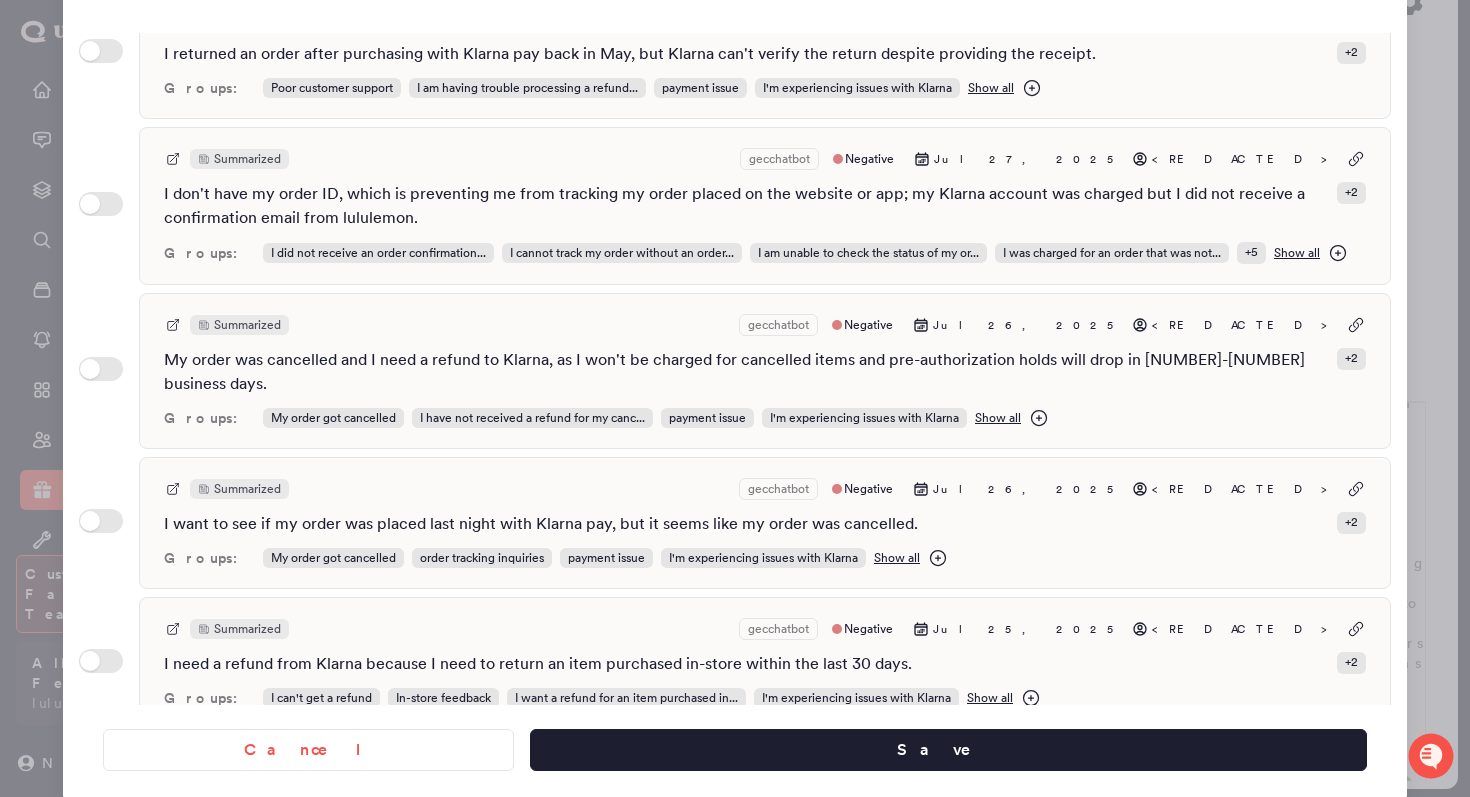 click at bounding box center [735, 398] 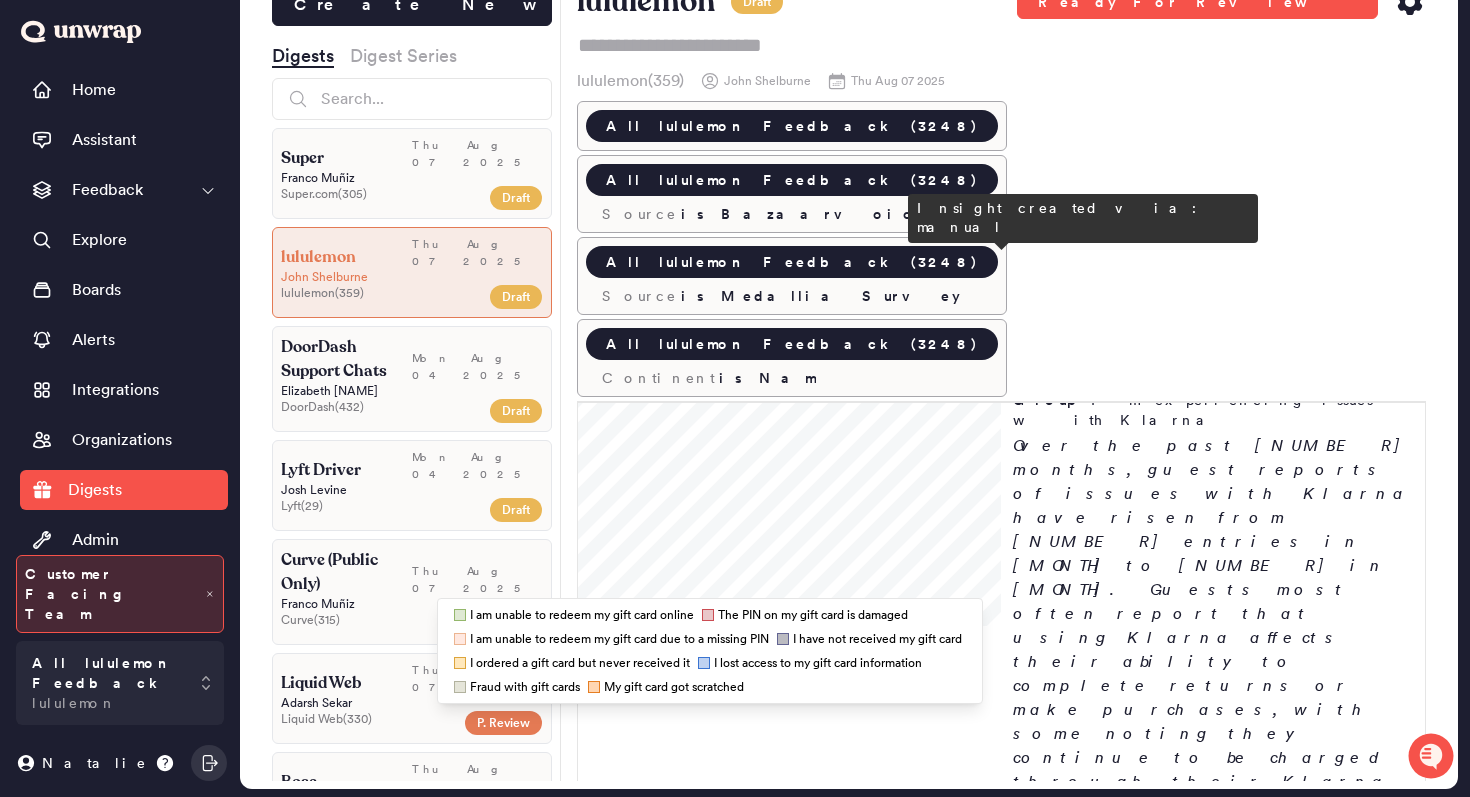 scroll, scrollTop: 1138, scrollLeft: 0, axis: vertical 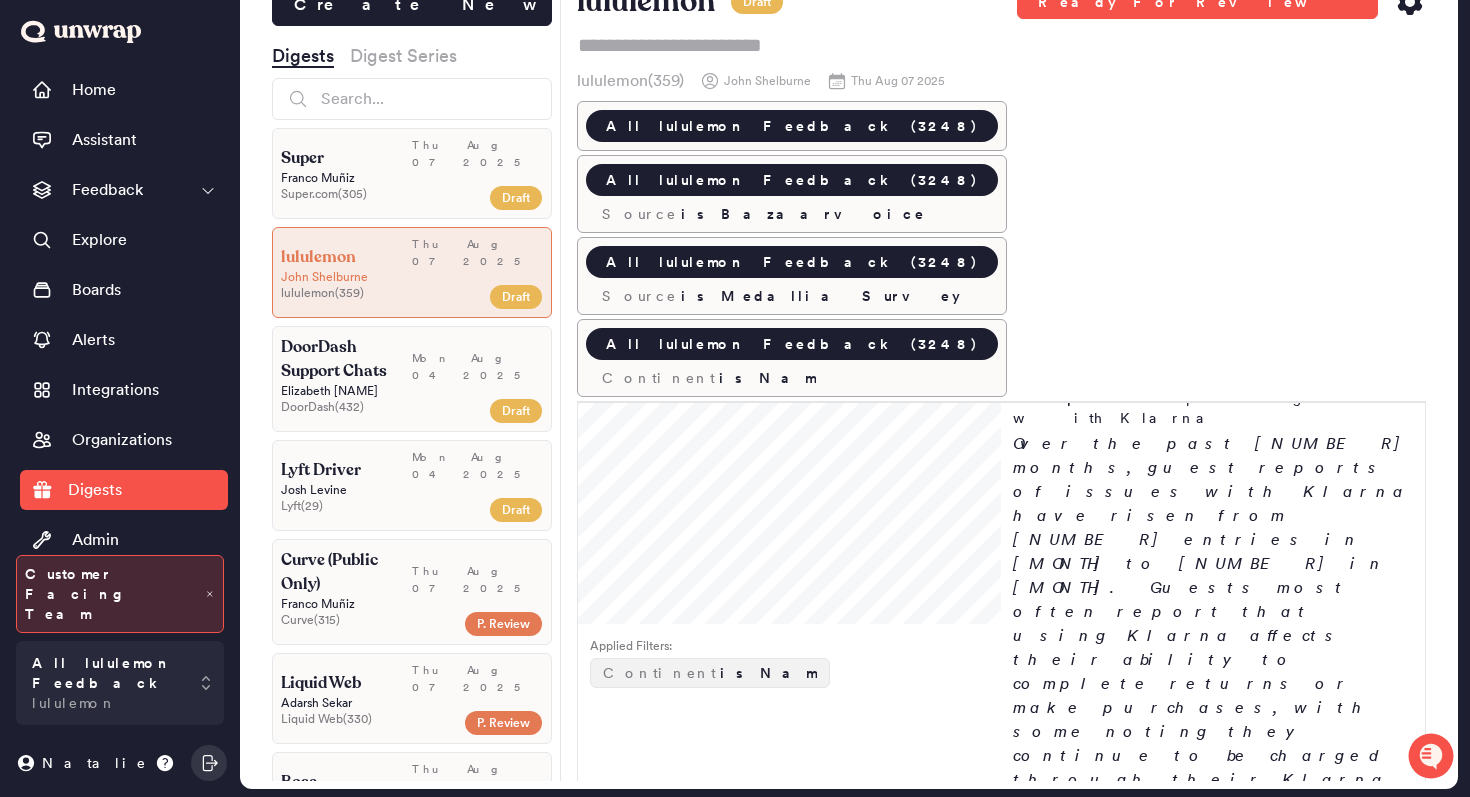 click at bounding box center (790, 1577) 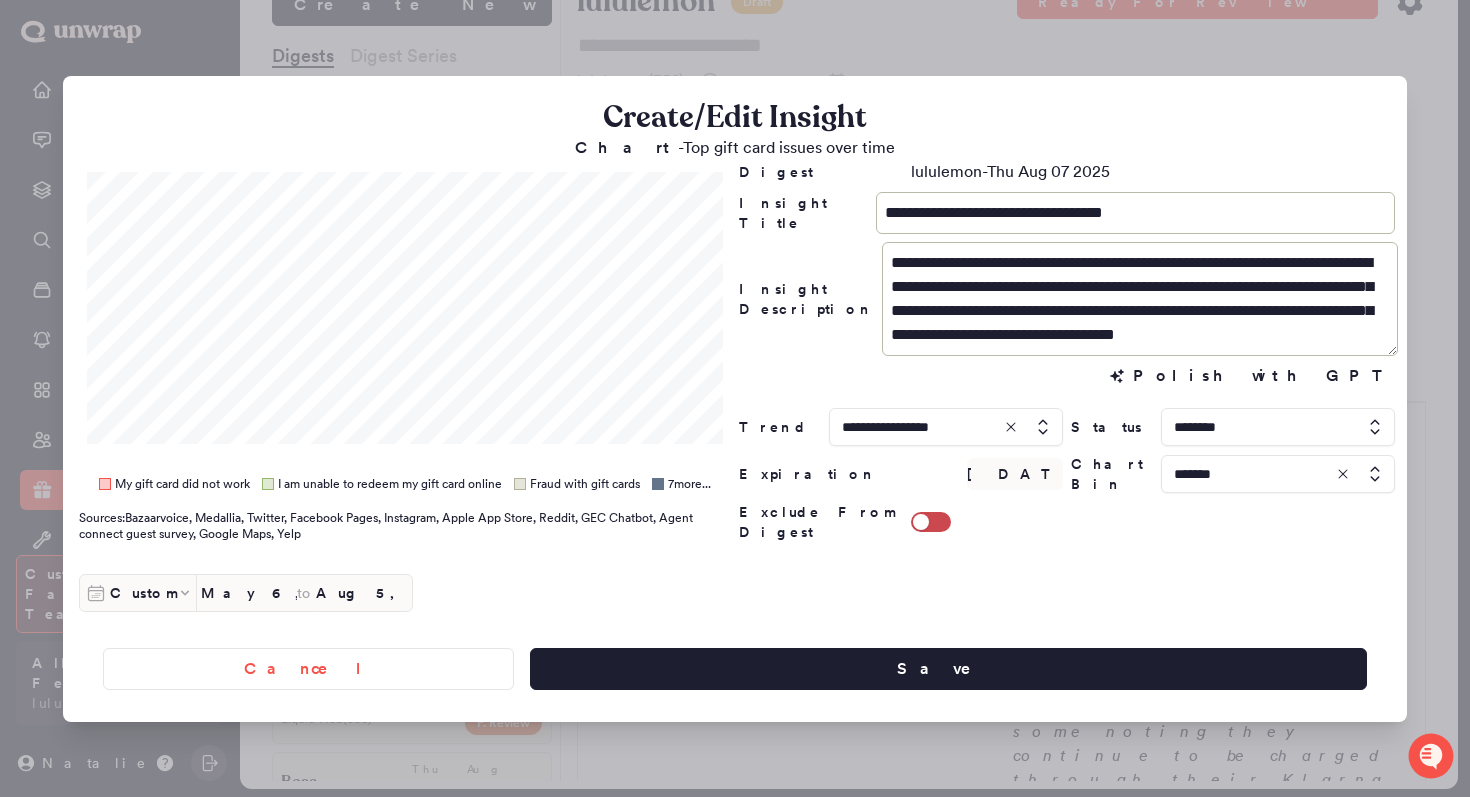 click at bounding box center [735, 398] 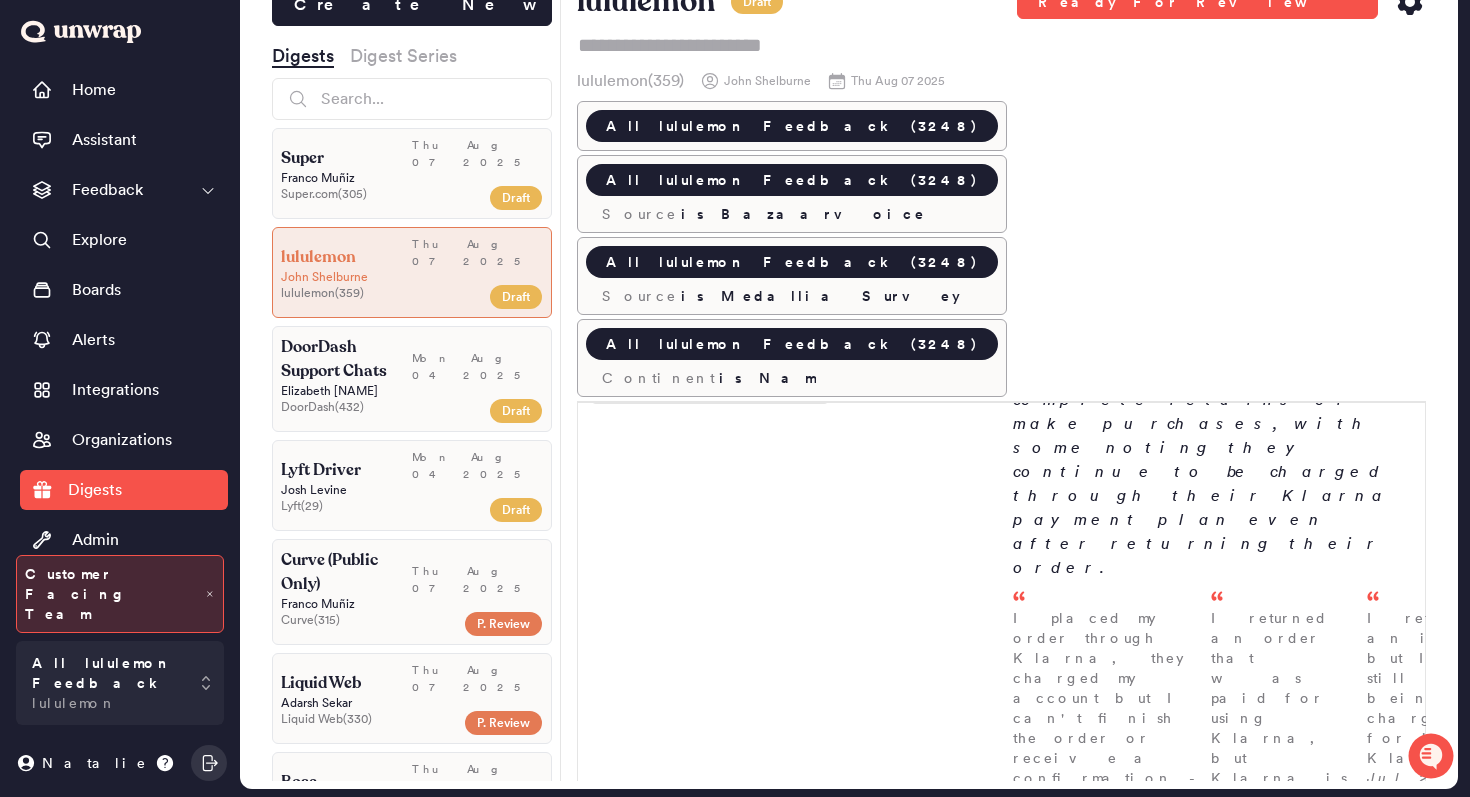 scroll, scrollTop: 1424, scrollLeft: 0, axis: vertical 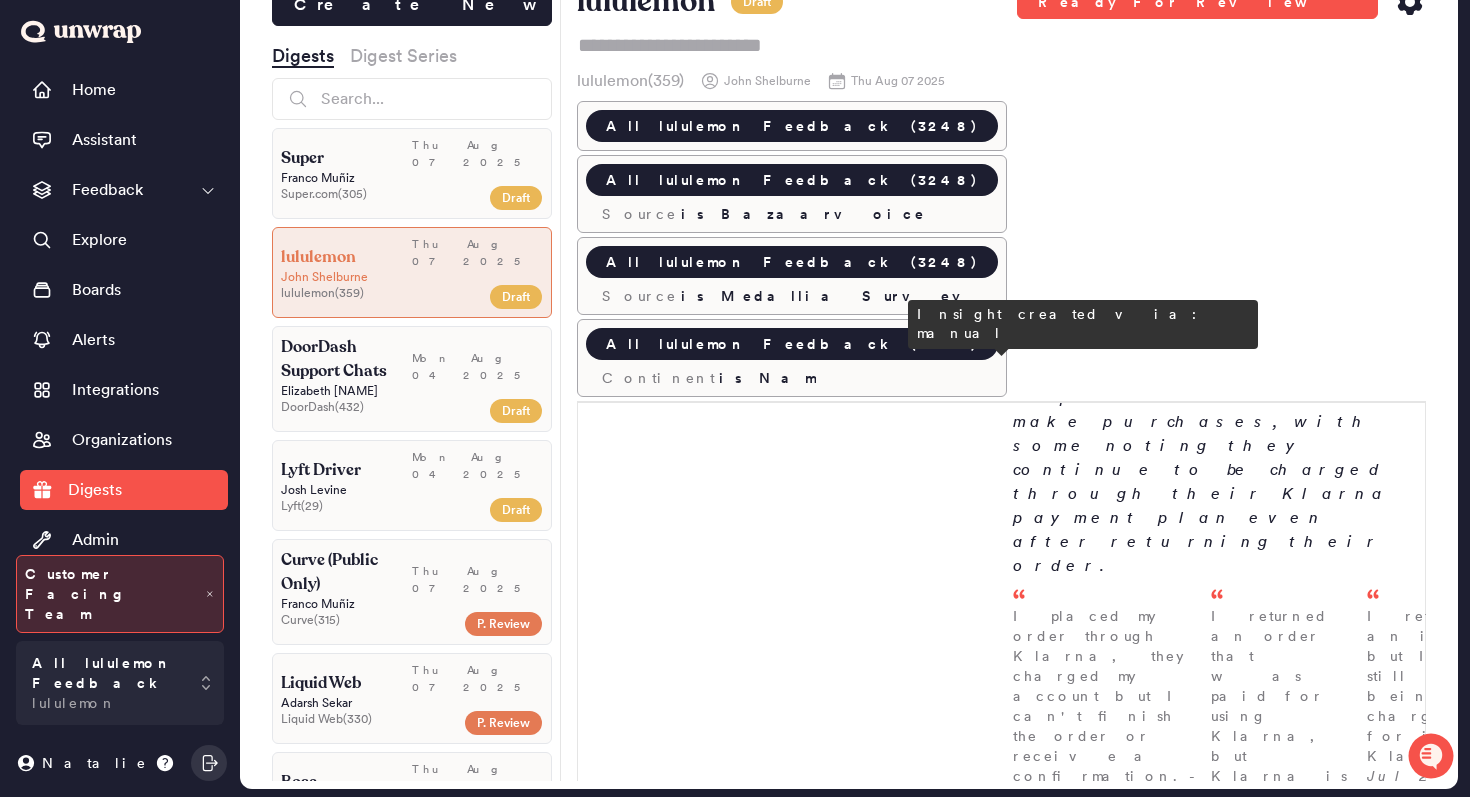 click on "Increase in reports of missing sign-up discount codes * Group  -  I did not receive the sign-up code Guests commonly report that they did not receive their sign-up discount code when attempting their first purchase, with feedback increasing to 83 entries in the most recent week (0.2% of NAM feedback). Many note that they created a new account expecting a 15% off code but never received it by email, leaving them unable to apply the discount at checkout. I signed up for lululemon and never received my 15% off code, potentially due to a technical issue with the discount distribution system.  -  Aug 05 I just made an account and didn’t receive the 15% discount code in my email, possibly due to a technical issue with the discount code distribution system.  -  Aug 05 I signed up for the email newsletter but did not receive my 15% off first order email, even after checking spam and promotion folders.  -  Aug 04" at bounding box center (1213, 2124) 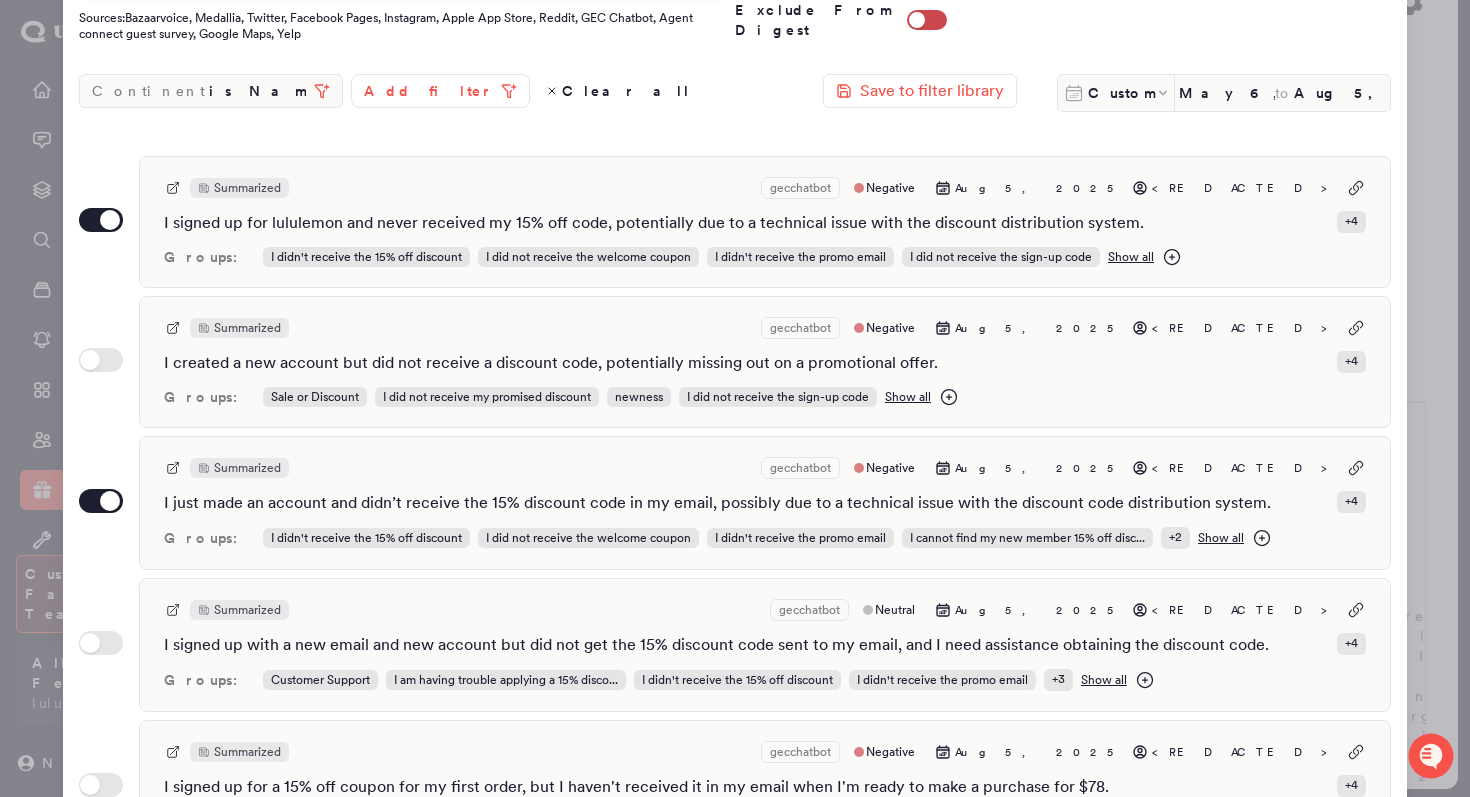 scroll, scrollTop: 555, scrollLeft: 0, axis: vertical 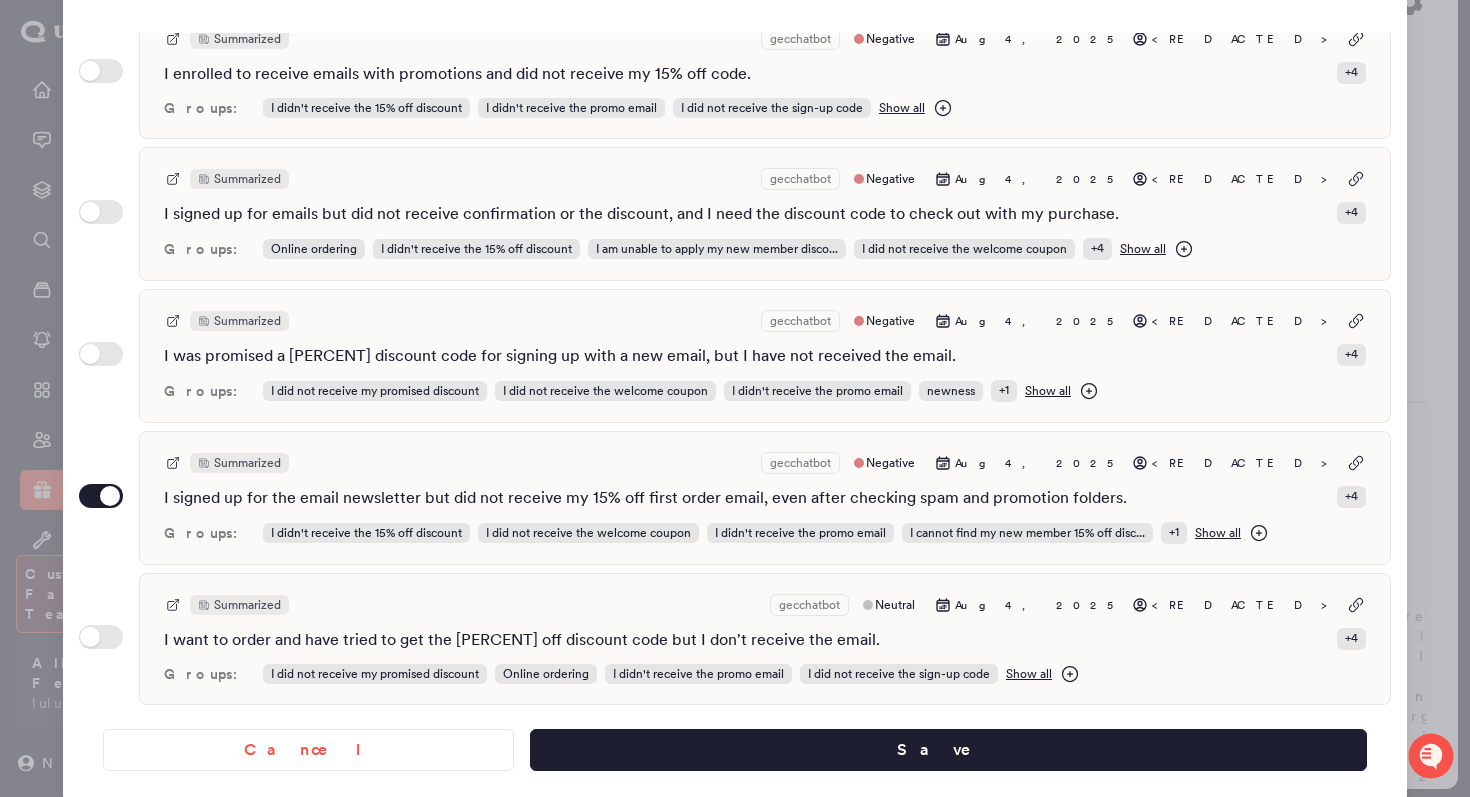 click at bounding box center [735, 398] 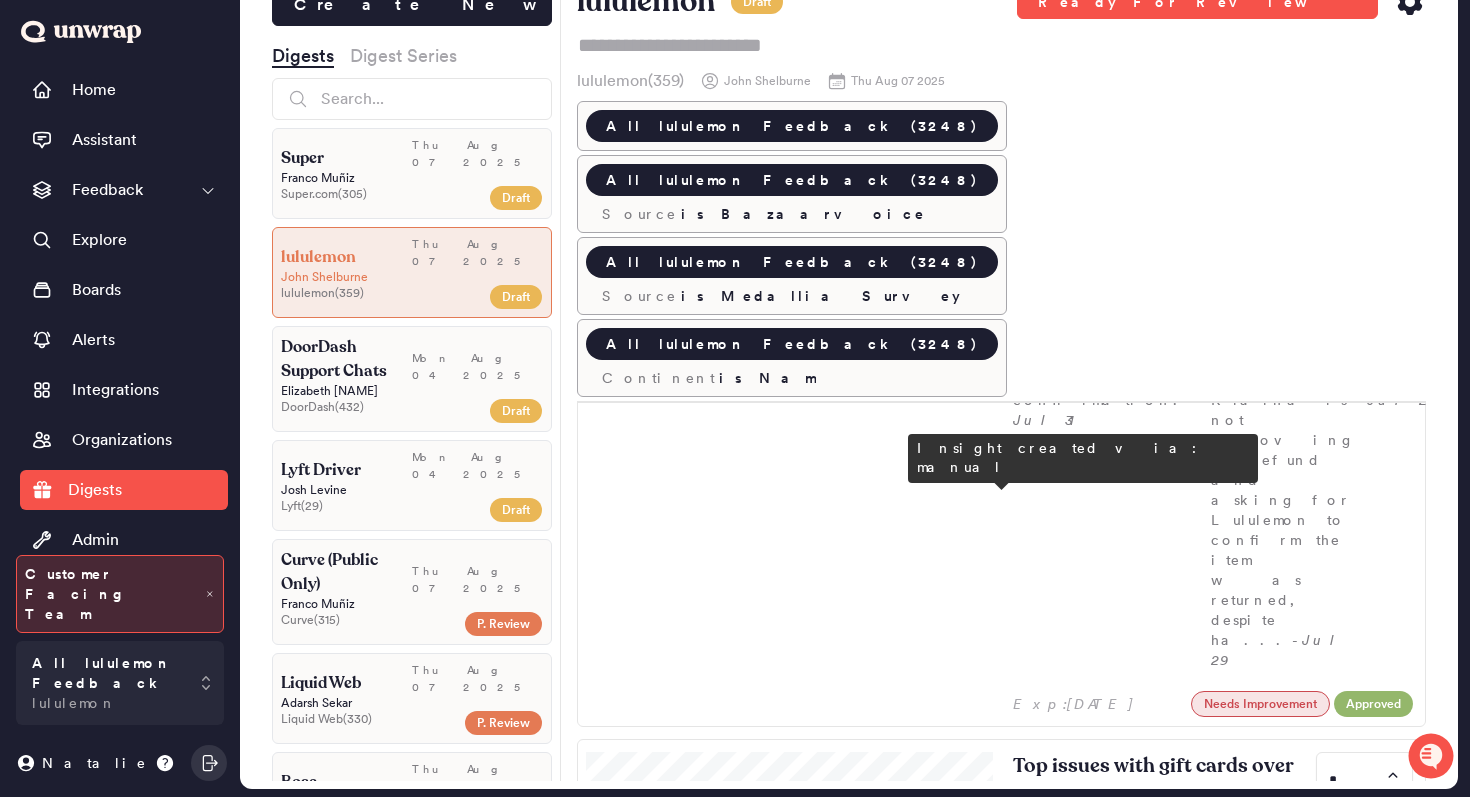 scroll, scrollTop: 1891, scrollLeft: 0, axis: vertical 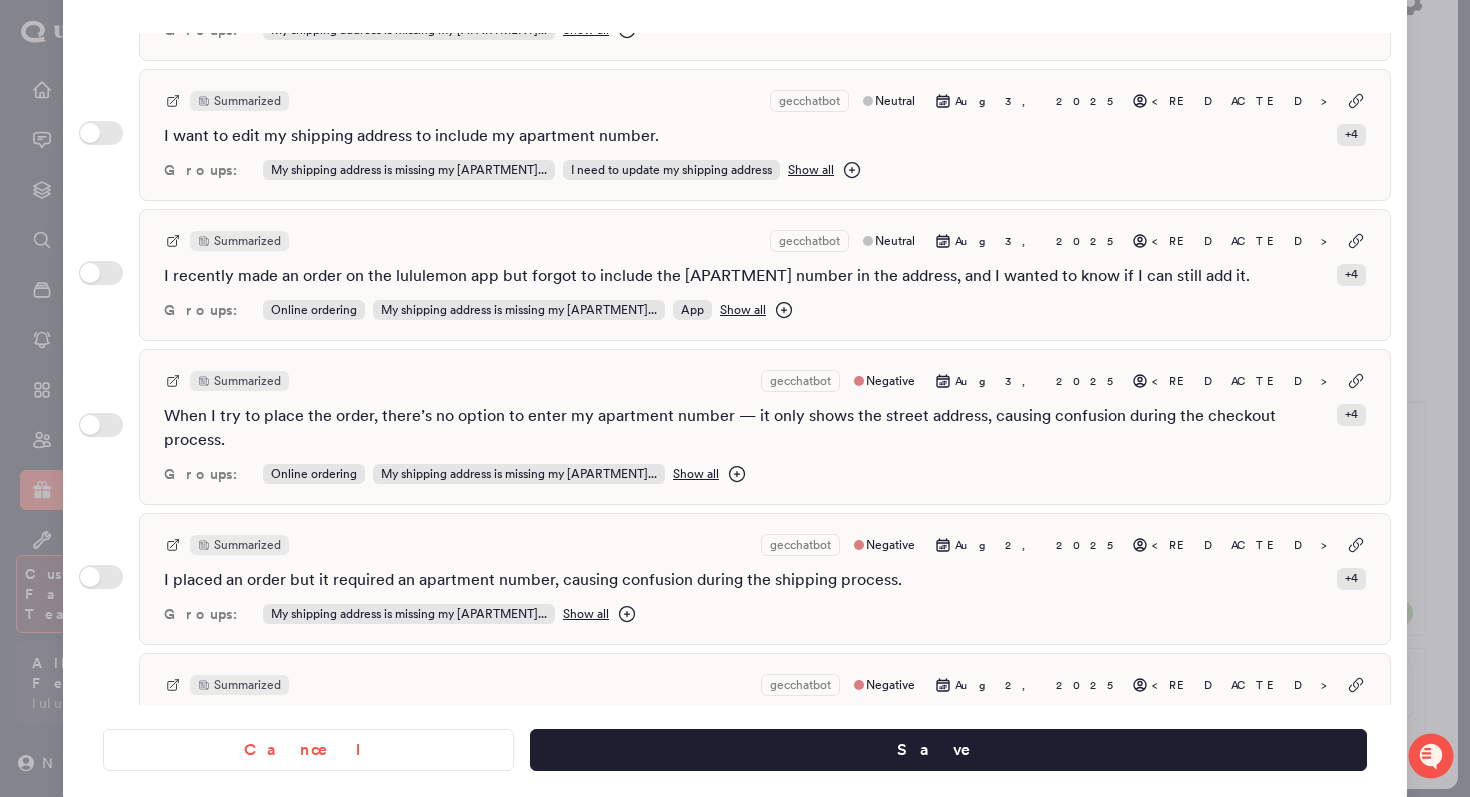 click at bounding box center [735, 398] 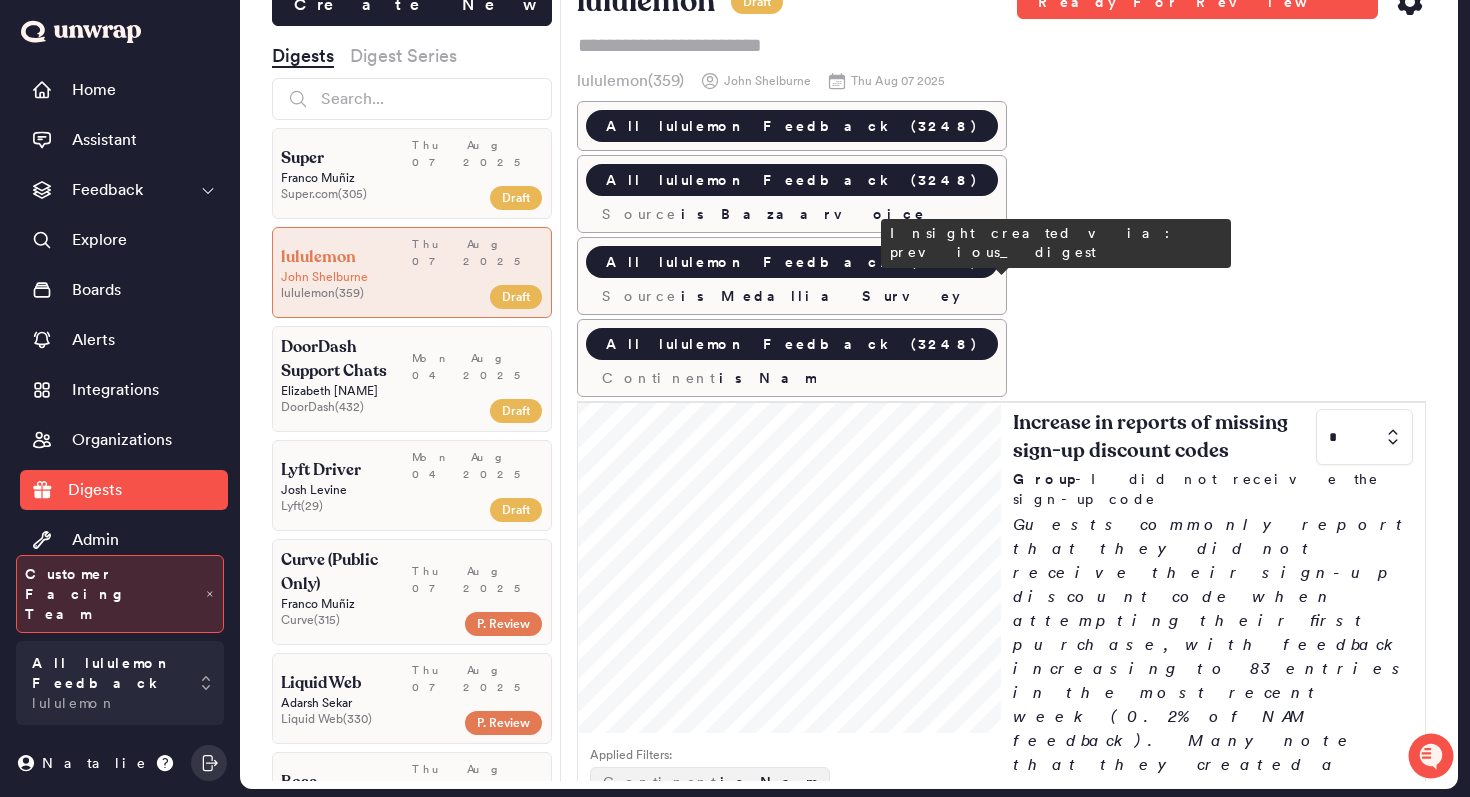 scroll, scrollTop: 2676, scrollLeft: 0, axis: vertical 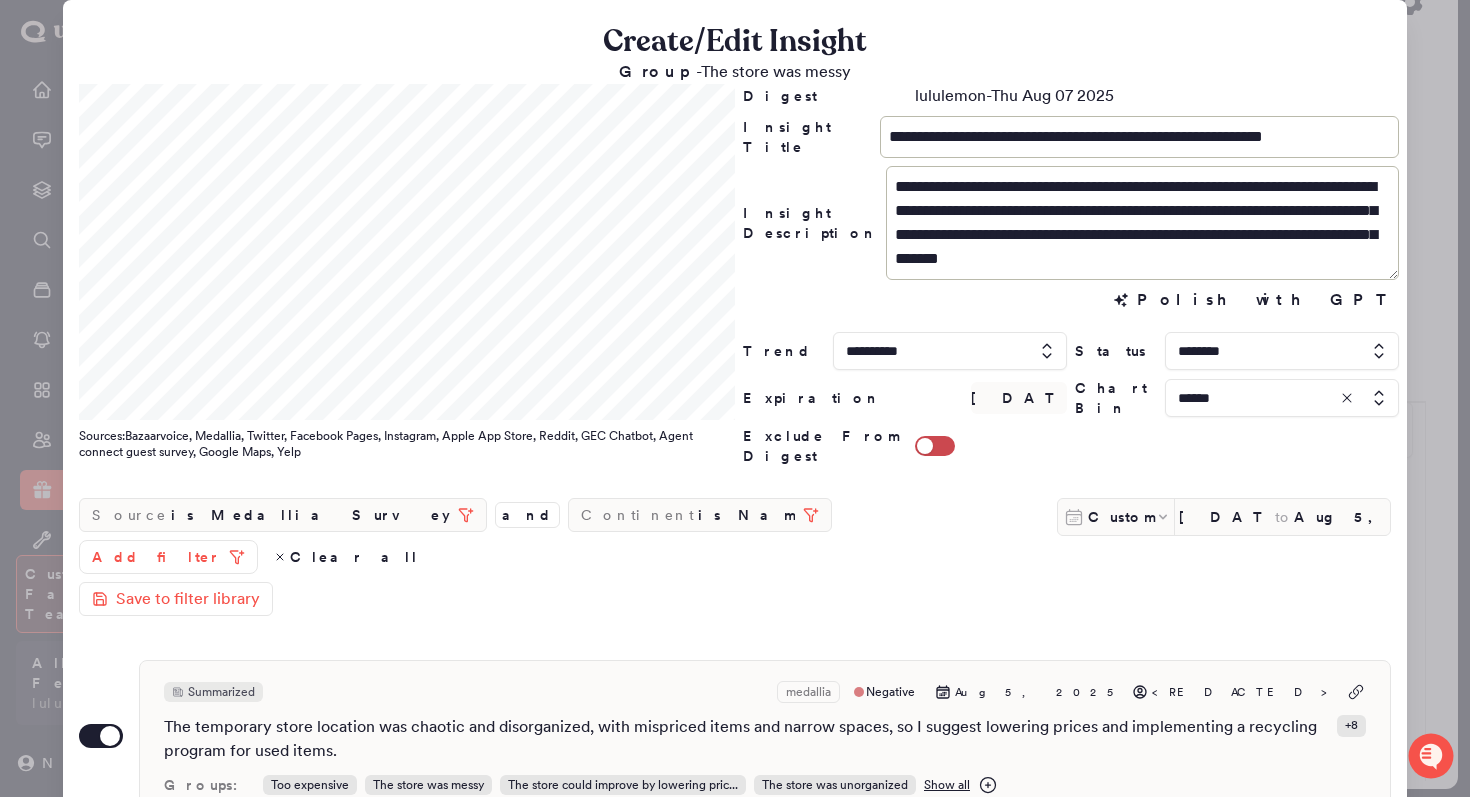 drag, startPoint x: 1429, startPoint y: 118, endPoint x: 1193, endPoint y: 334, distance: 319.925 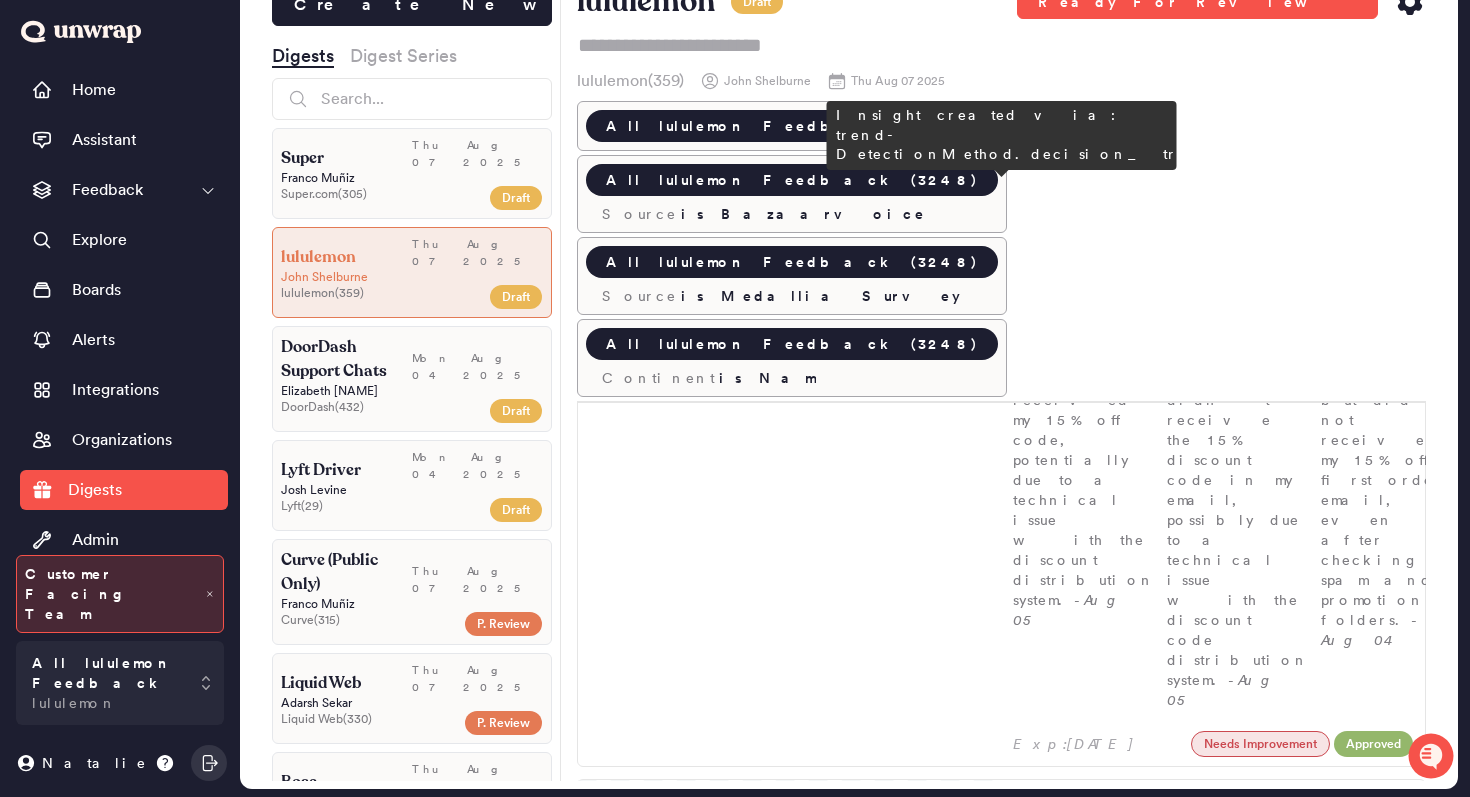 scroll, scrollTop: 3317, scrollLeft: 0, axis: vertical 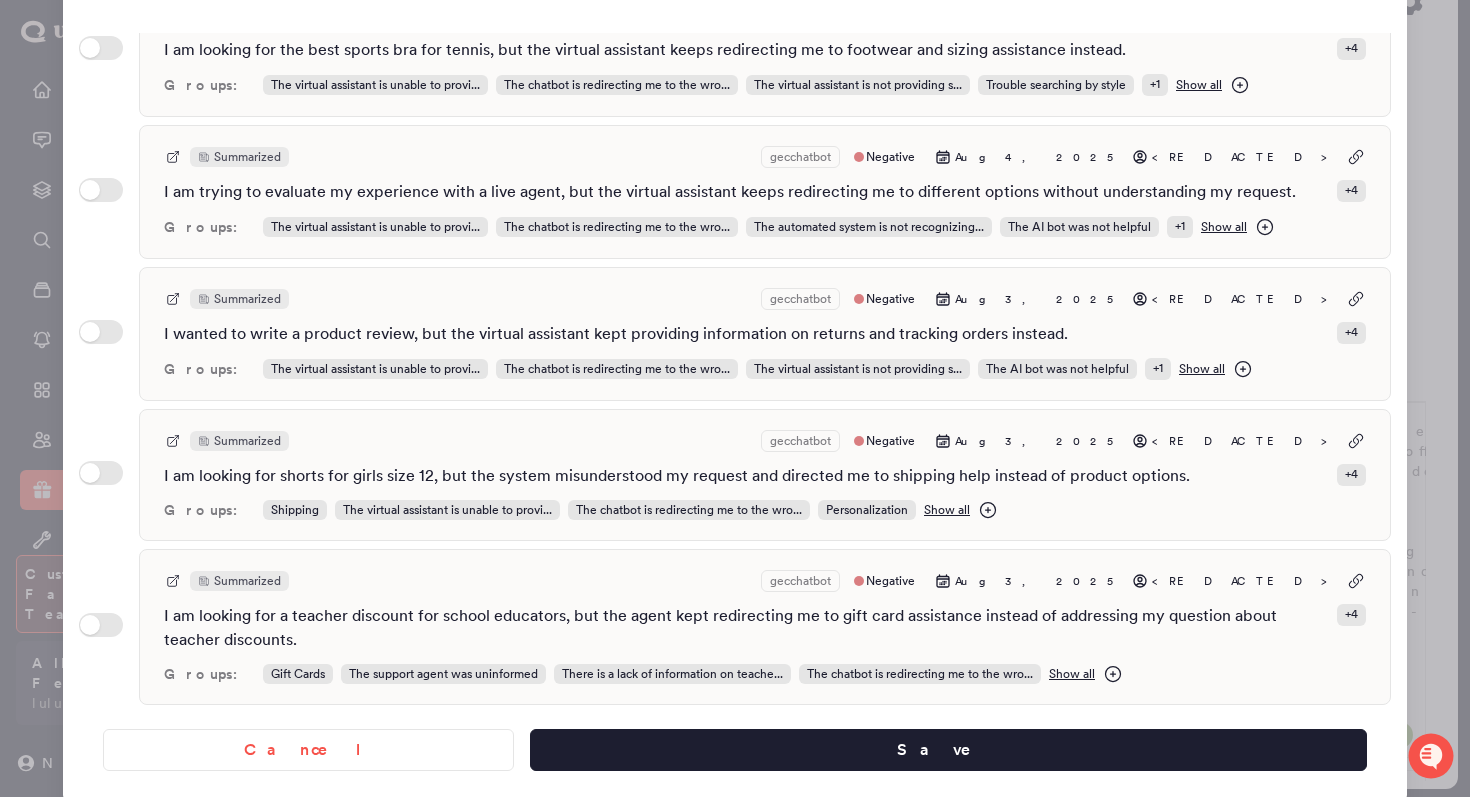 click at bounding box center [735, 398] 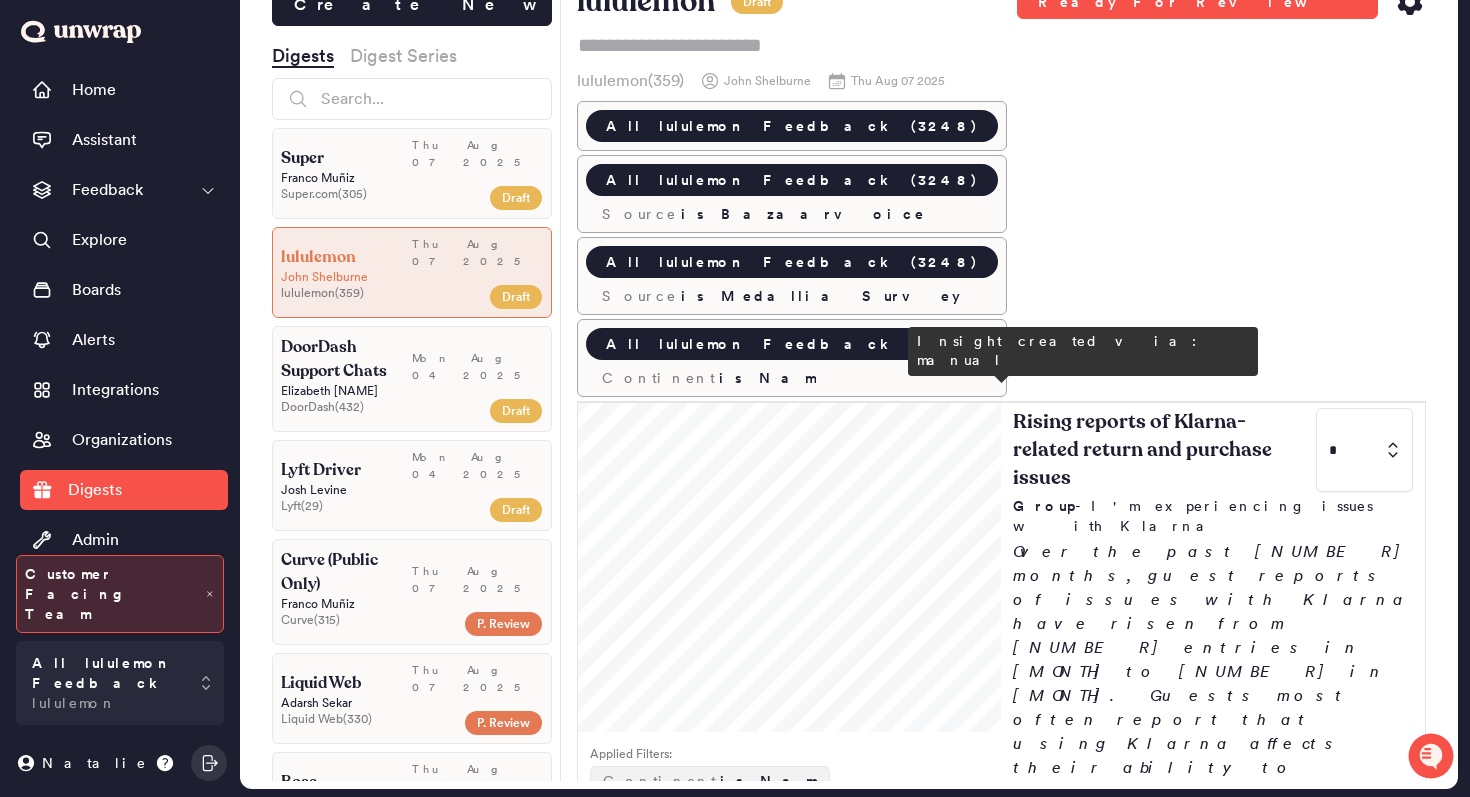 scroll, scrollTop: 1032, scrollLeft: 0, axis: vertical 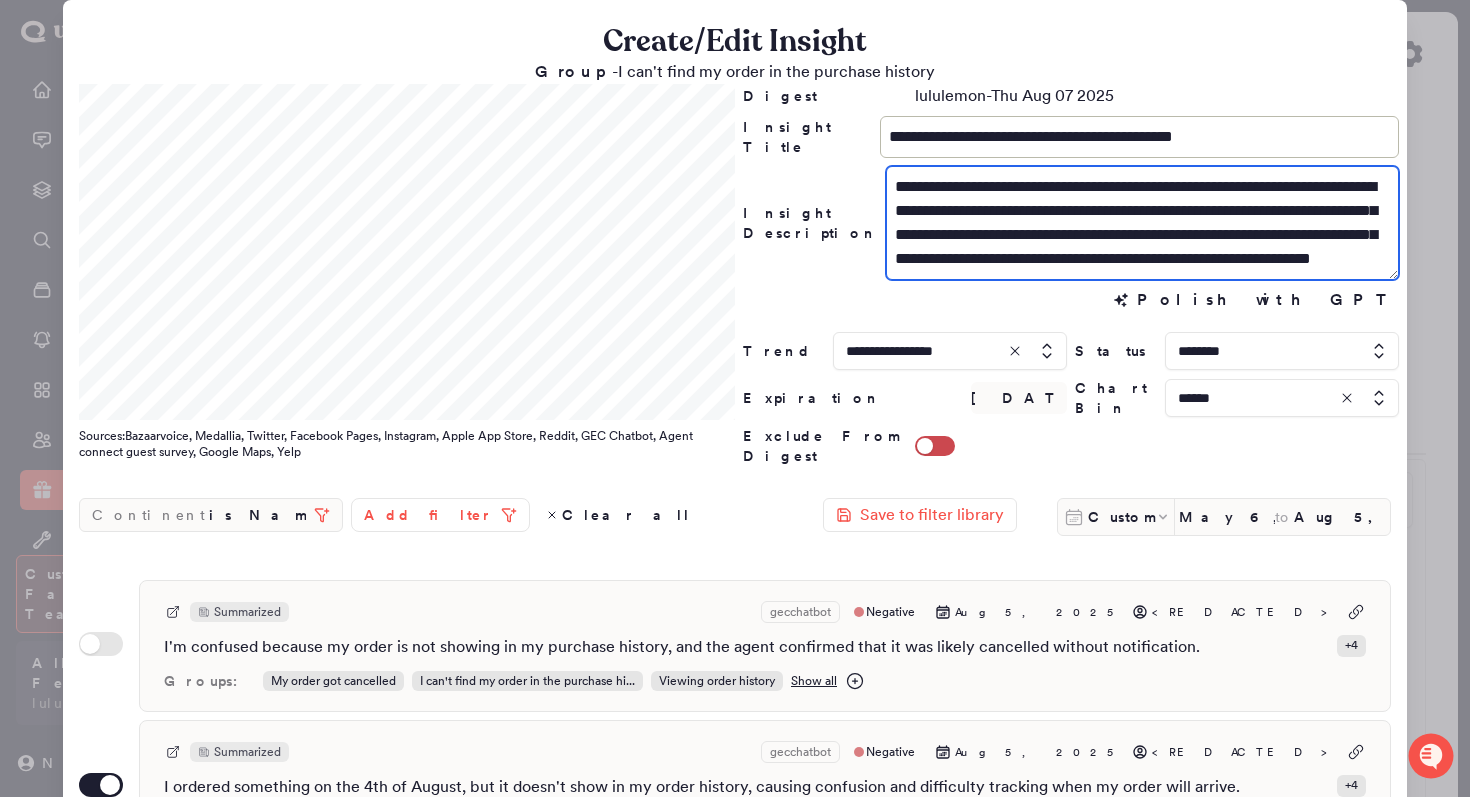 click on "**********" at bounding box center (1142, 223) 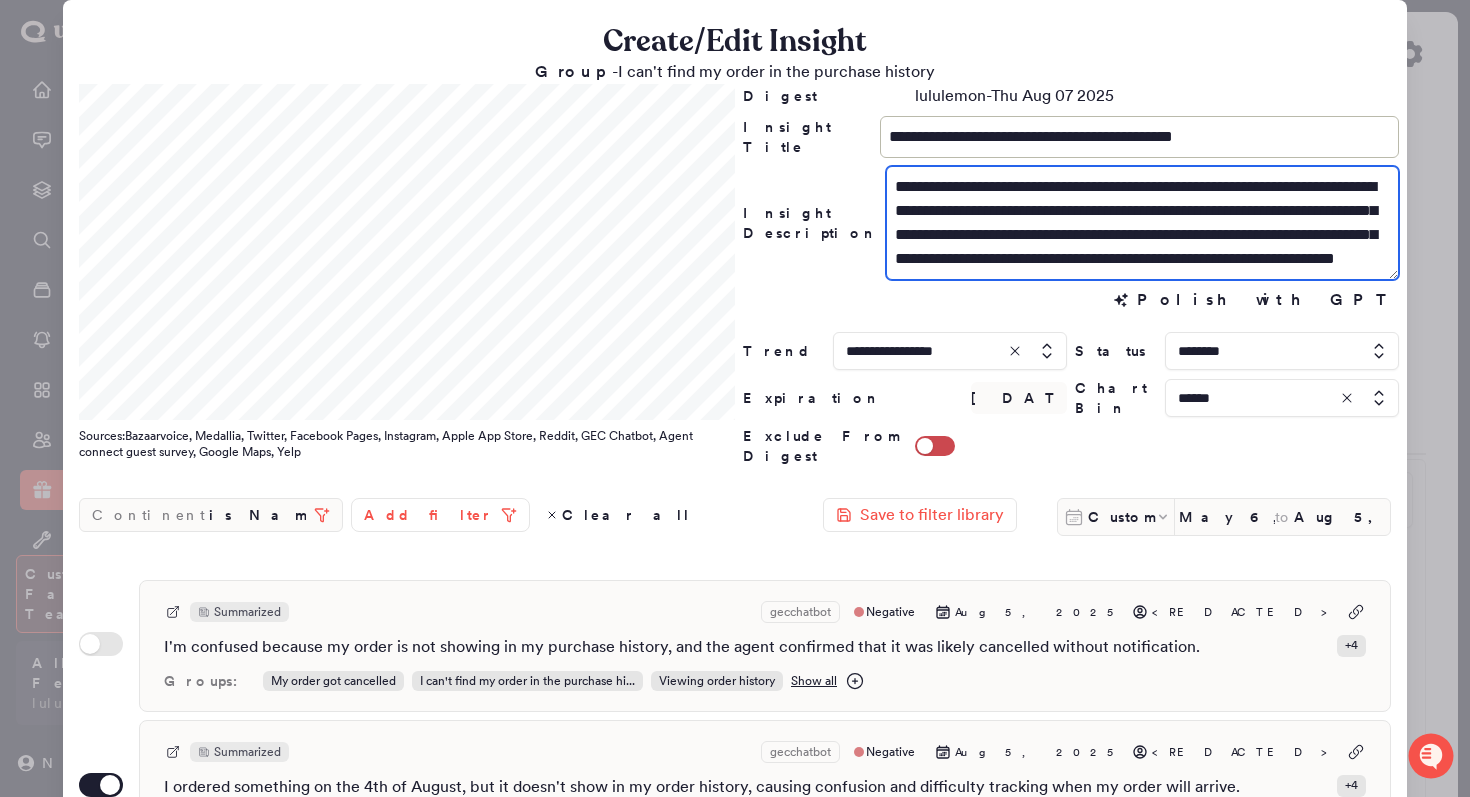 scroll, scrollTop: 24, scrollLeft: 0, axis: vertical 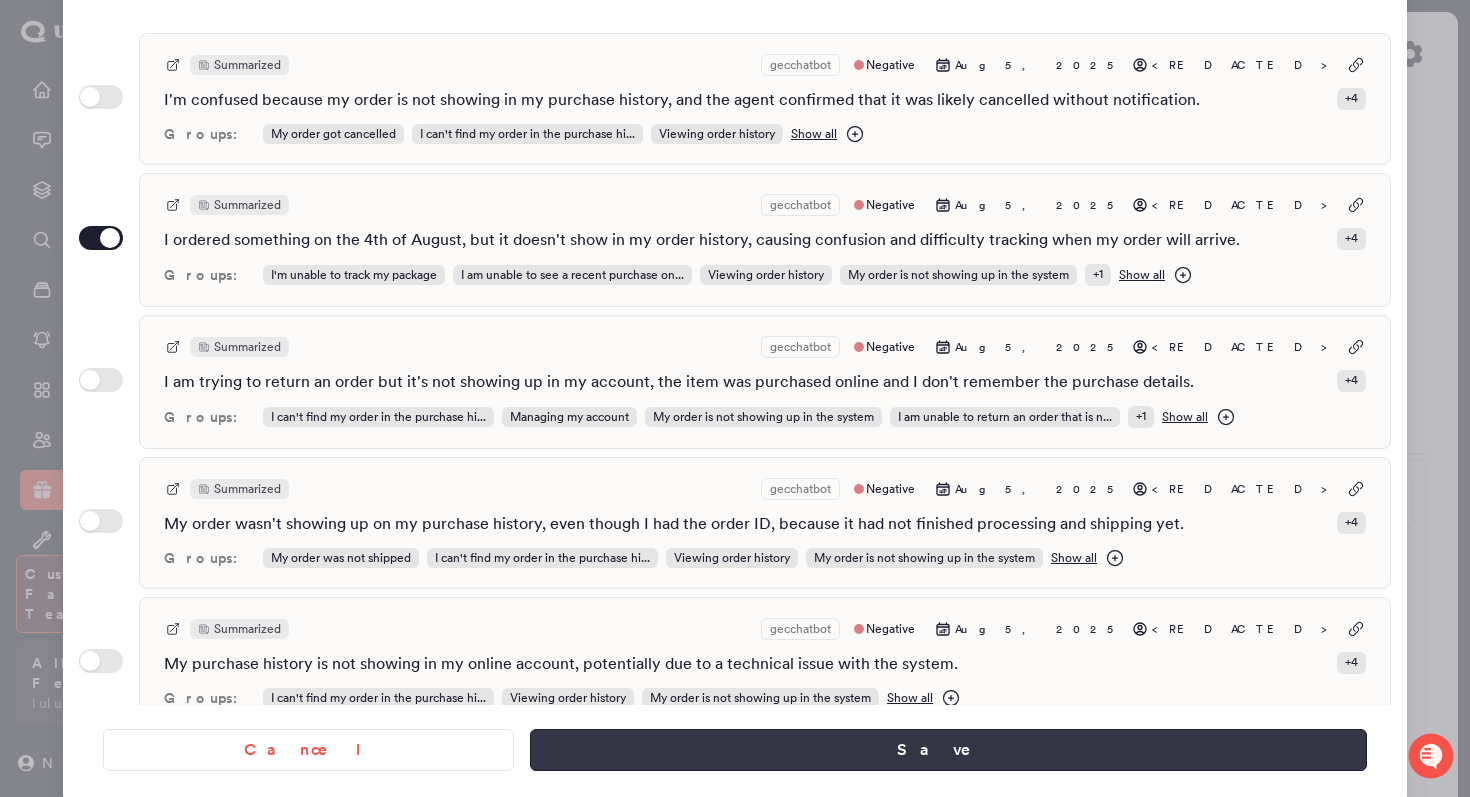 type on "**********" 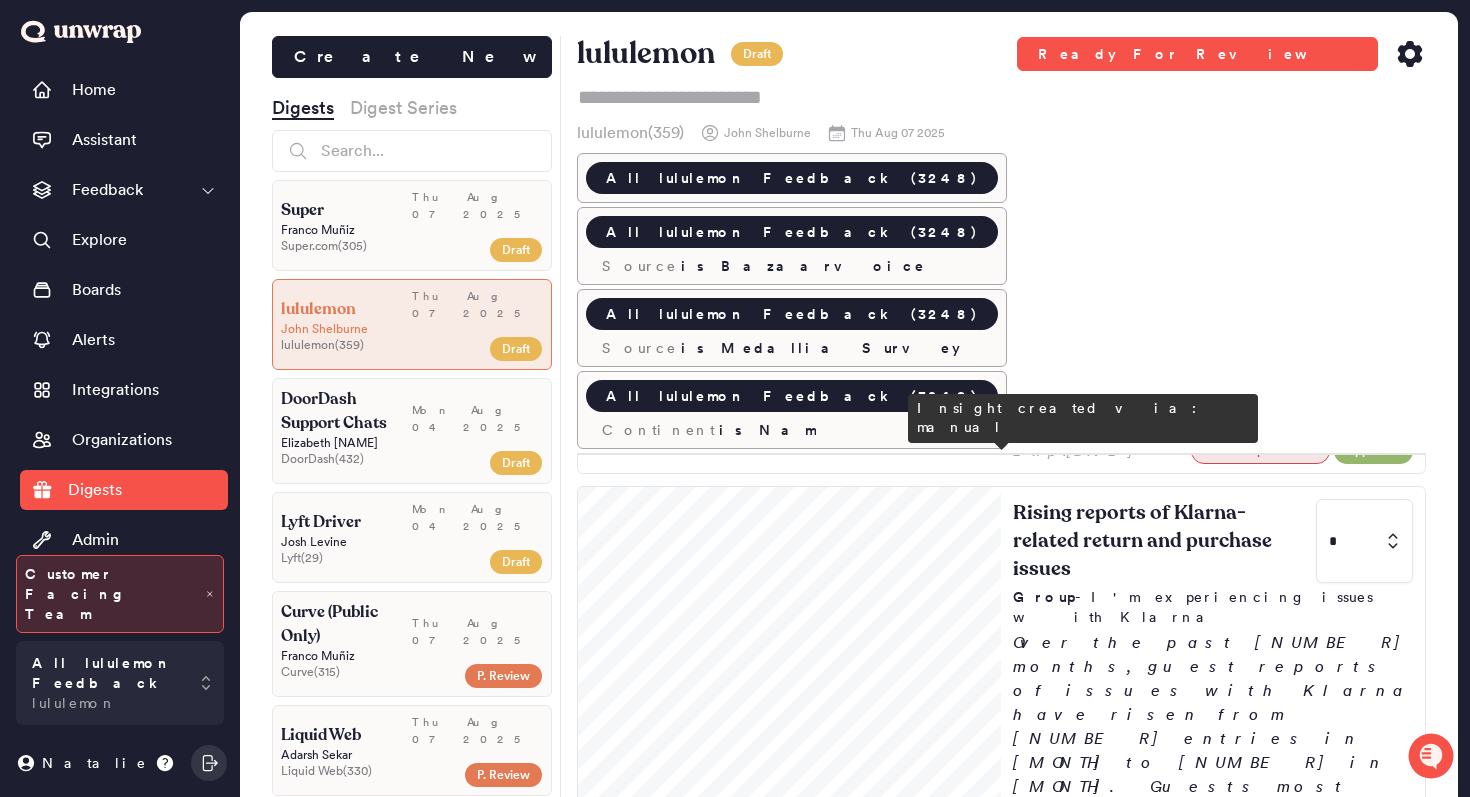 scroll, scrollTop: 990, scrollLeft: 0, axis: vertical 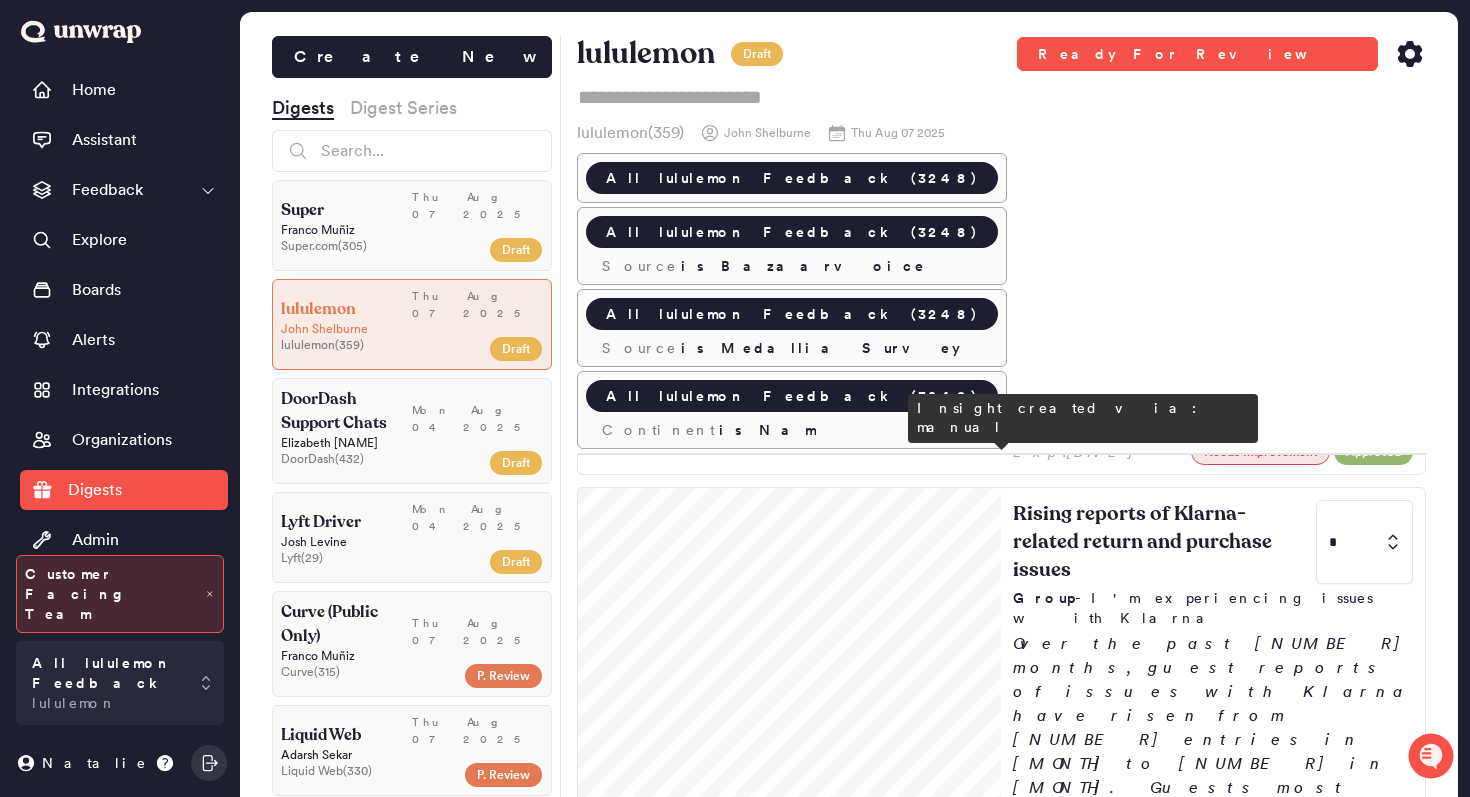 click on "Chart  -  Top gift card issues over time" at bounding box center [1213, 1694] 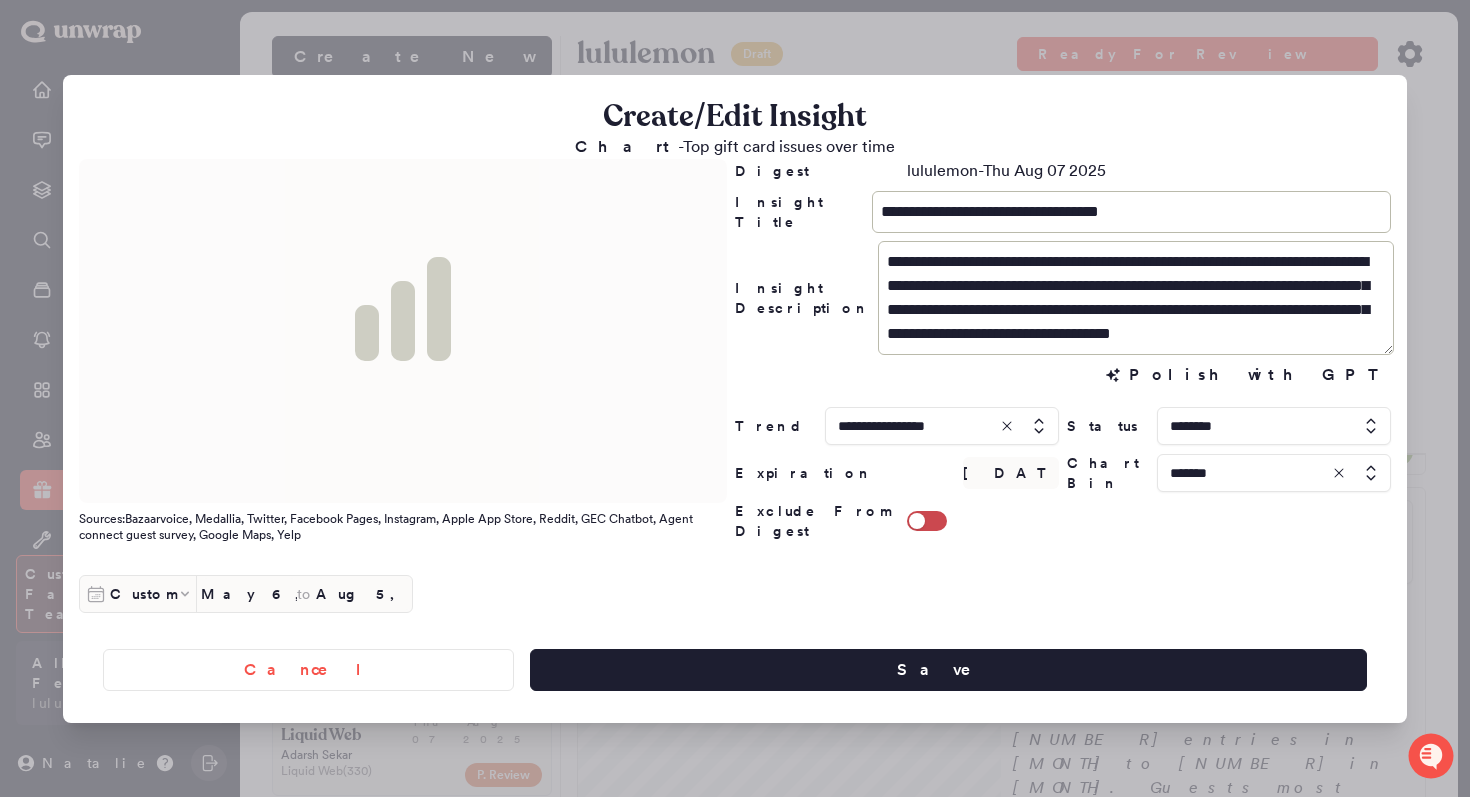click at bounding box center (735, 398) 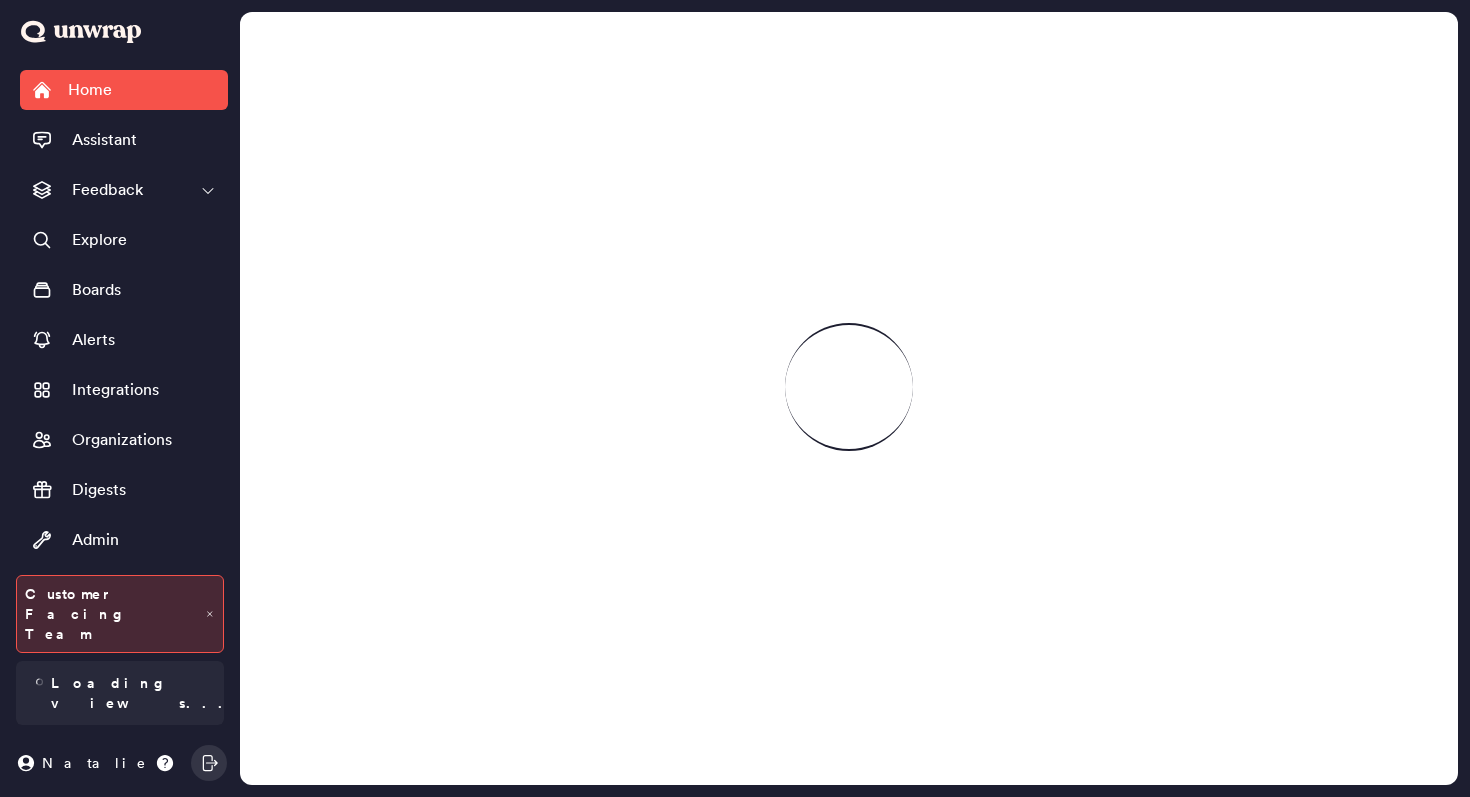 scroll, scrollTop: 0, scrollLeft: 0, axis: both 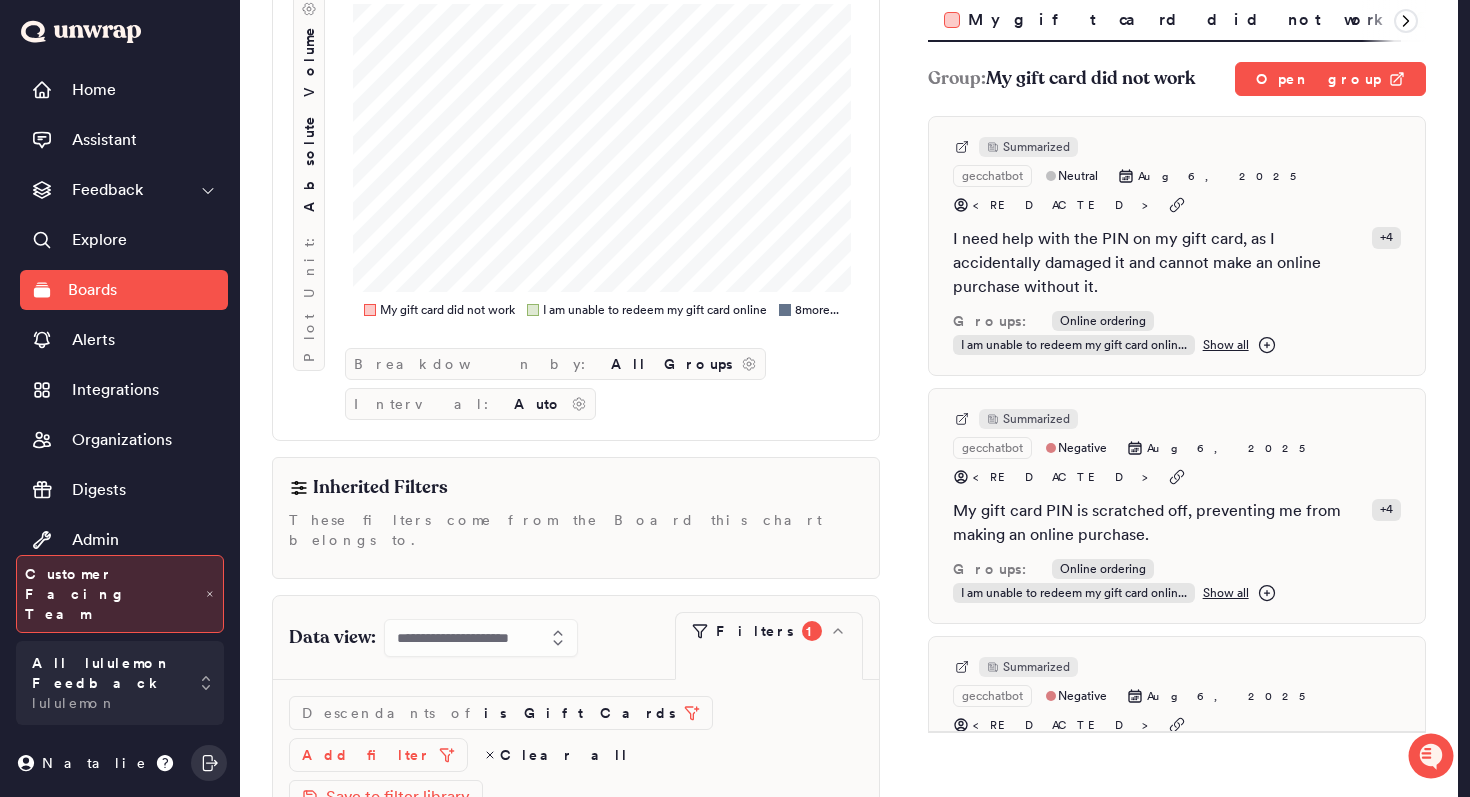click on "Add filter" at bounding box center [366, 755] 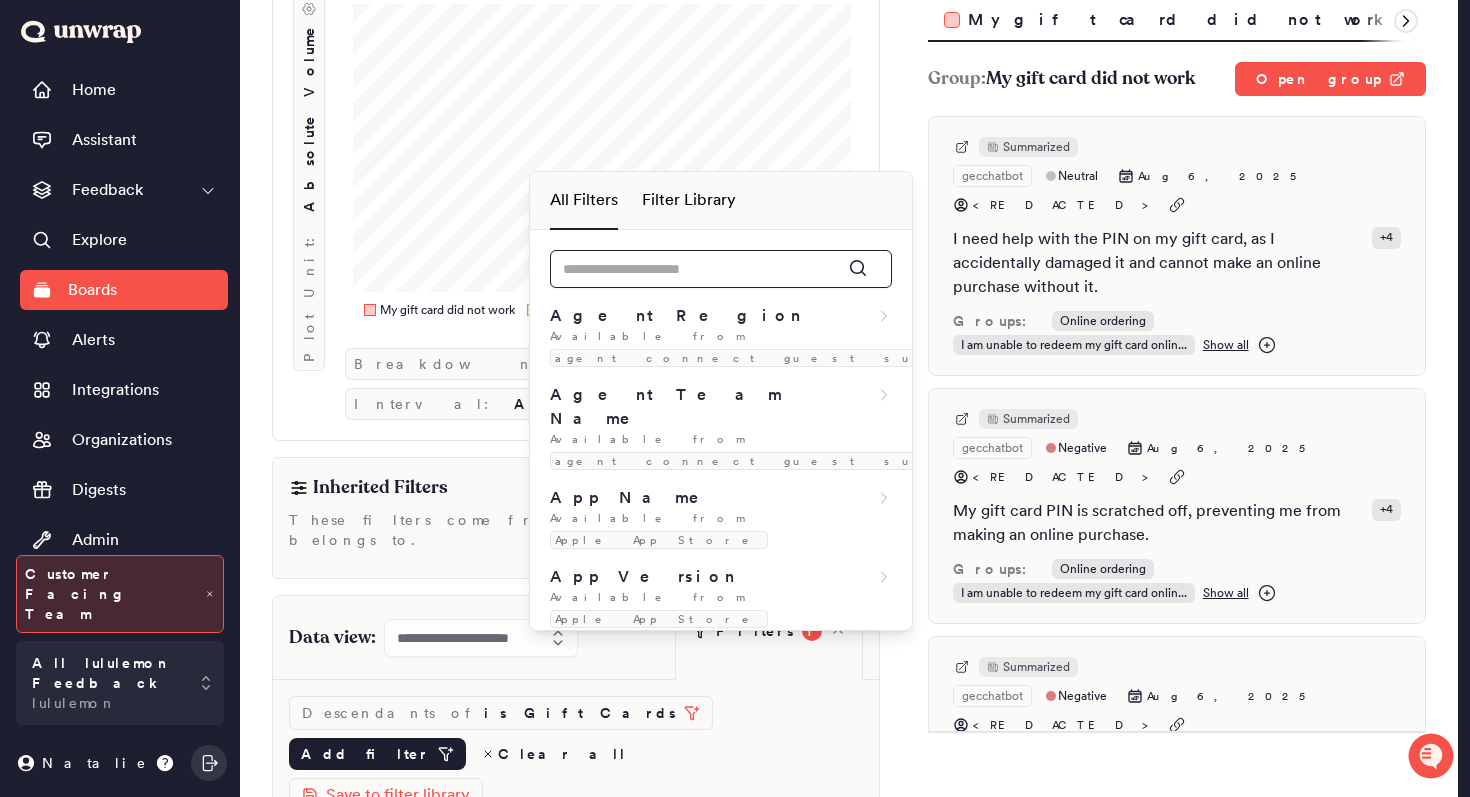 click at bounding box center (721, 269) 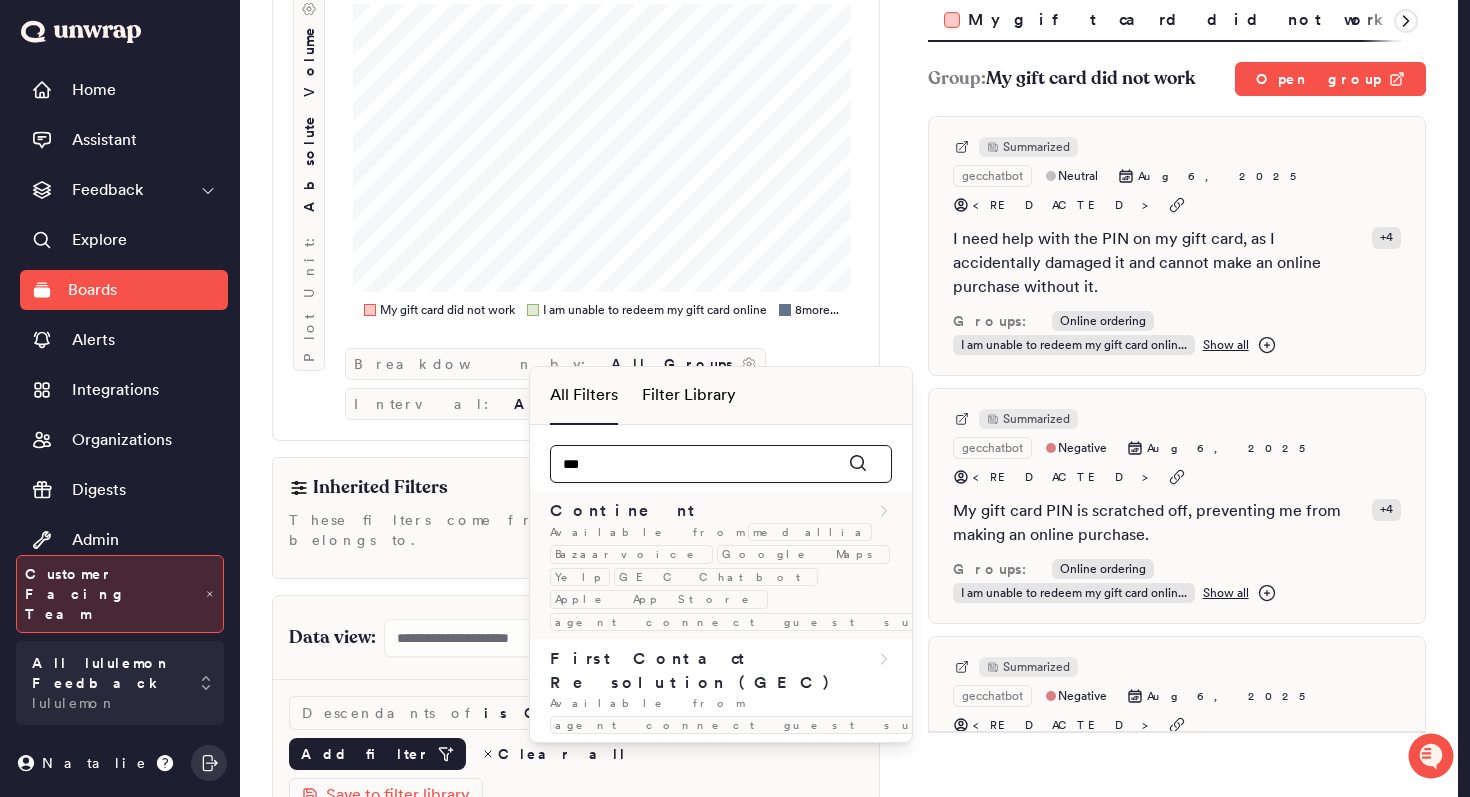 type on "***" 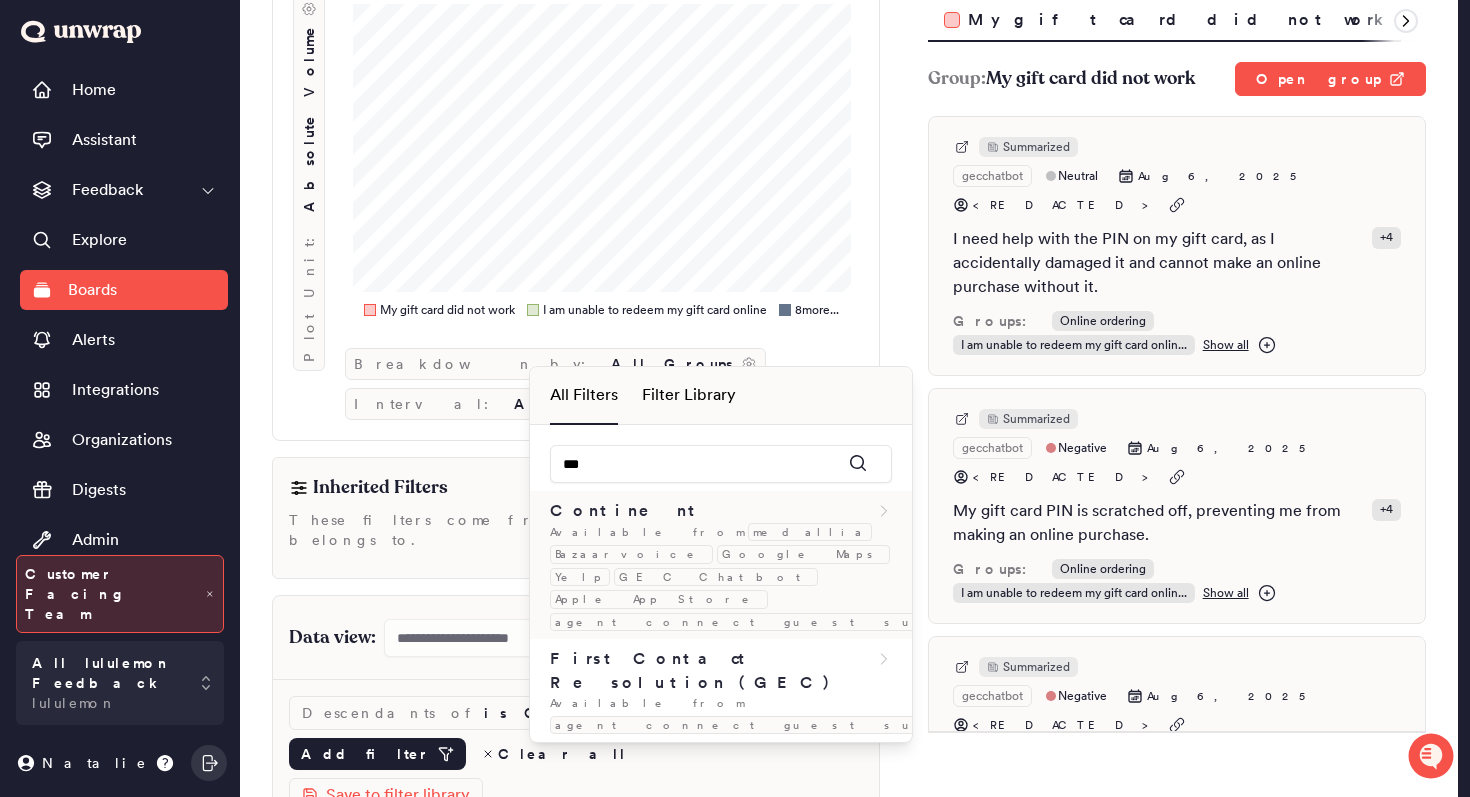 click on "medallia" at bounding box center (810, 532) 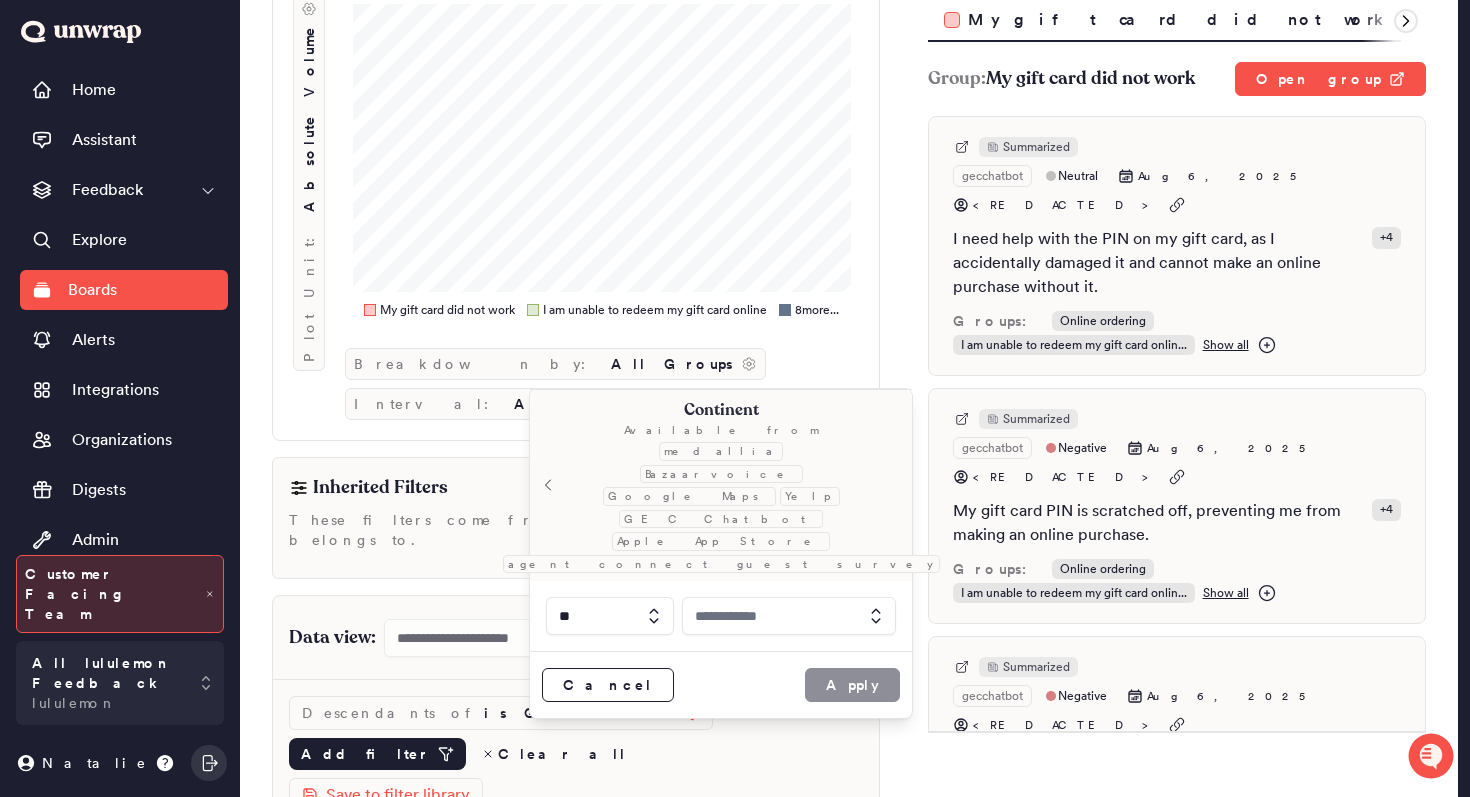 click at bounding box center (789, 616) 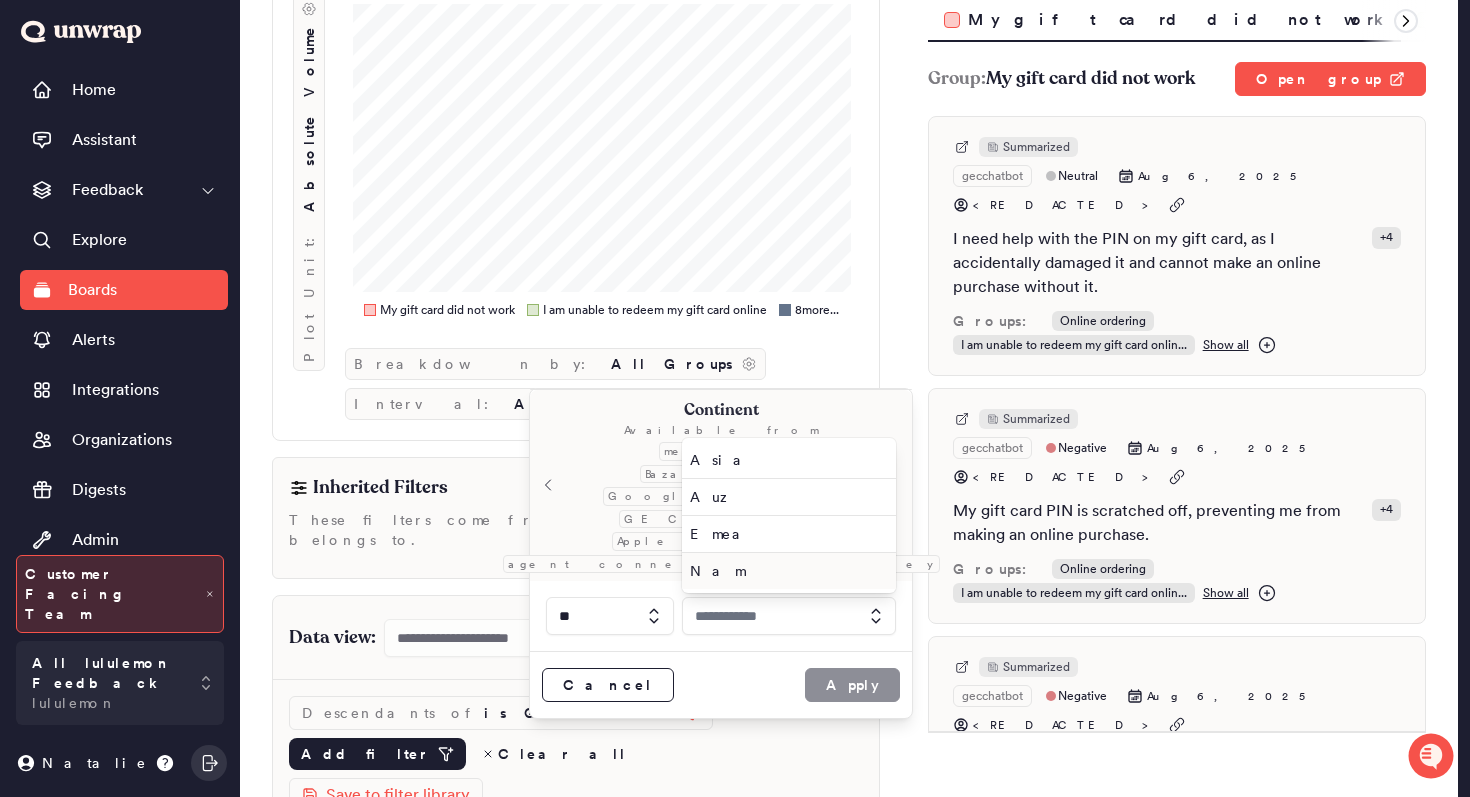 click on "Nam" at bounding box center [785, 571] 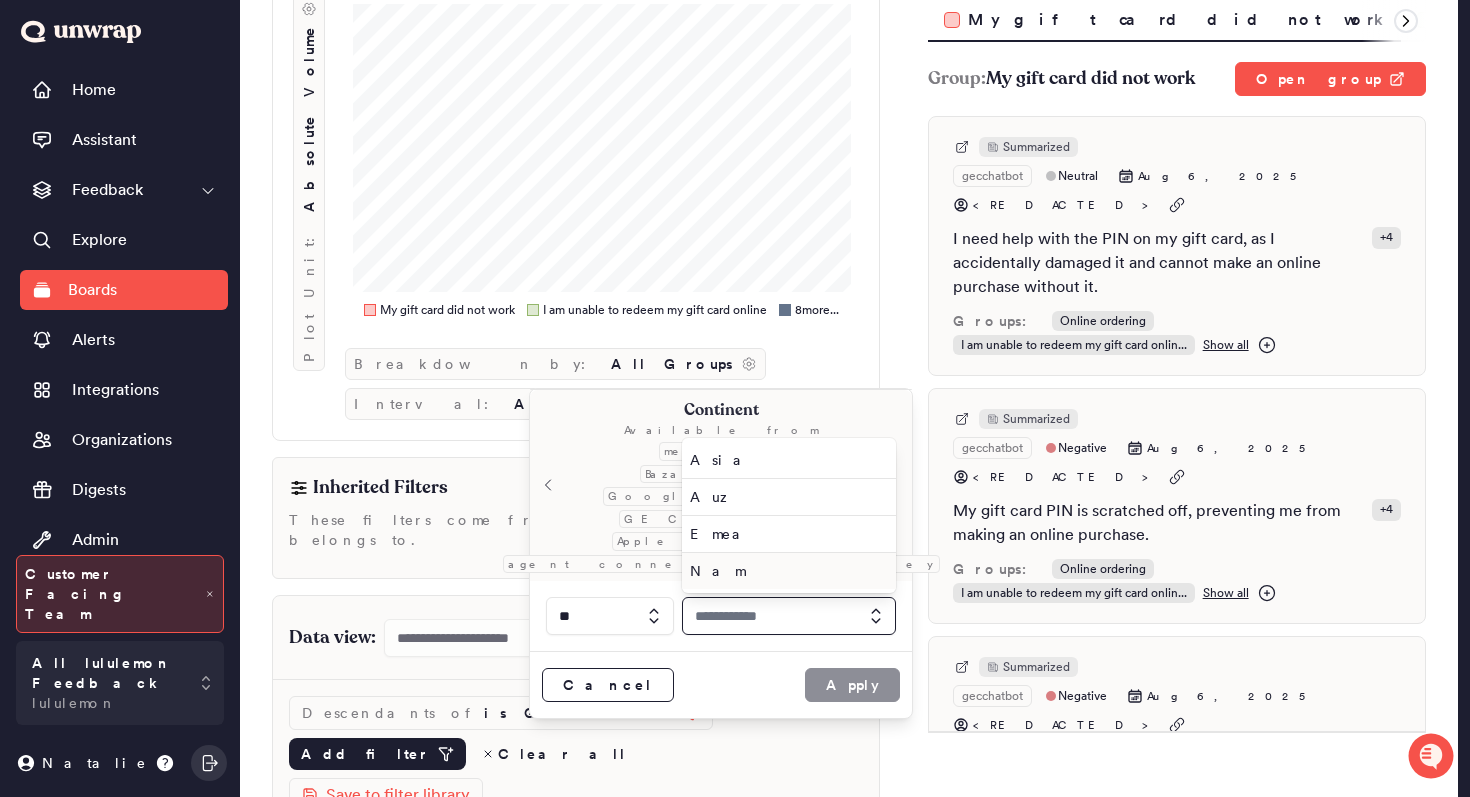 type on "***" 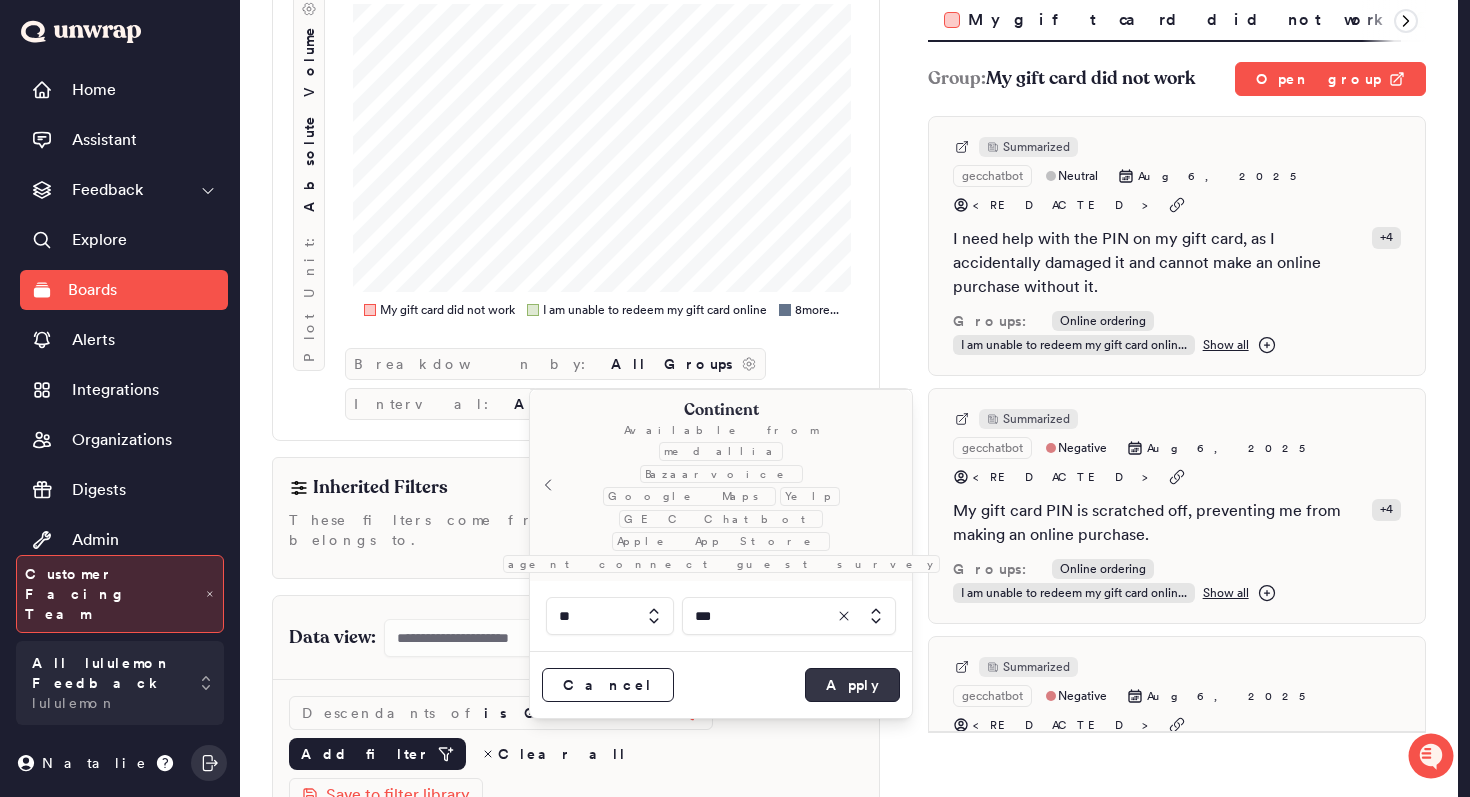 click on "Apply" at bounding box center (852, 685) 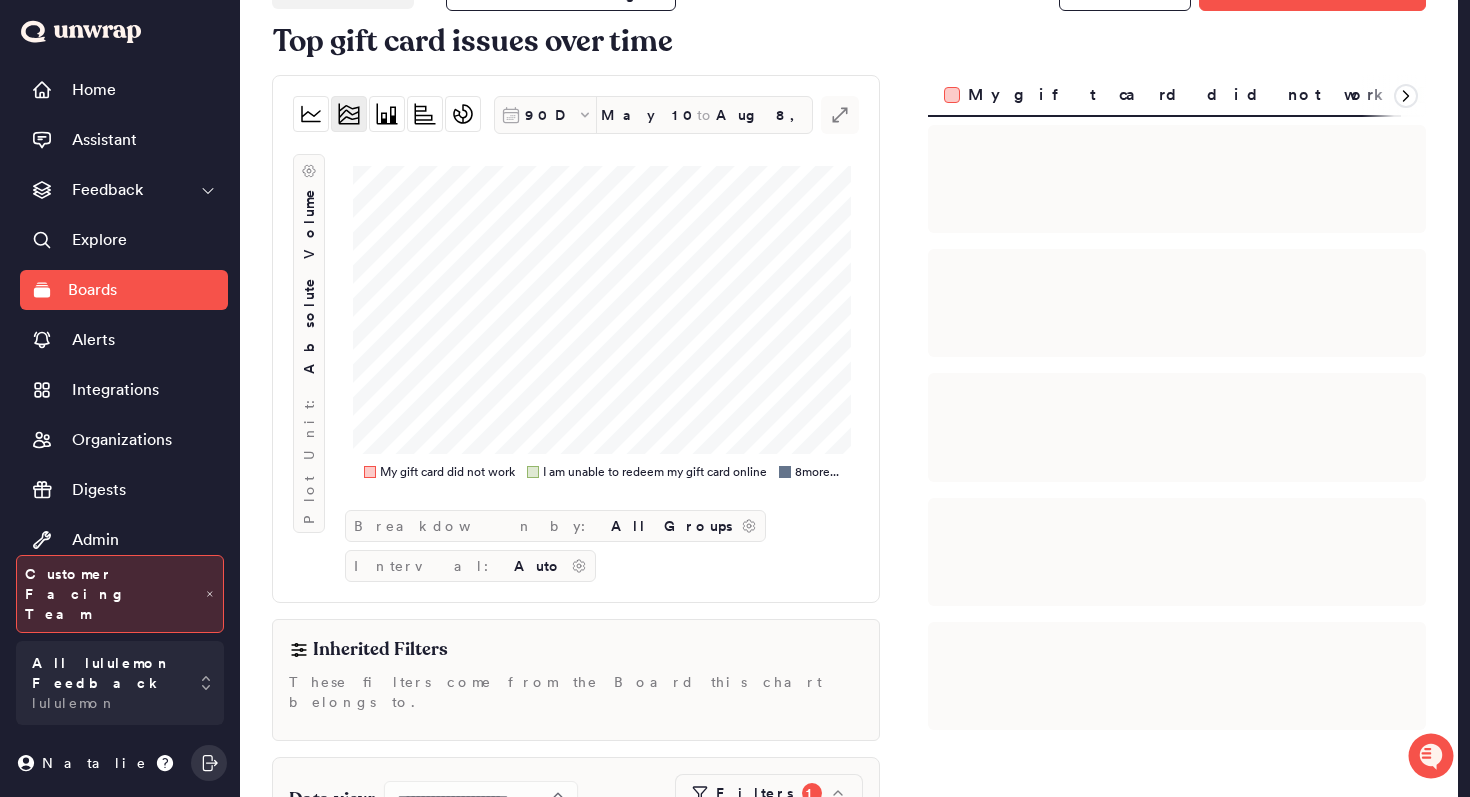 scroll, scrollTop: 0, scrollLeft: 0, axis: both 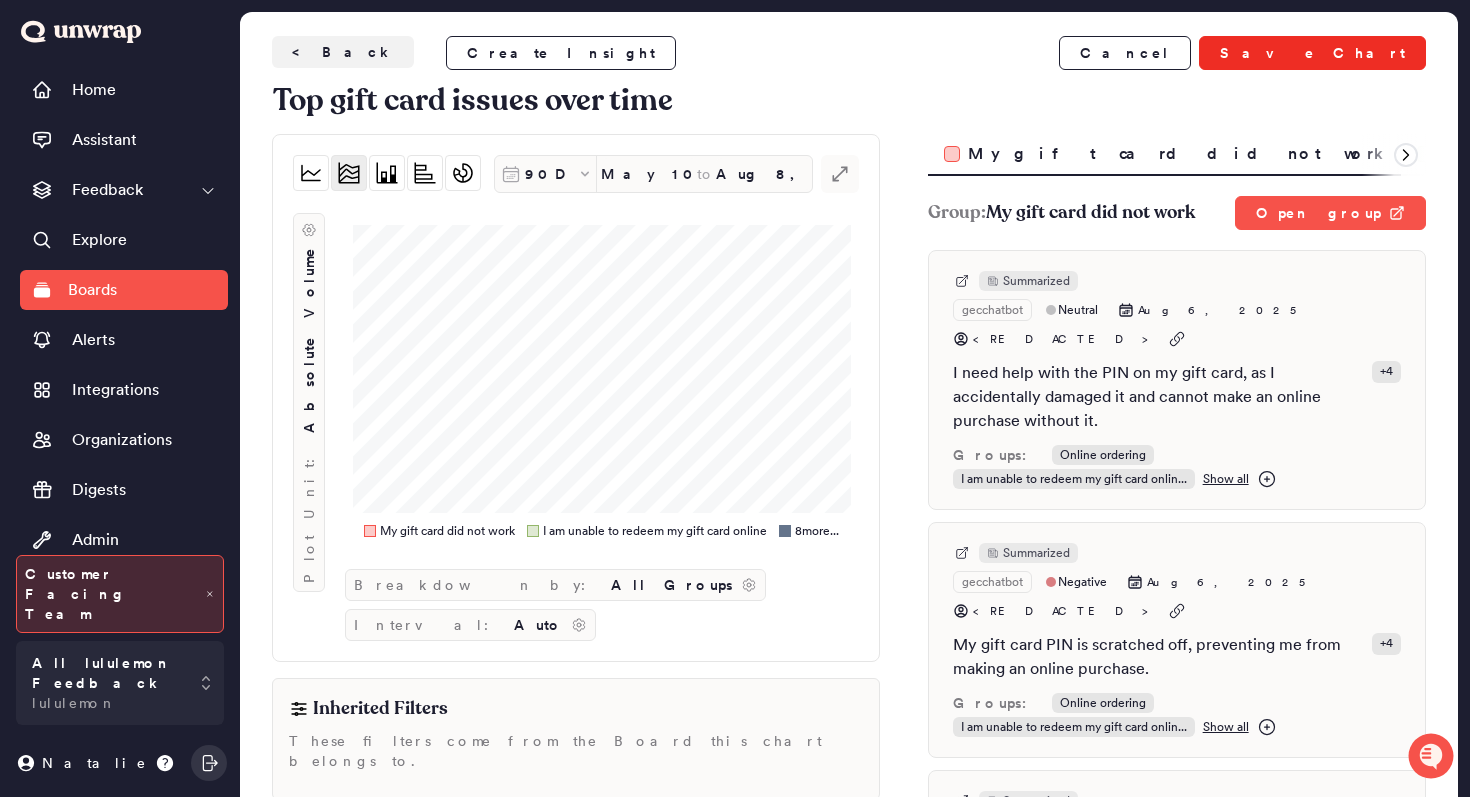 click on "Save Chart" at bounding box center [1312, 53] 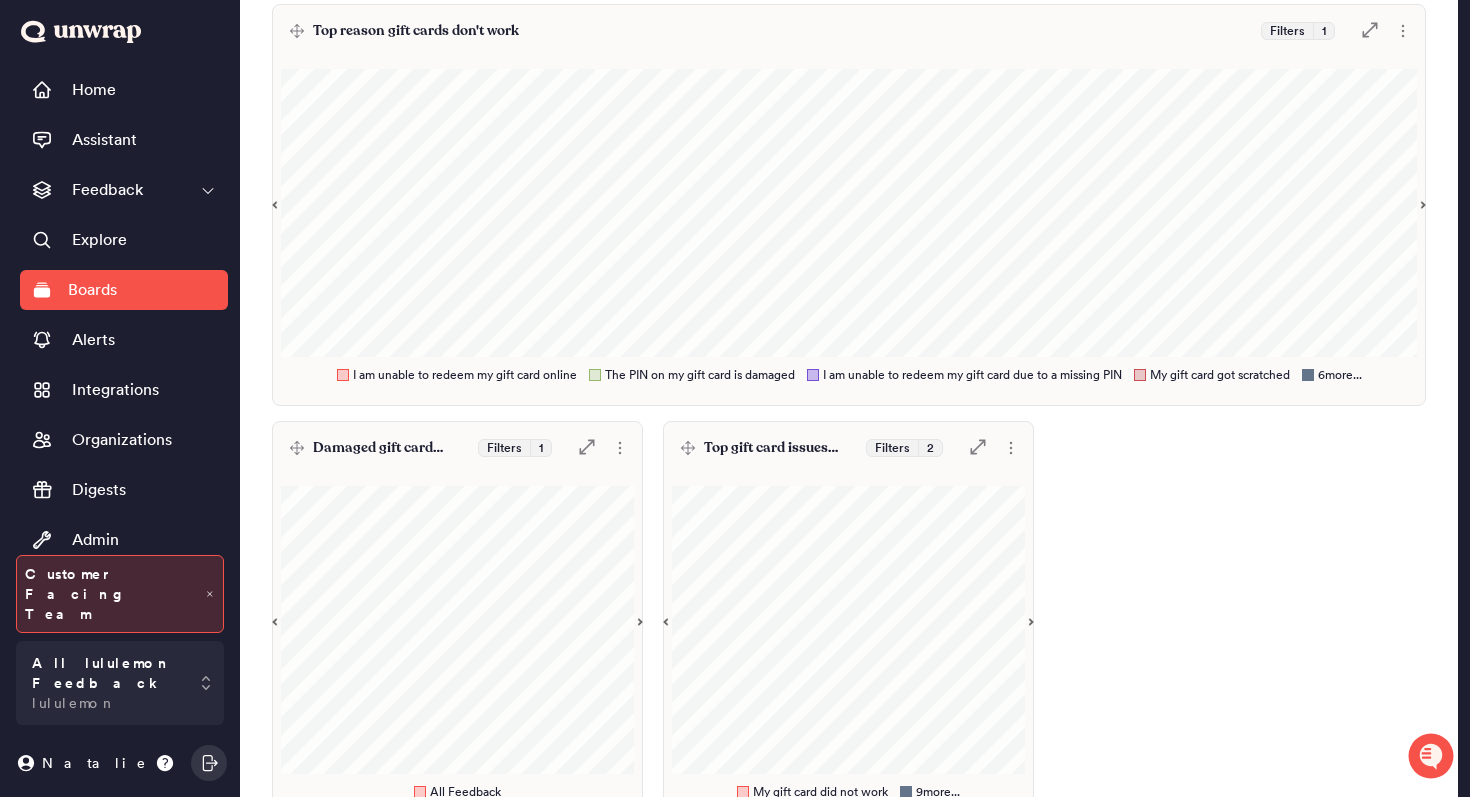 scroll, scrollTop: 1175, scrollLeft: 0, axis: vertical 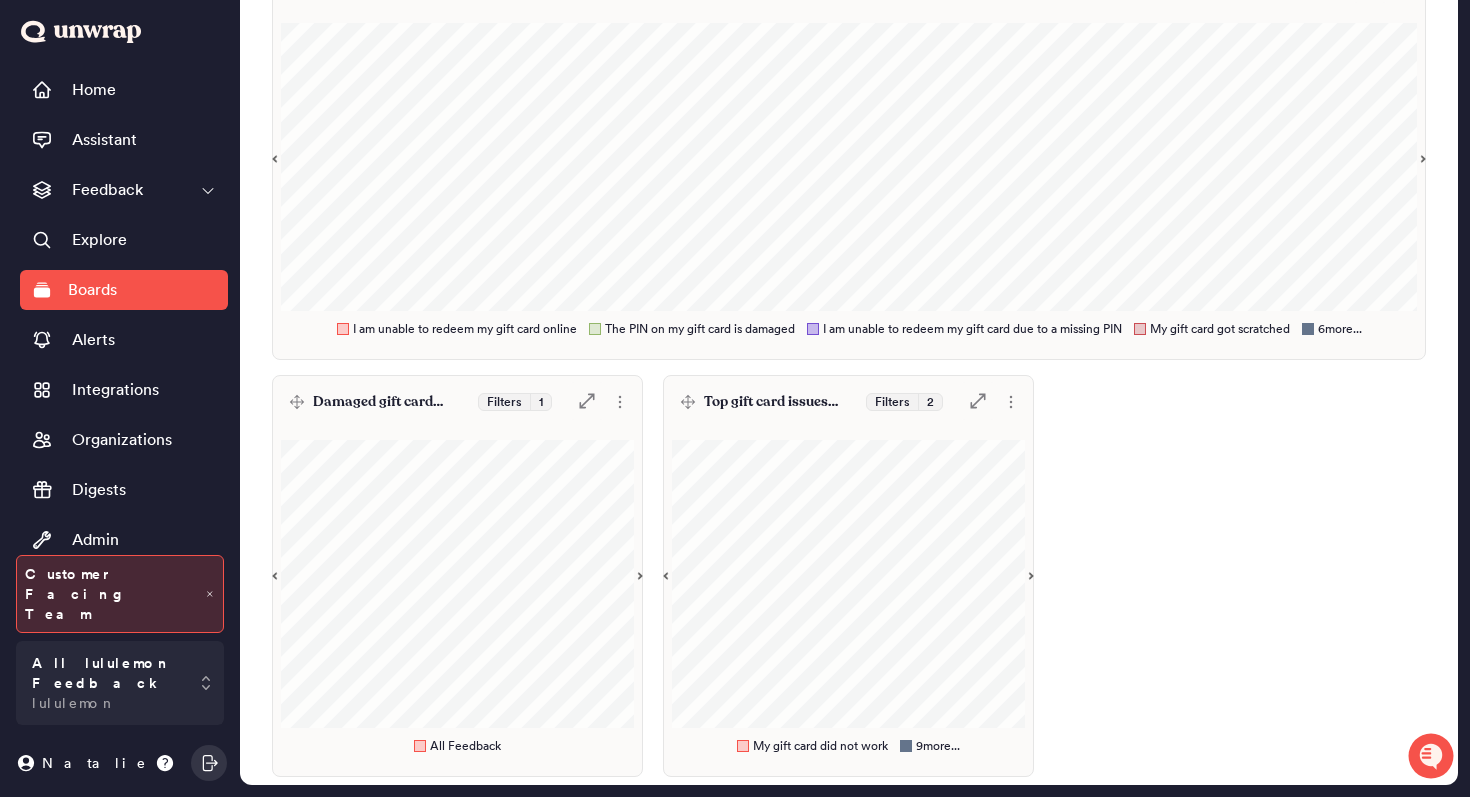 click on "Top gift card issues over time" at bounding box center [781, 402] 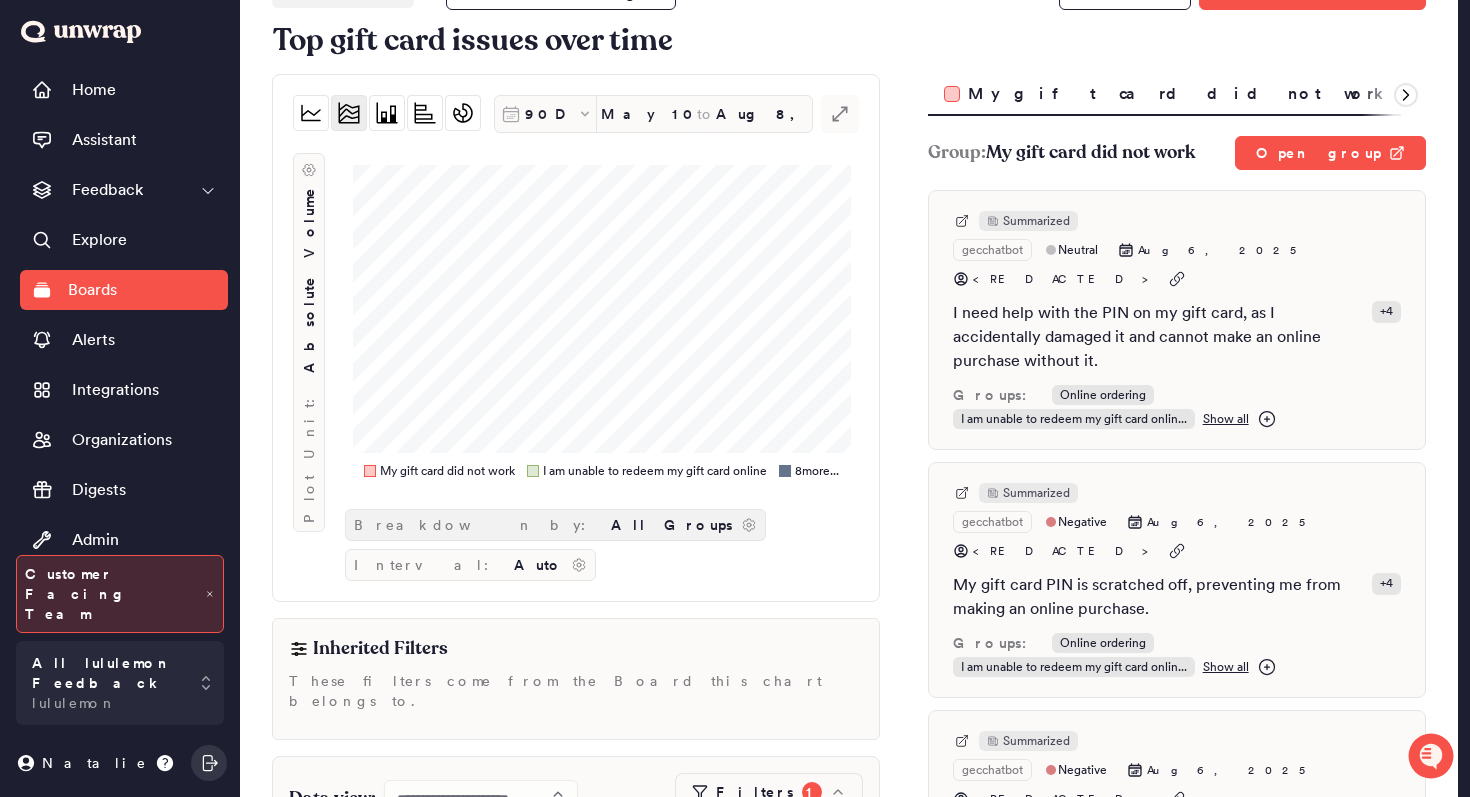 scroll, scrollTop: 44, scrollLeft: 0, axis: vertical 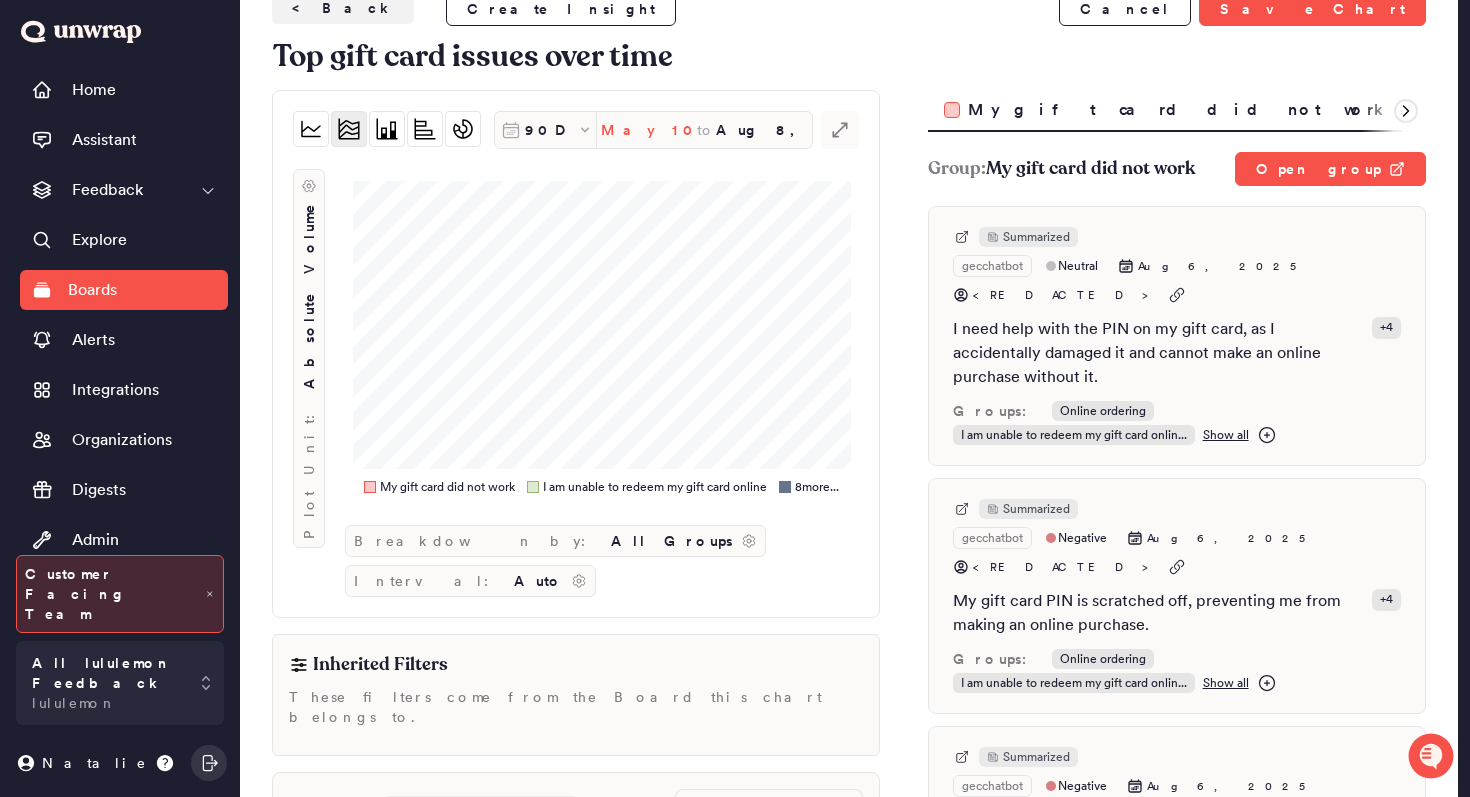 click on "May 10, 2025" at bounding box center [649, 130] 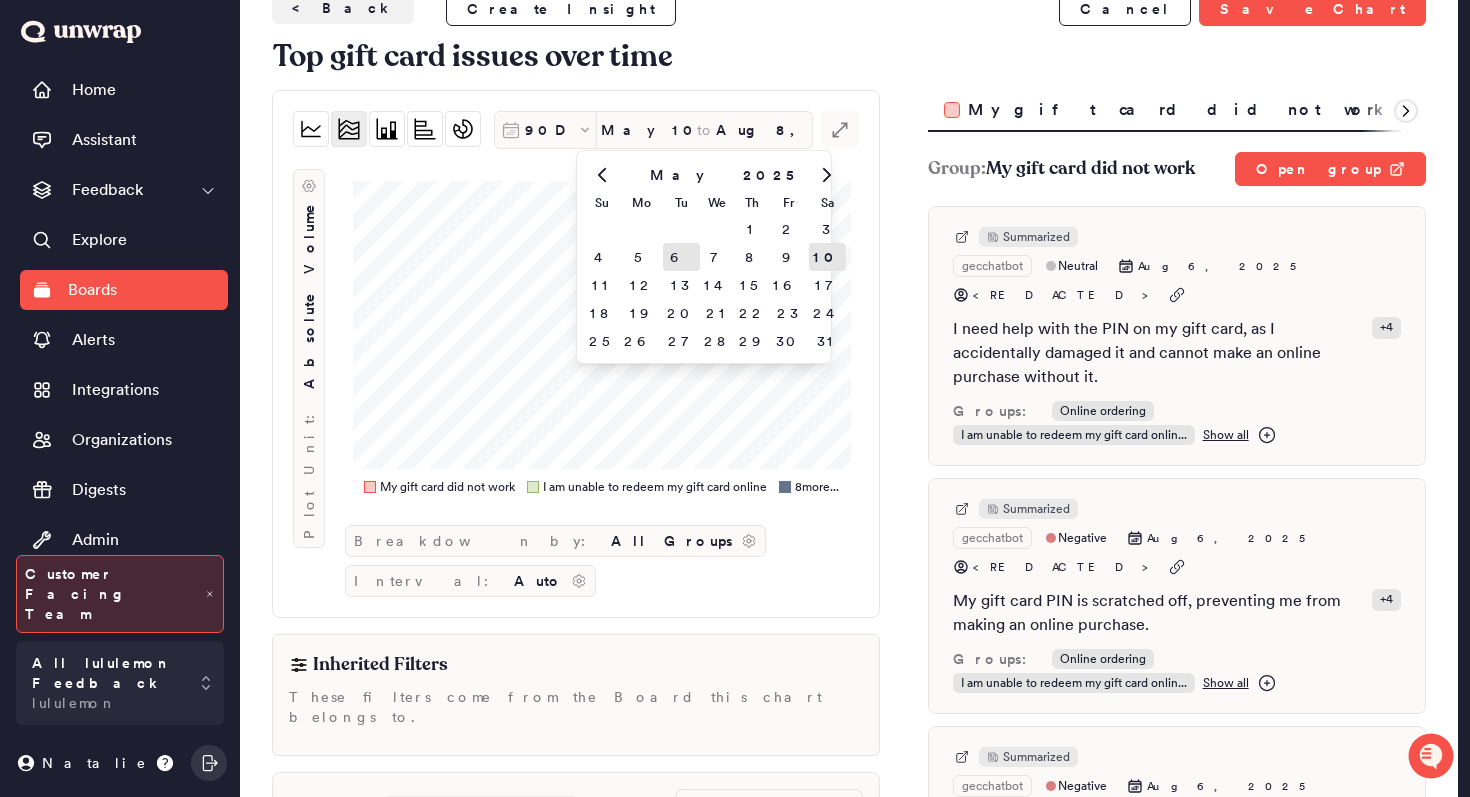 click on "6" at bounding box center [681, 257] 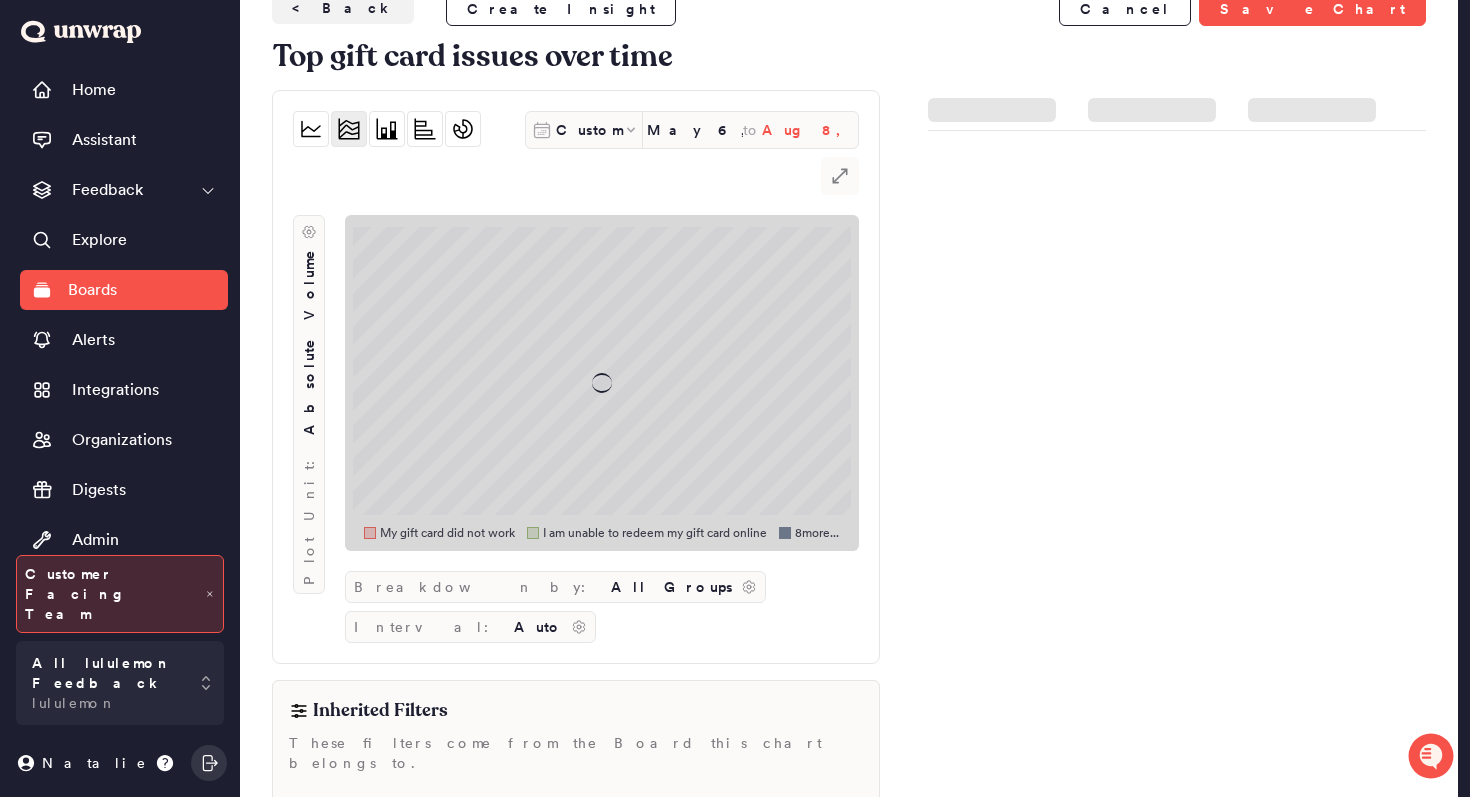click on "Aug 8, 2025" at bounding box center (810, 130) 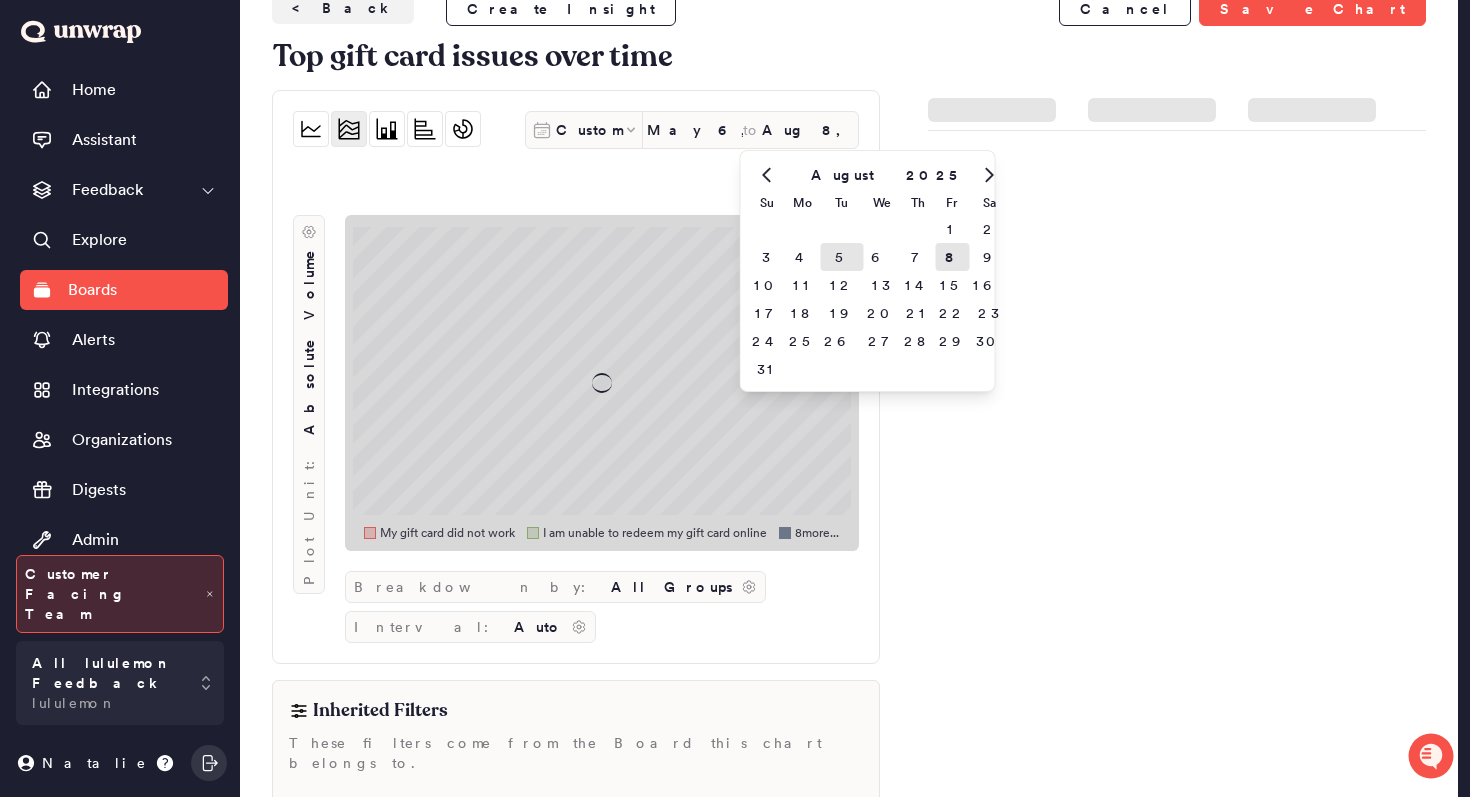 click on "5" at bounding box center (841, 257) 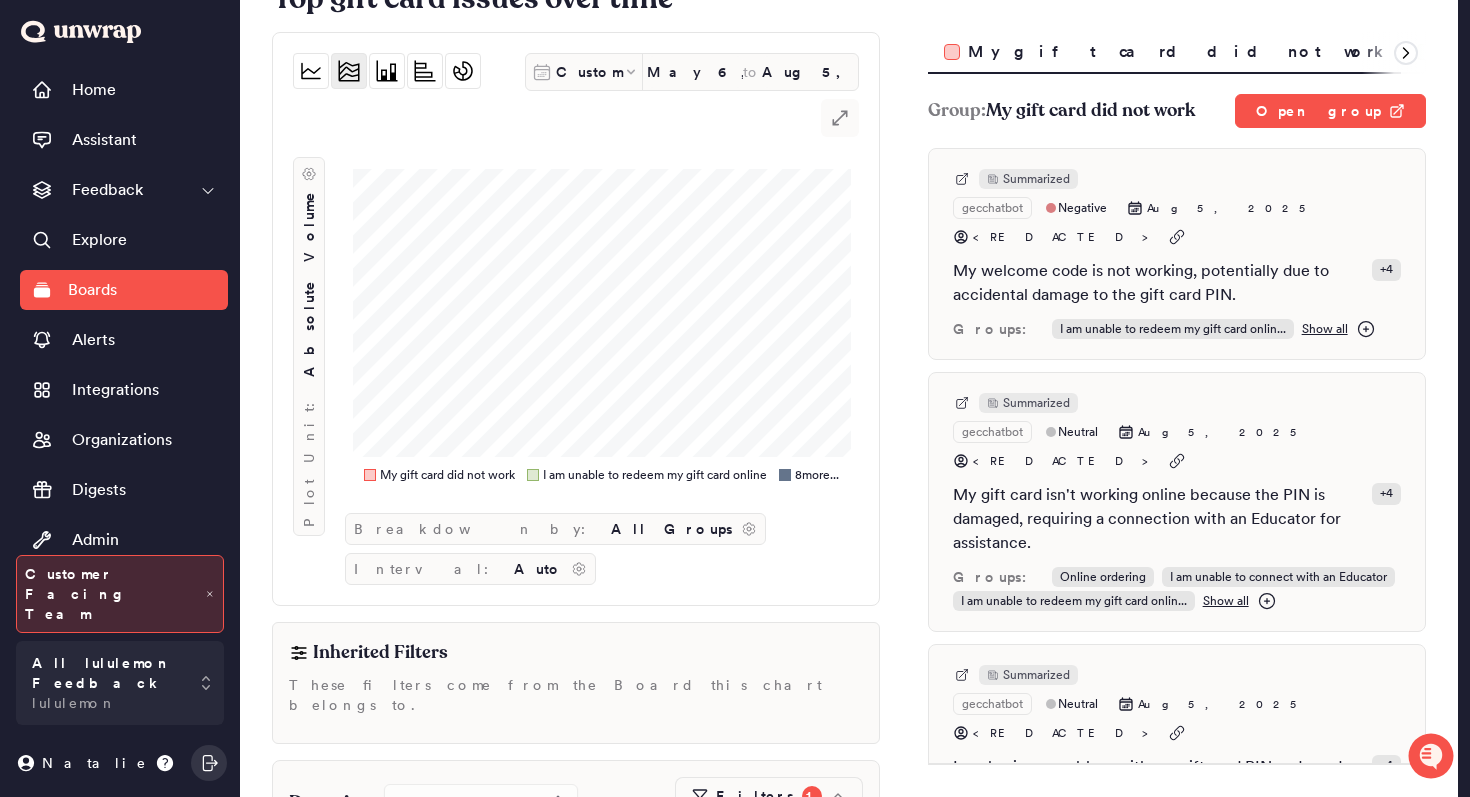 scroll, scrollTop: 111, scrollLeft: 0, axis: vertical 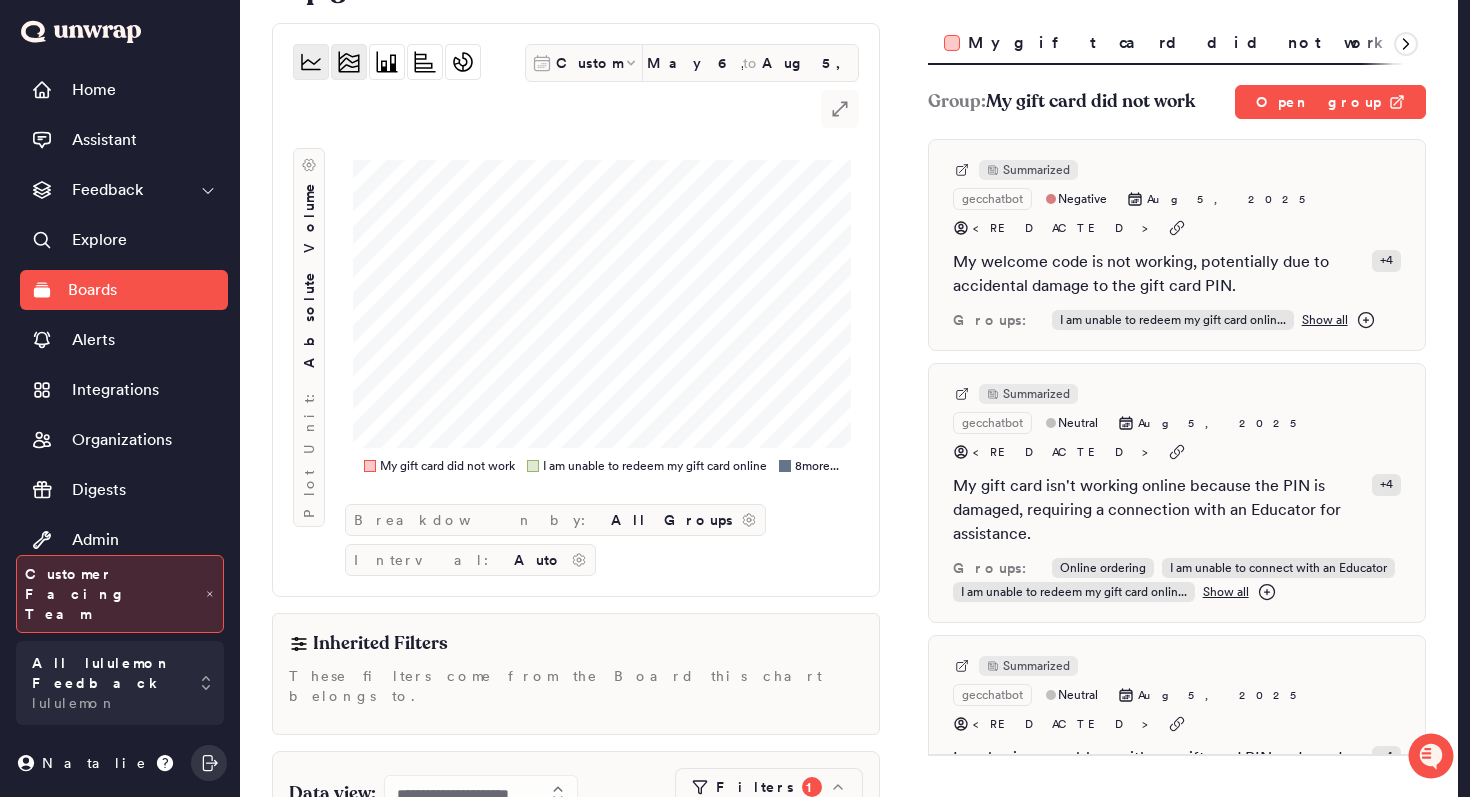 click 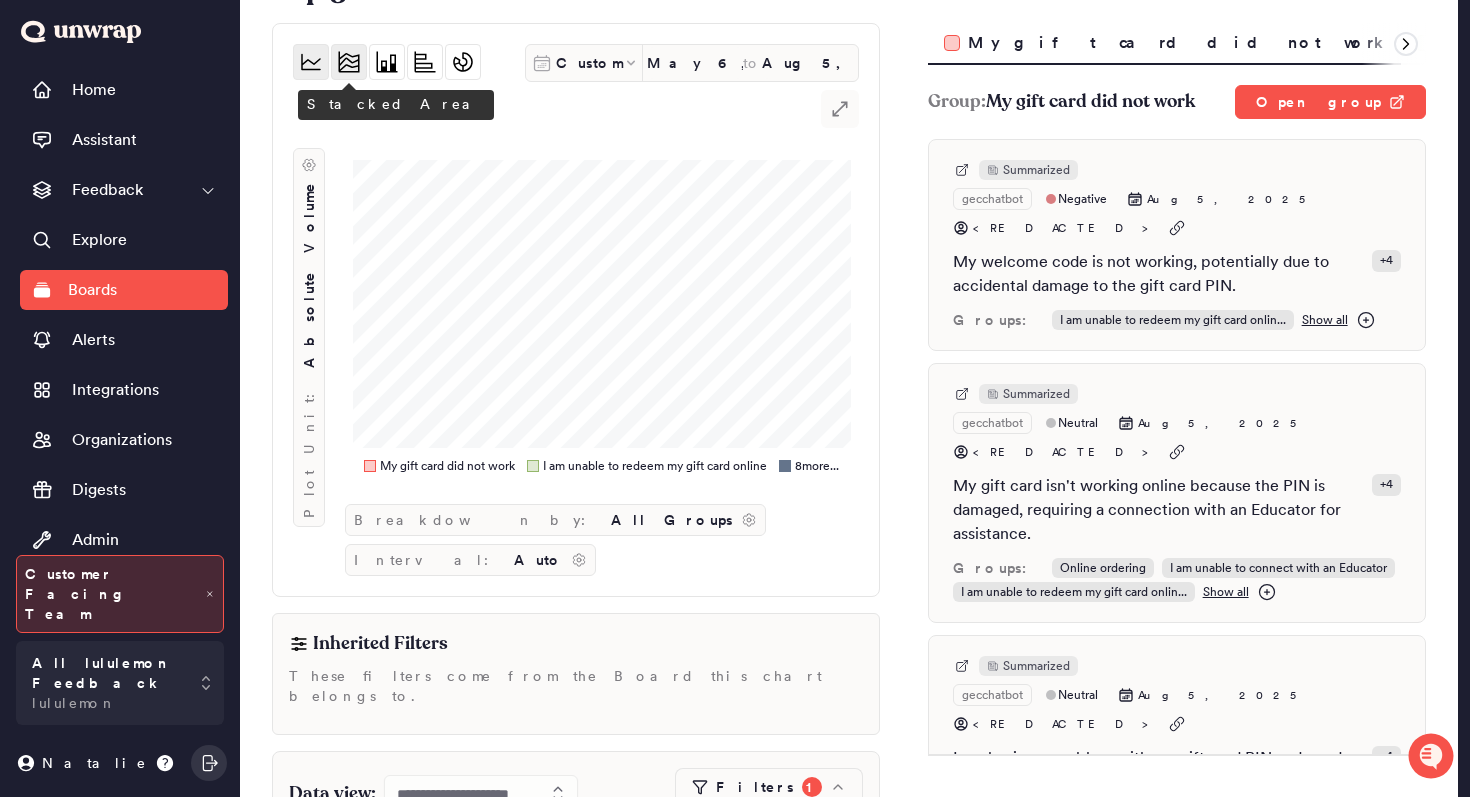click 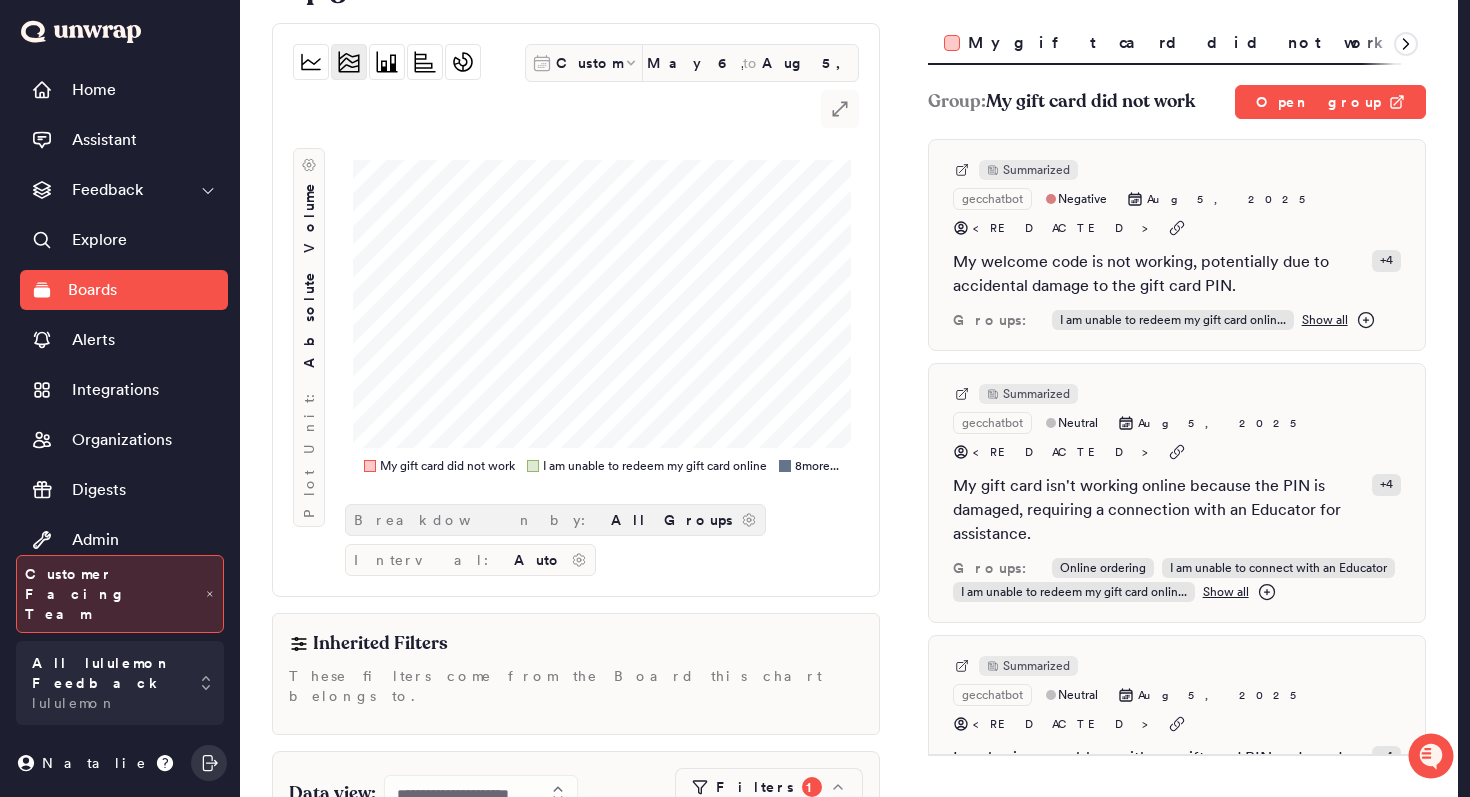 click on "All Groups" at bounding box center (672, 520) 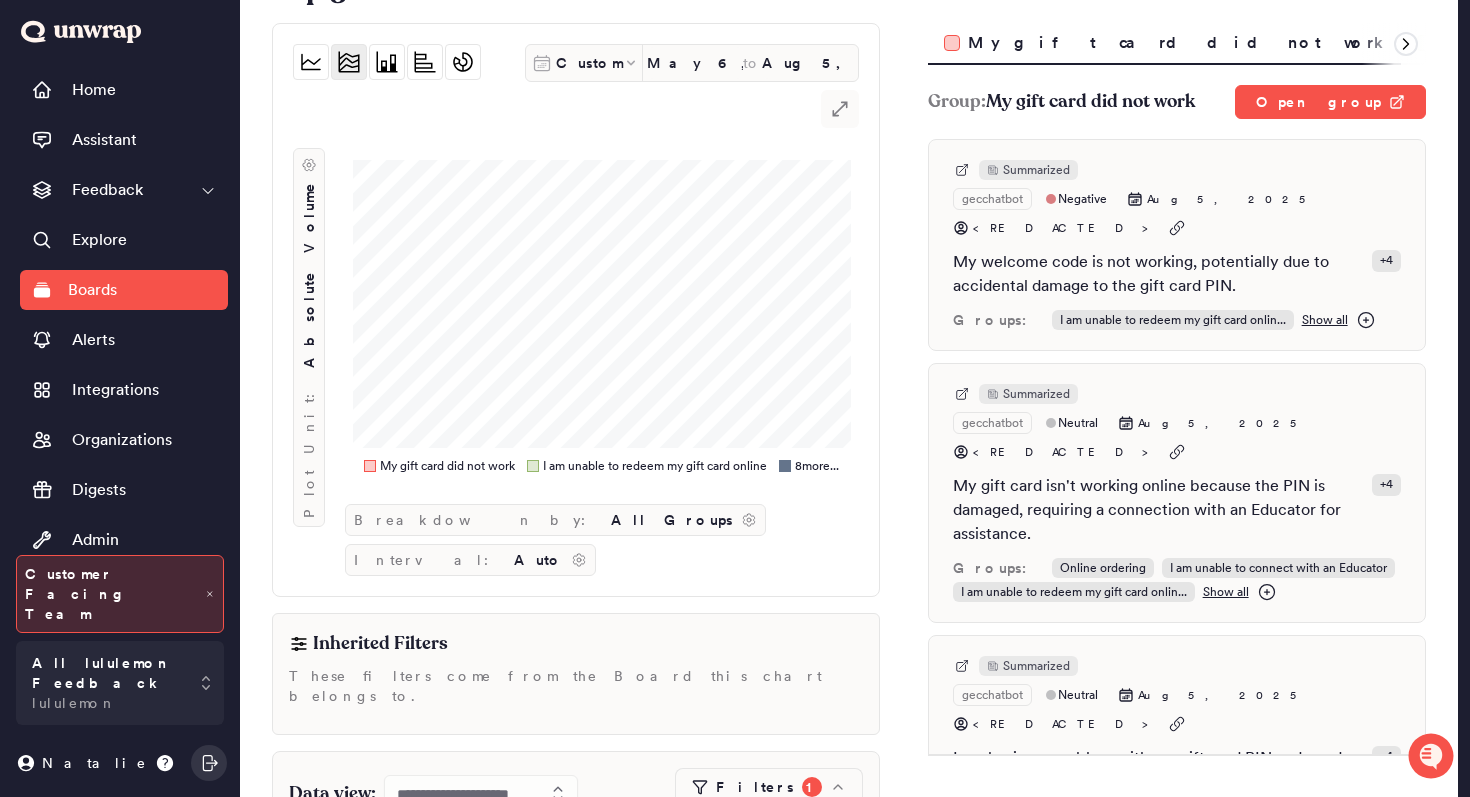 click on "**********" at bounding box center (849, 547) 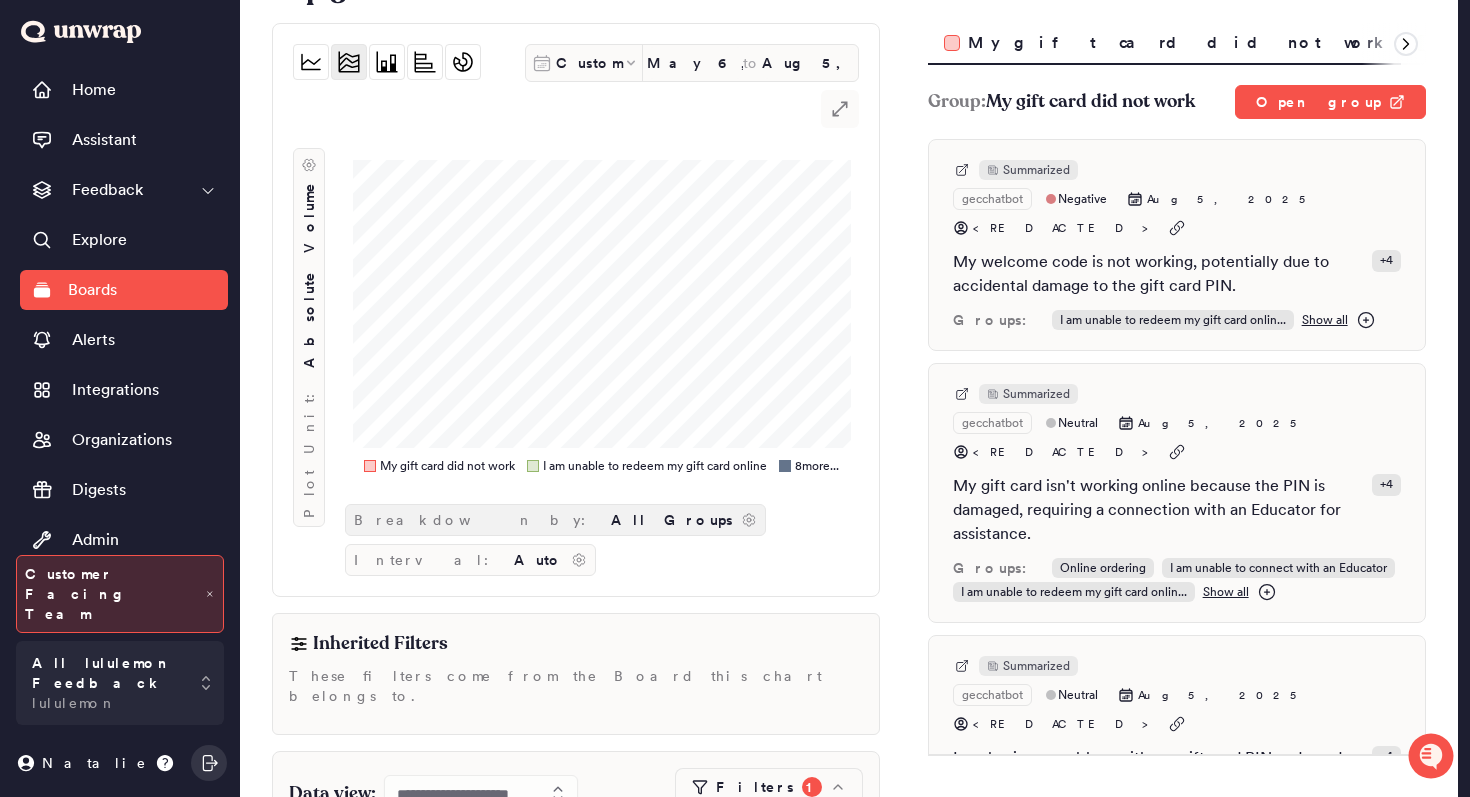 click on "All Groups" at bounding box center (672, 520) 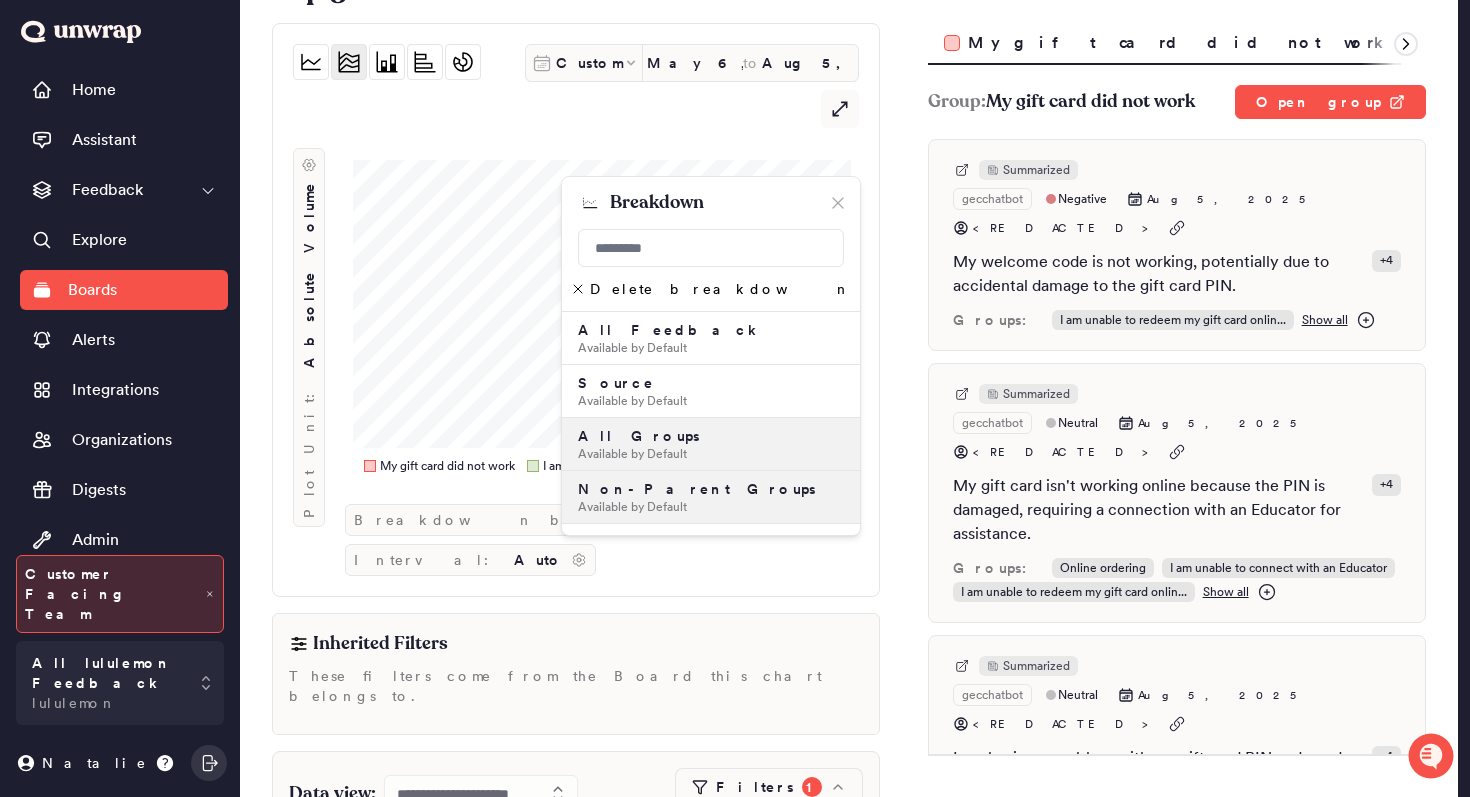 click on "Non-Parent Groups Available by Default" at bounding box center [711, 497] 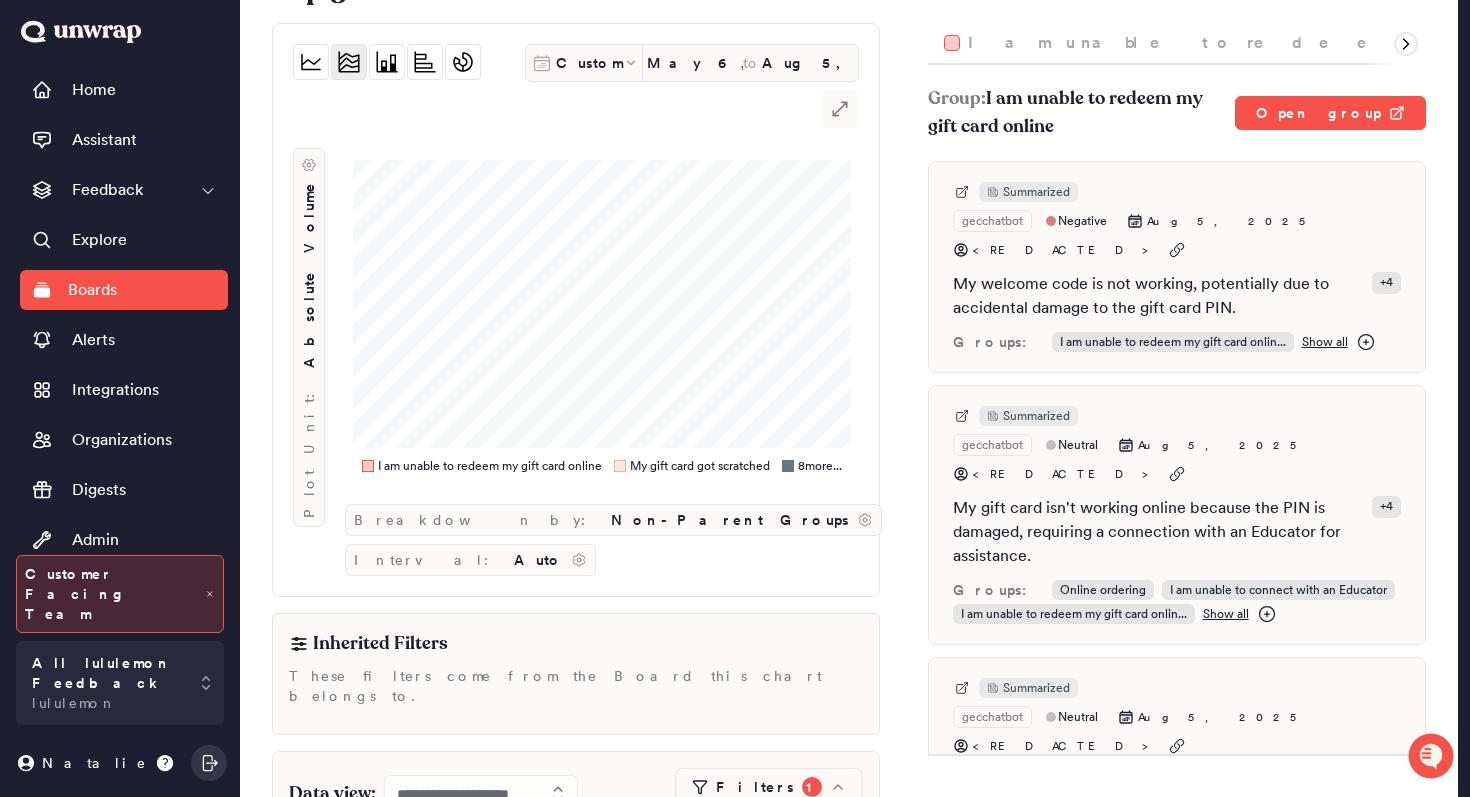 click on "Plot Unit: Absolute Volume" at bounding box center [309, 316] 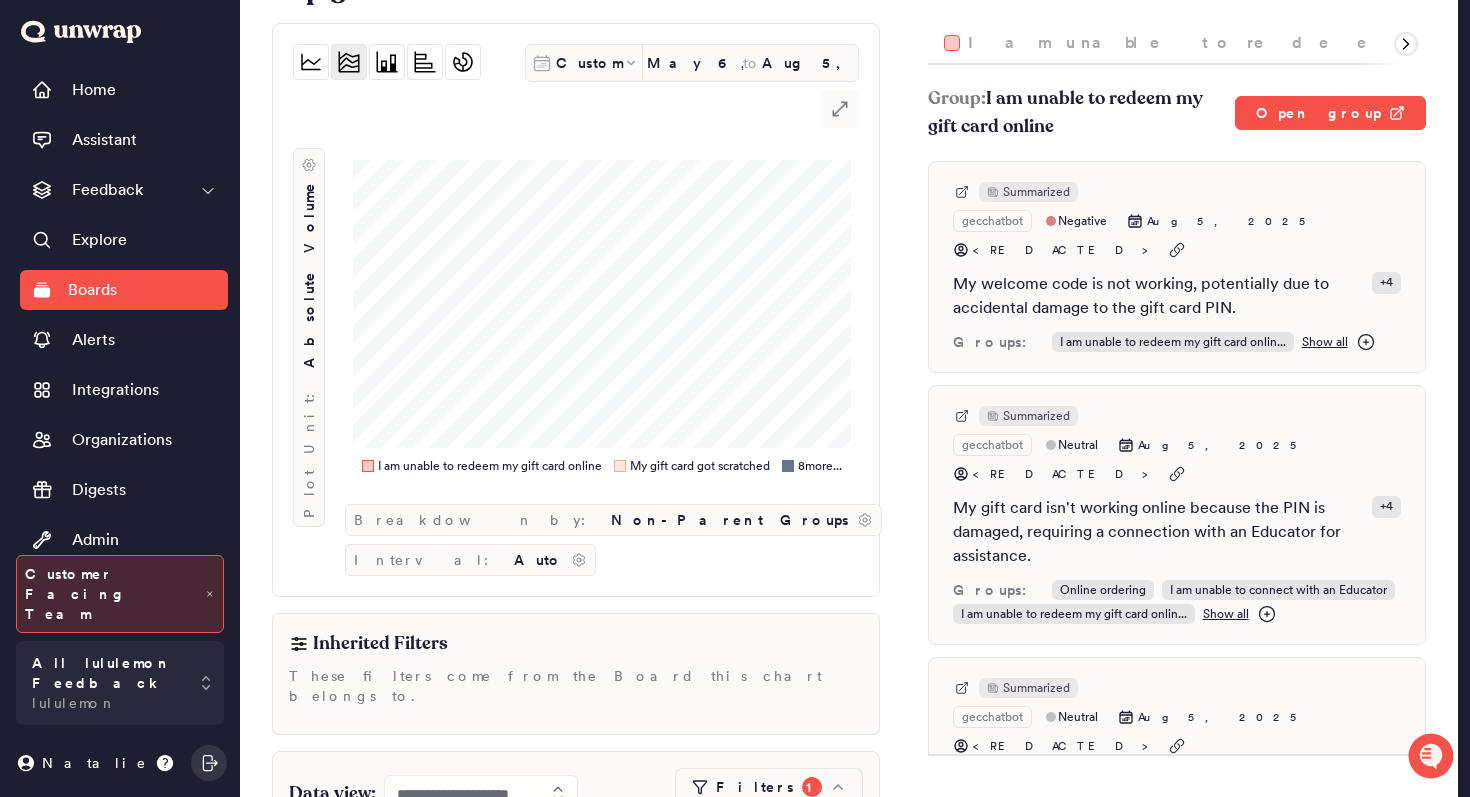 click on "Boards" at bounding box center [124, 290] 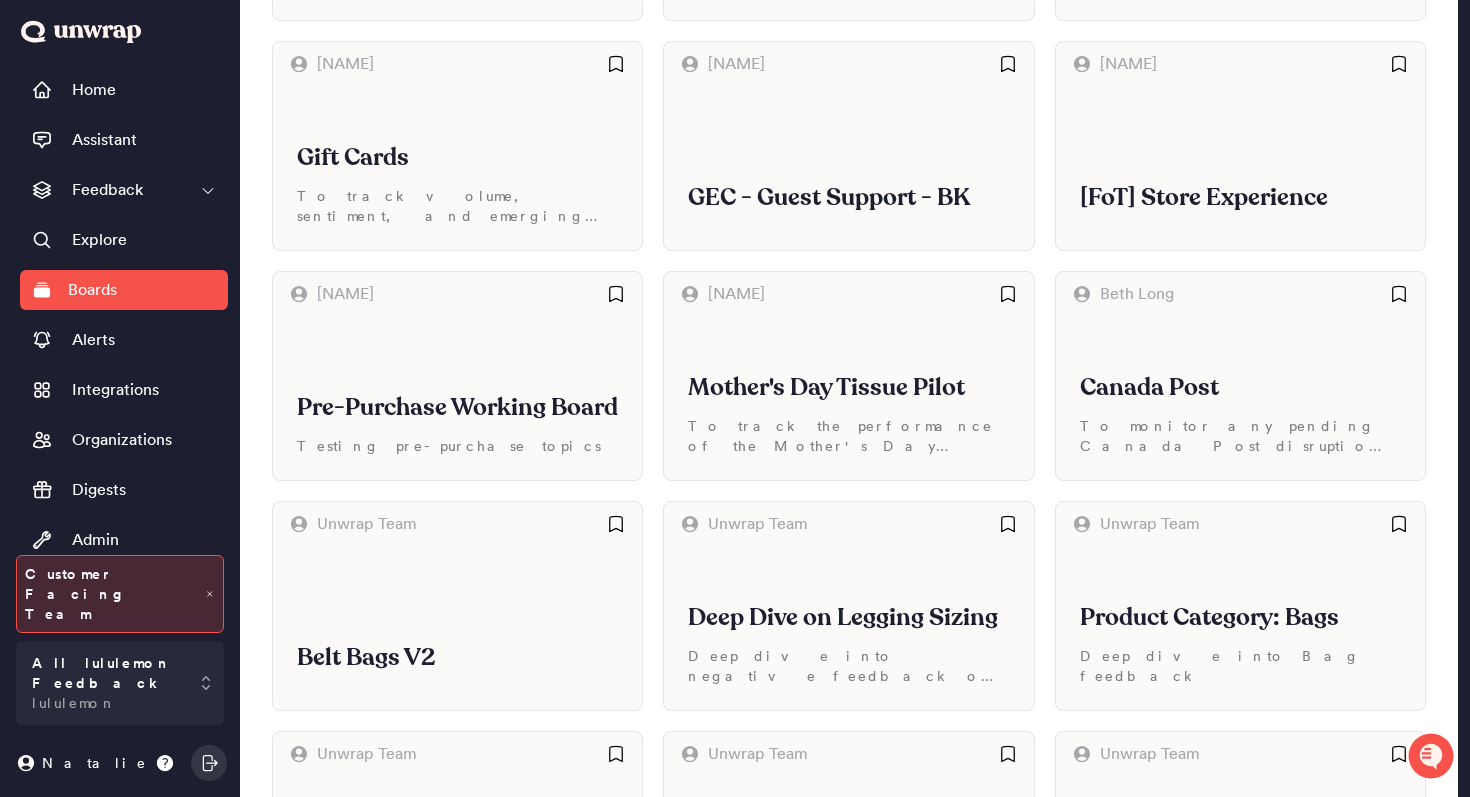 scroll, scrollTop: 1943, scrollLeft: 0, axis: vertical 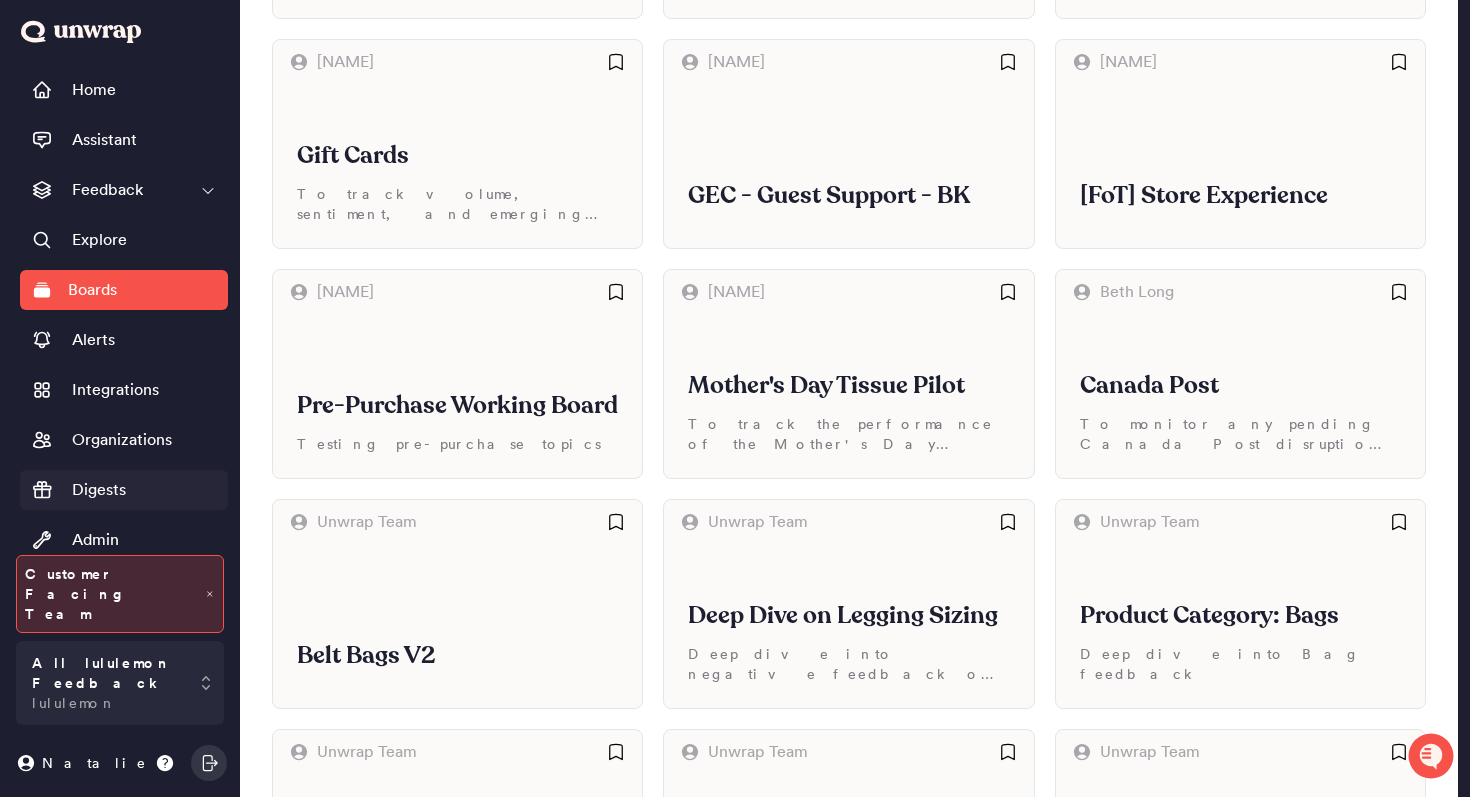 click on "Digests" at bounding box center [124, 490] 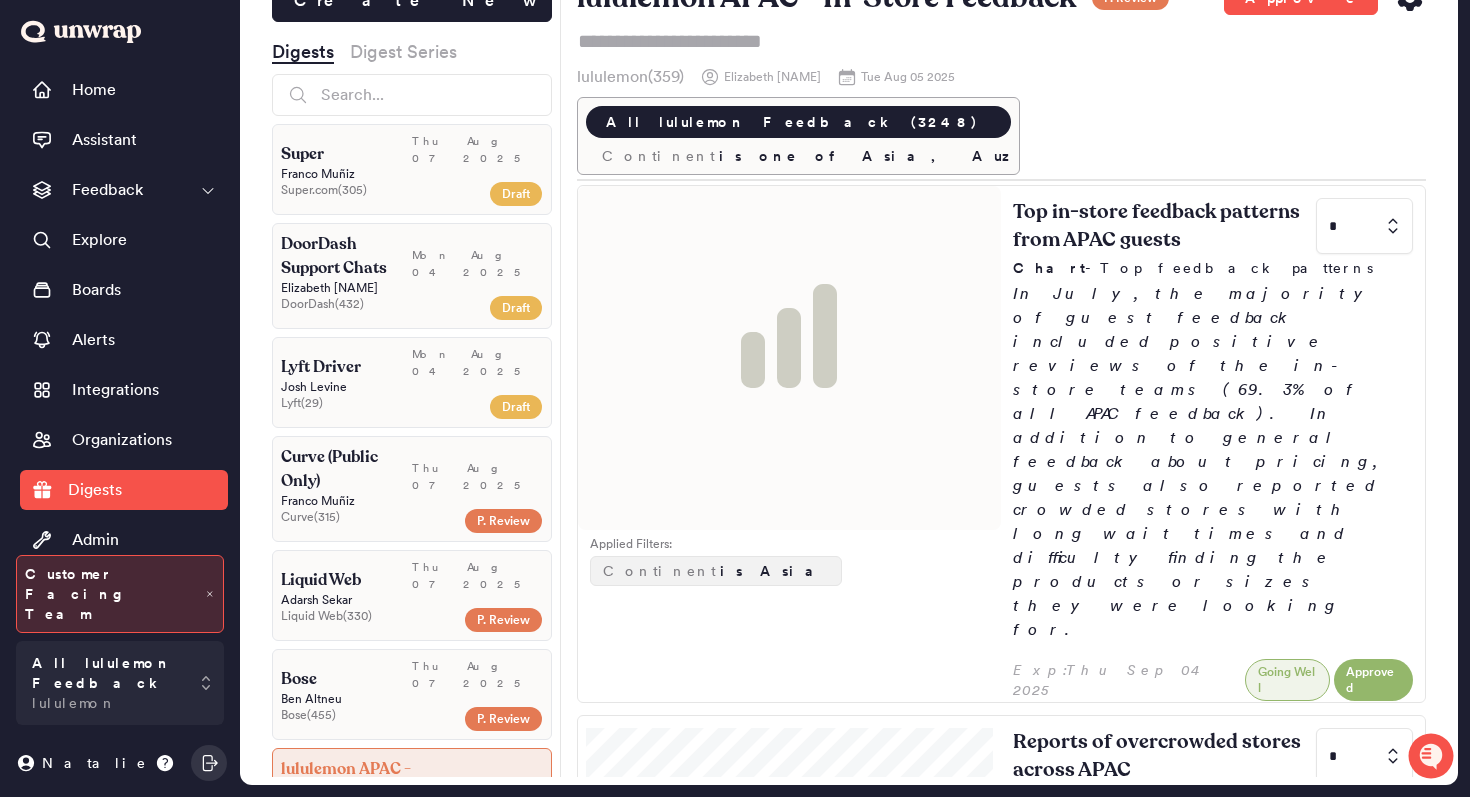 scroll, scrollTop: 0, scrollLeft: 0, axis: both 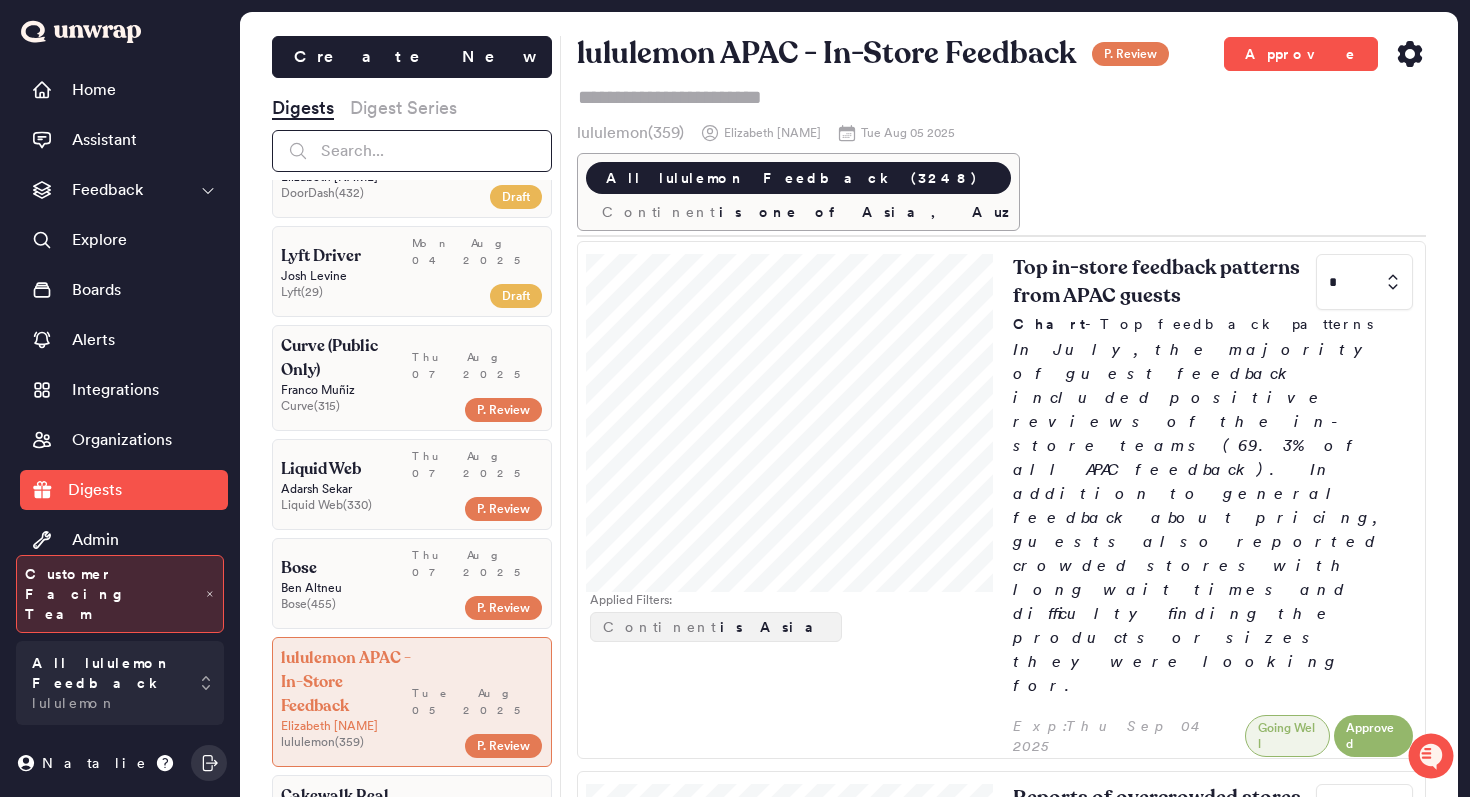 click at bounding box center (412, 151) 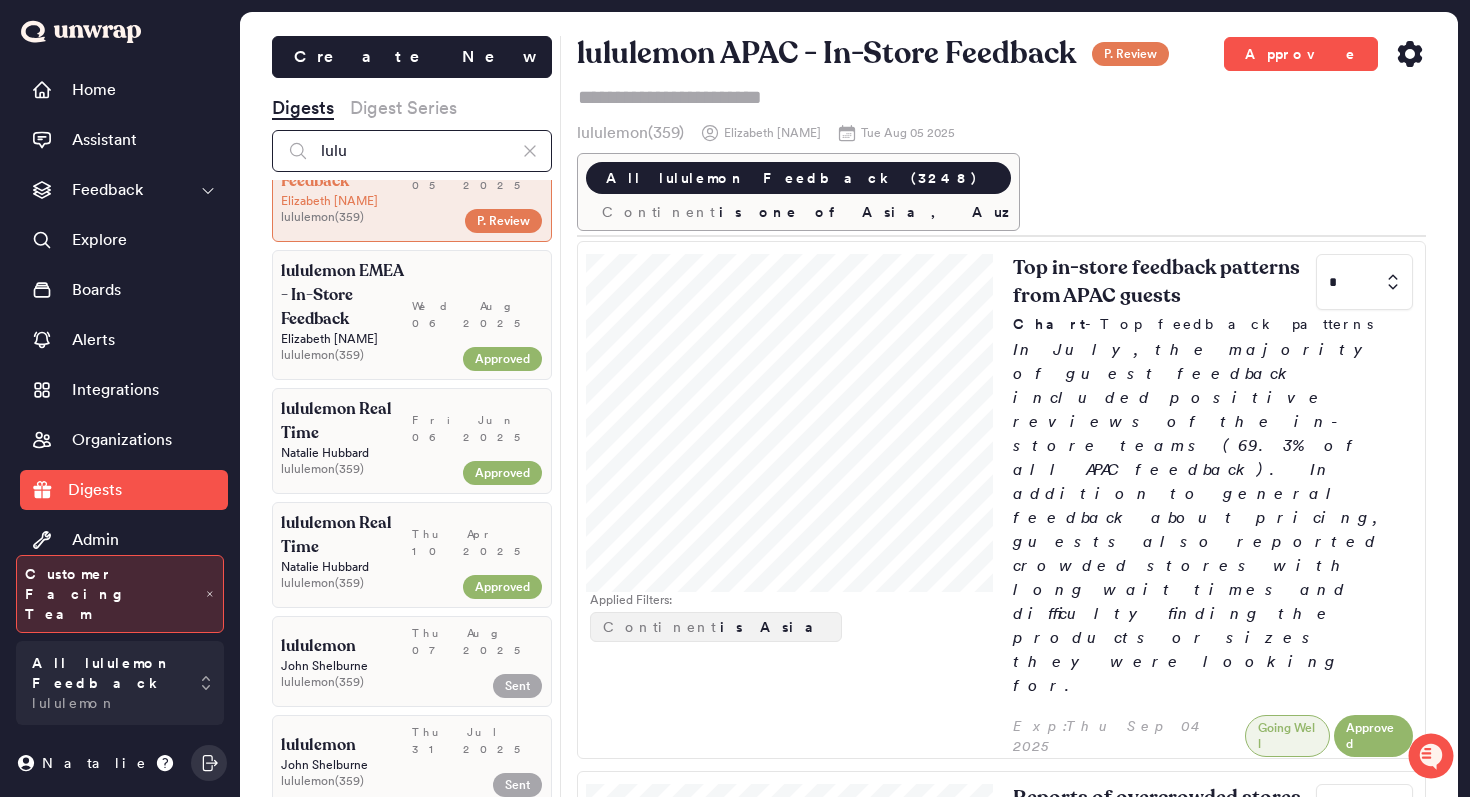 type on "lulu" 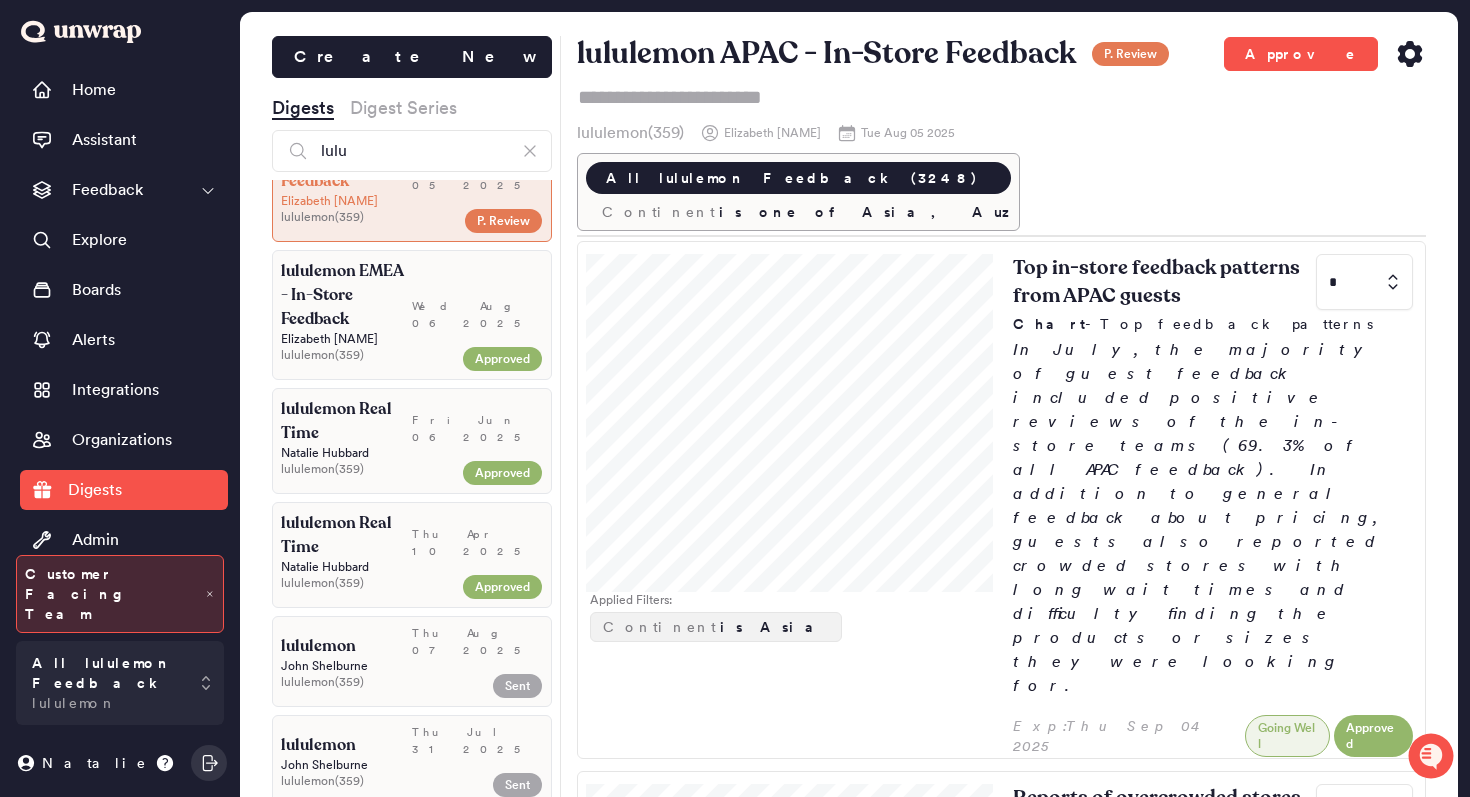 click on "lululemon EMEA - In-Store Feedback" at bounding box center (346, 295) 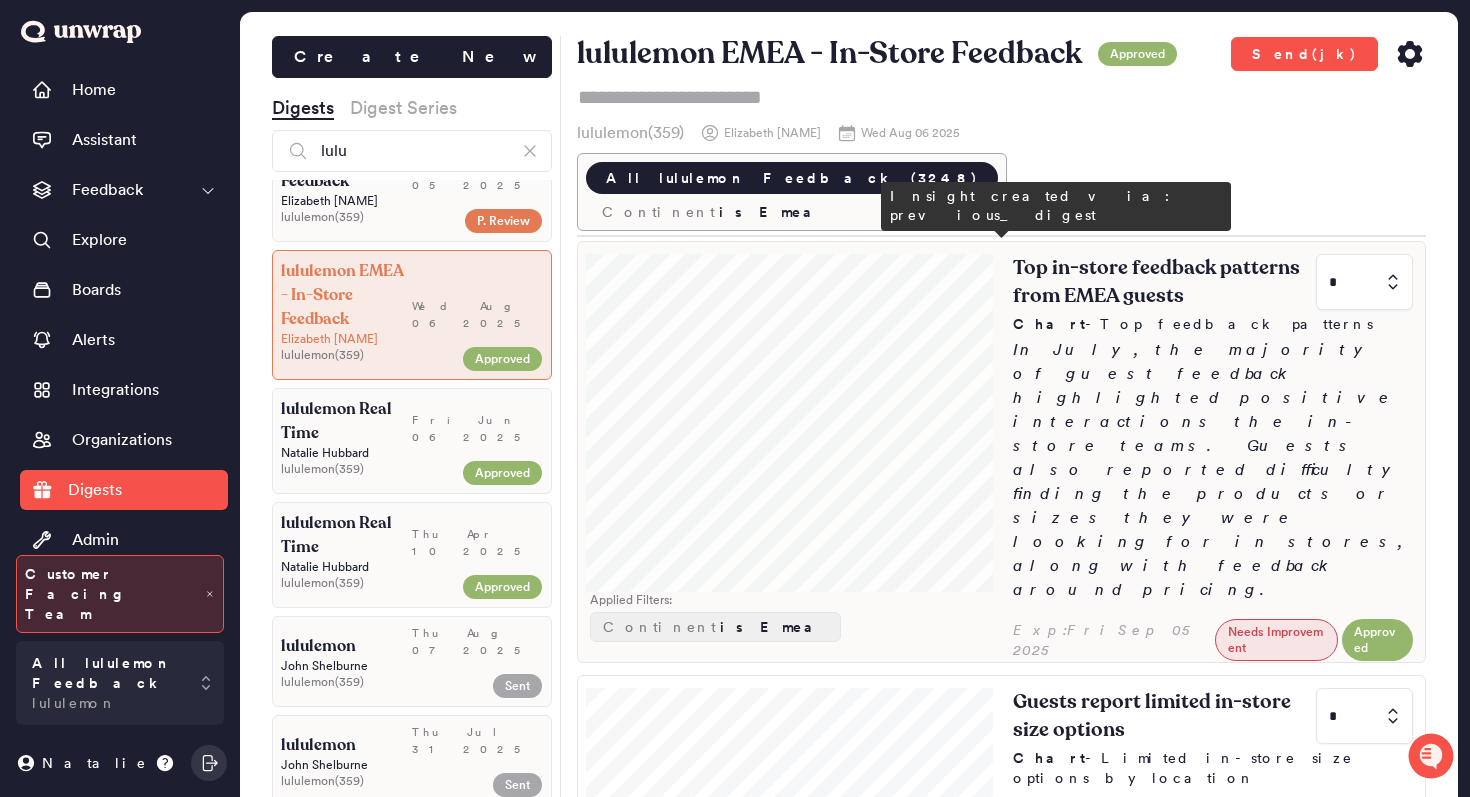 click on "Top in-store feedback patterns from EMEA guests * Chart  -  Top feedback patterns In July, the majority of guest feedback highlighted positive interactions the in-store teams. Guests also reported difficulty finding the products or sizes they were looking for in stores, along with feedback around pricing." at bounding box center [1213, 430] 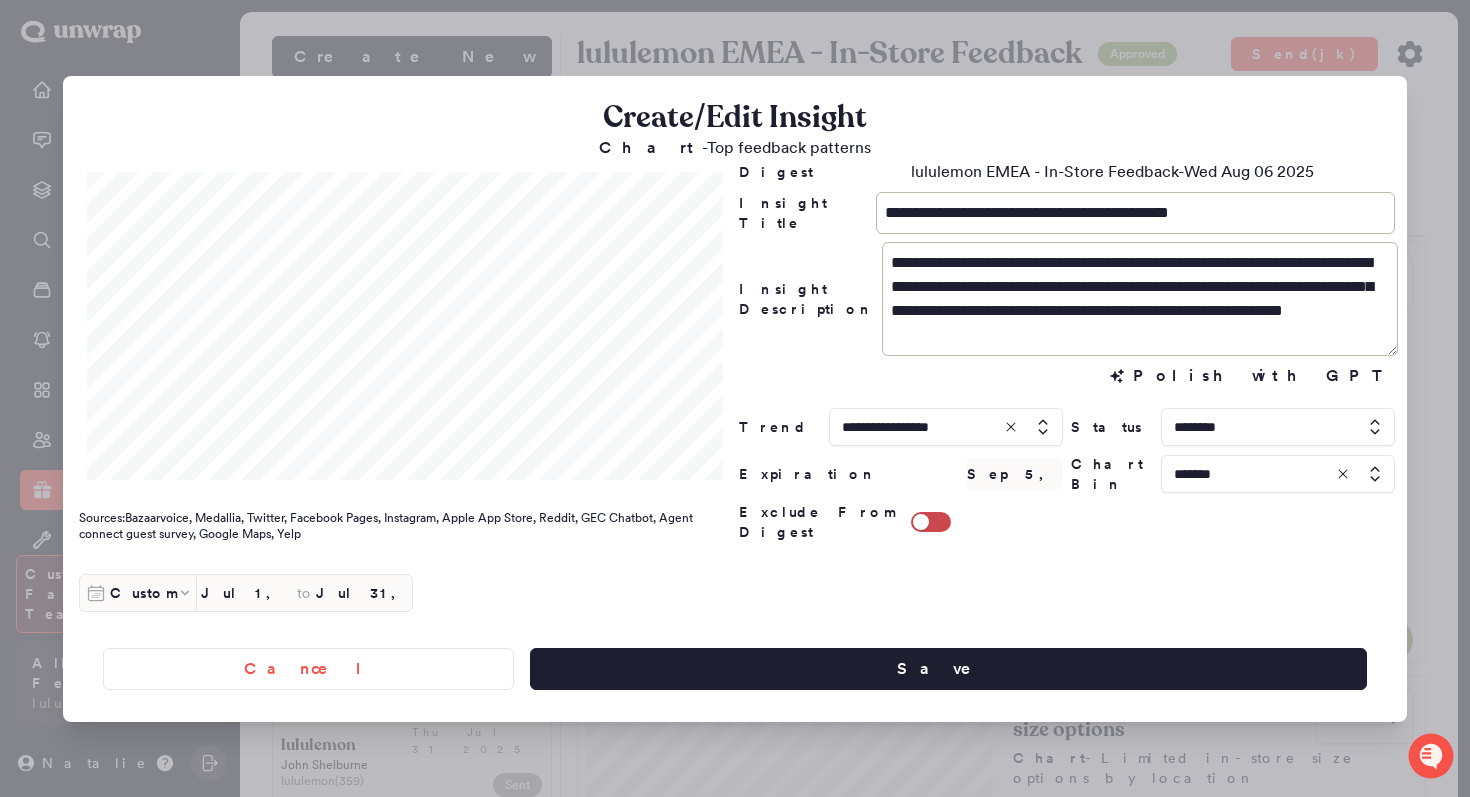 click at bounding box center (735, 398) 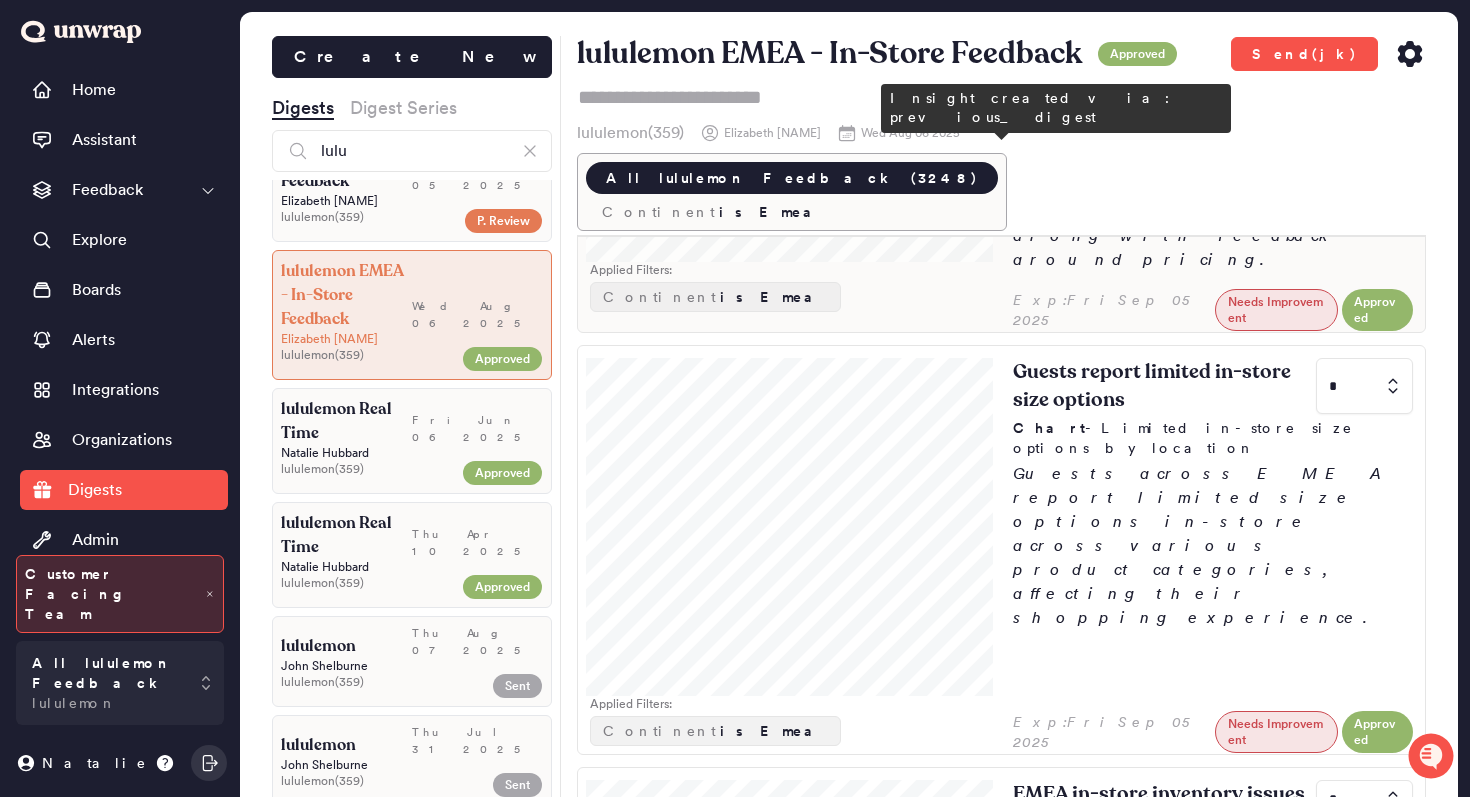 scroll, scrollTop: 465, scrollLeft: 0, axis: vertical 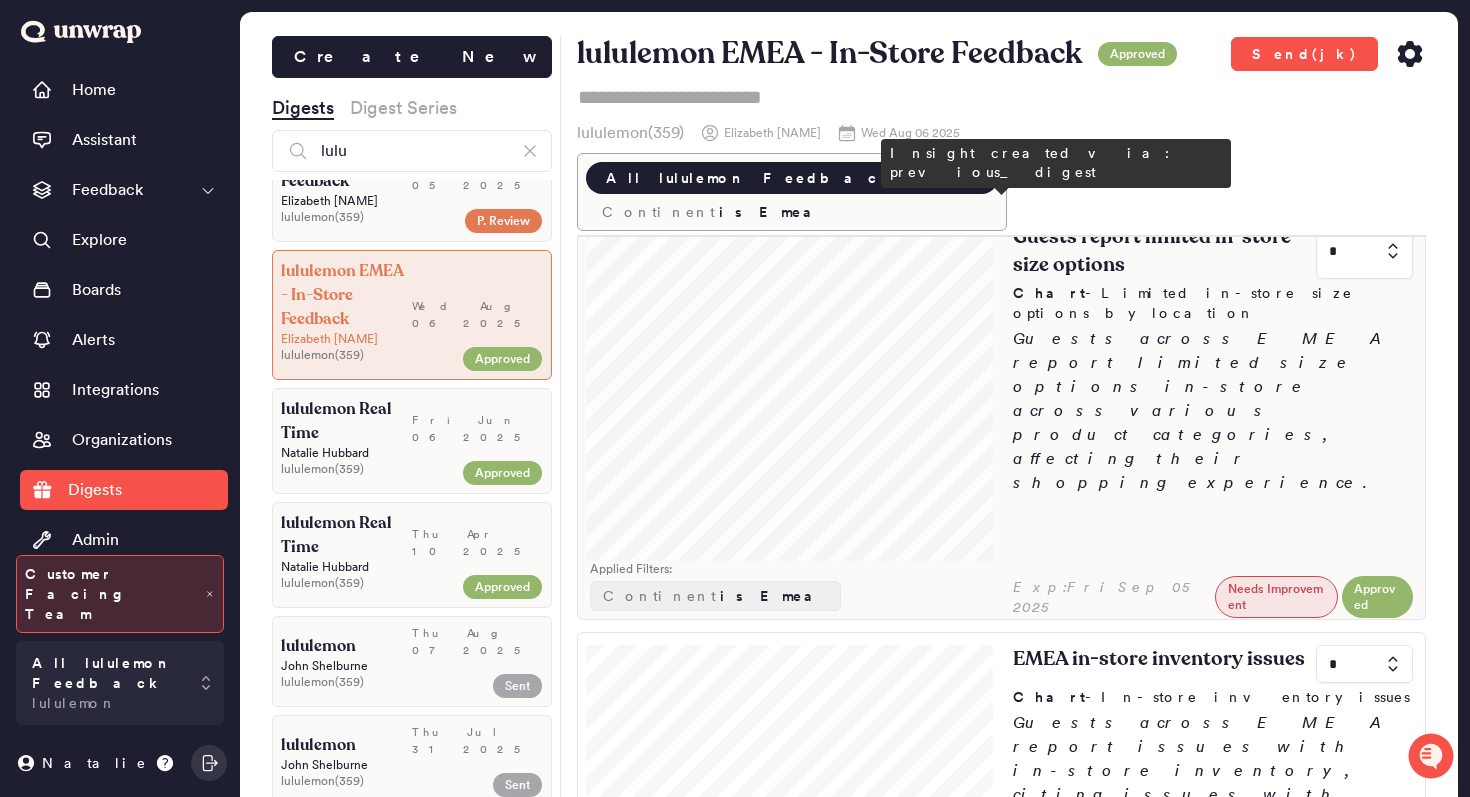 click at bounding box center [790, 386] 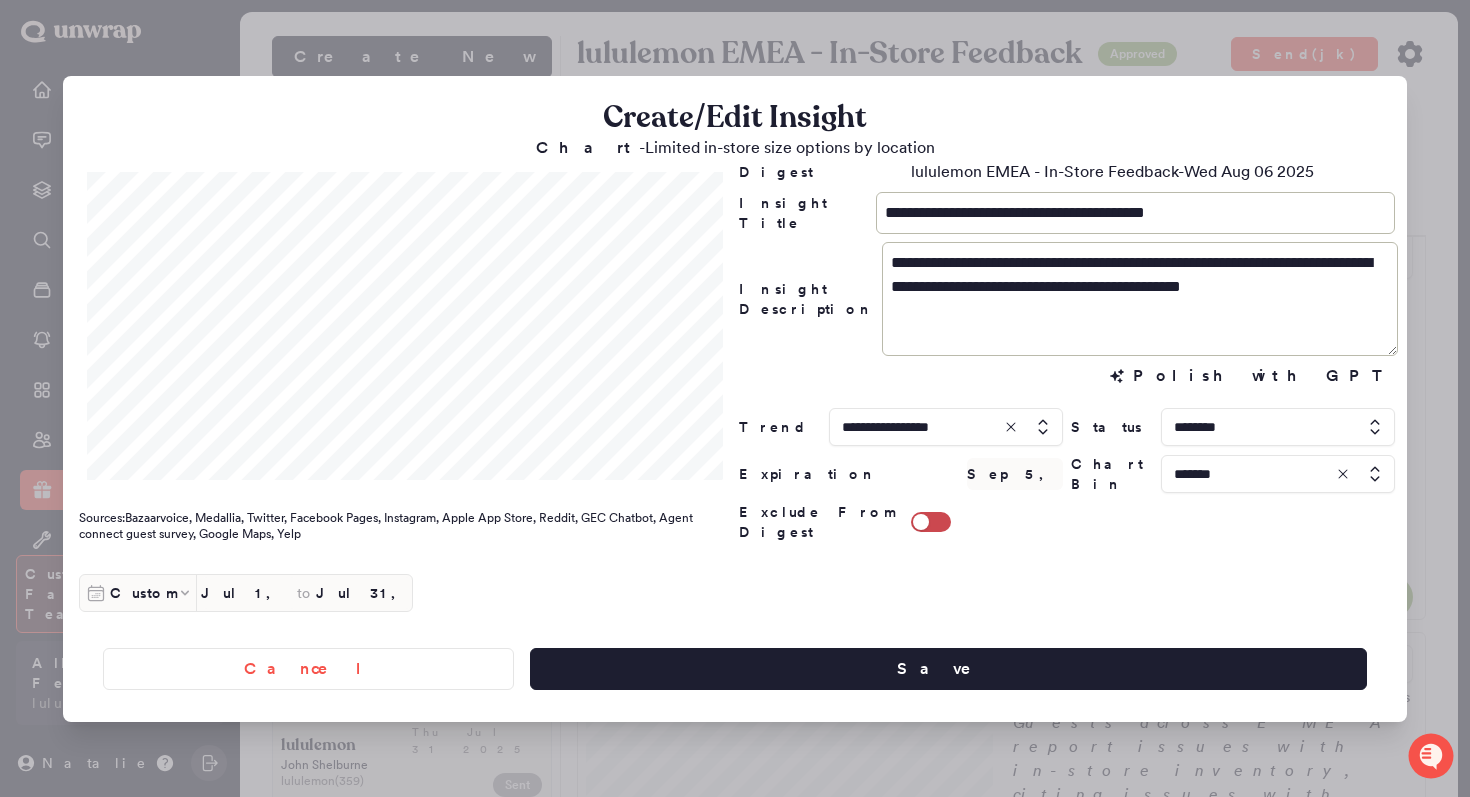 click at bounding box center [735, 398] 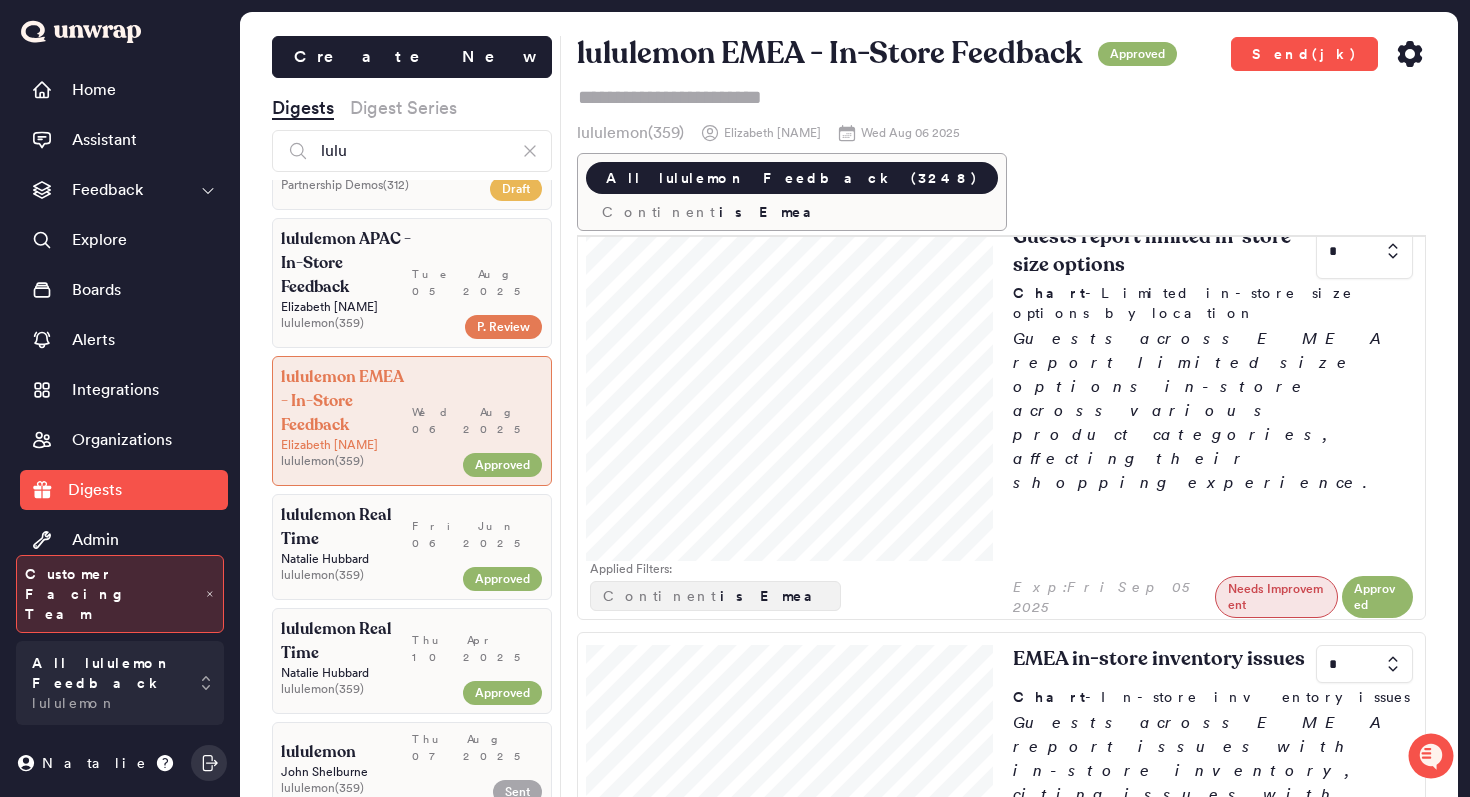 scroll, scrollTop: 37, scrollLeft: 0, axis: vertical 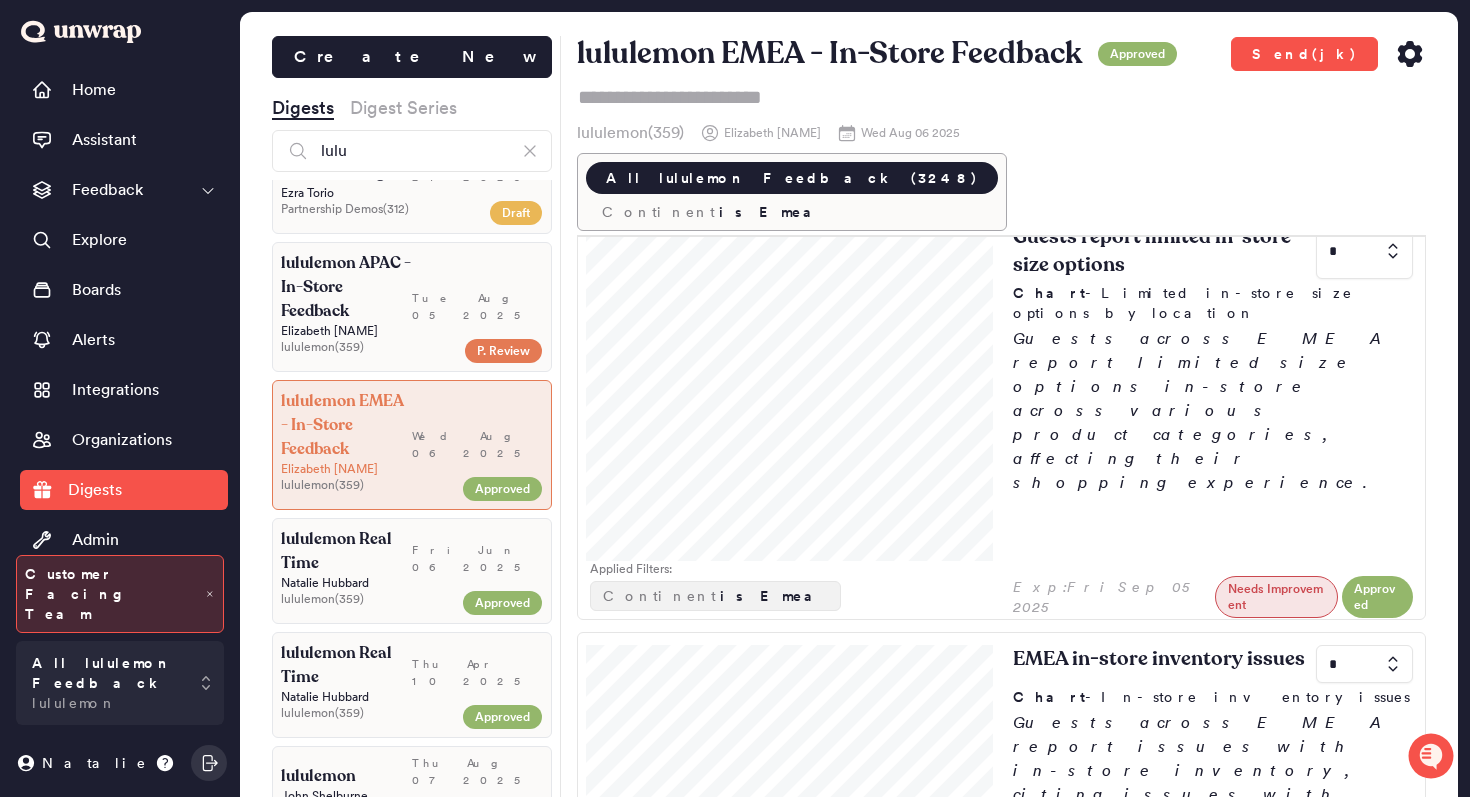 click on "lululemon APAC - In-Store Feedback" at bounding box center (346, 287) 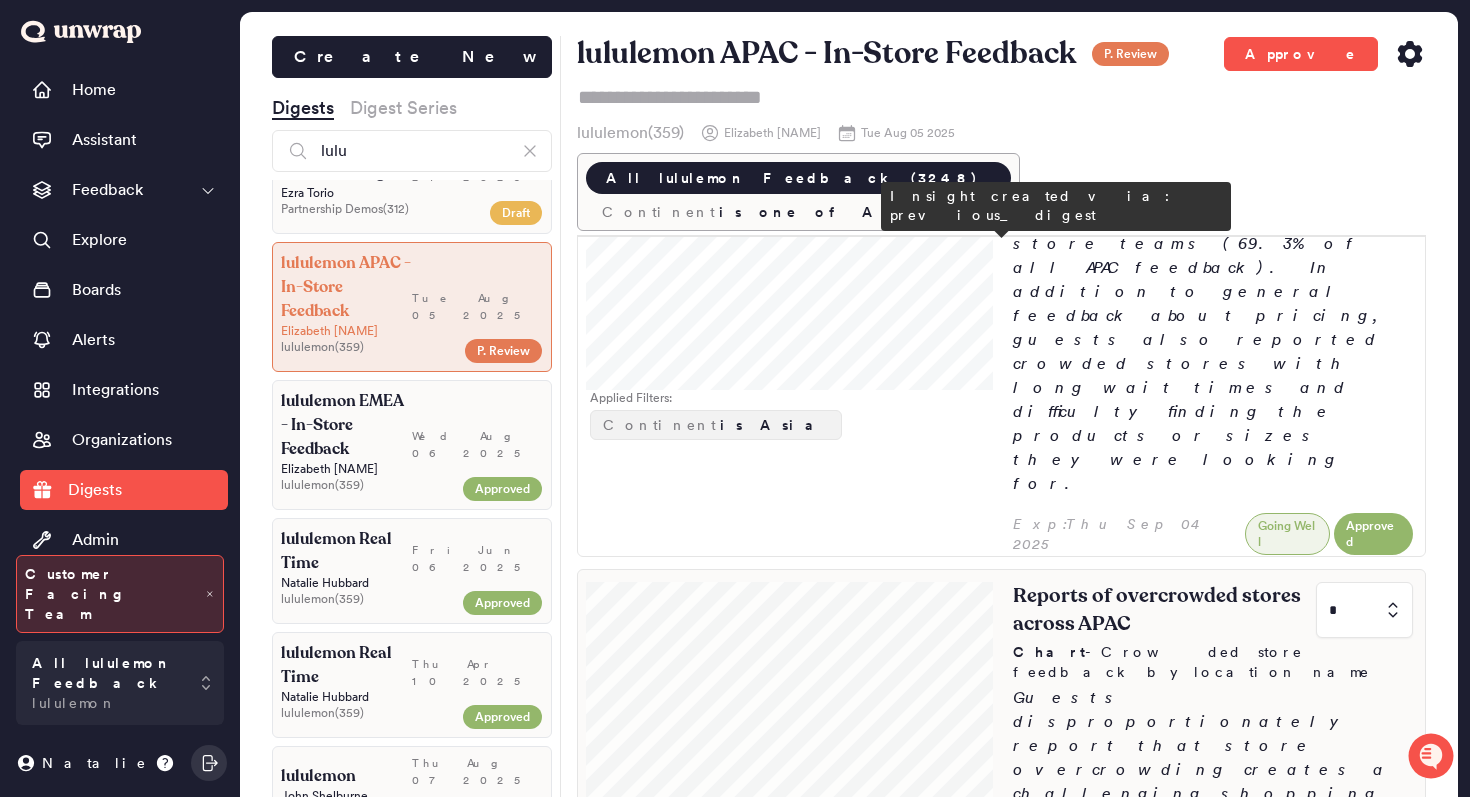 scroll, scrollTop: 0, scrollLeft: 0, axis: both 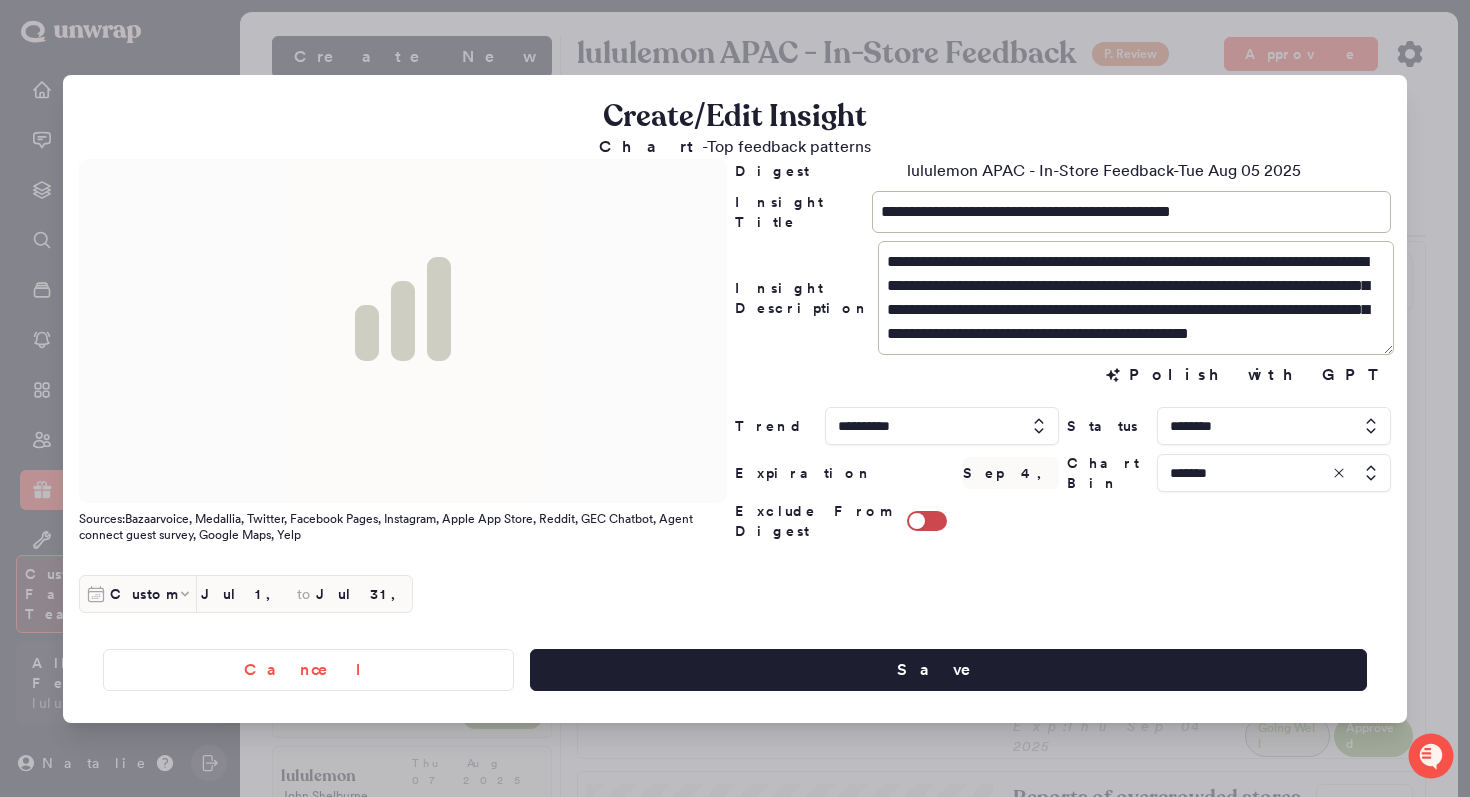 click on "Polish with GPT Polish with GPT" at bounding box center (1063, 381) 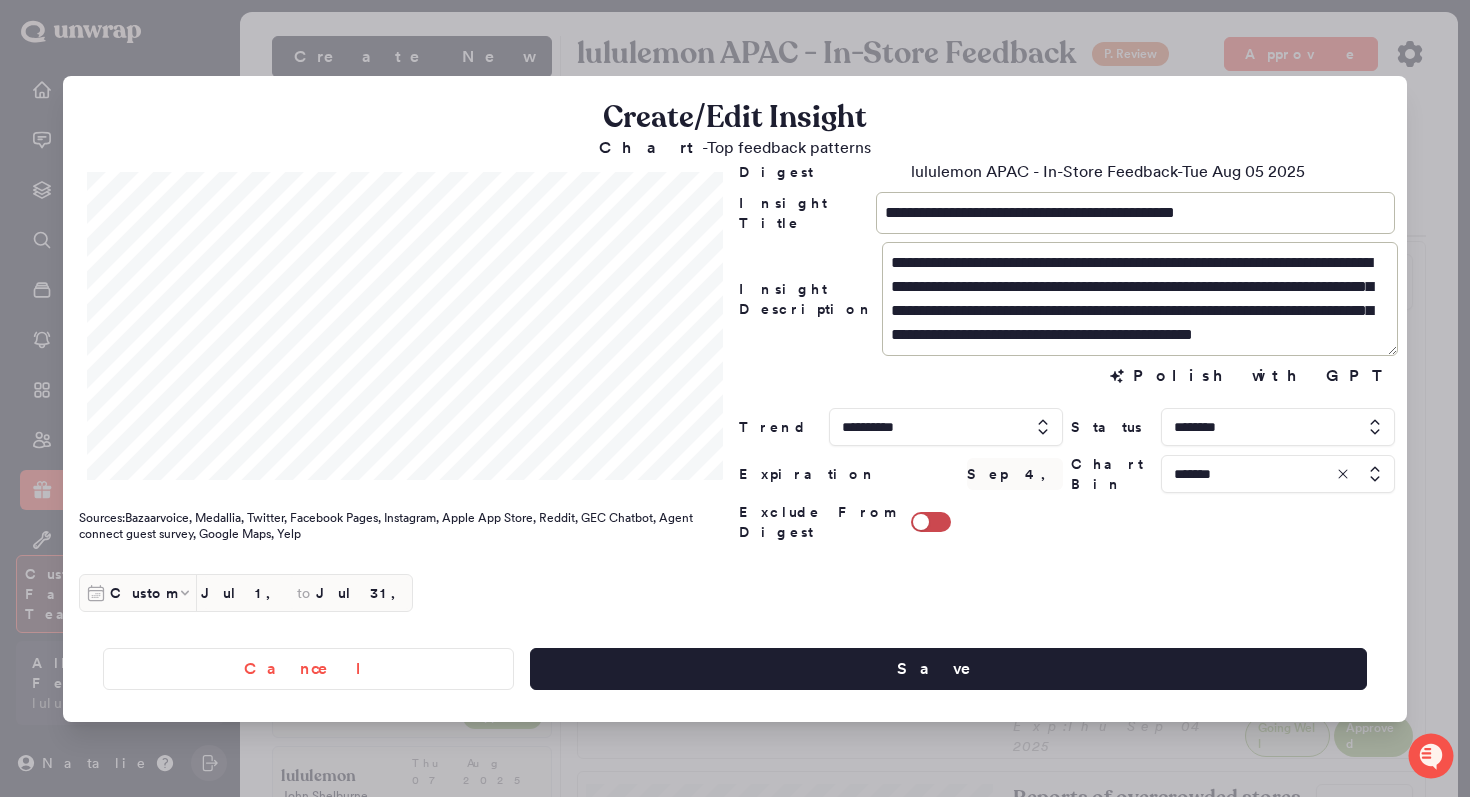 click at bounding box center [946, 427] 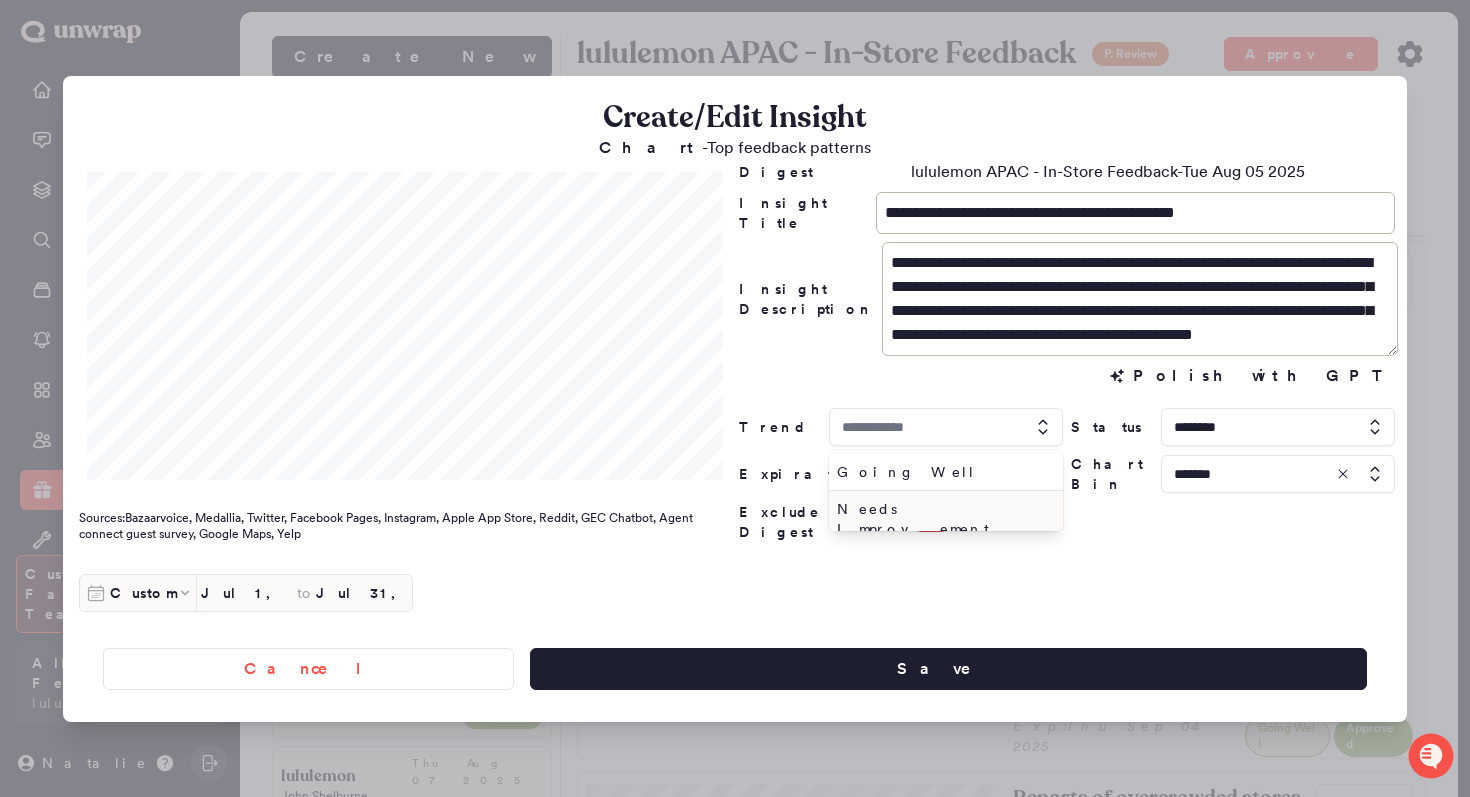type on "**********" 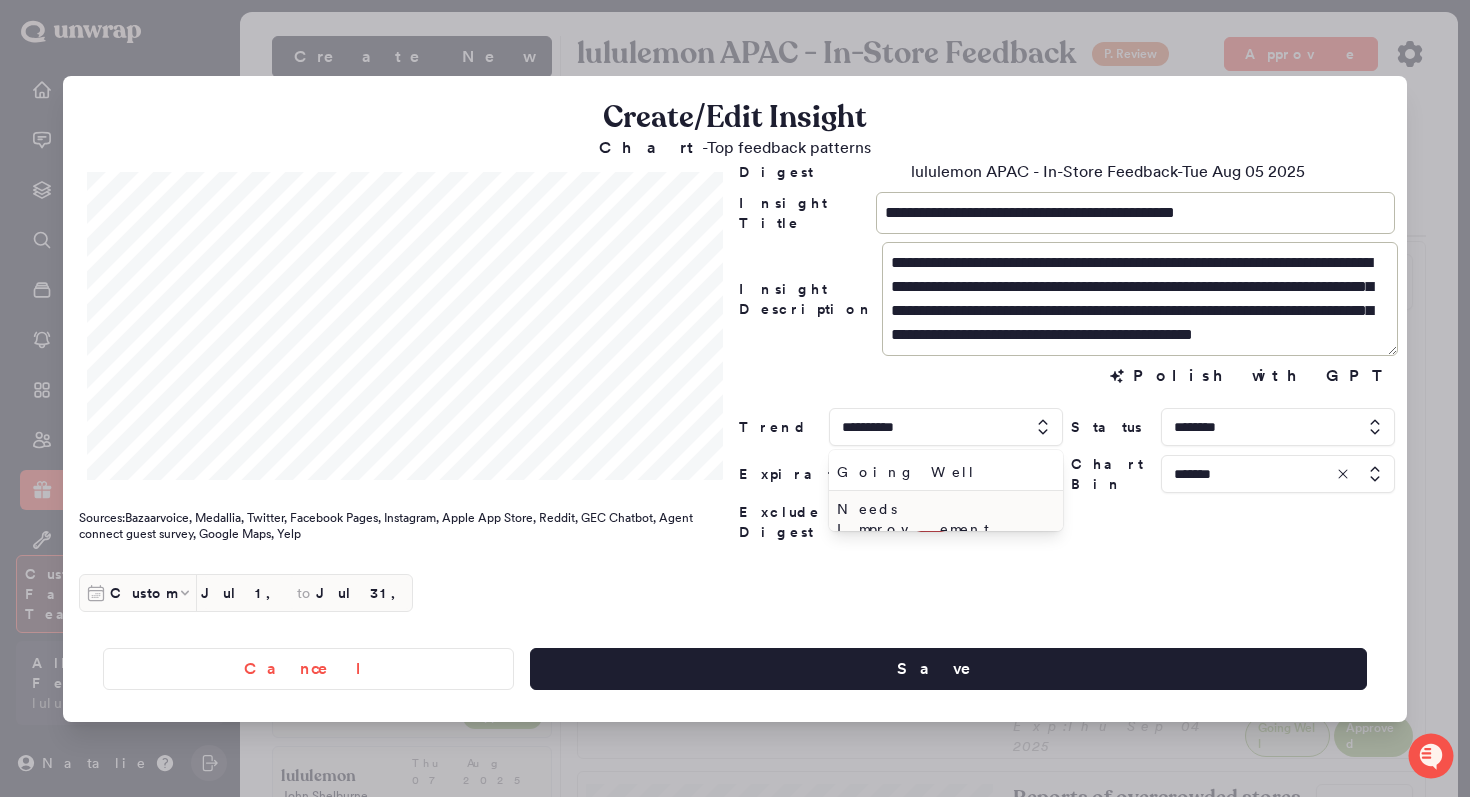 click on "Needs Improvement" at bounding box center [946, 519] 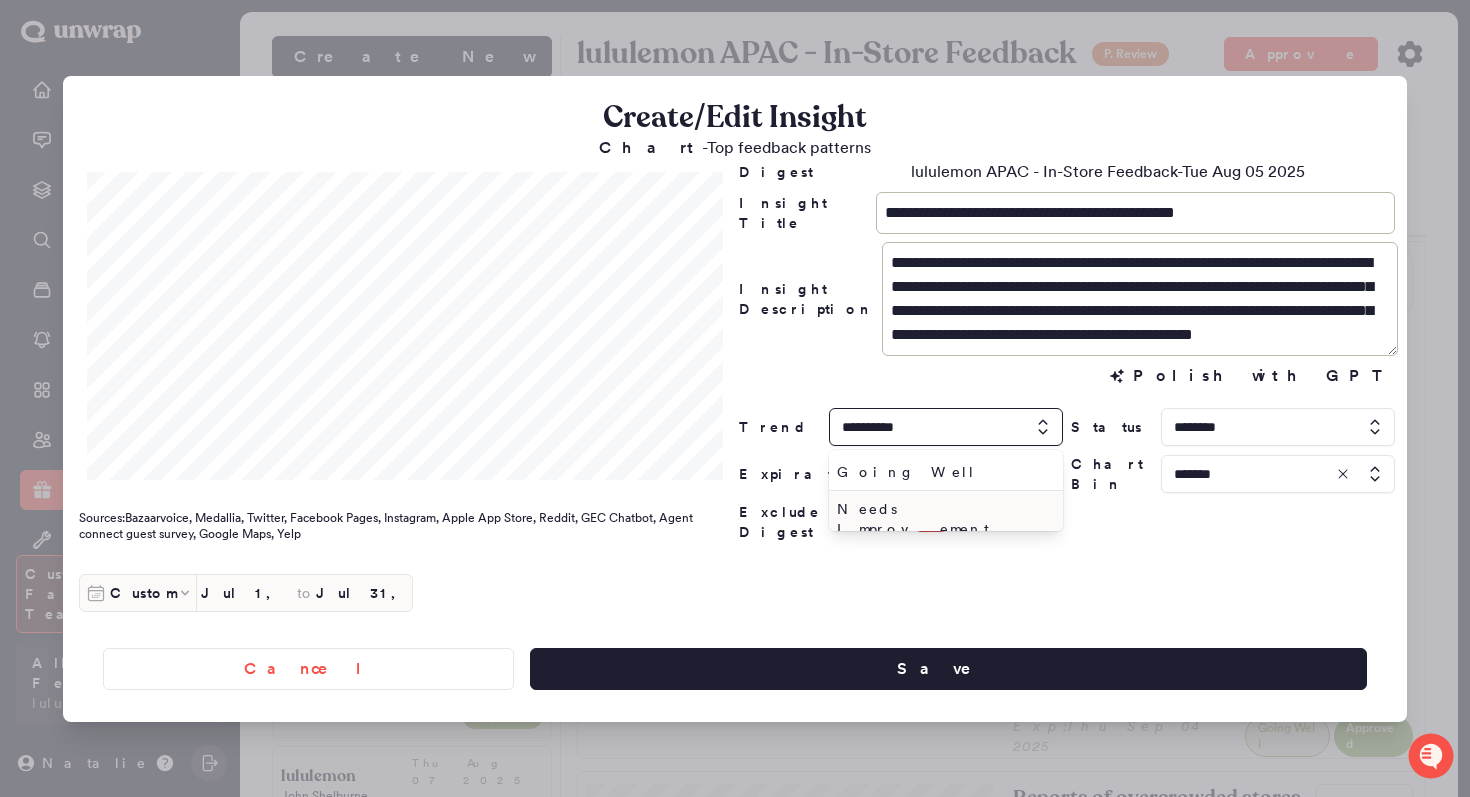 type on "**********" 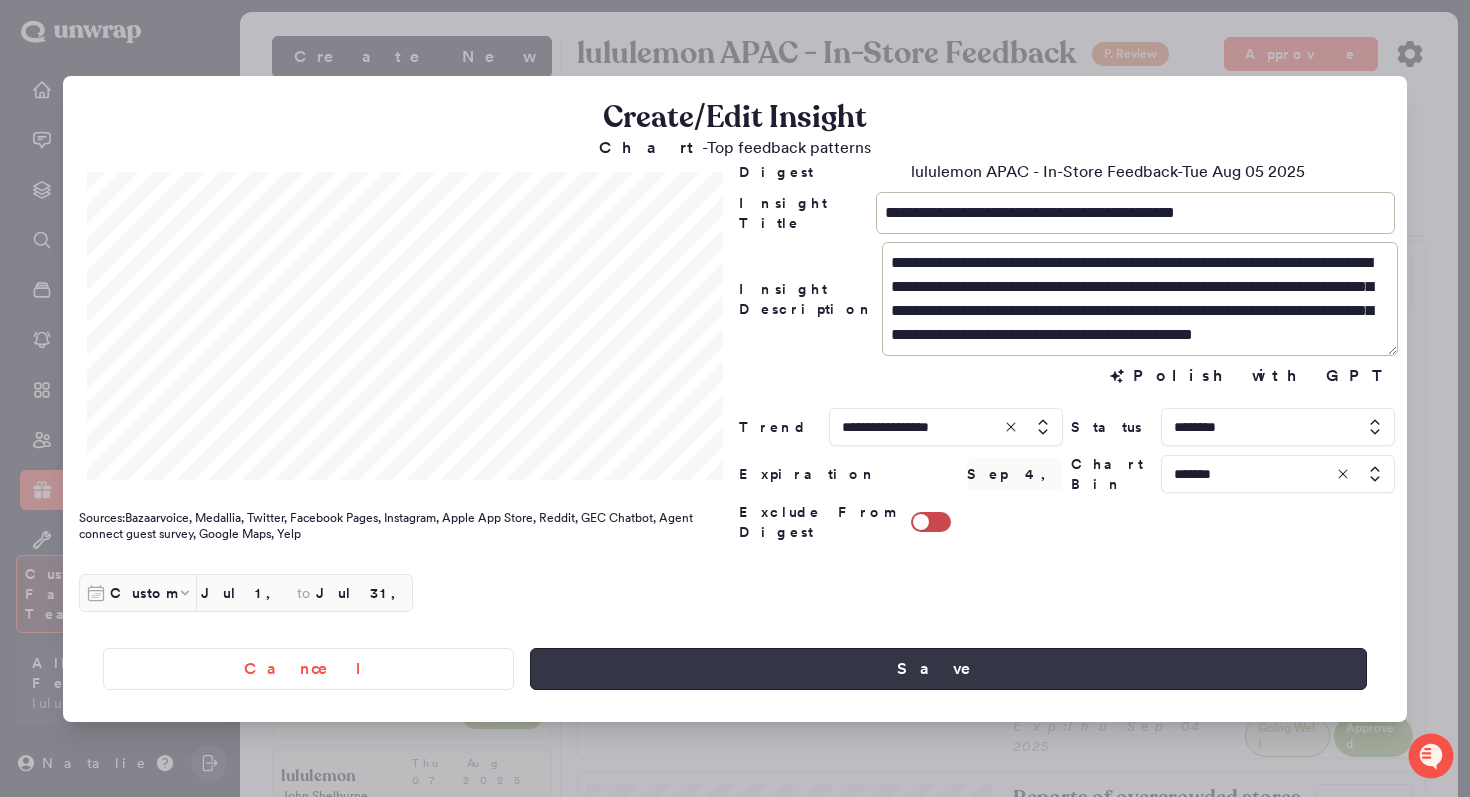 click on "Save" at bounding box center (948, 669) 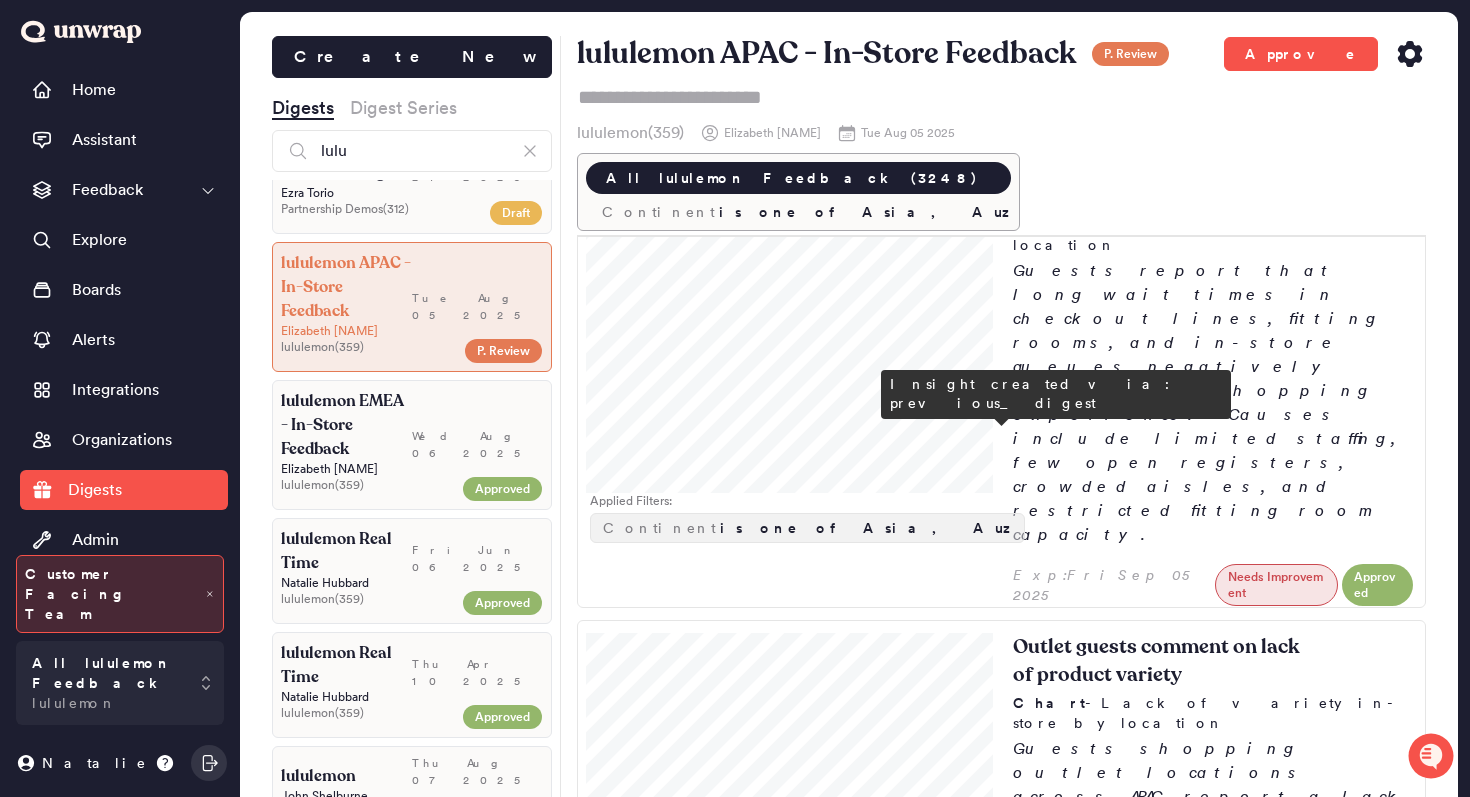 scroll, scrollTop: 1524, scrollLeft: 0, axis: vertical 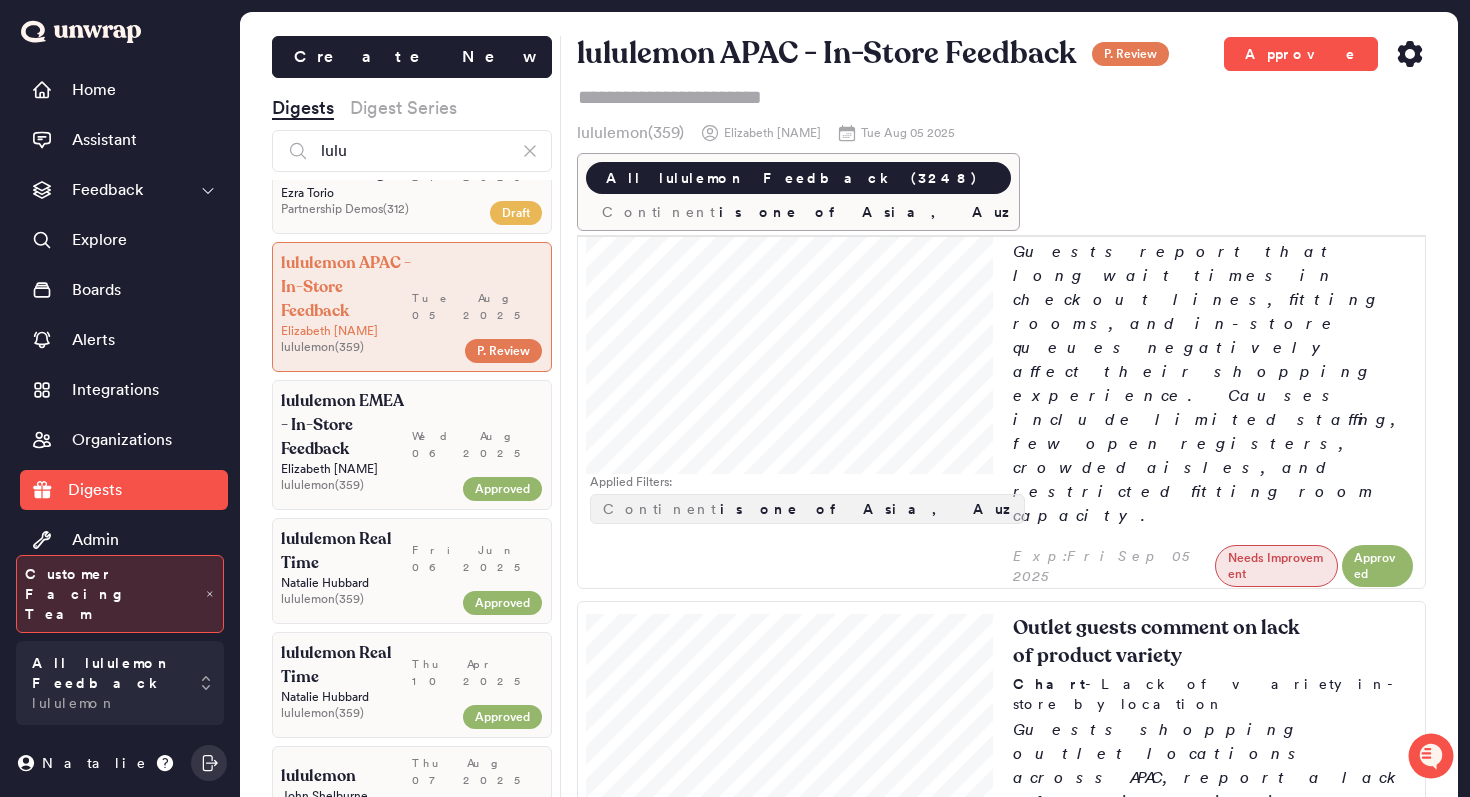 drag, startPoint x: 1406, startPoint y: 48, endPoint x: 1391, endPoint y: 66, distance: 23.43075 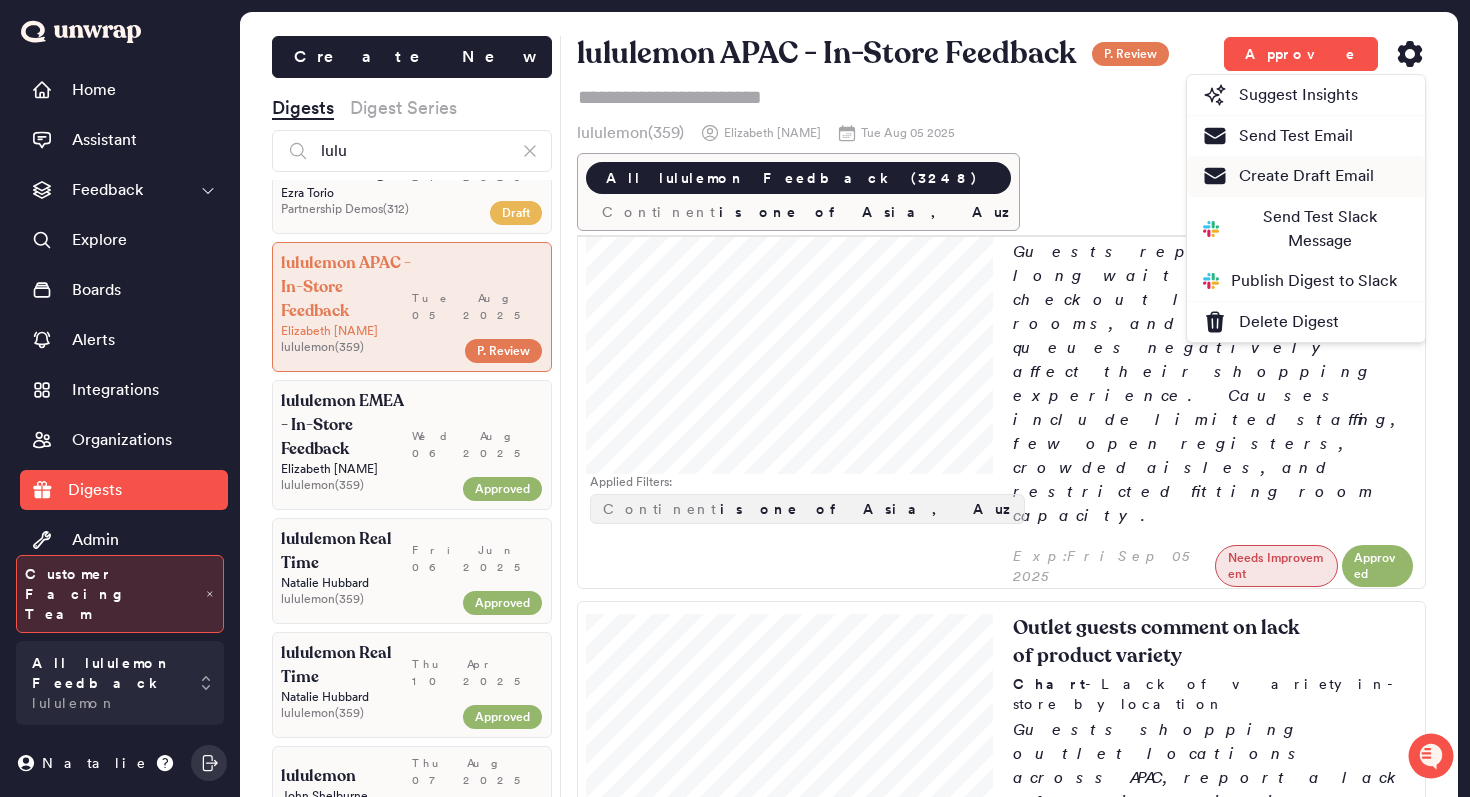 click on "Create Draft Email" at bounding box center [1288, 176] 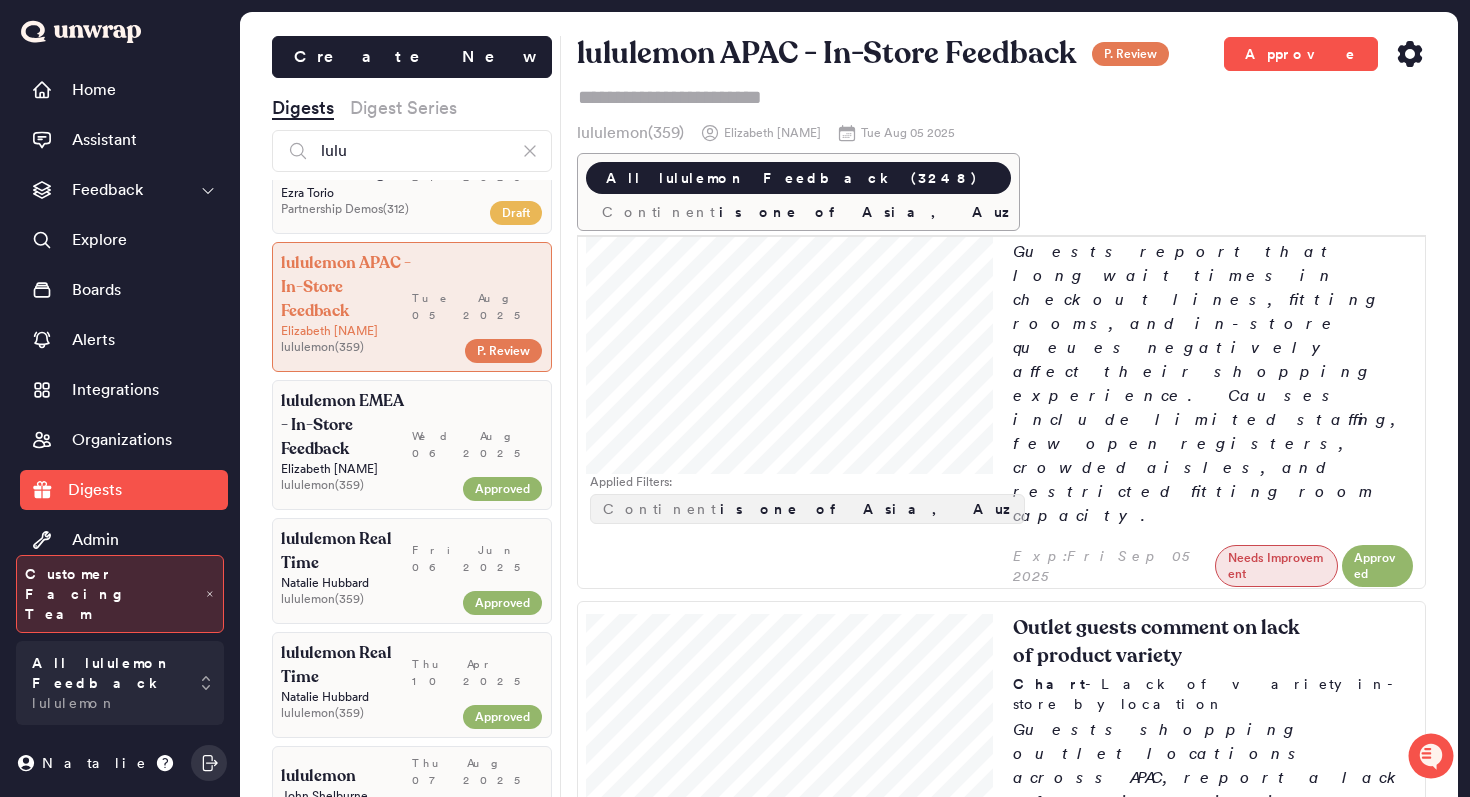 click on "lululemon EMEA - In-Store Feedback" at bounding box center (346, 425) 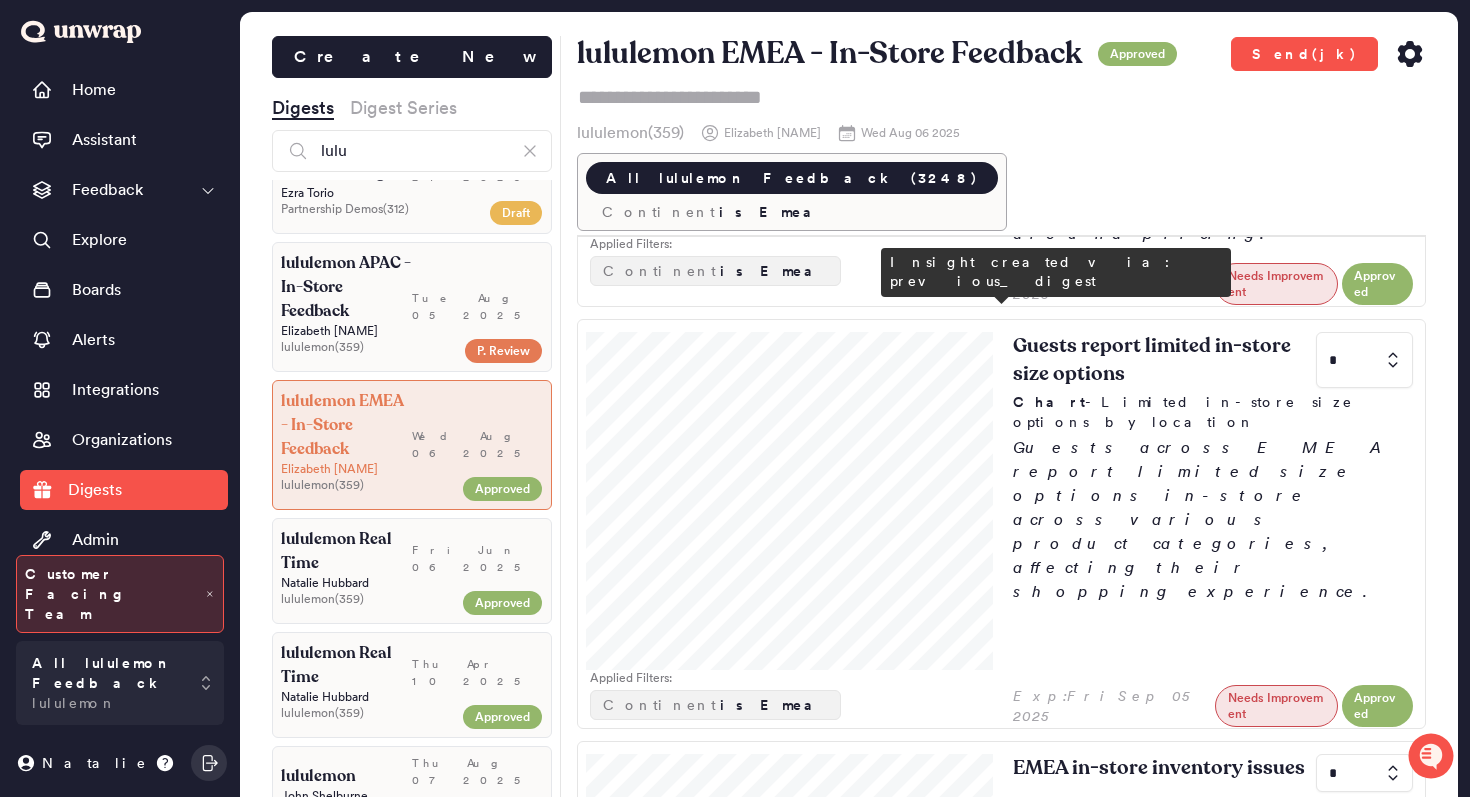 scroll, scrollTop: 410, scrollLeft: 0, axis: vertical 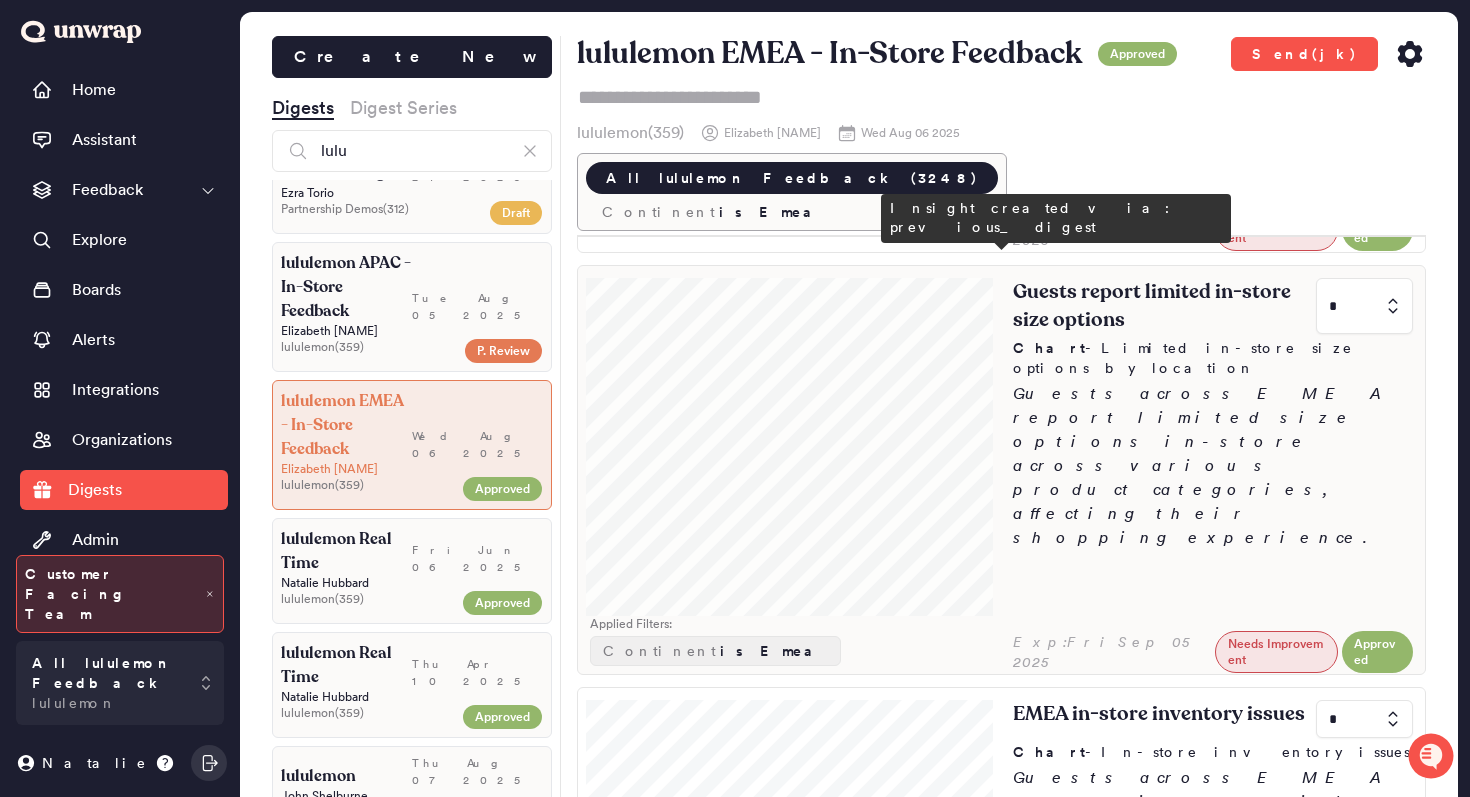 click at bounding box center [790, 441] 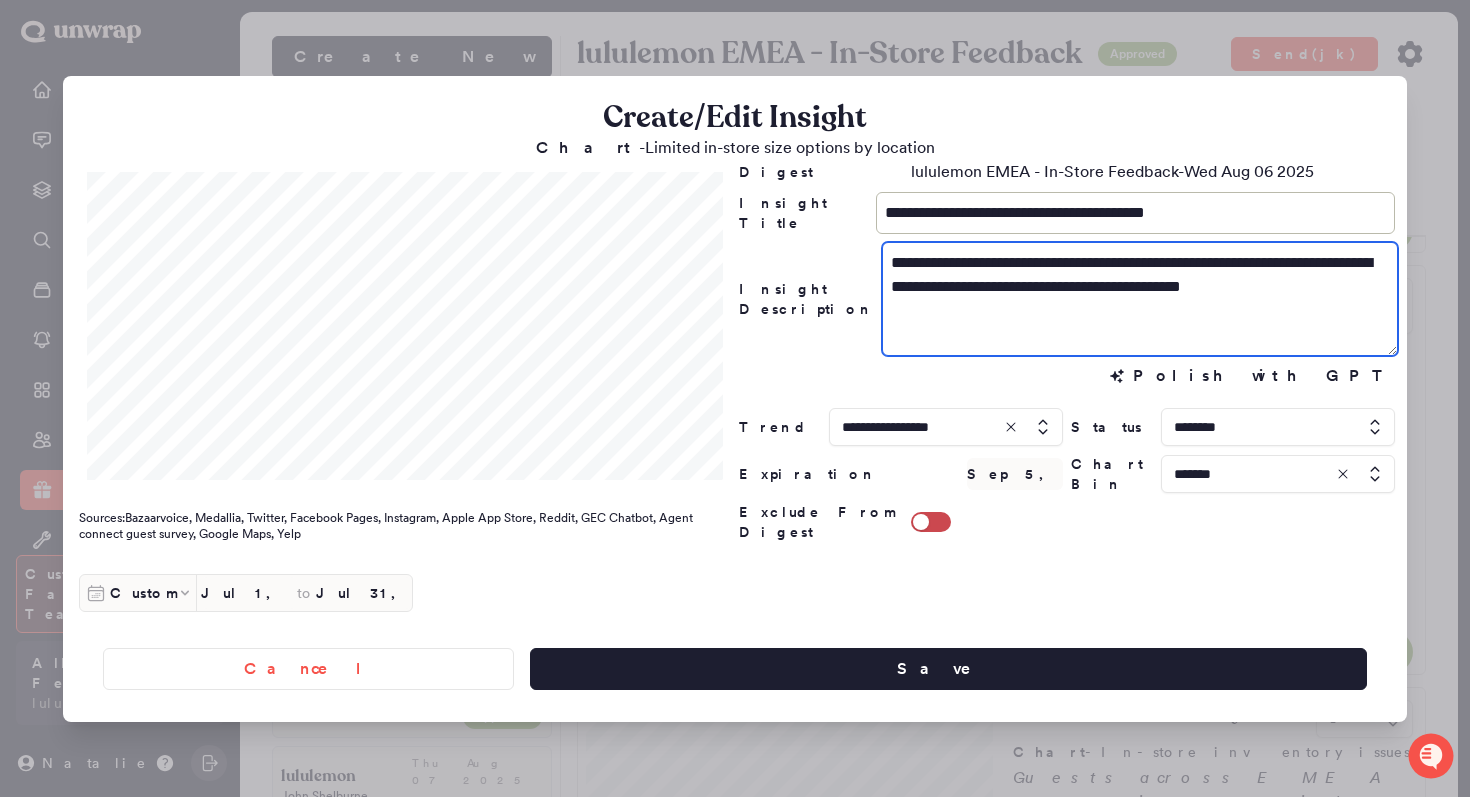 click on "**********" at bounding box center (1140, 299) 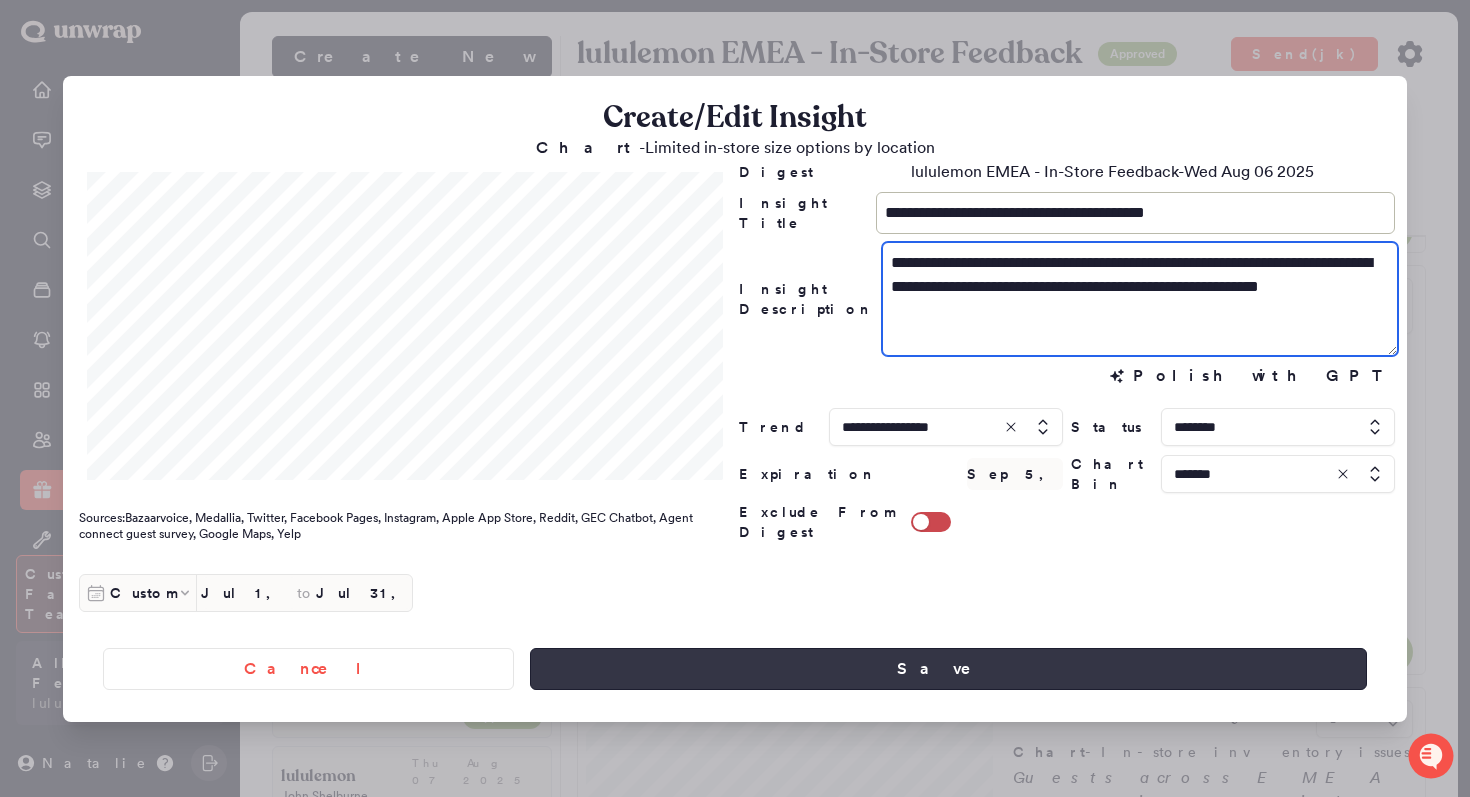 type on "**********" 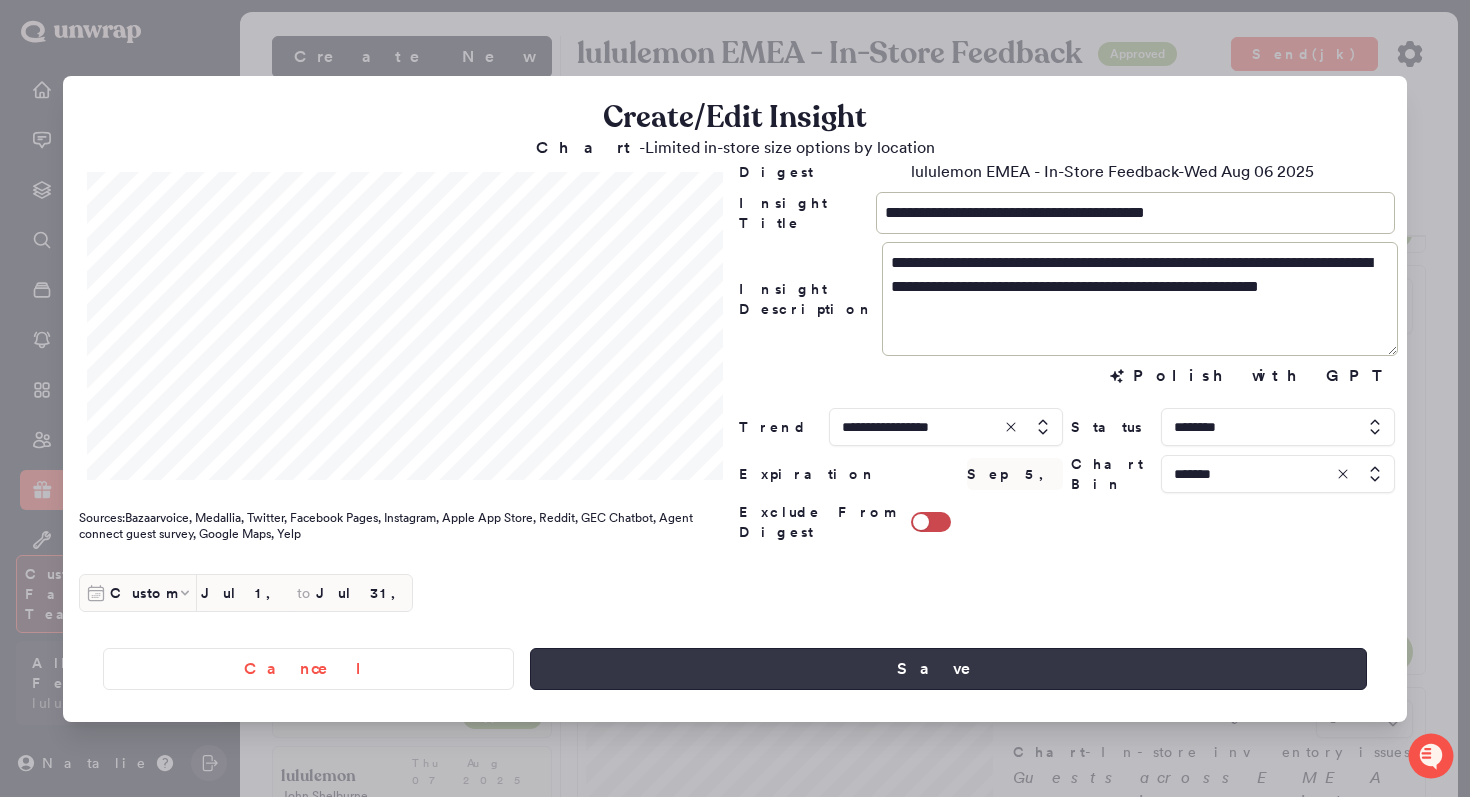 click on "Save" at bounding box center (948, 669) 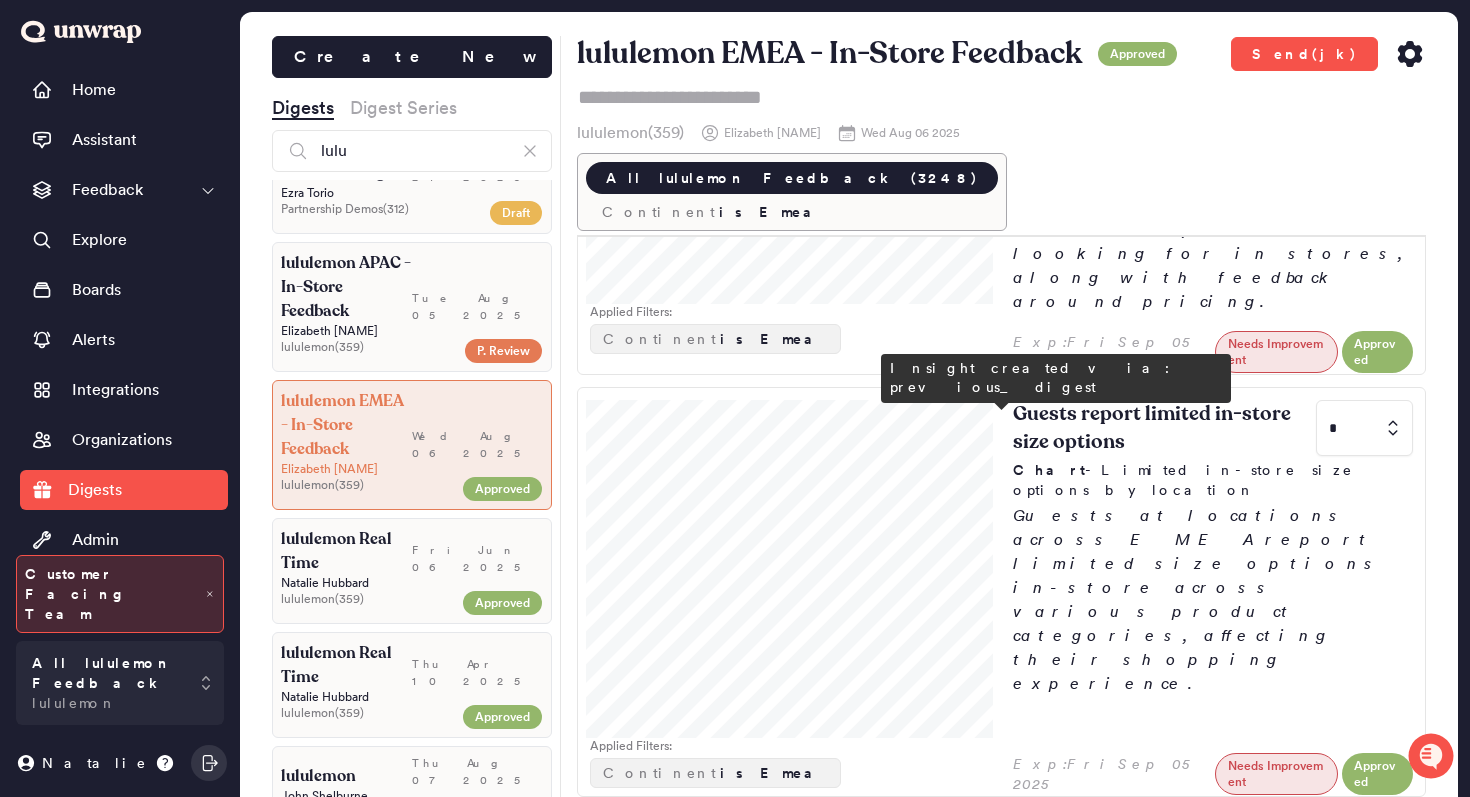 scroll, scrollTop: 0, scrollLeft: 0, axis: both 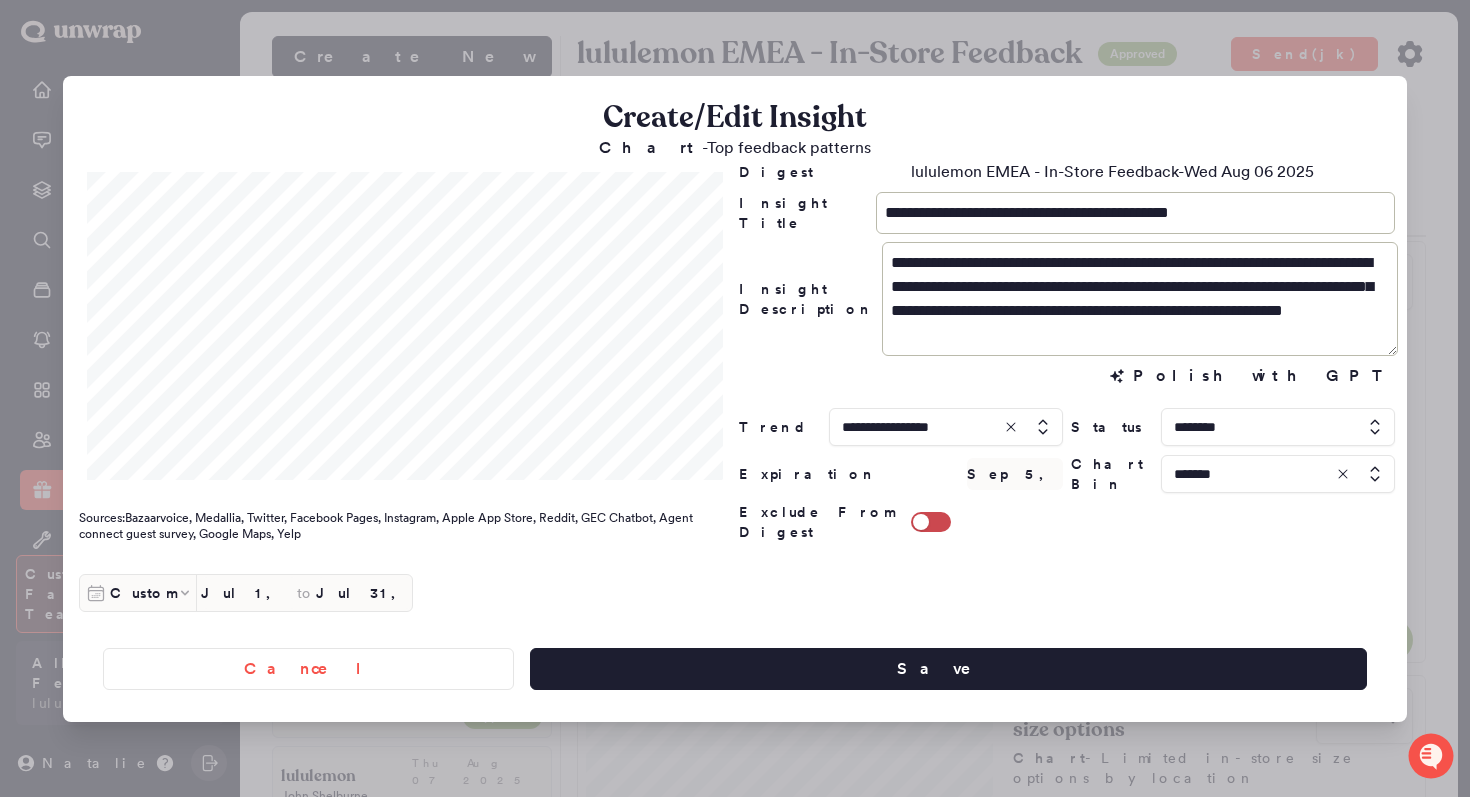 click at bounding box center (946, 427) 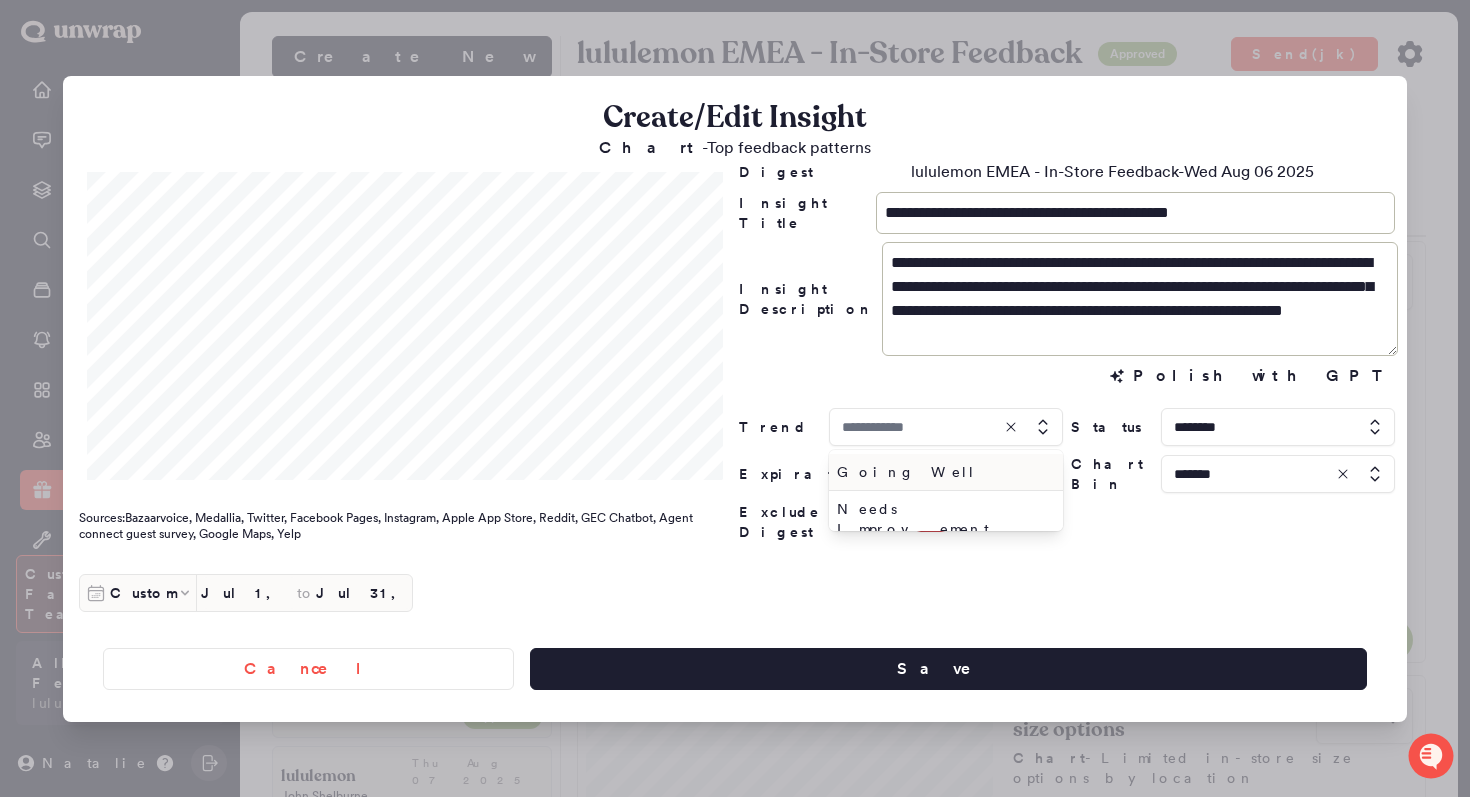 type on "**********" 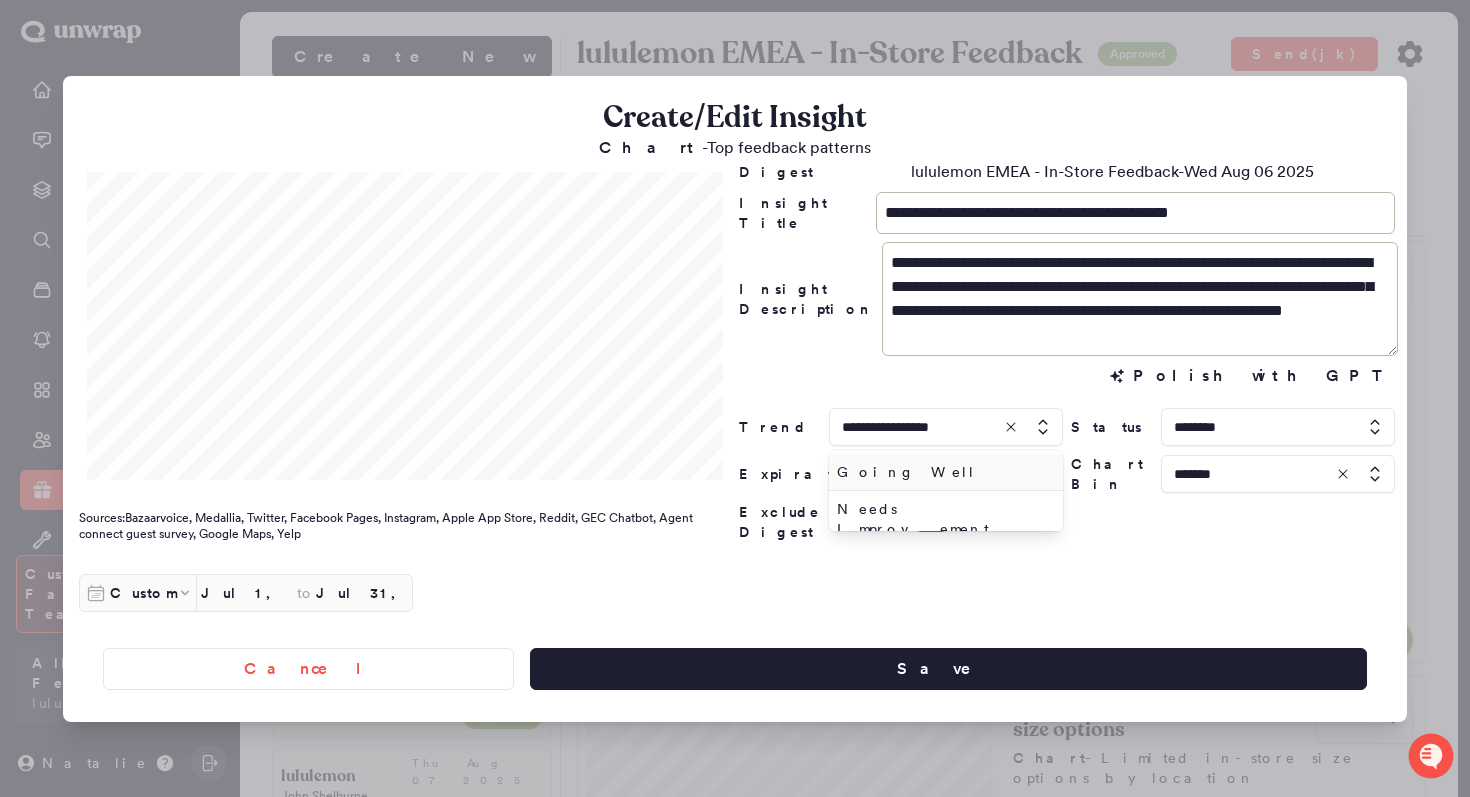 click on "Going Well" at bounding box center [942, 472] 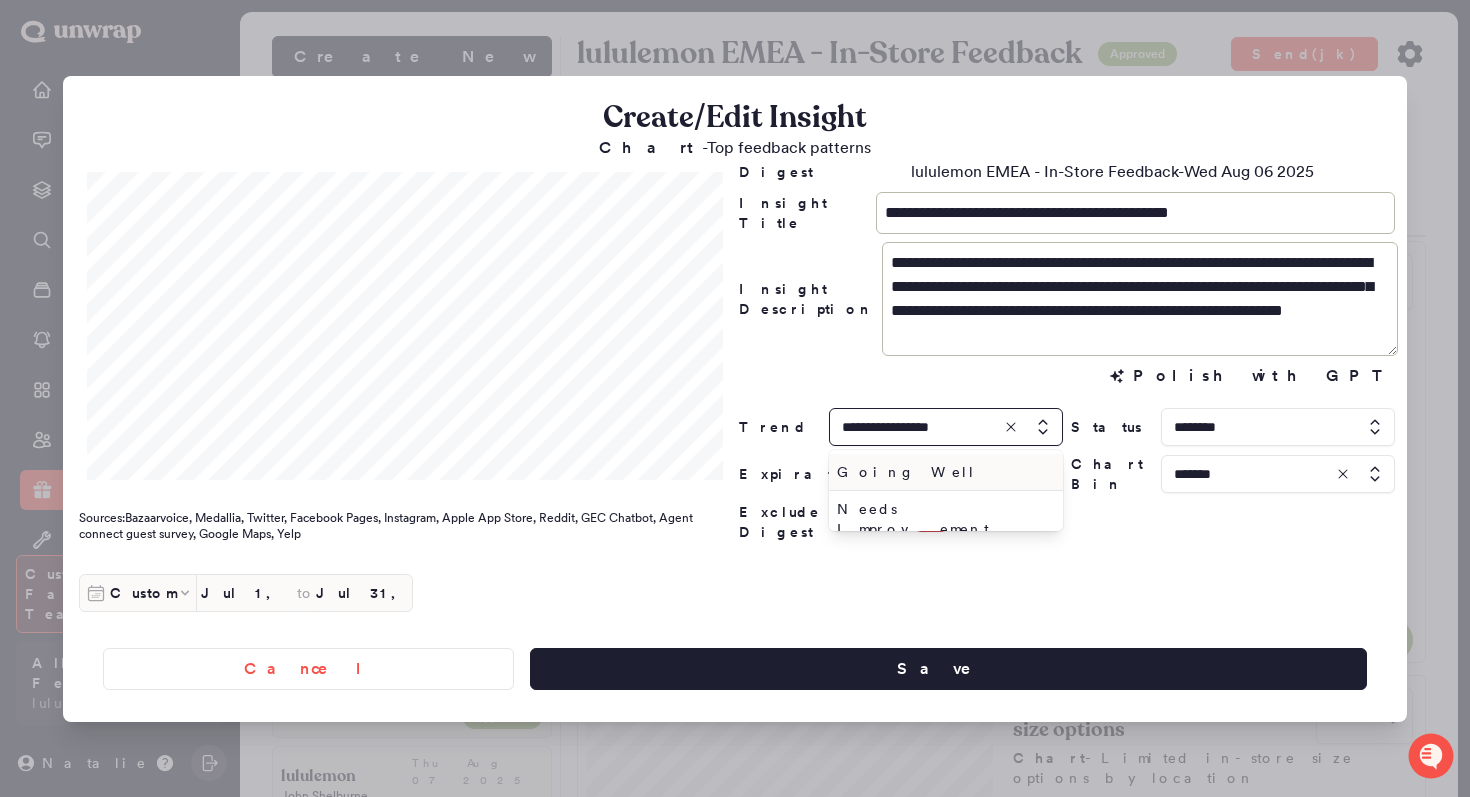 type on "**********" 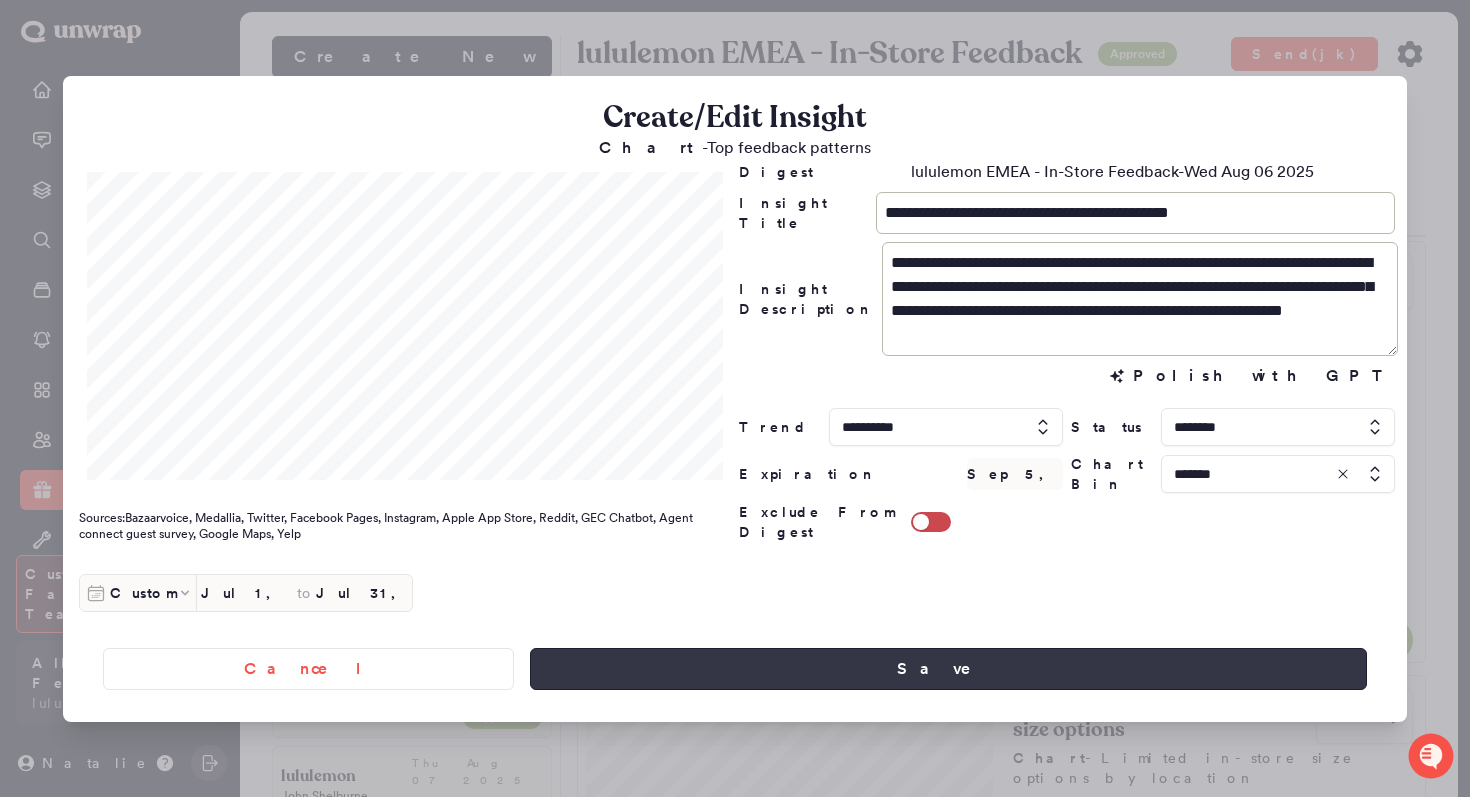 click on "Save" at bounding box center [948, 669] 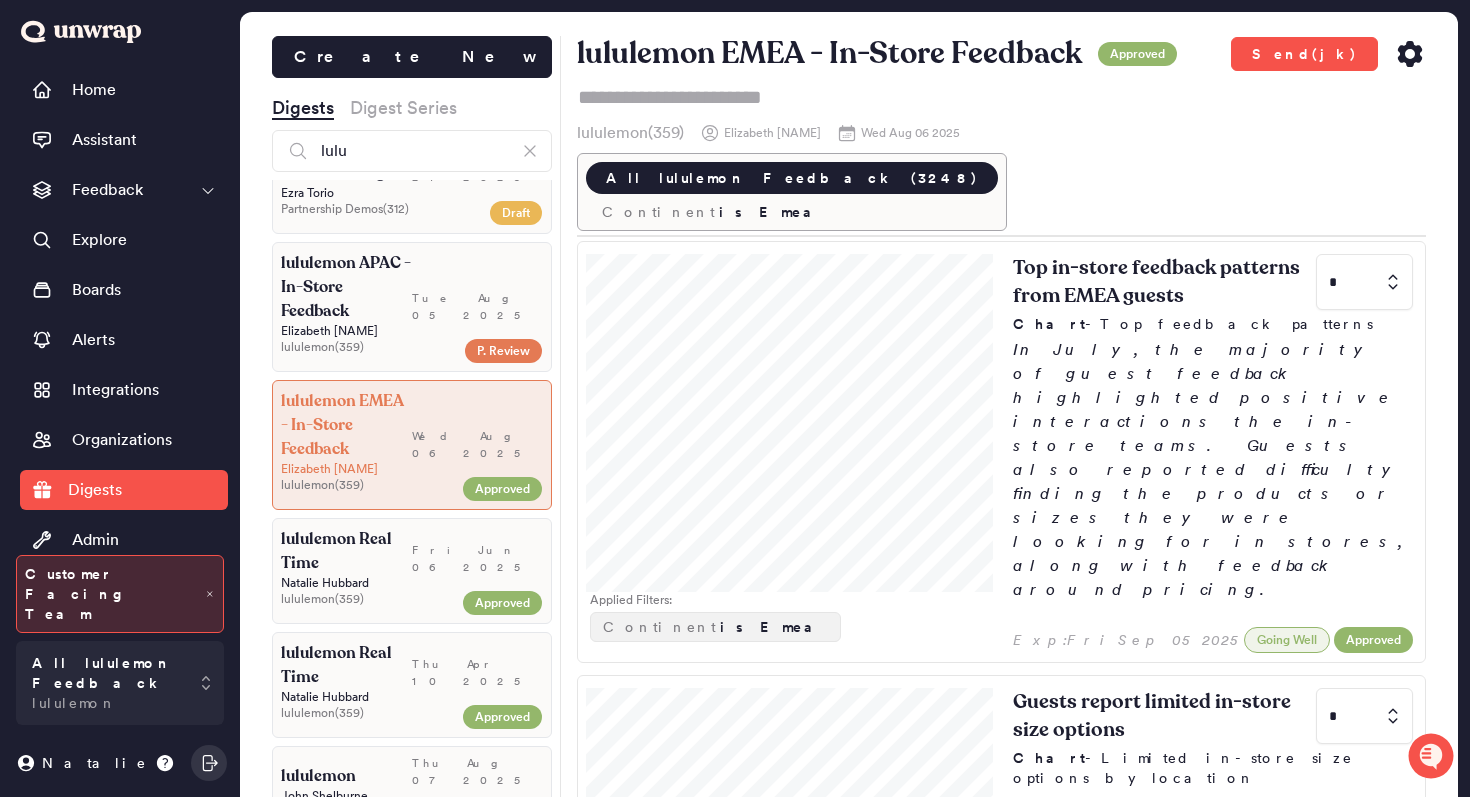 click on "[NAME]" at bounding box center (412, 331) 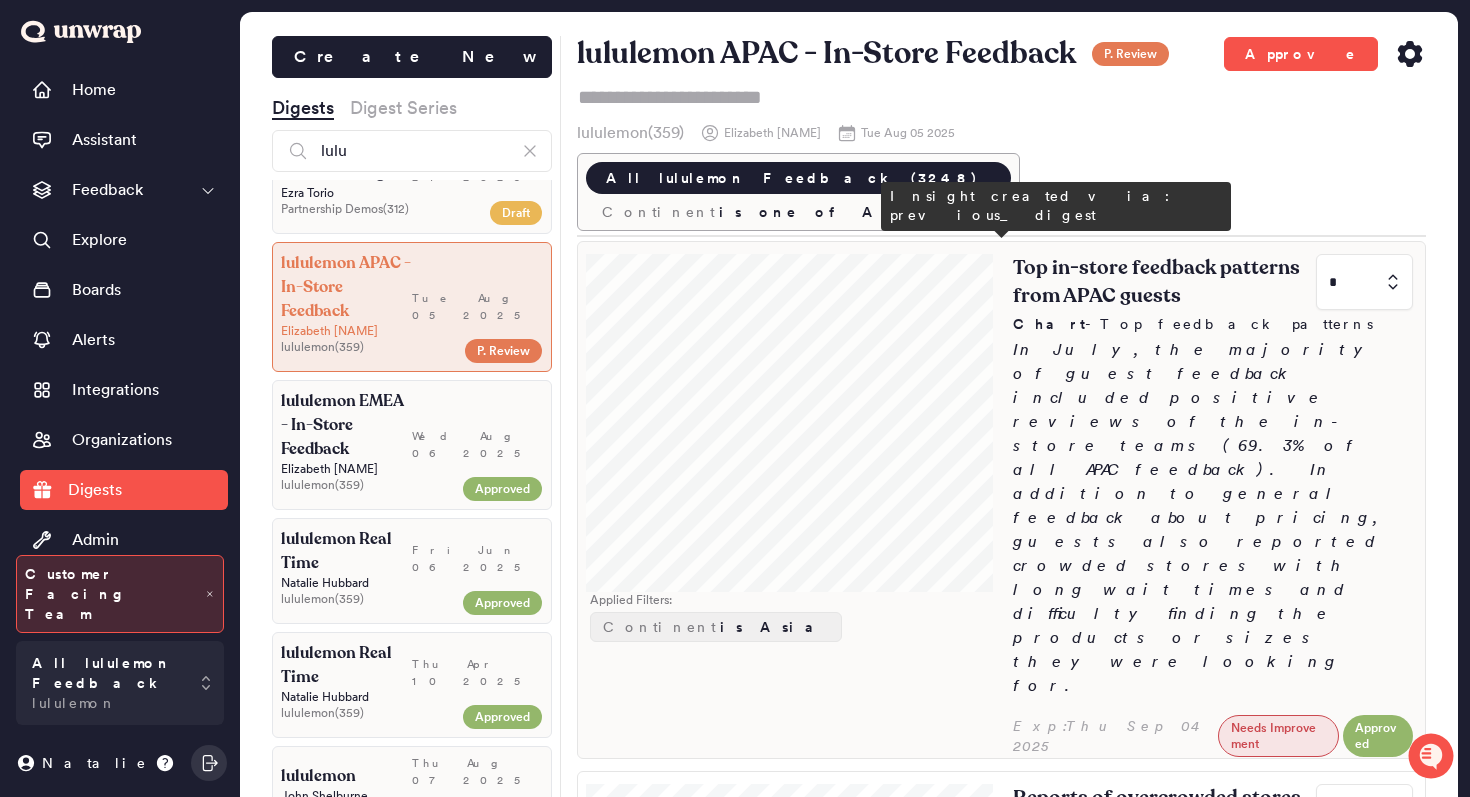 click on "Top in-store feedback patterns from APAC guests  * Chart  -  Top feedback patterns In July, the majority of guest feedback included positive reviews of the in-store teams (69.3% of all APAC feedback). In addition to general feedback about pricing, guests also reported crowded stores with long wait times and difficulty finding the products or sizes they were looking for." at bounding box center [1213, 478] 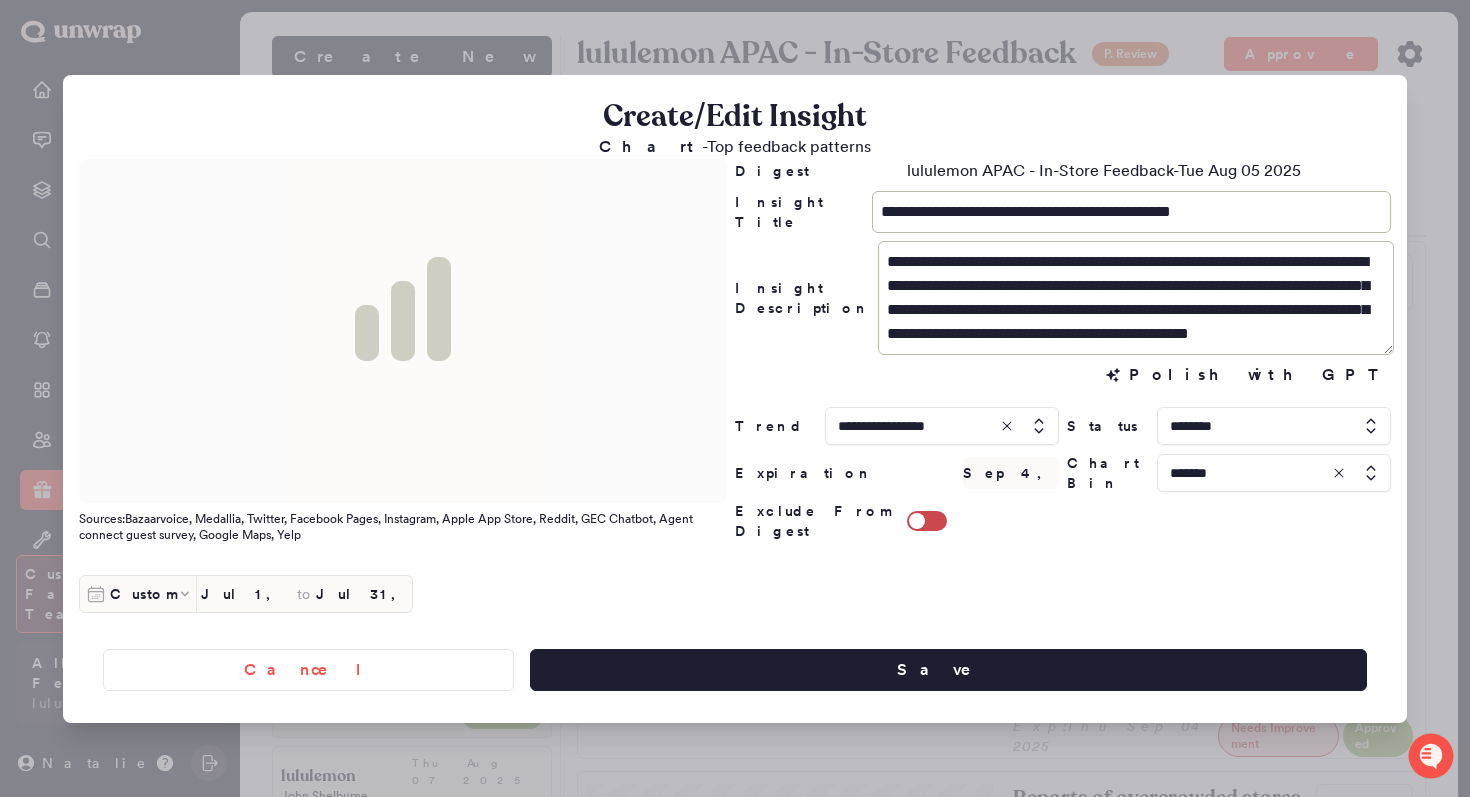 click at bounding box center (942, 426) 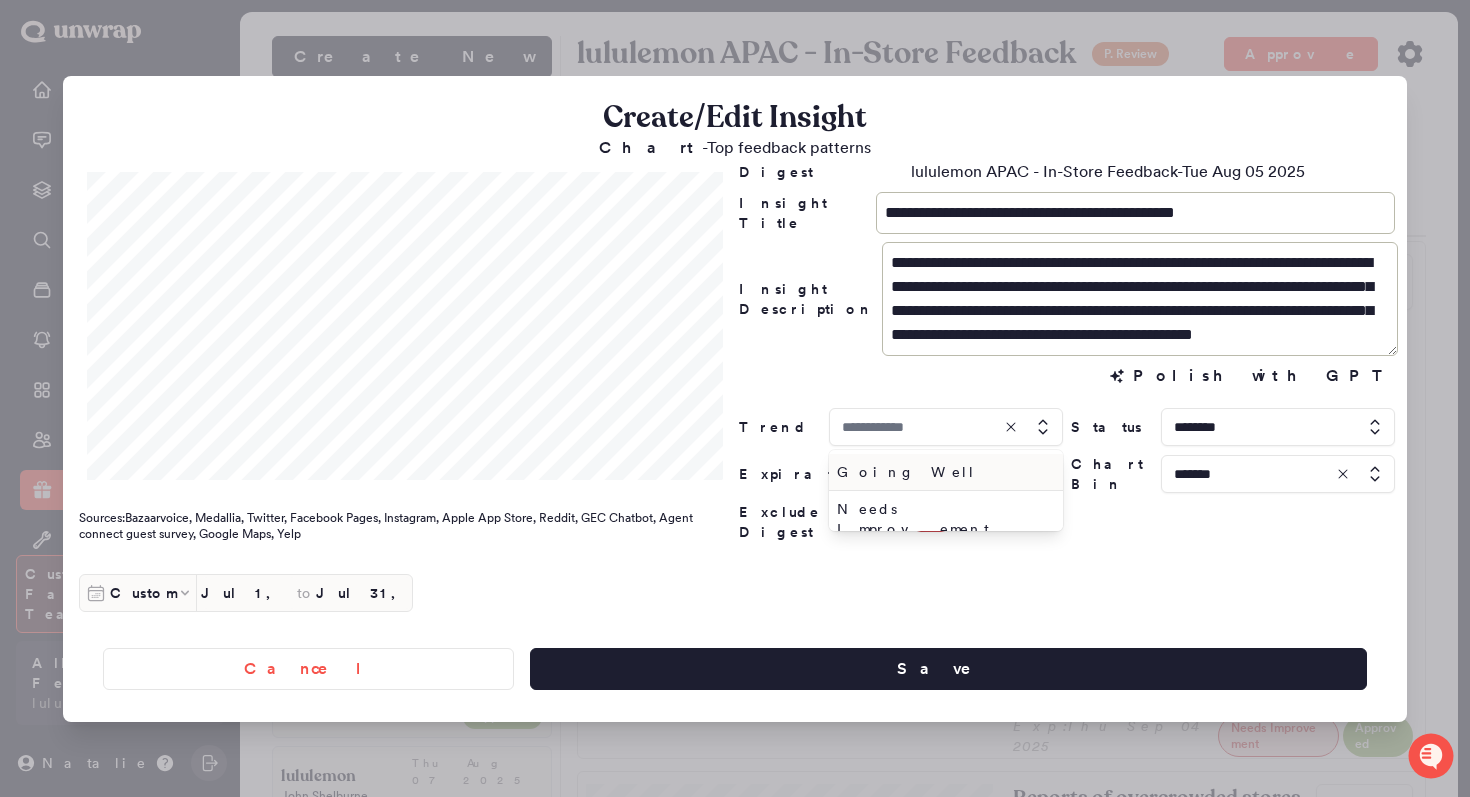 type on "**********" 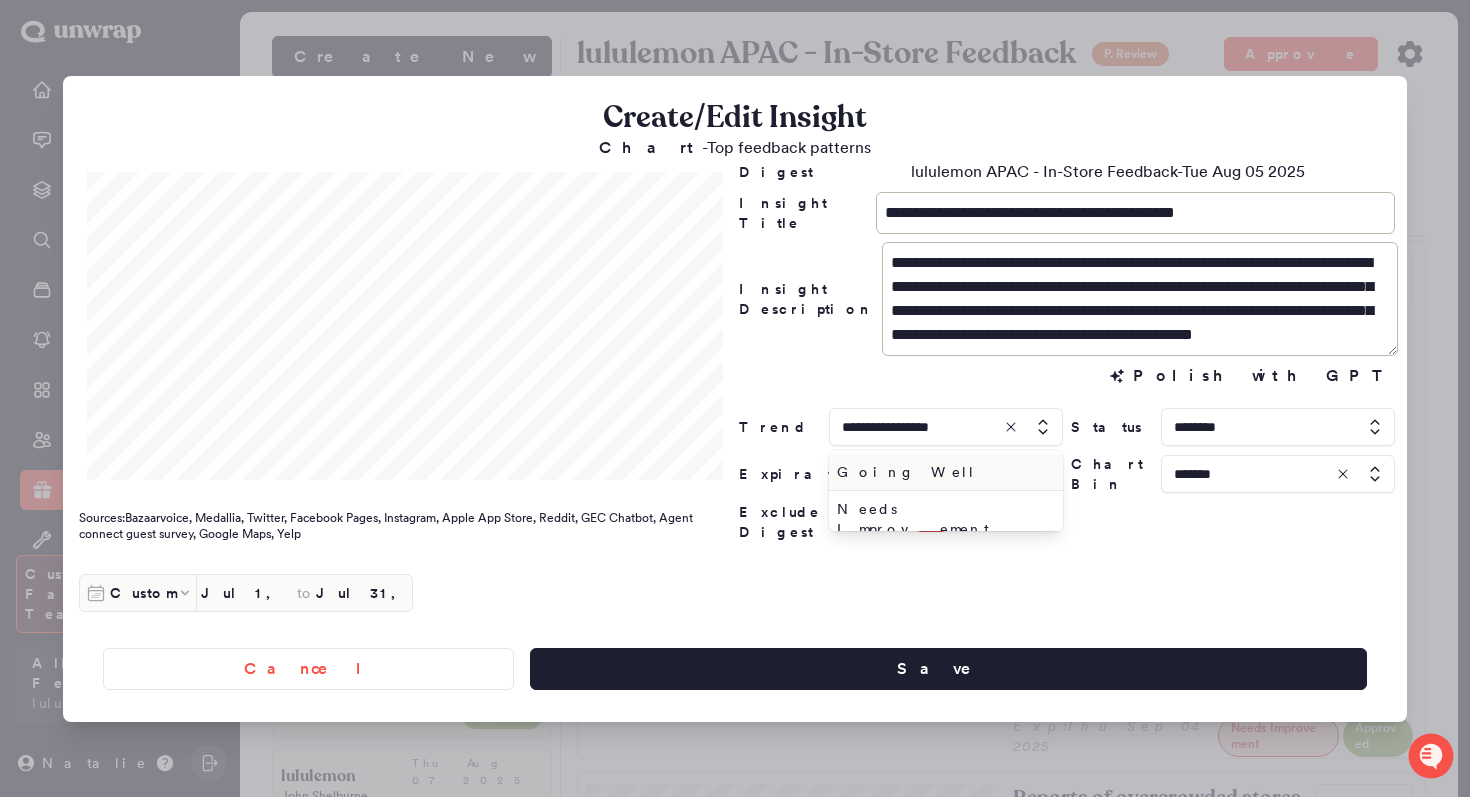 click on "Going Well" at bounding box center [942, 472] 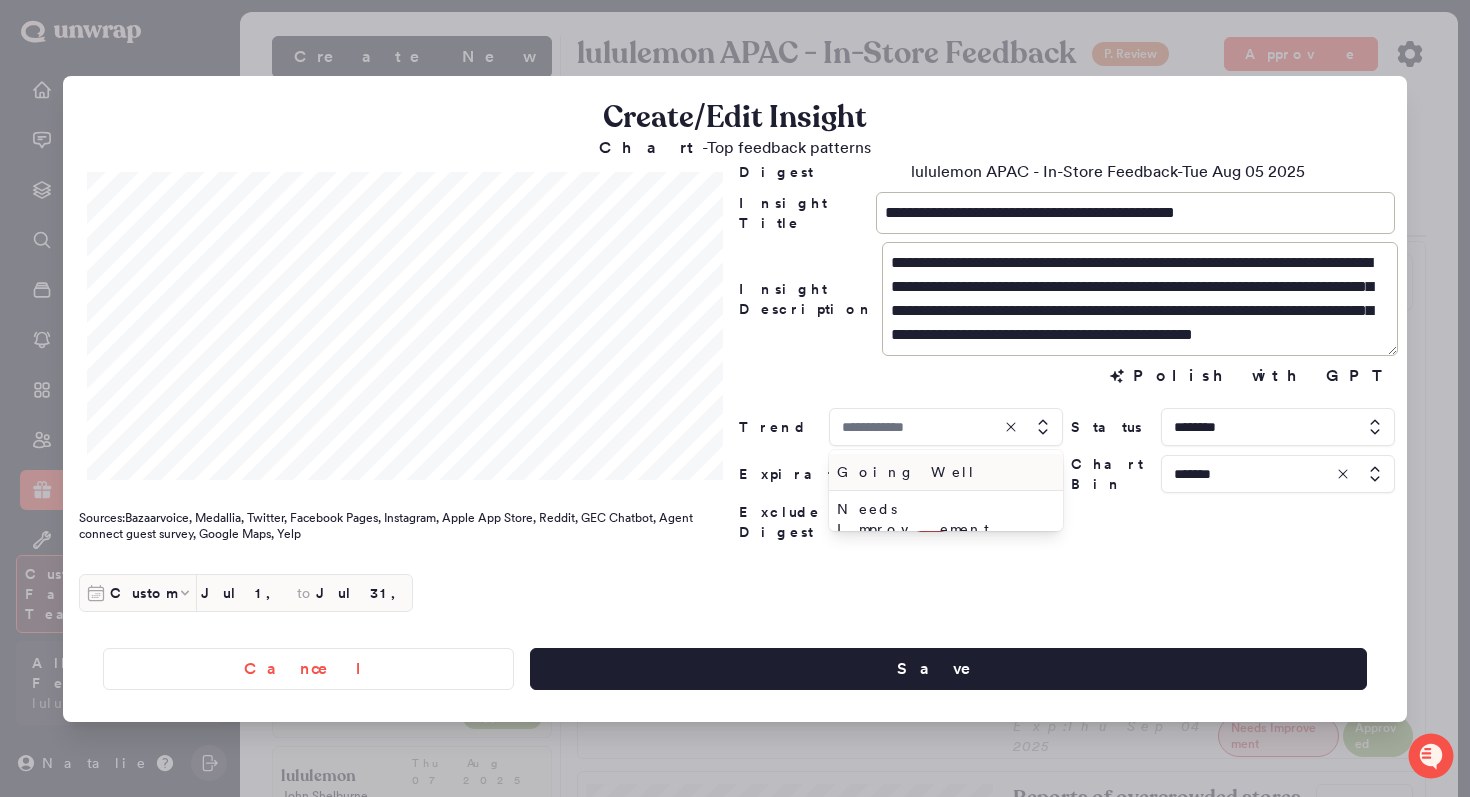 type on "**********" 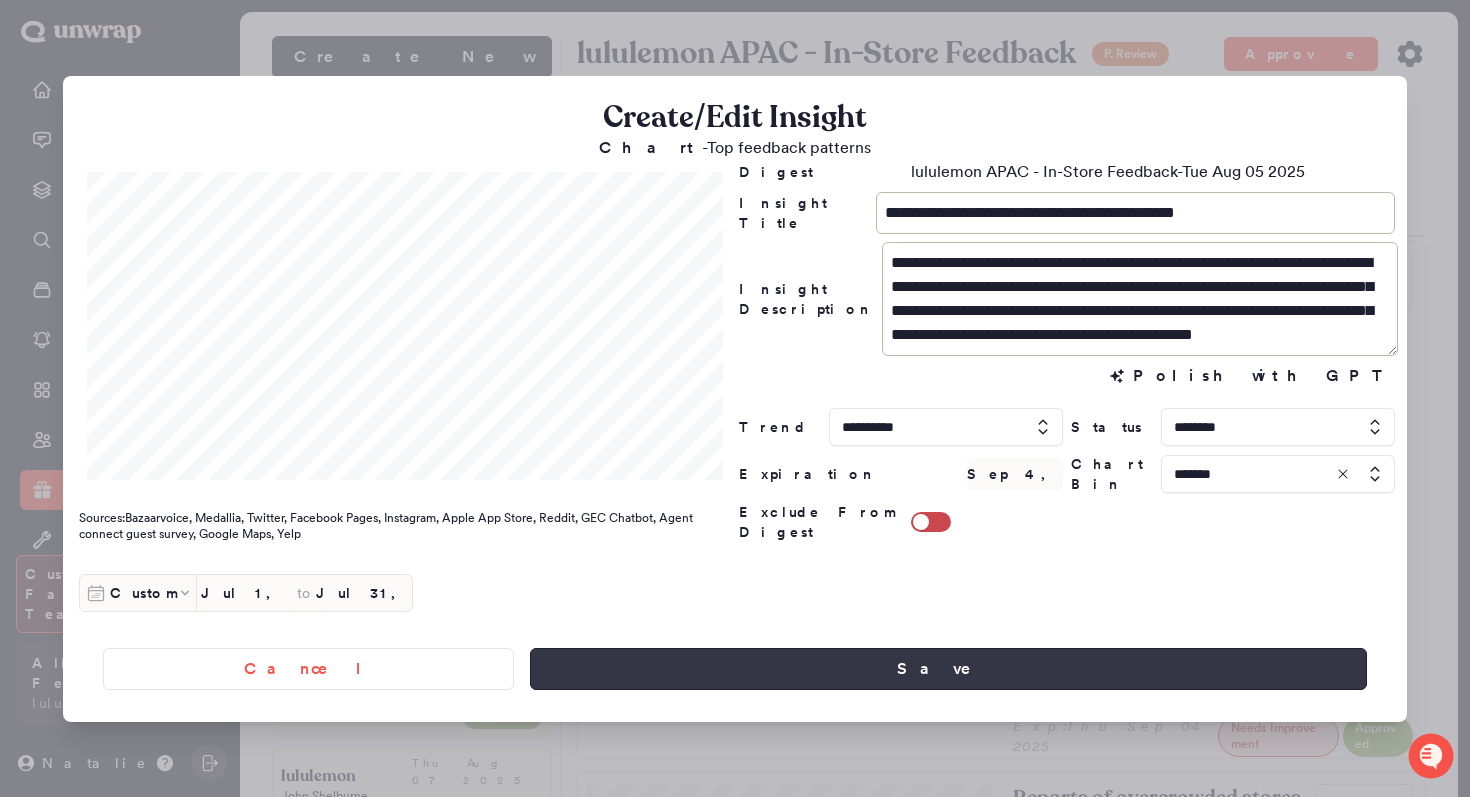 click on "Save" at bounding box center [948, 669] 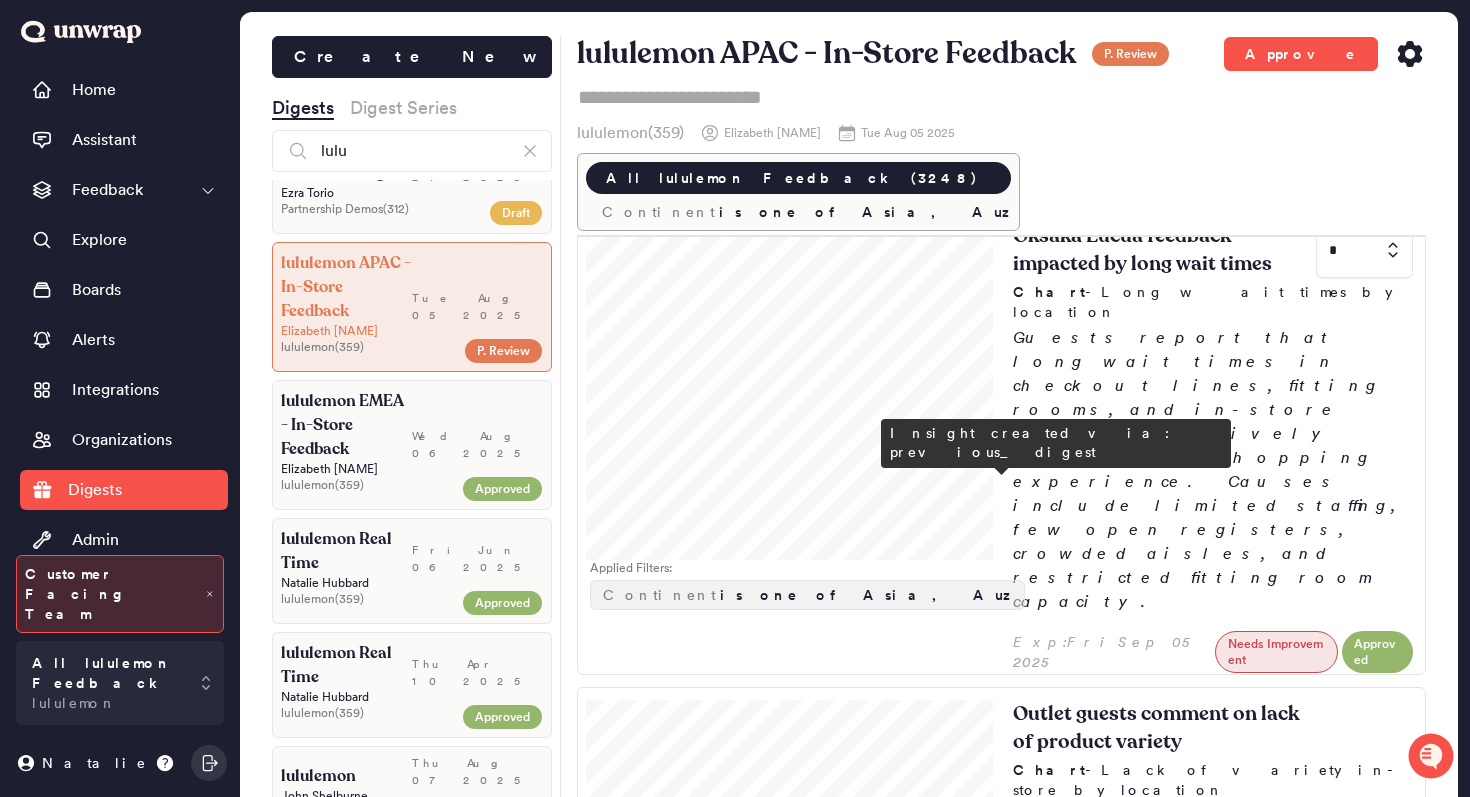 scroll, scrollTop: 1493, scrollLeft: 0, axis: vertical 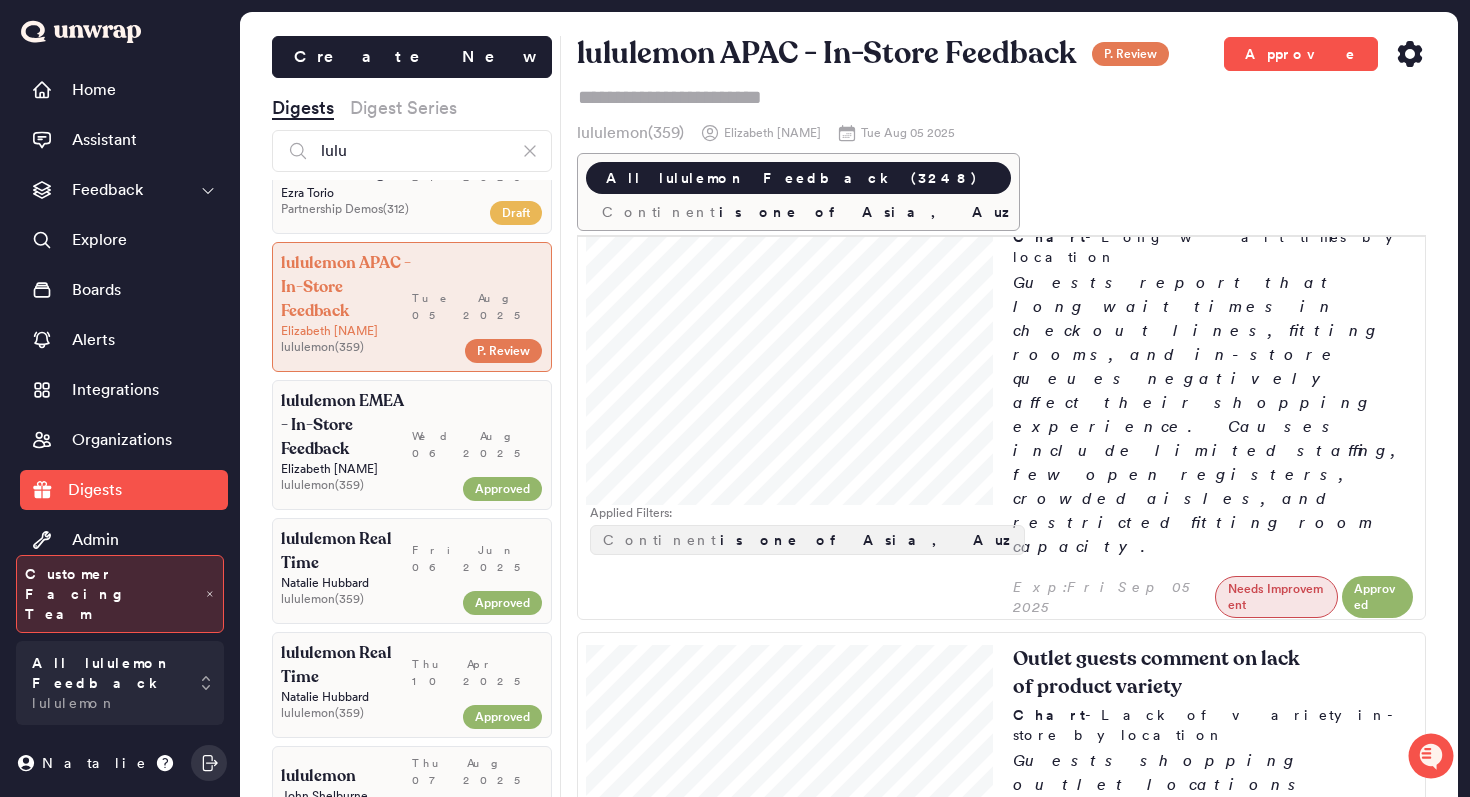 click on "lululemon EMEA - In-Store Feedback" at bounding box center (346, 425) 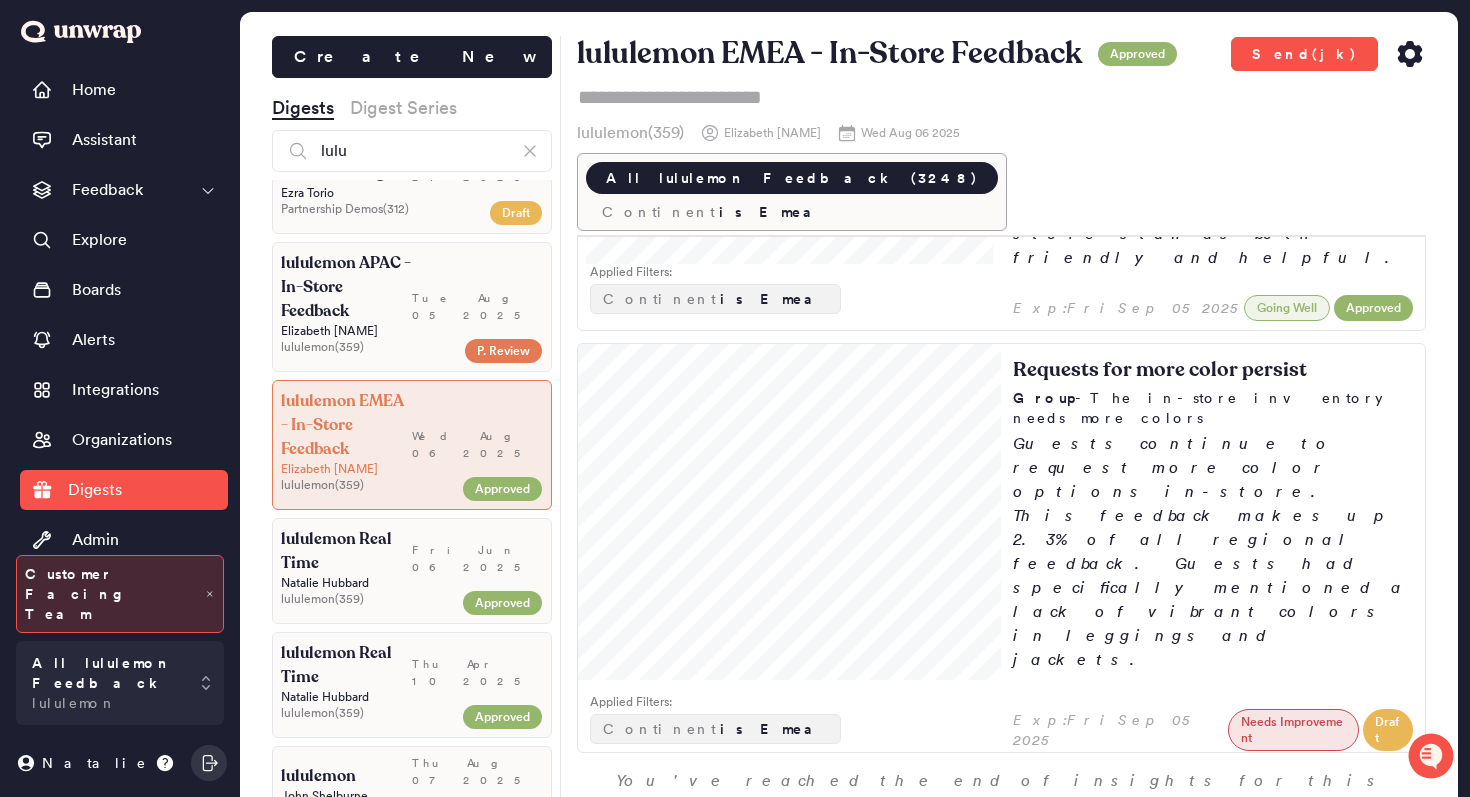 scroll, scrollTop: 1562, scrollLeft: 0, axis: vertical 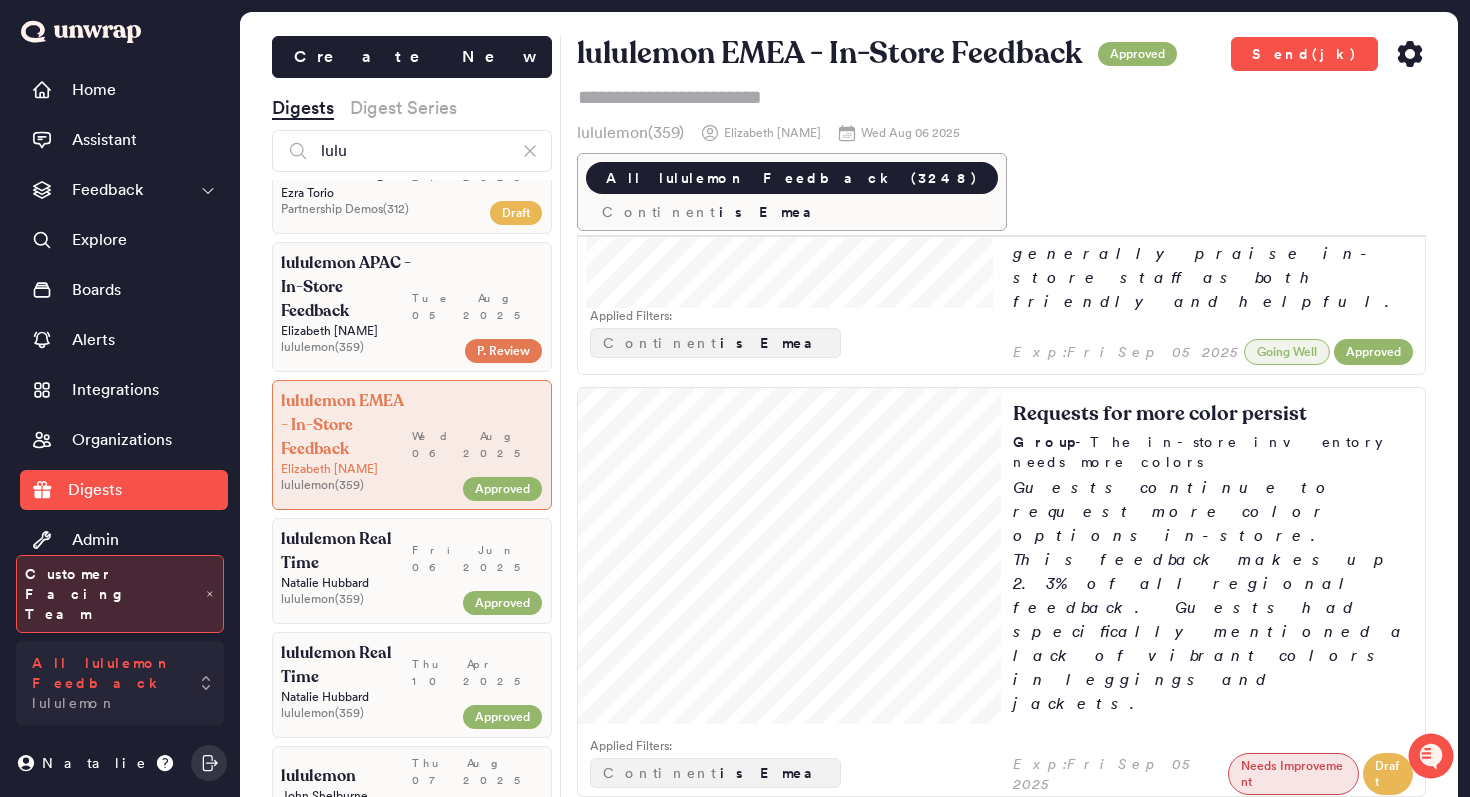 click on "All lululemon Feedback" at bounding box center (106, 673) 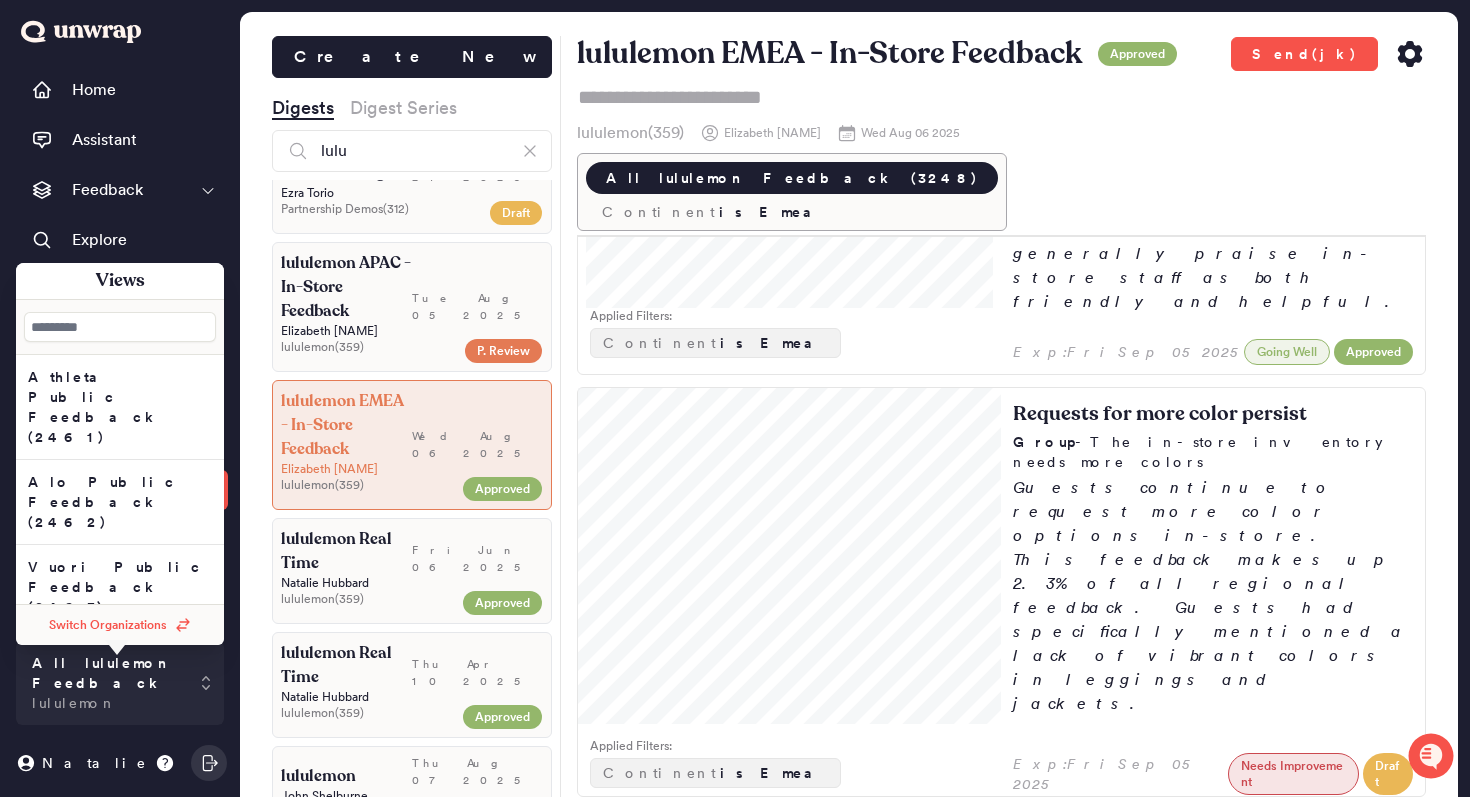 click on "All lululemon Feedback (3248) Continent is   [REGION]" at bounding box center (1002, 192) 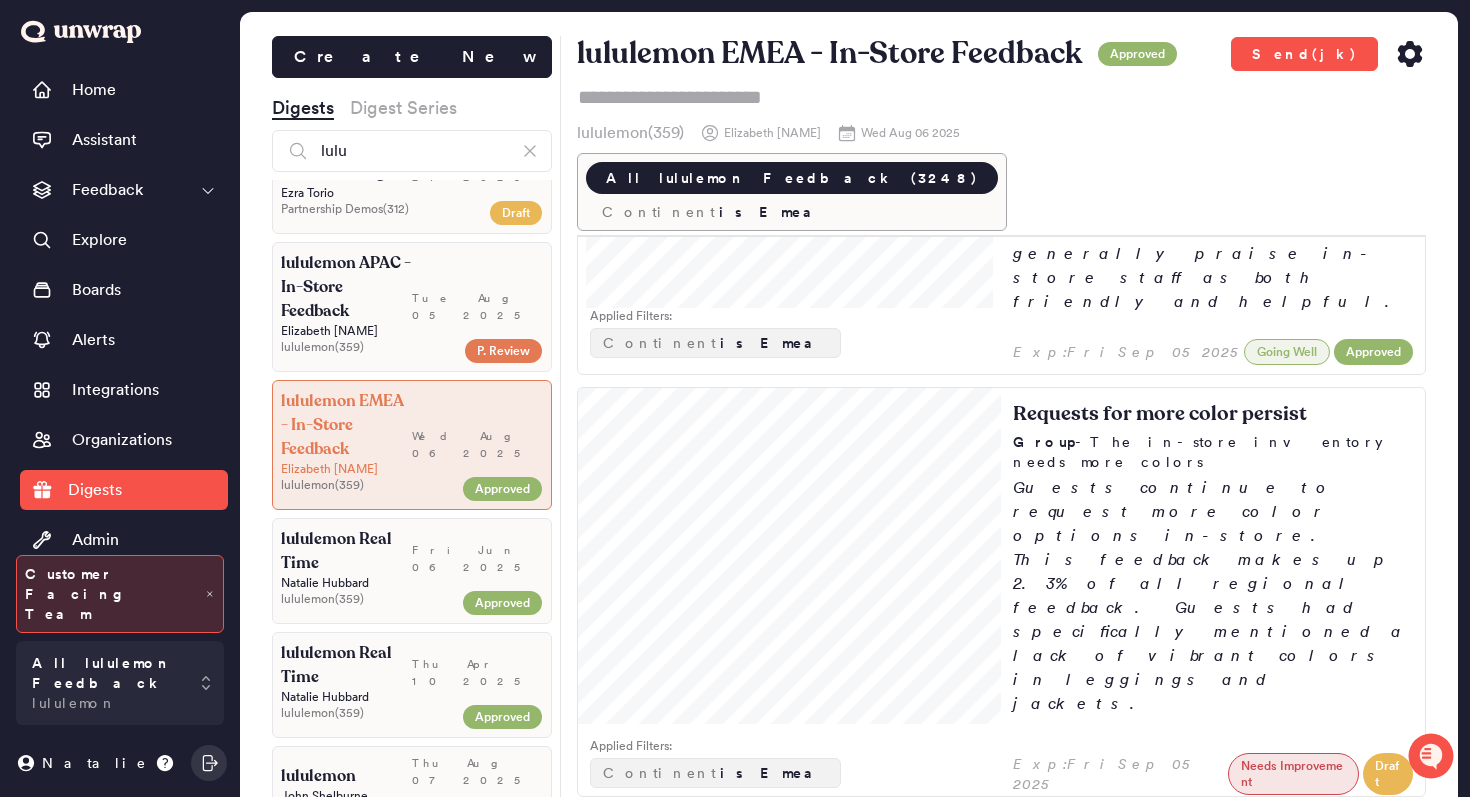 click on "Tue Aug 05 2025" at bounding box center (477, 287) 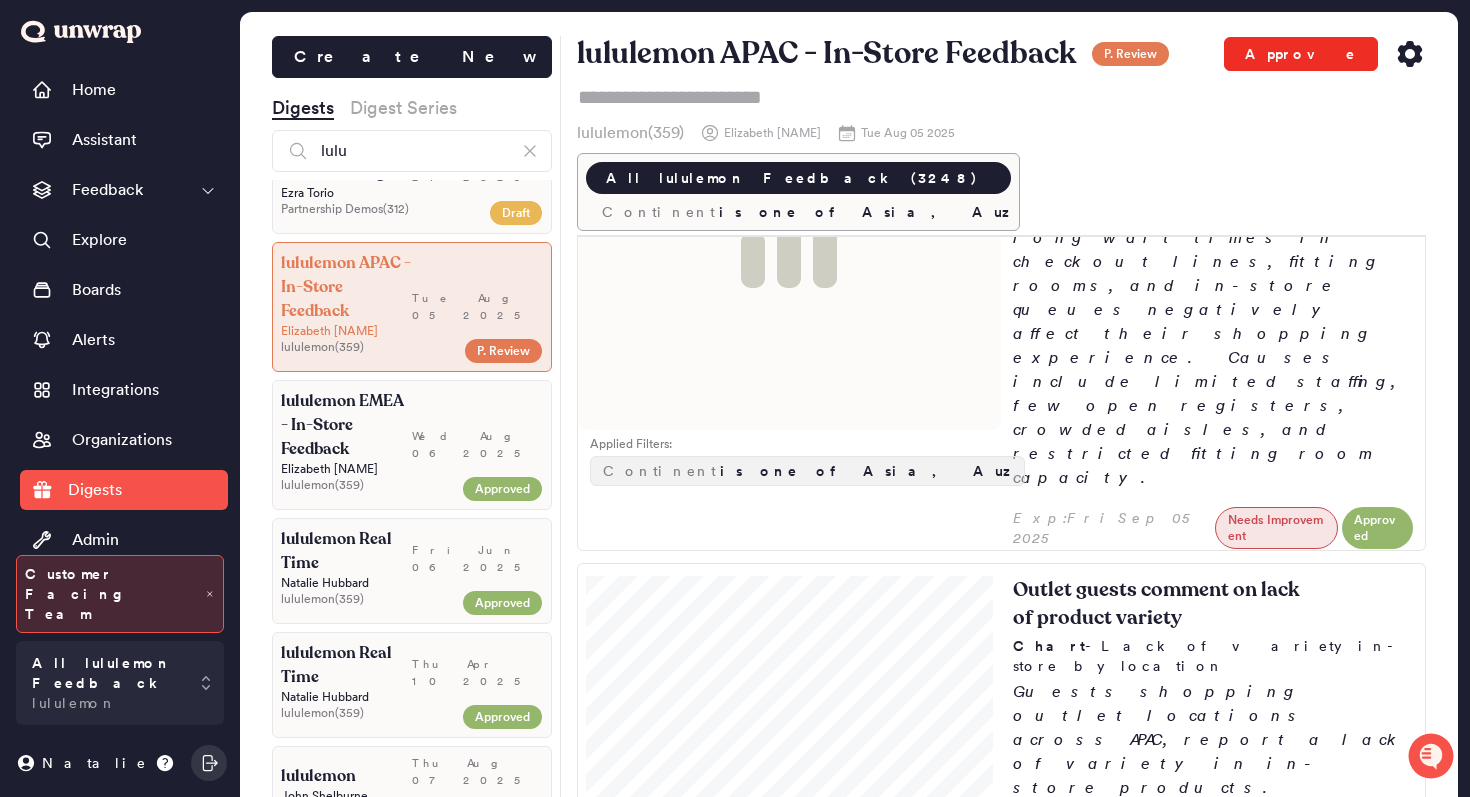 click on "Approve" at bounding box center (1301, 54) 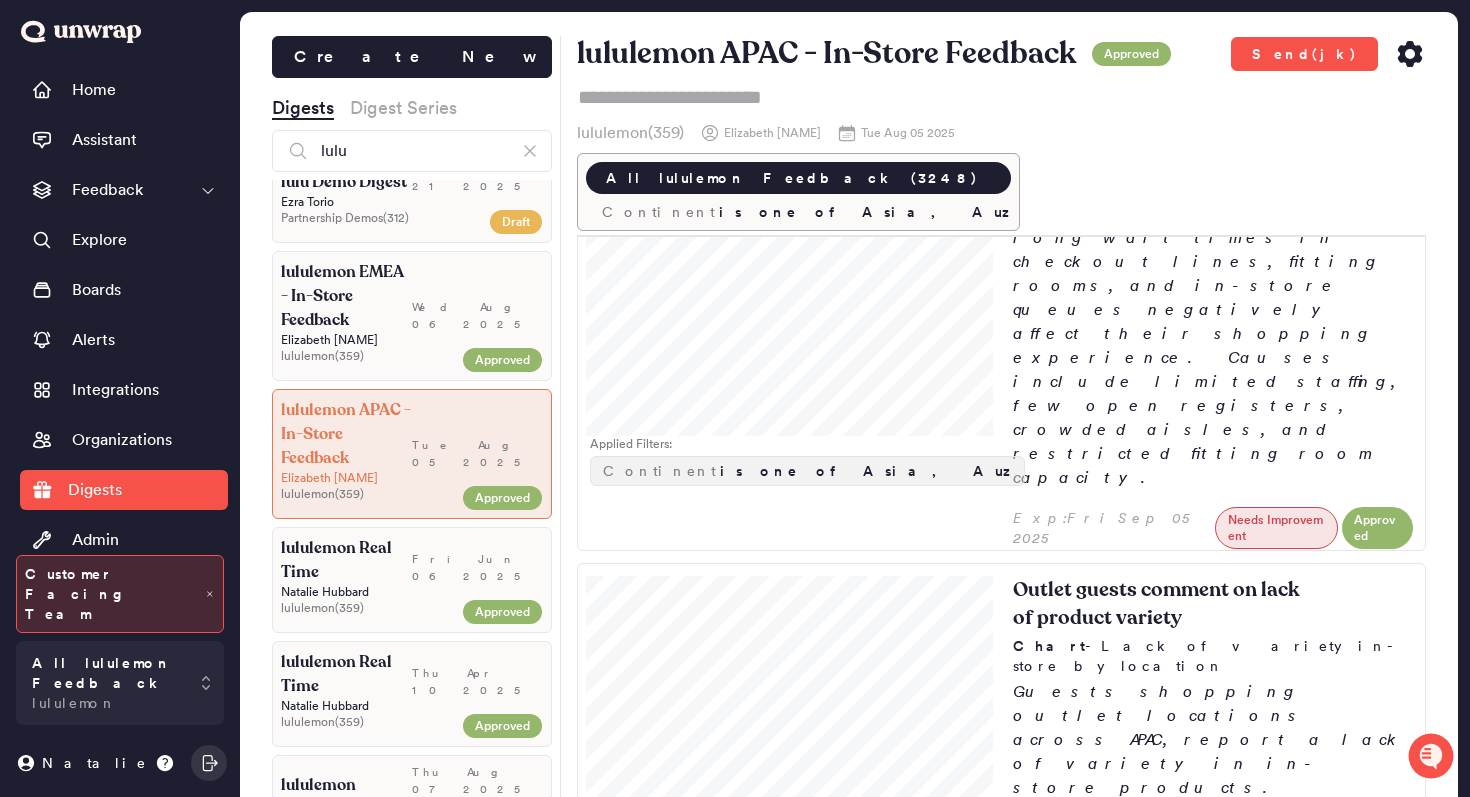 scroll, scrollTop: 0, scrollLeft: 0, axis: both 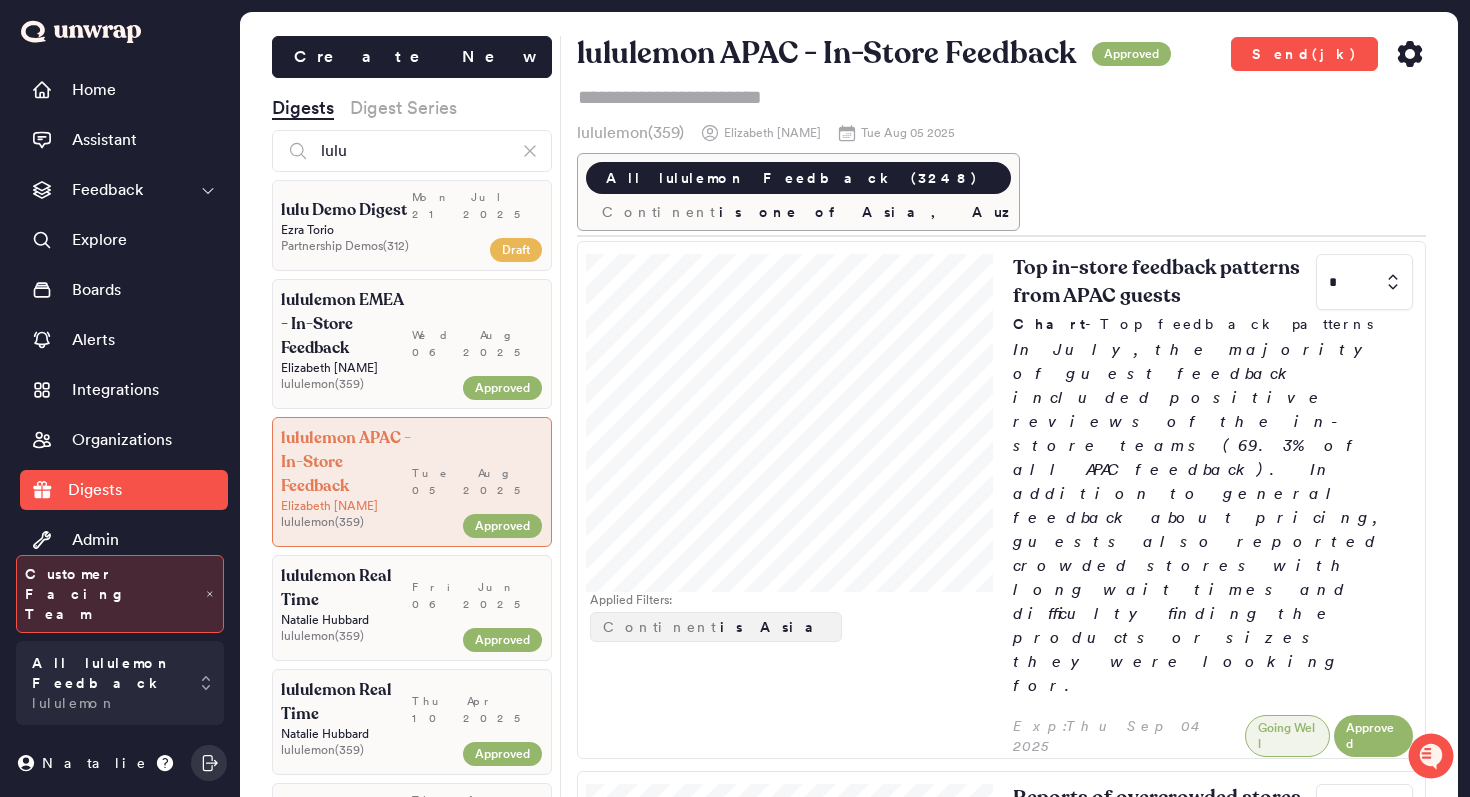 click on "Wed Aug 06 2025" at bounding box center (477, 343) 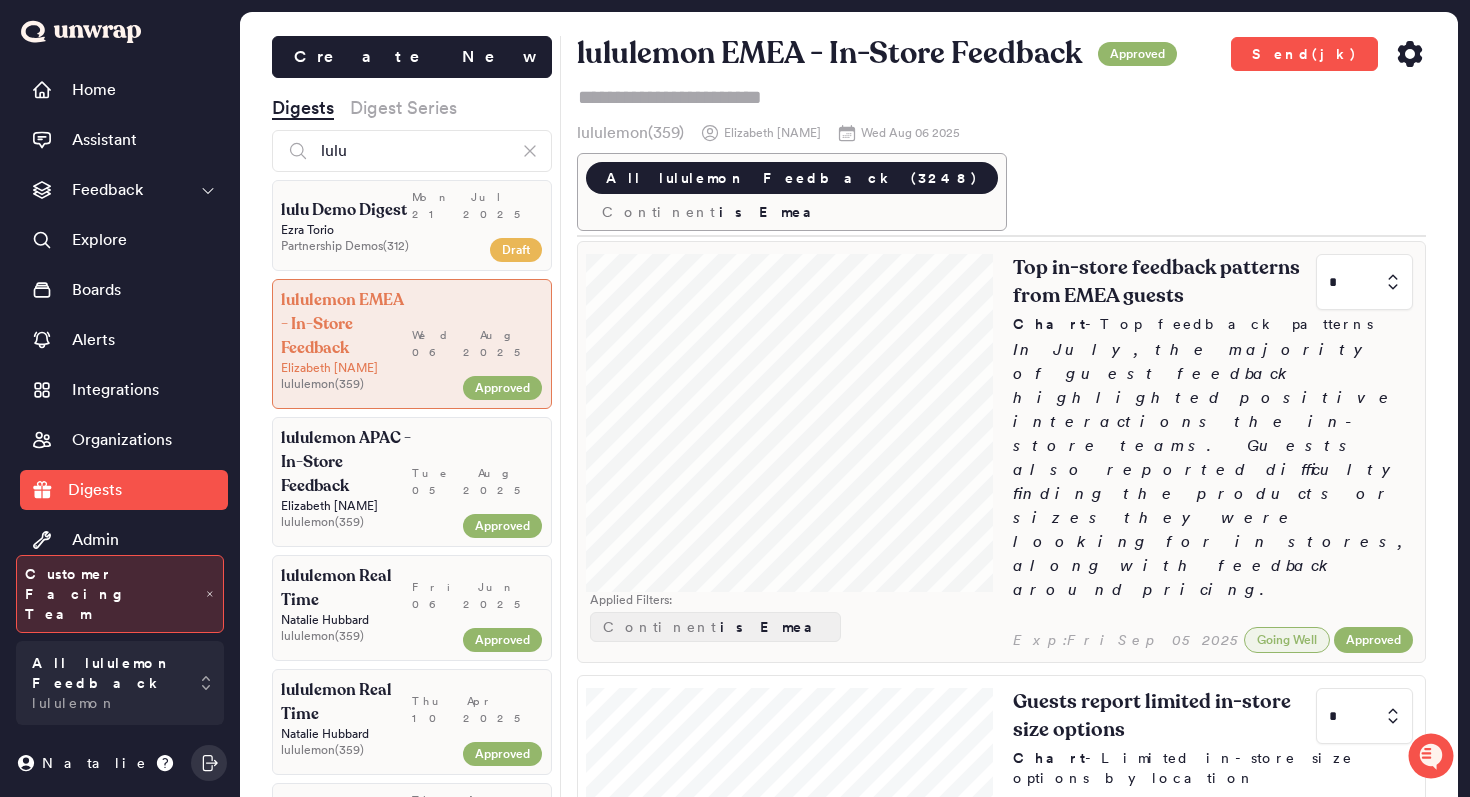 click on "Top in-store feedback patterns from EMEA guests * Chart  -  Top feedback patterns In July, the majority of guest feedback highlighted positive interactions the in-store teams. Guests also reported difficulty finding the products or sizes they were looking for in stores, along with feedback around pricing." at bounding box center (1213, 430) 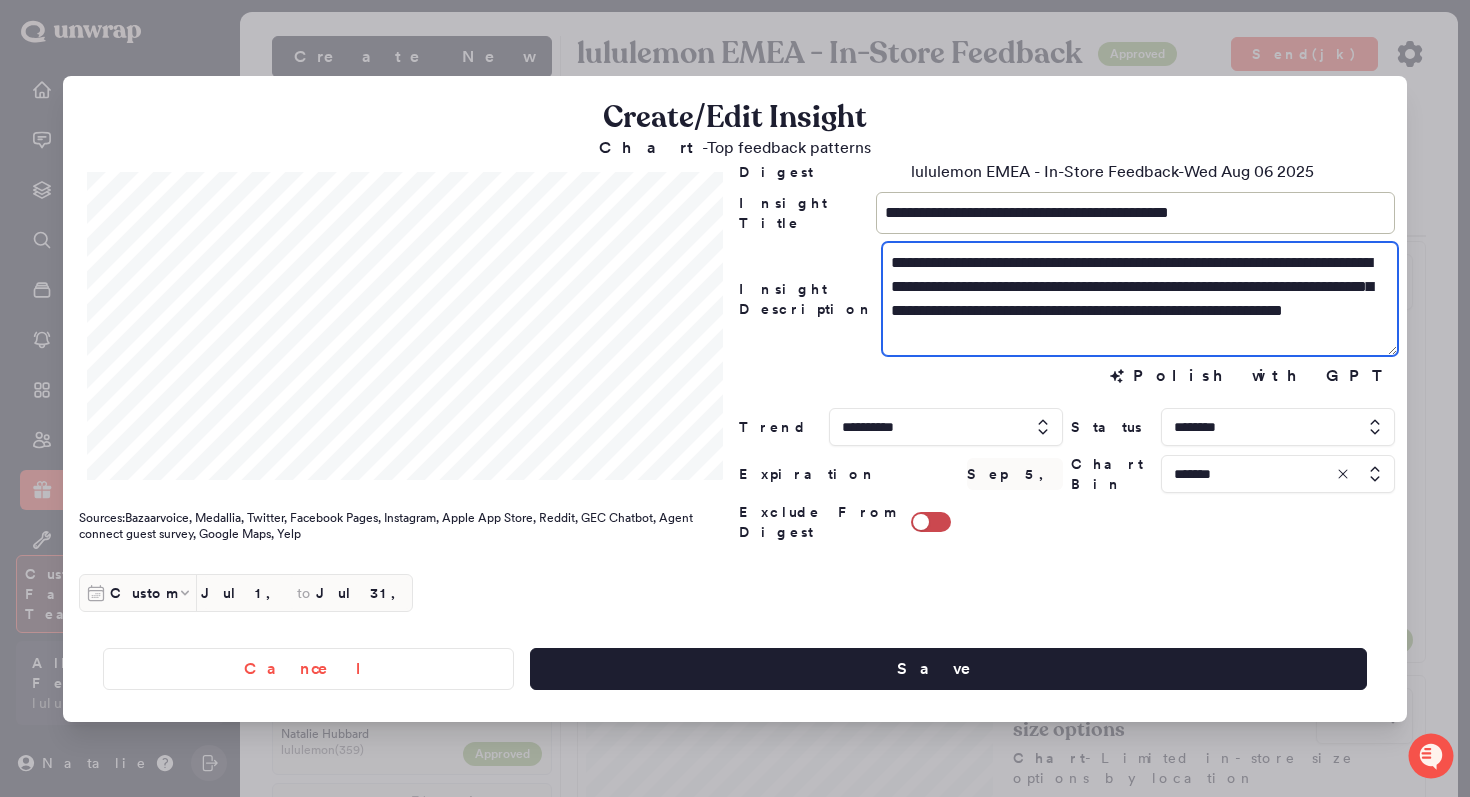 click on "**********" at bounding box center [1140, 299] 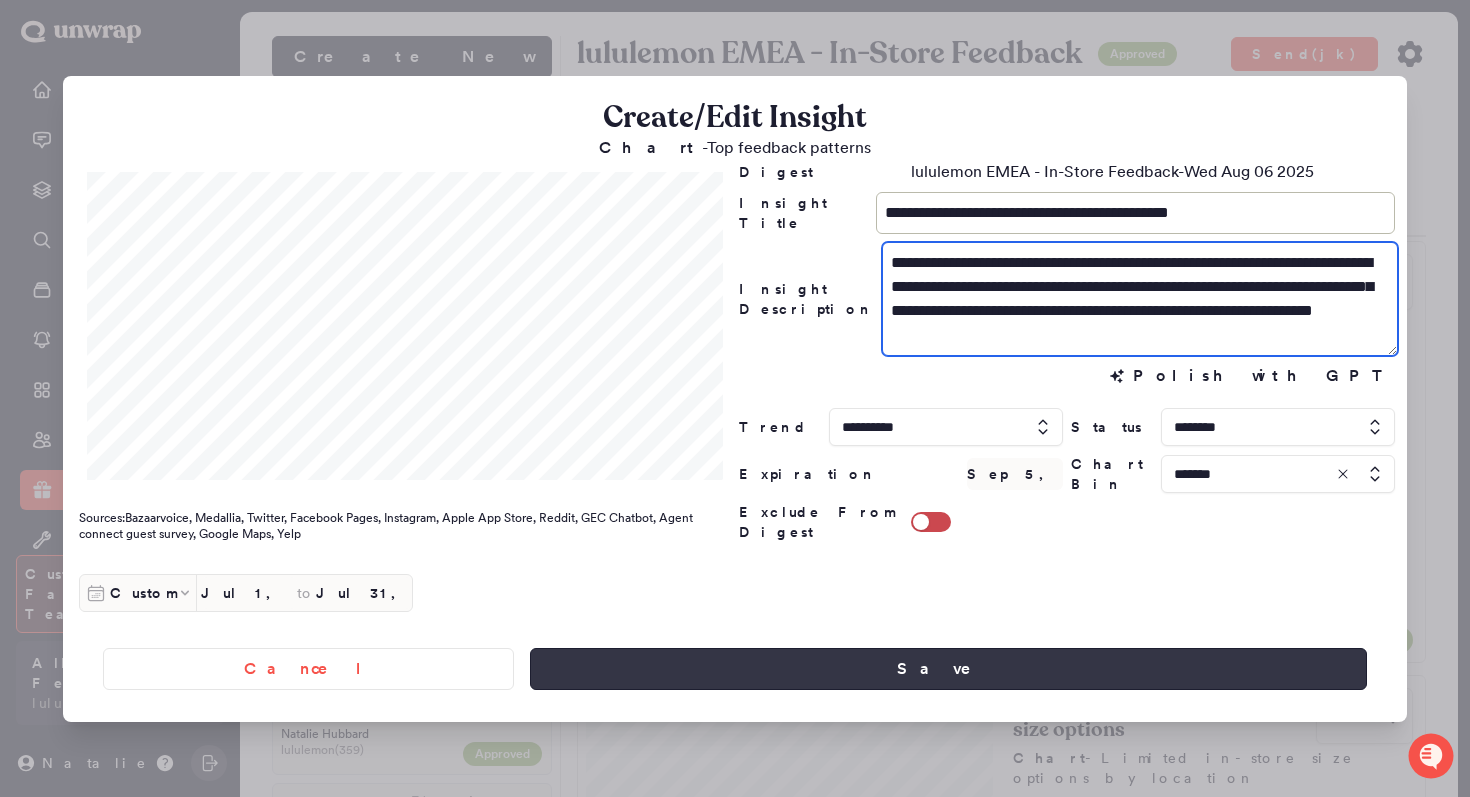 type on "**********" 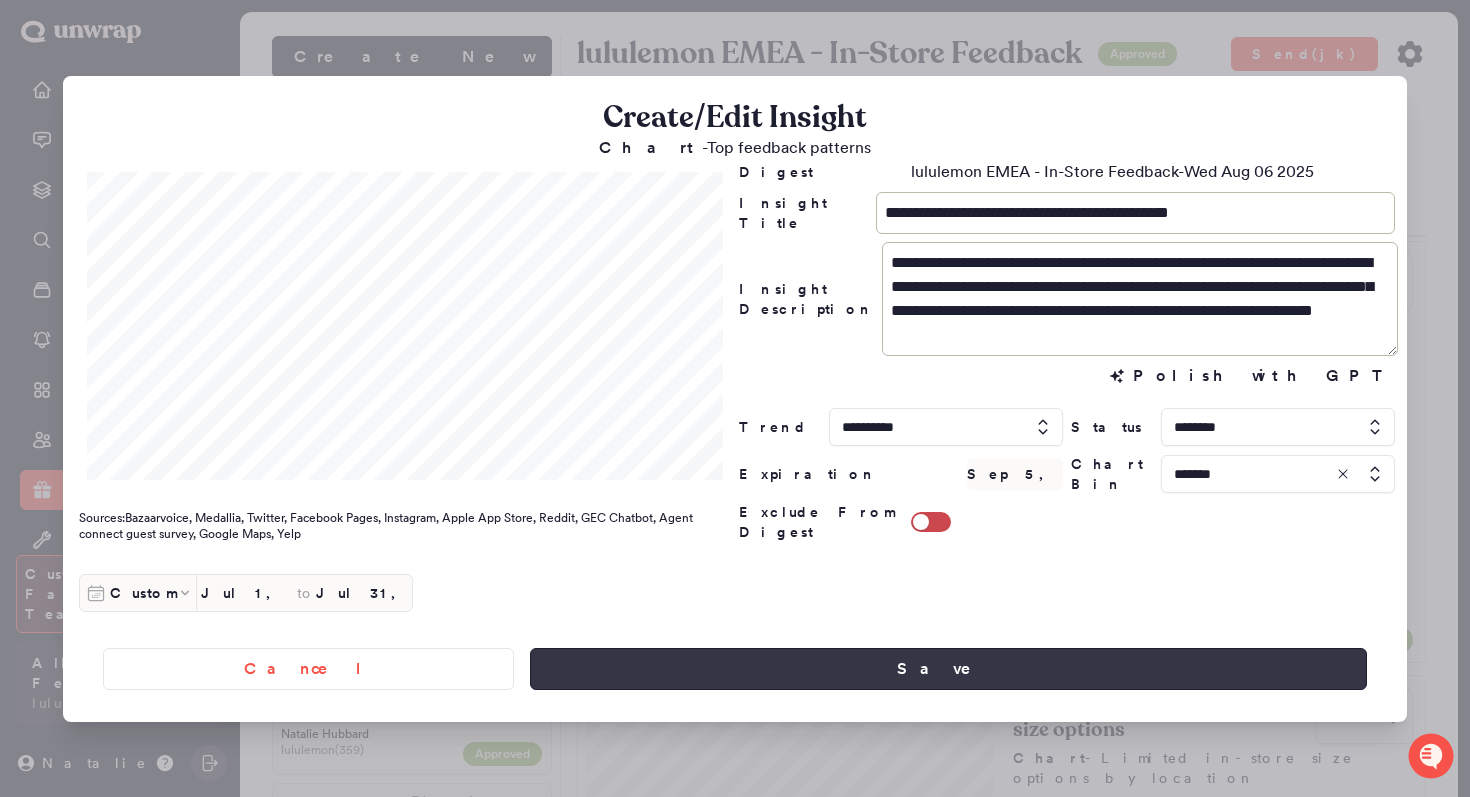 click on "Save" at bounding box center [948, 669] 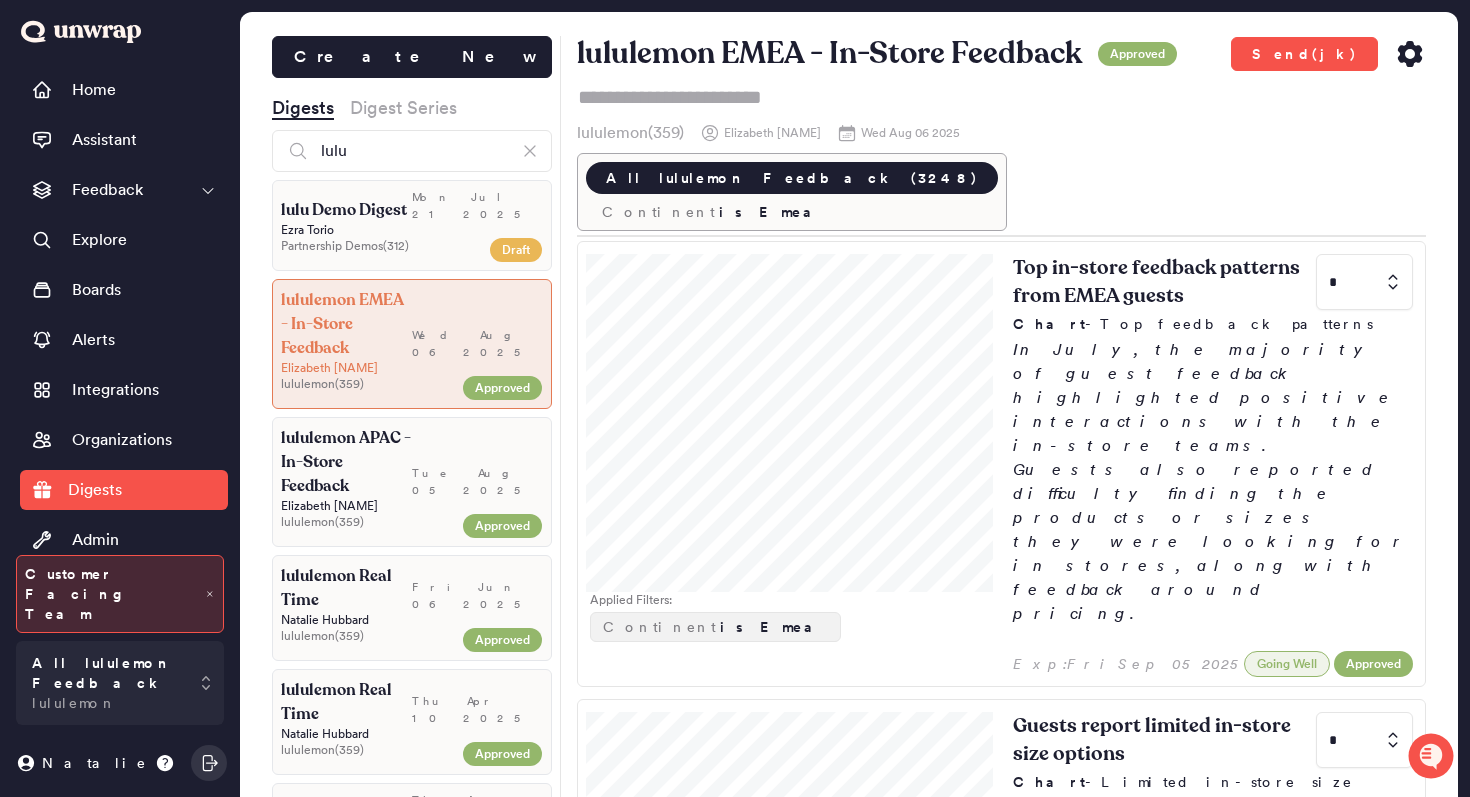 click on "Tue Aug 05 2025" at bounding box center (477, 462) 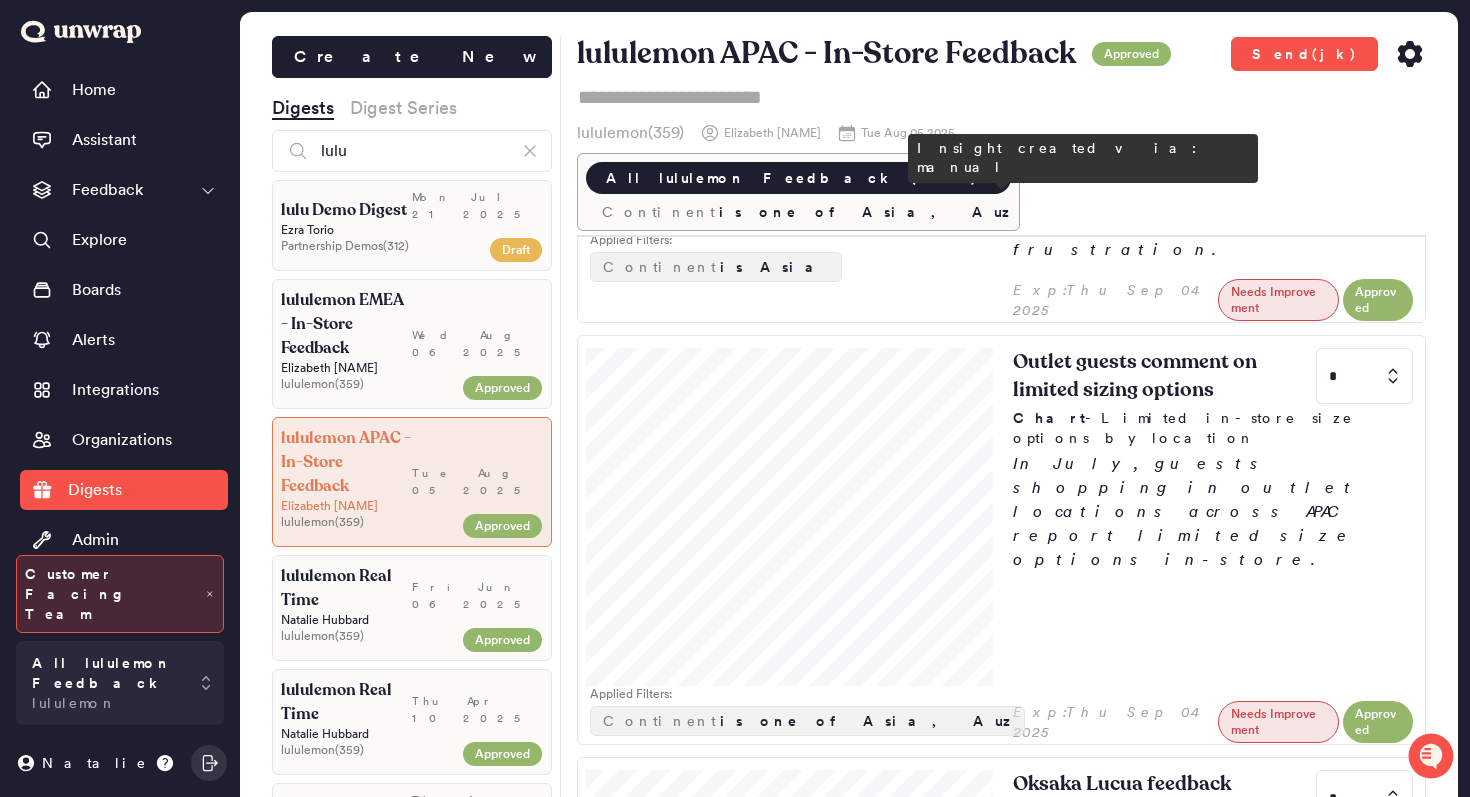 scroll, scrollTop: 892, scrollLeft: 0, axis: vertical 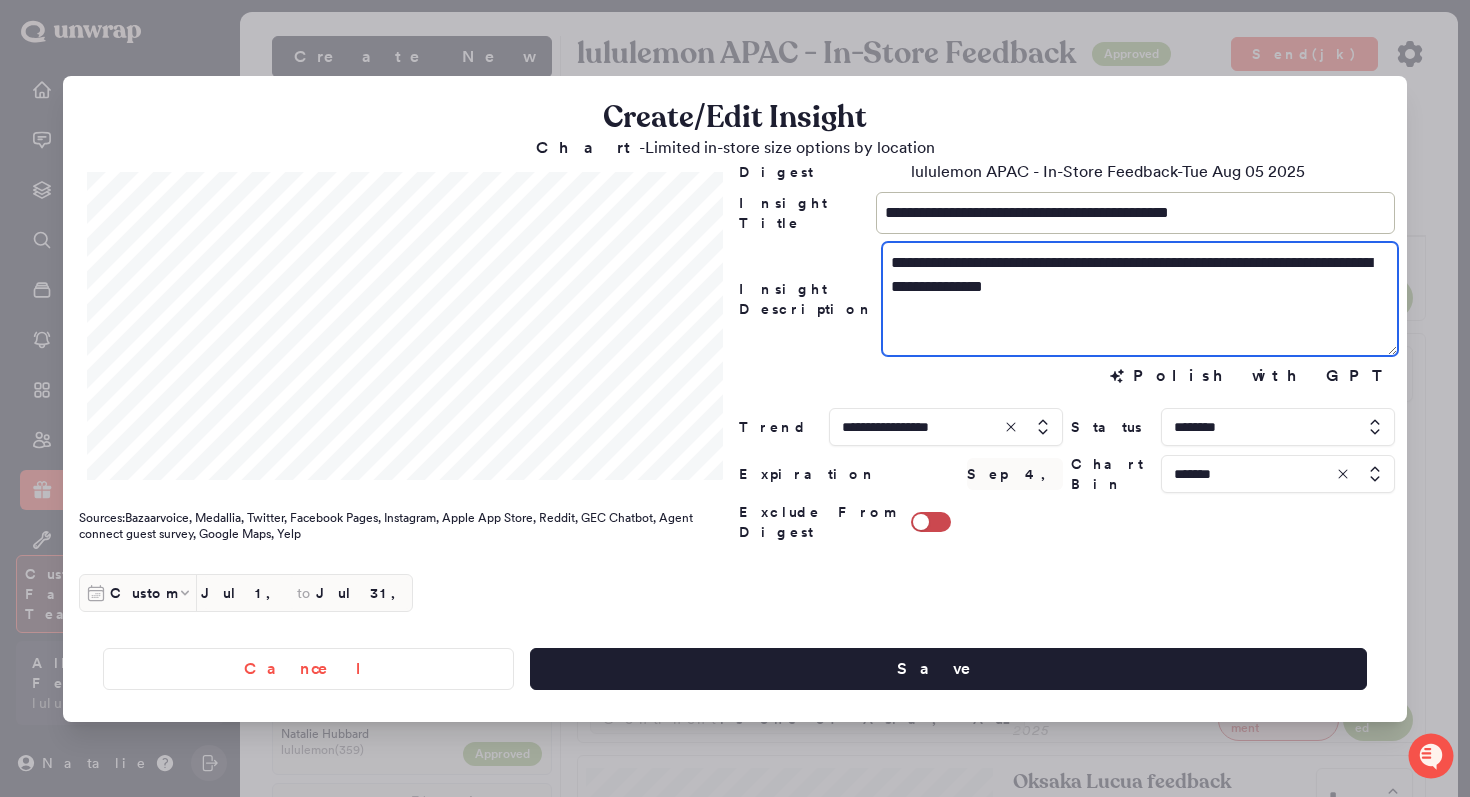 click on "**********" at bounding box center [1140, 299] 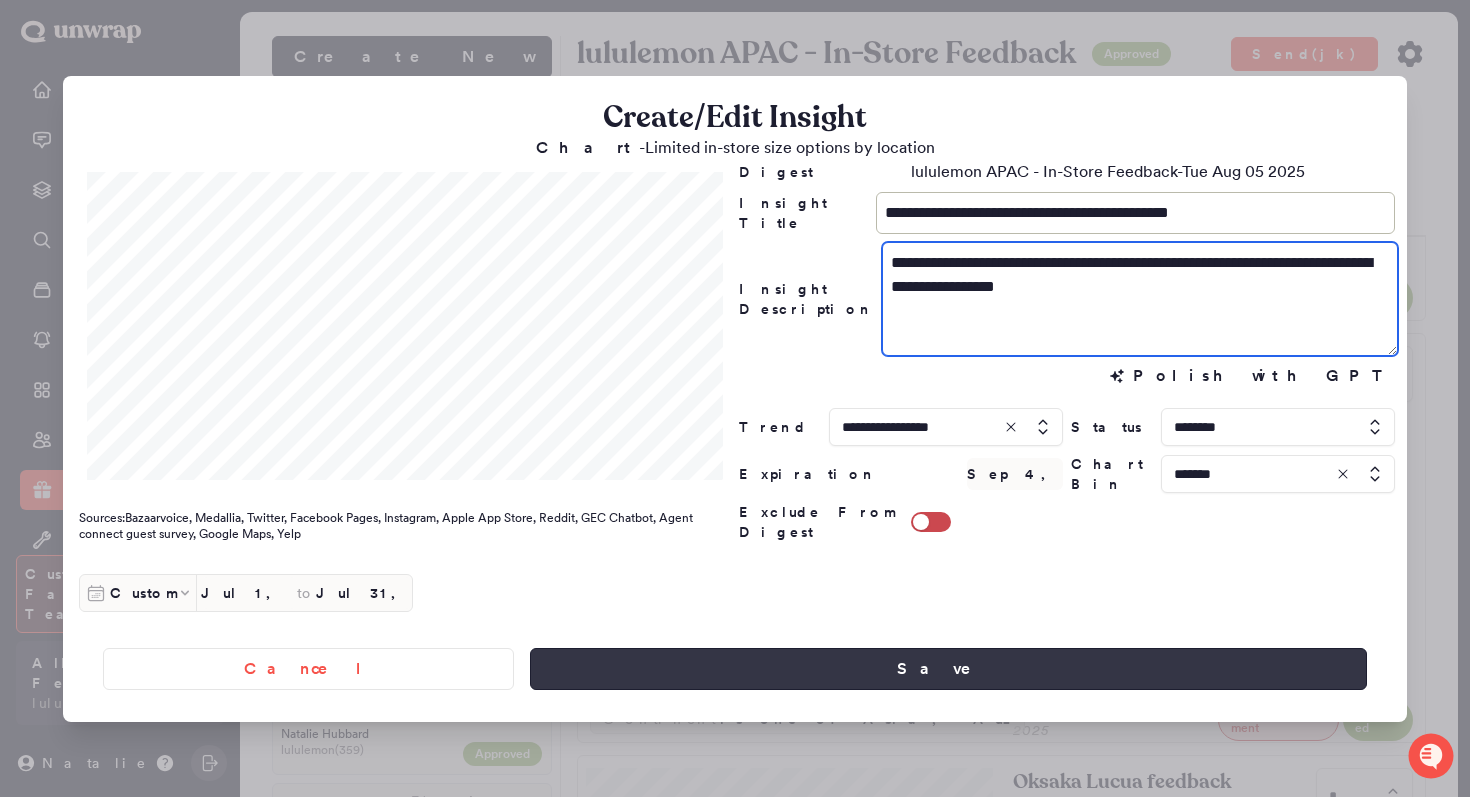type on "**********" 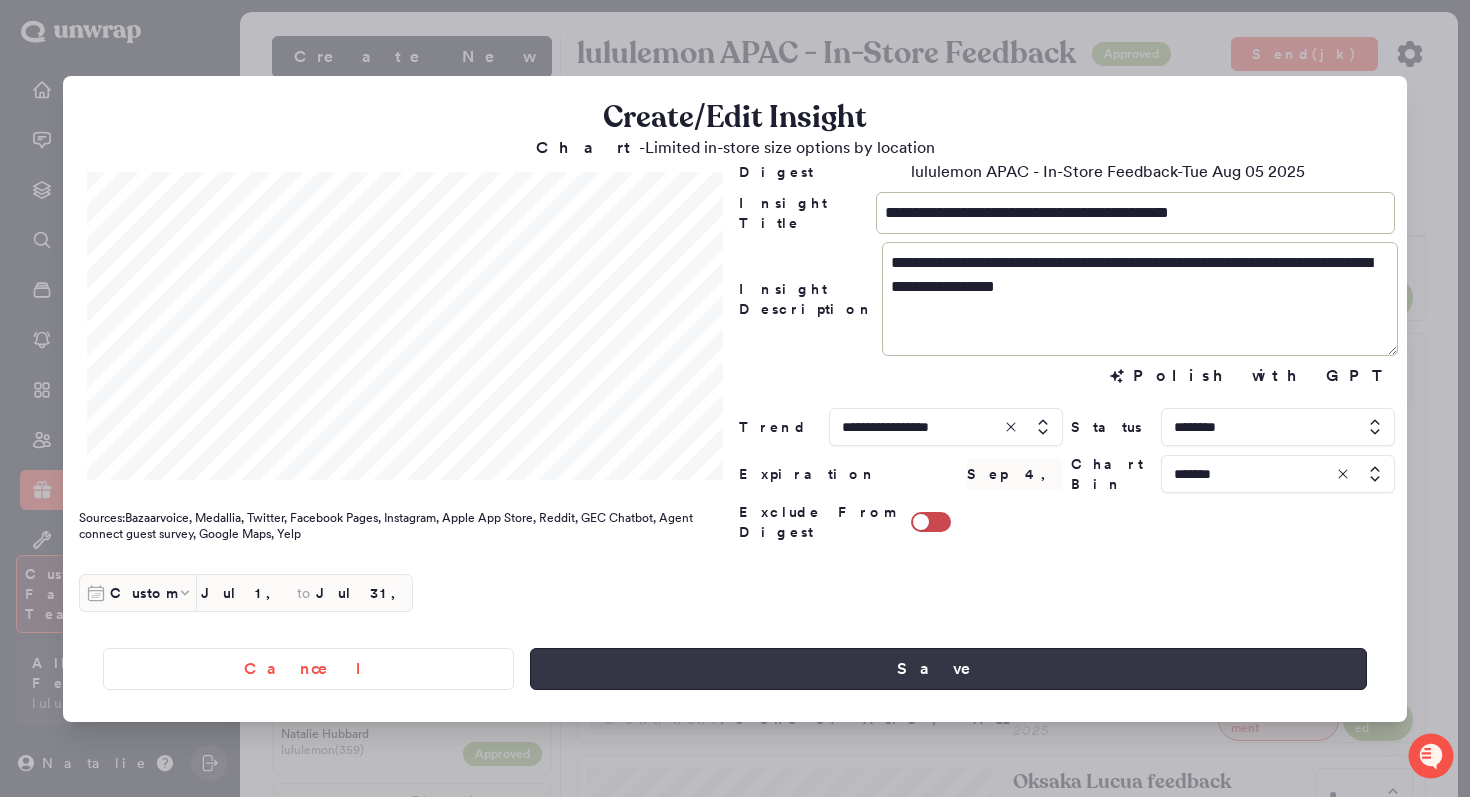 click on "Save" at bounding box center (948, 669) 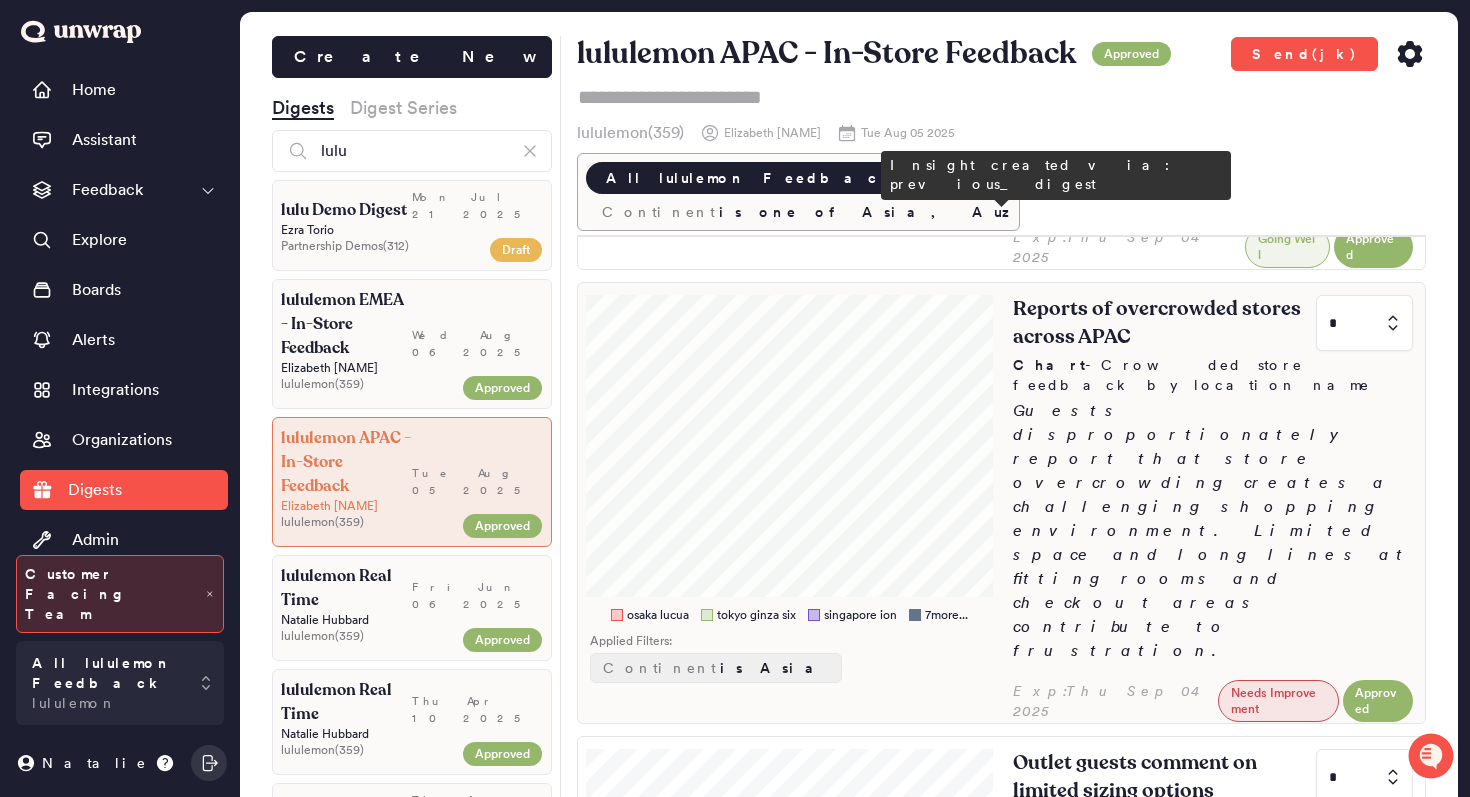 scroll, scrollTop: 394, scrollLeft: 0, axis: vertical 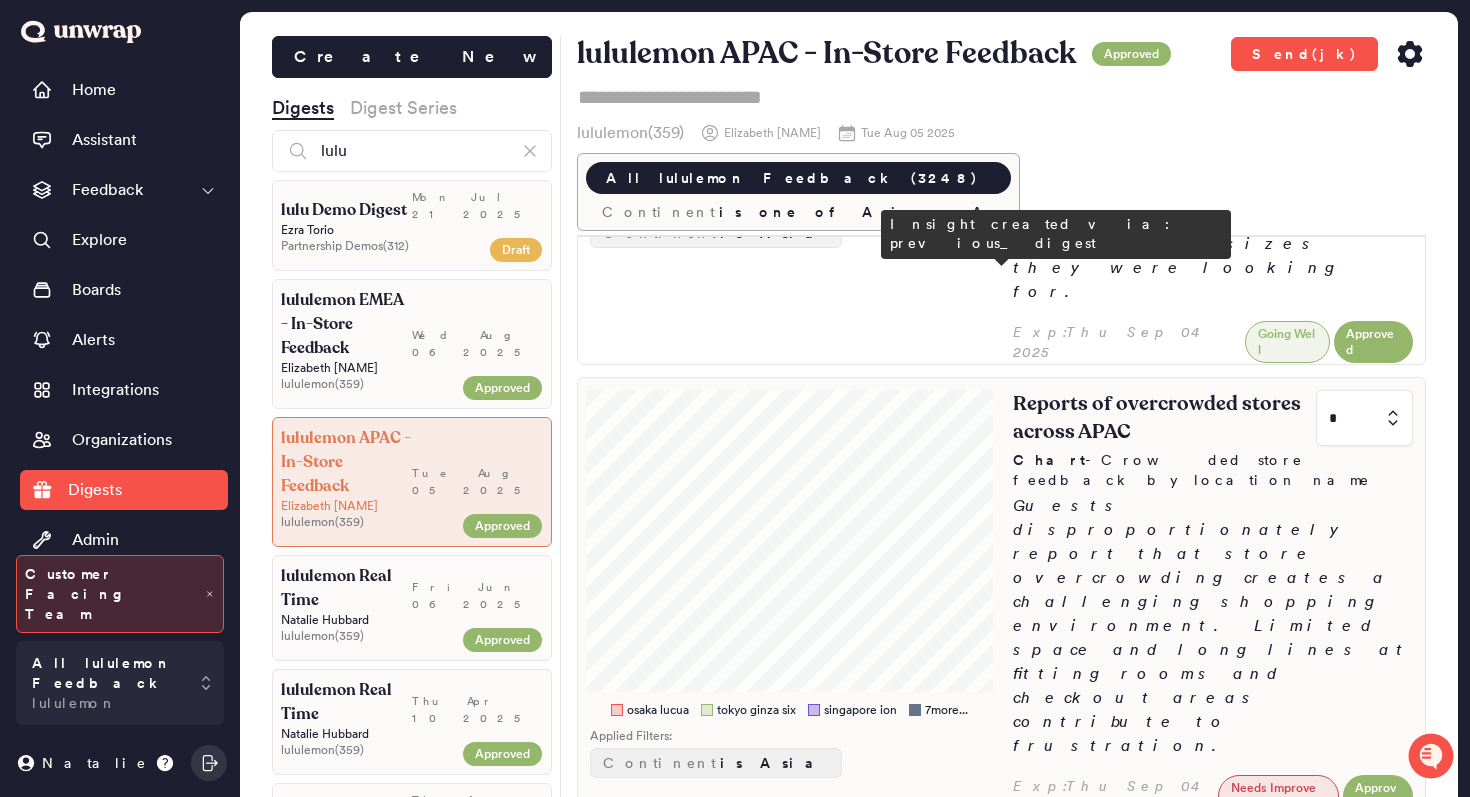 click on "Reports of overcrowded stores across APAC  * Chart  -  Crowded store feedback by location name Guests disproportionately report that store overcrowding creates a challenging shopping environment. Limited space and long lines at fitting rooms and checkout areas contribute to frustration." at bounding box center (1213, 576) 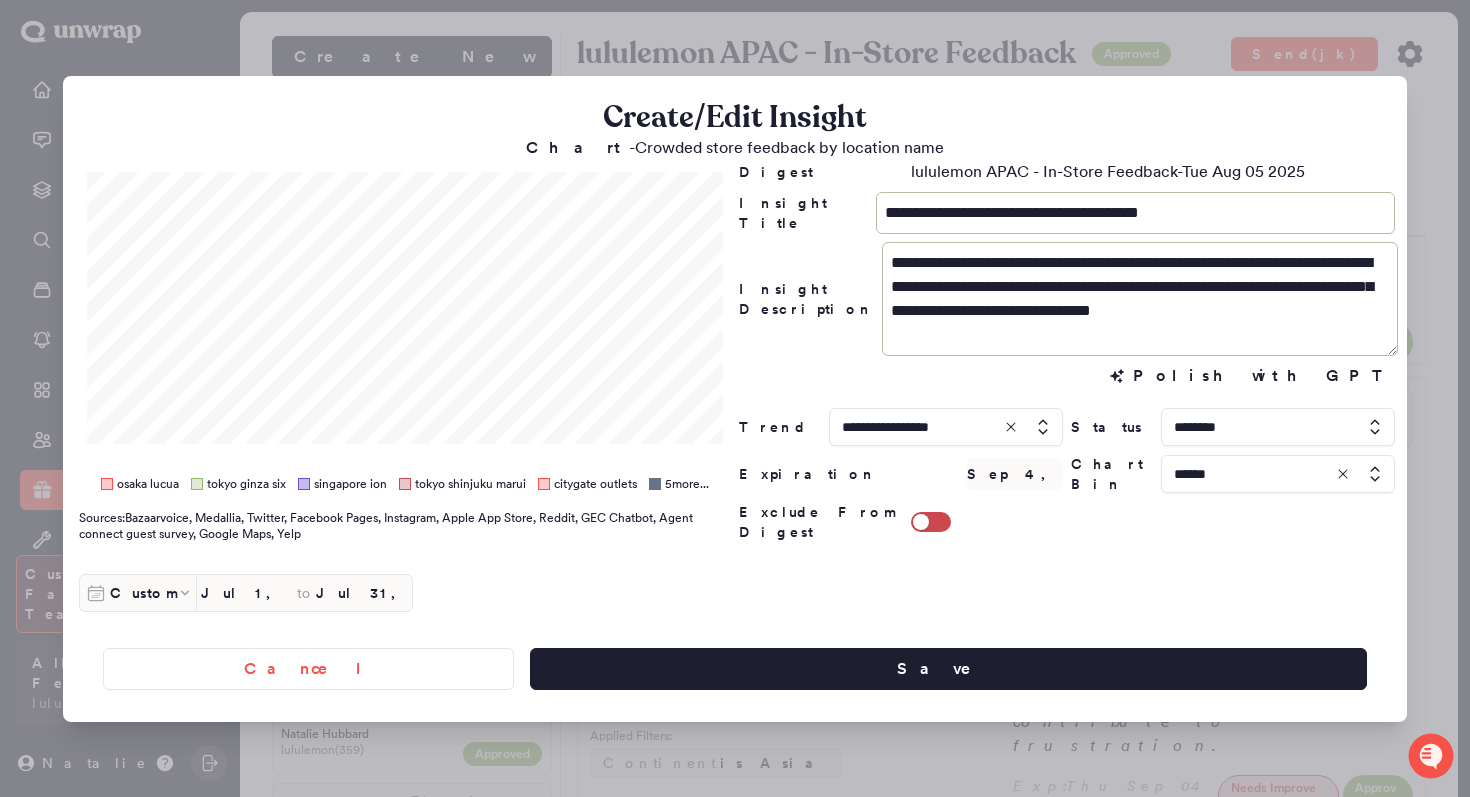 click at bounding box center (735, 398) 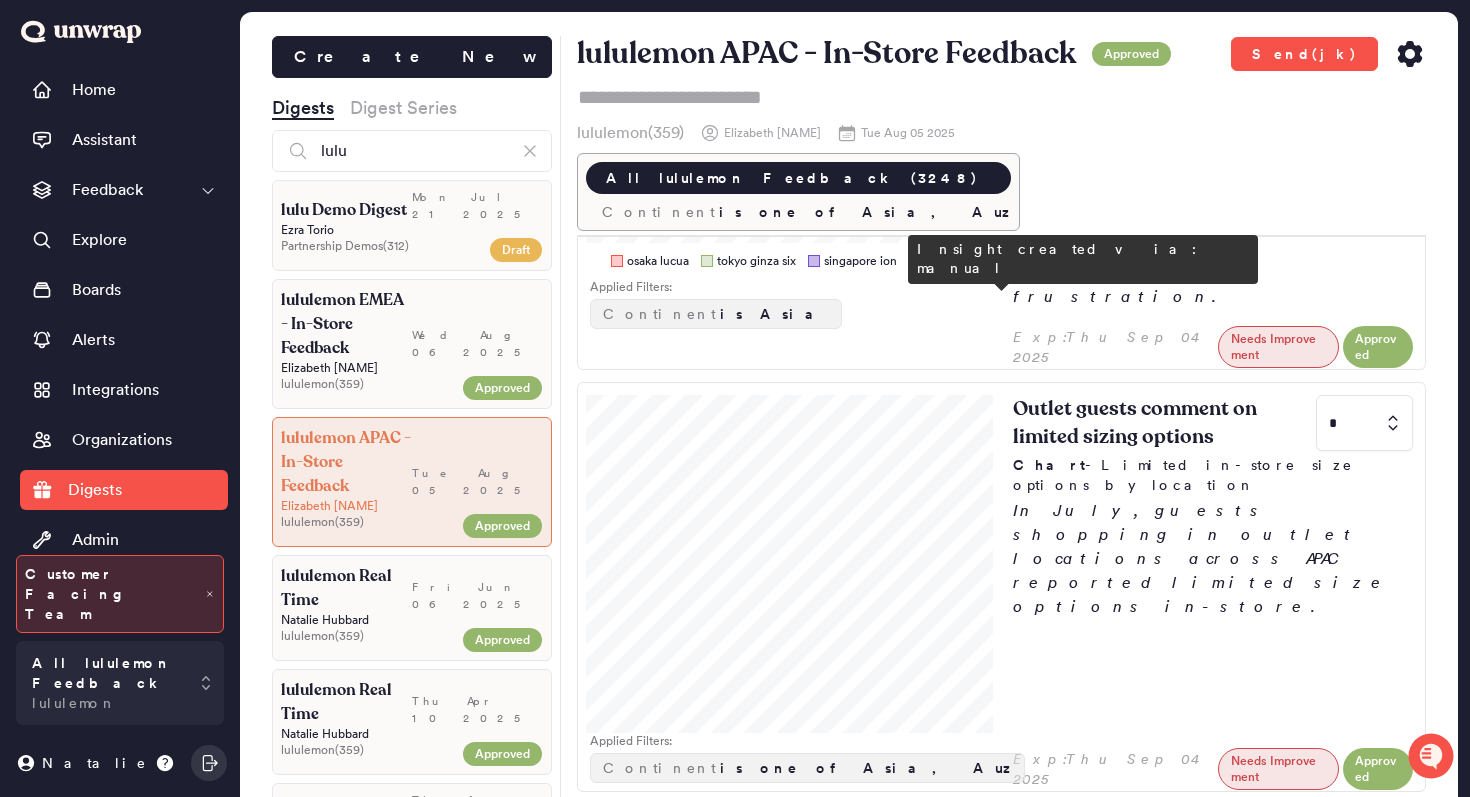 scroll, scrollTop: 791, scrollLeft: 0, axis: vertical 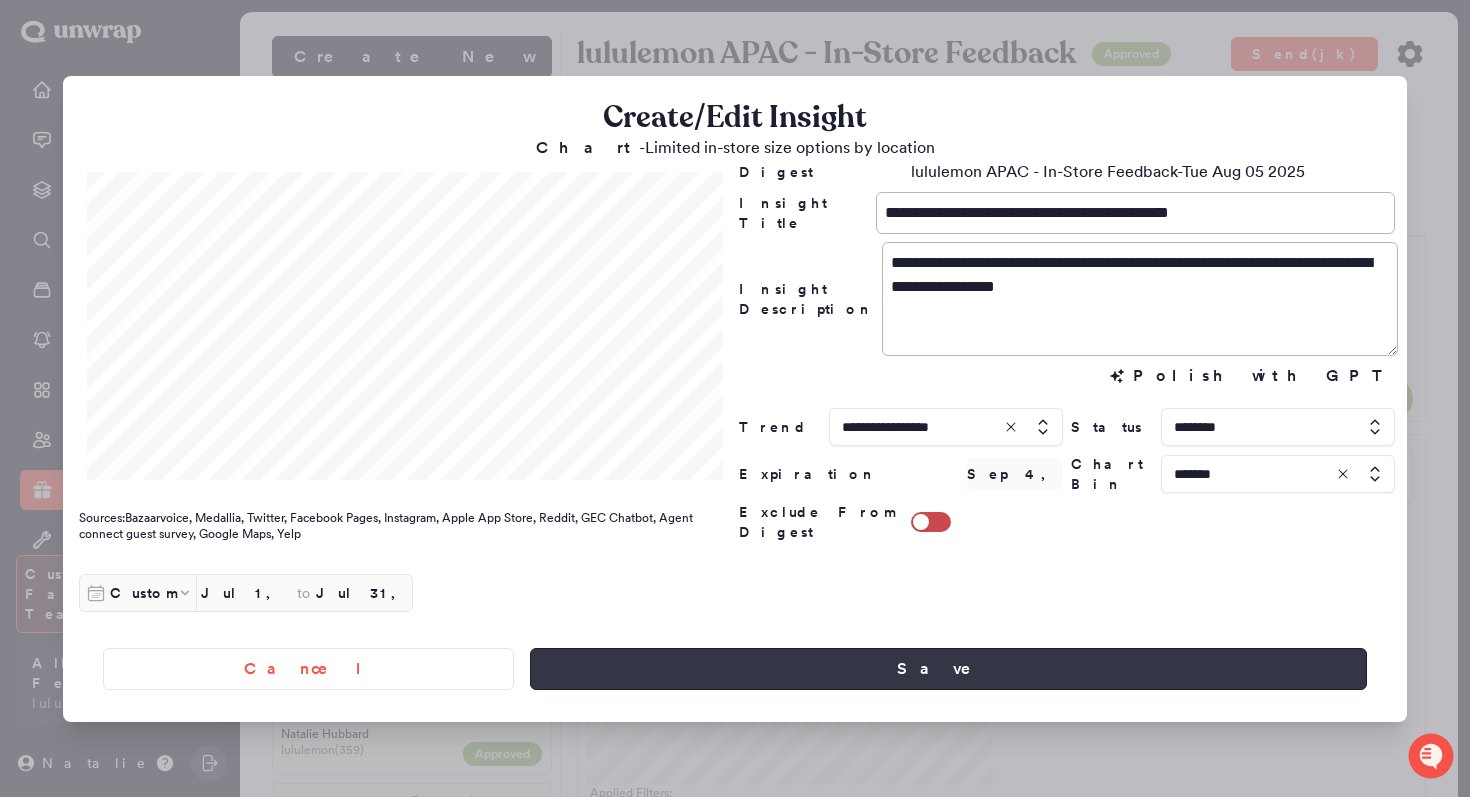 click on "Save" at bounding box center [948, 669] 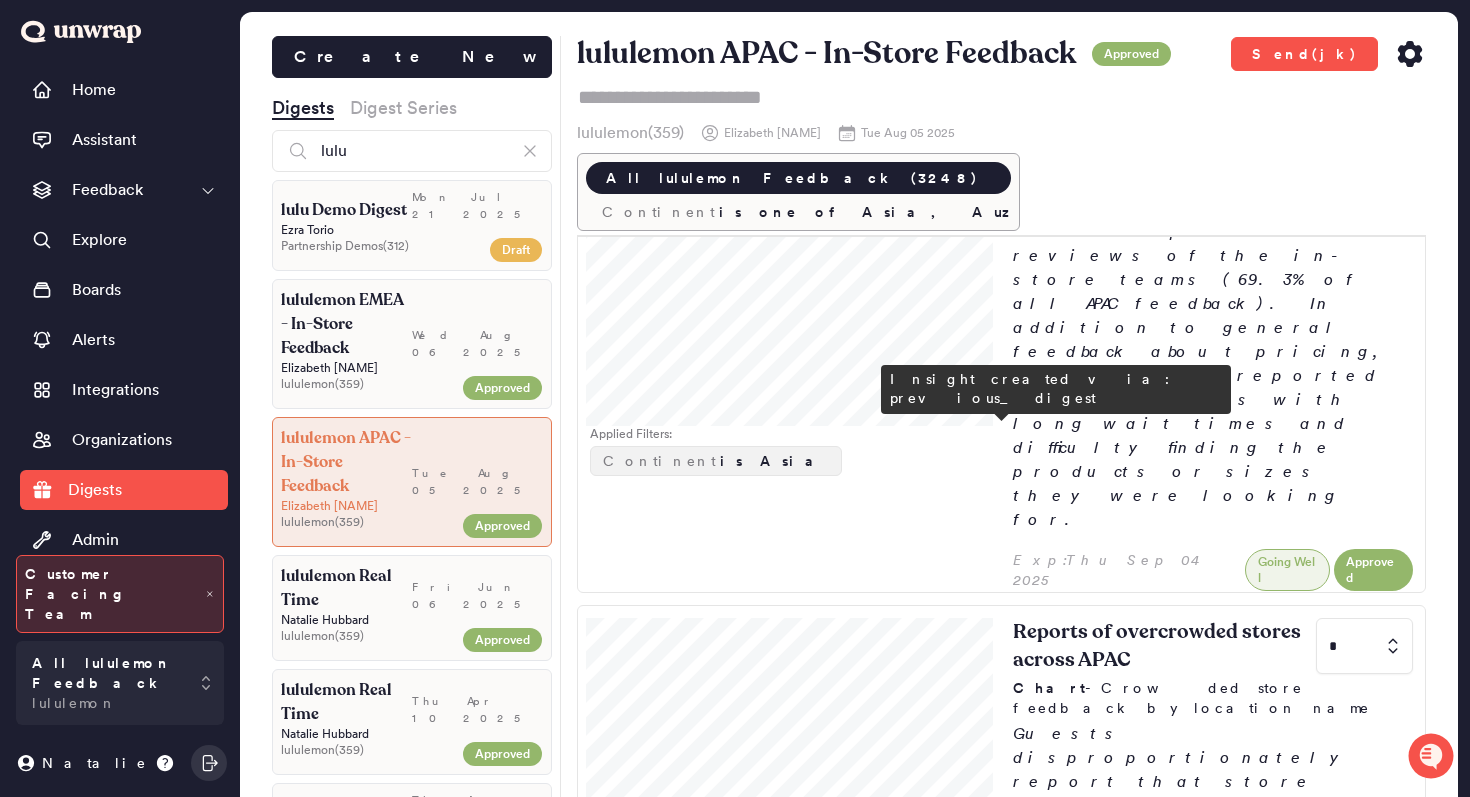 scroll, scrollTop: 239, scrollLeft: 0, axis: vertical 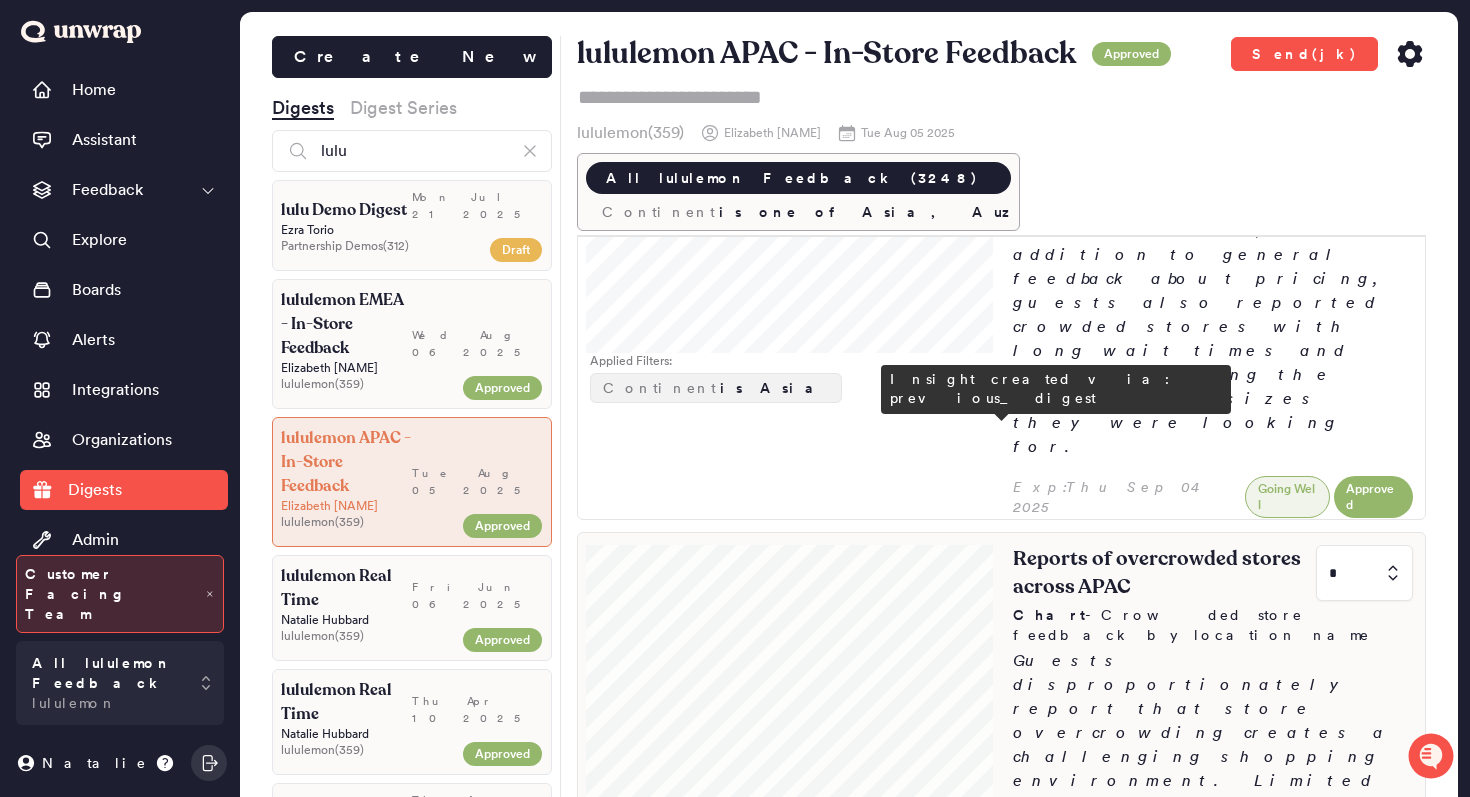 click at bounding box center (790, 708) 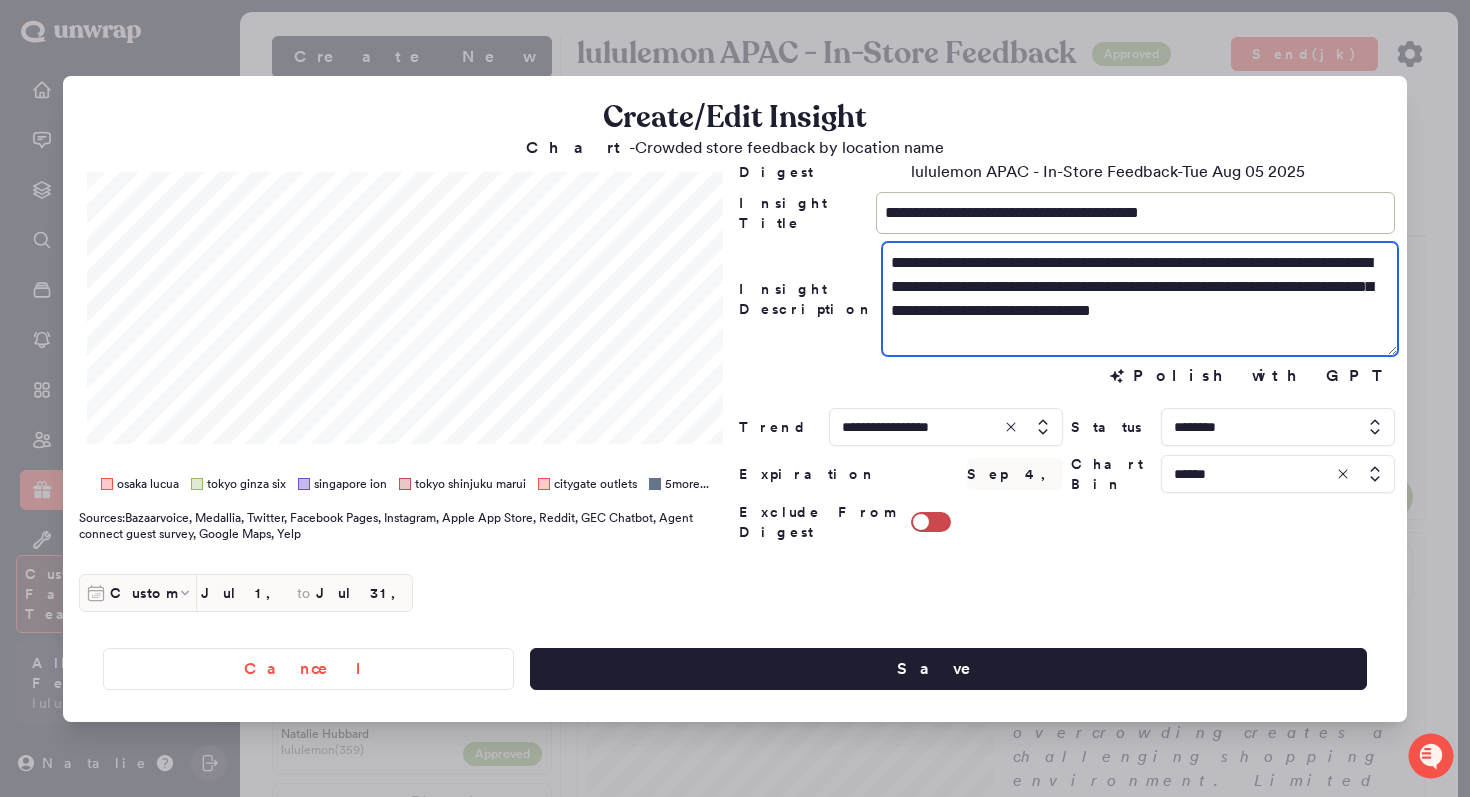 click on "**********" at bounding box center (1140, 299) 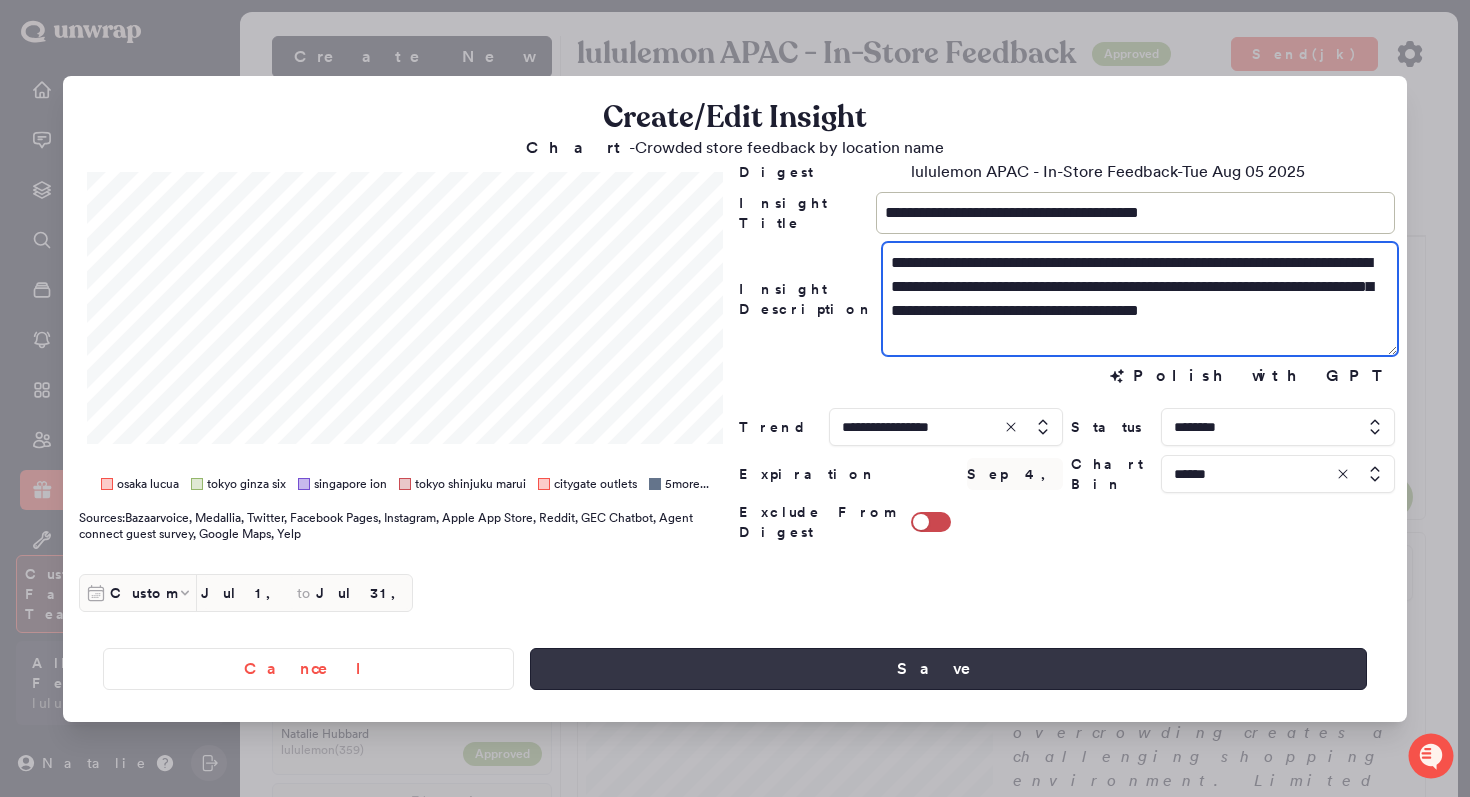 type on "**********" 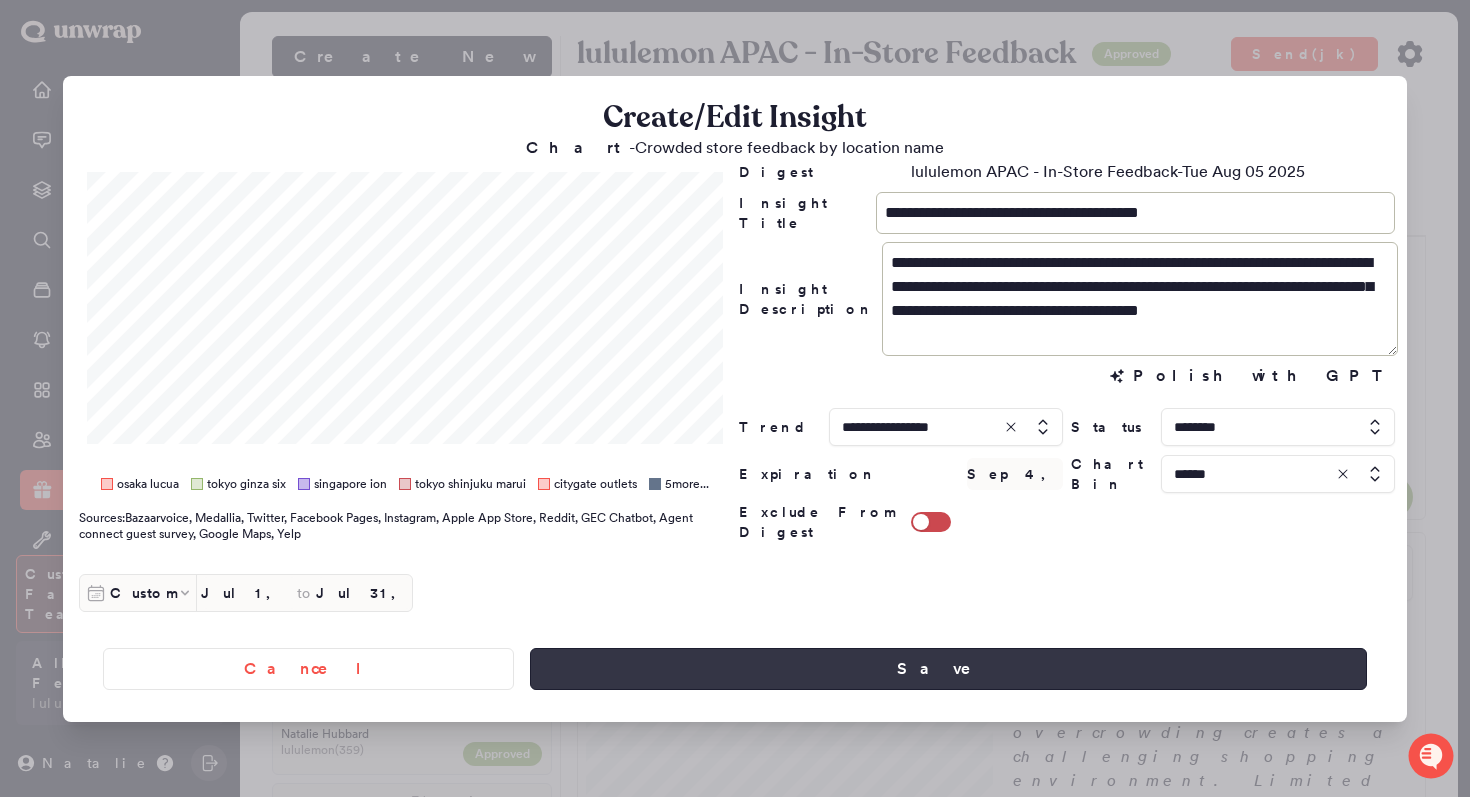 click on "Save" at bounding box center [948, 669] 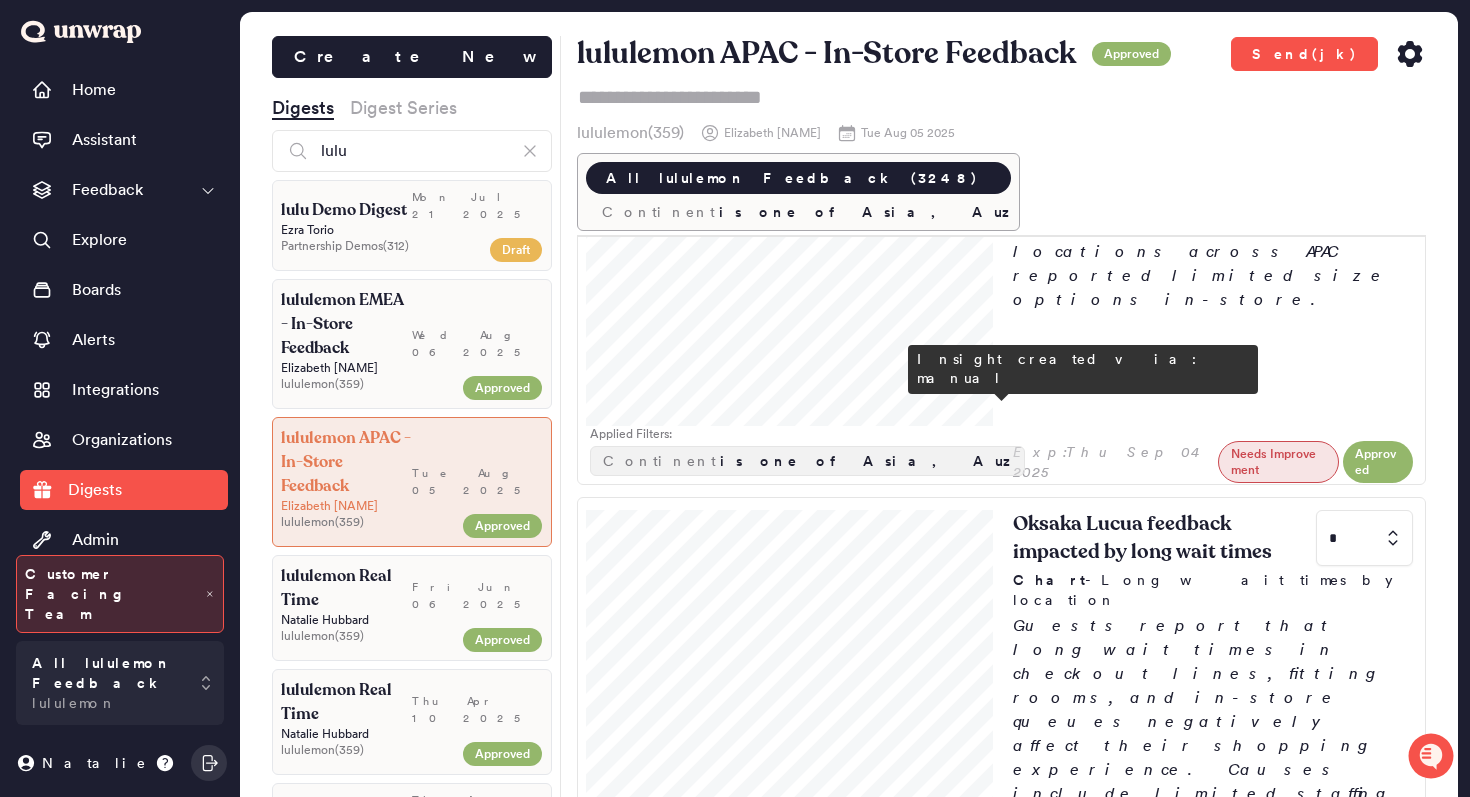 scroll, scrollTop: 1151, scrollLeft: 0, axis: vertical 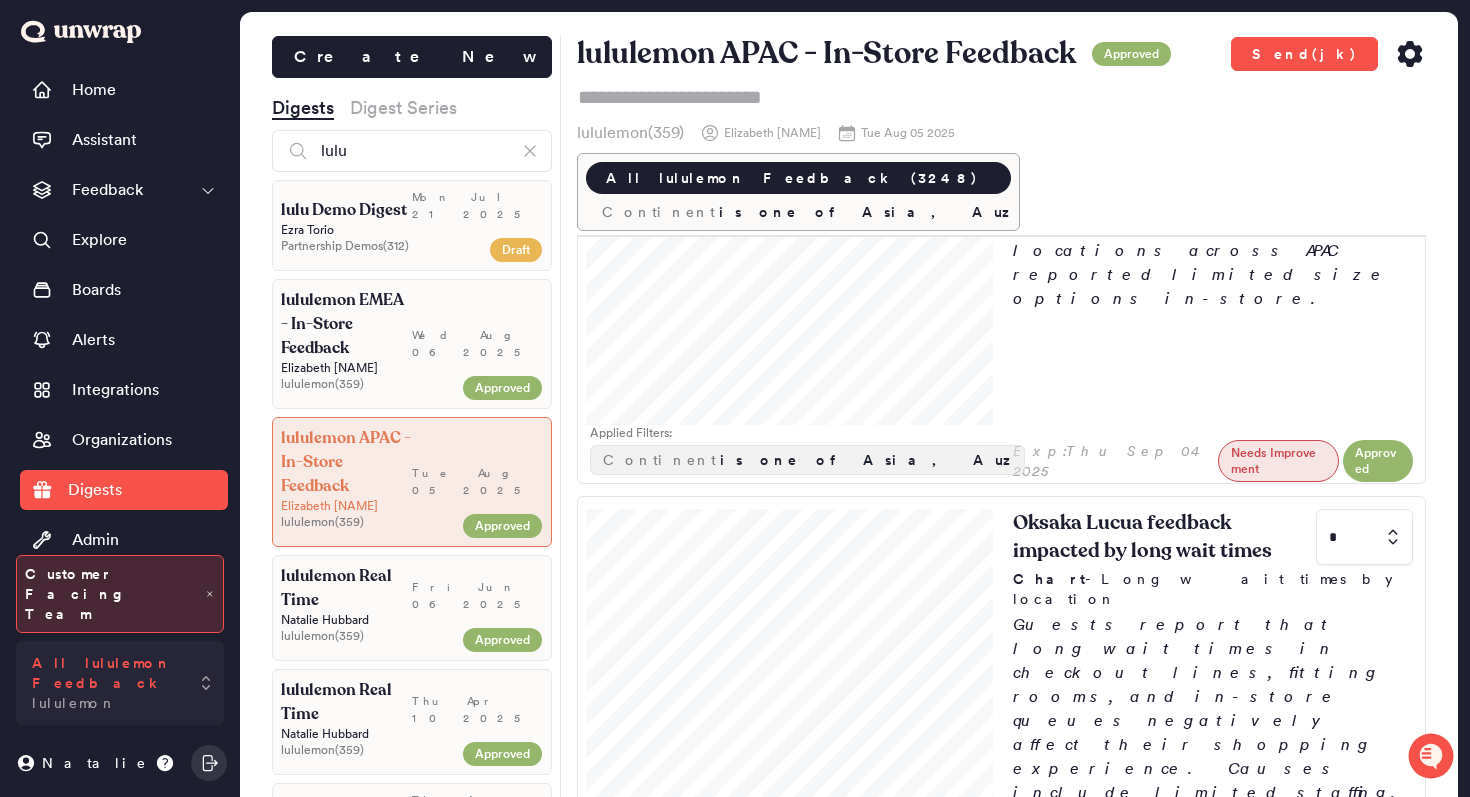 click on "All lululemon Feedback" at bounding box center (106, 673) 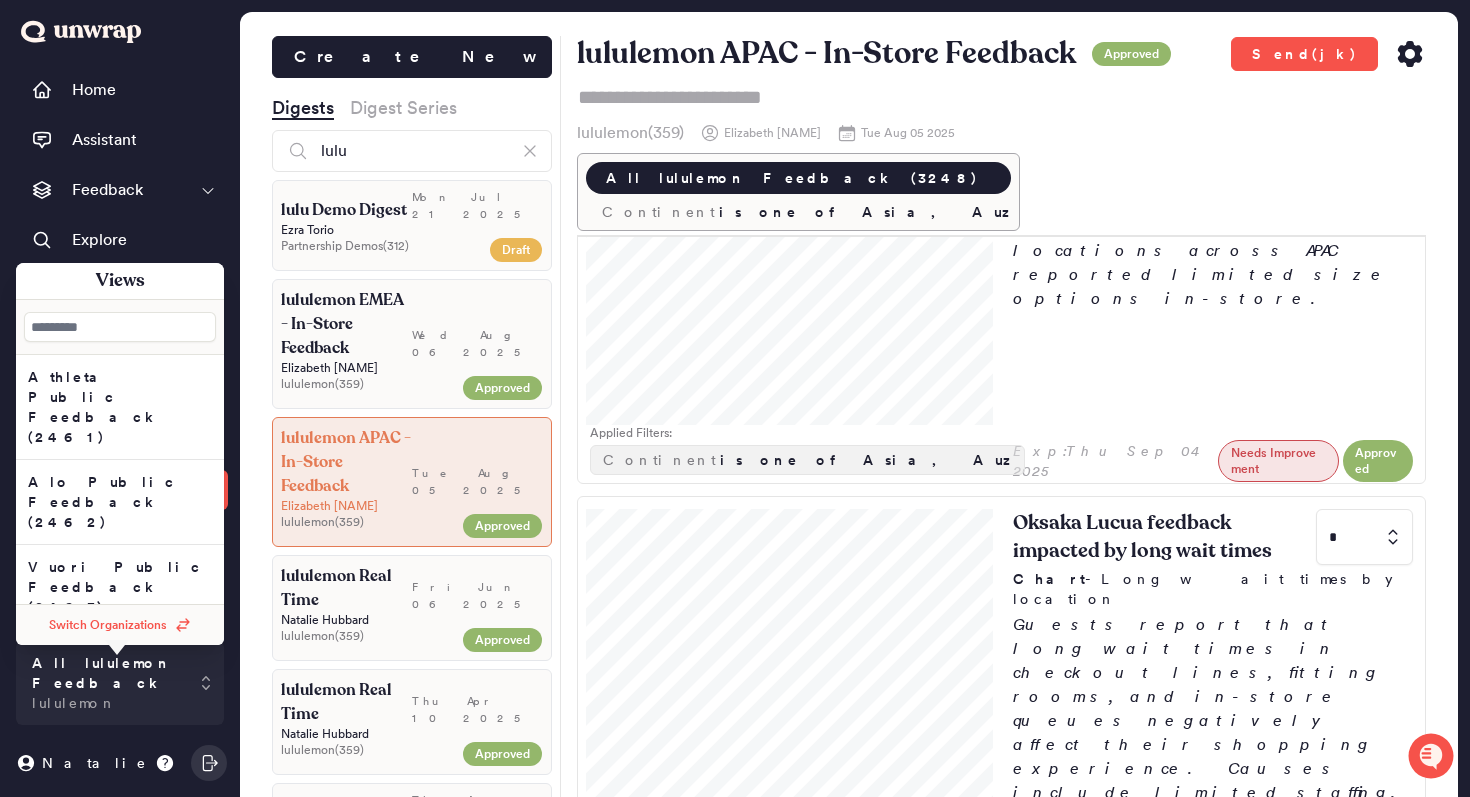 click on "Switch Organizations" at bounding box center [108, 625] 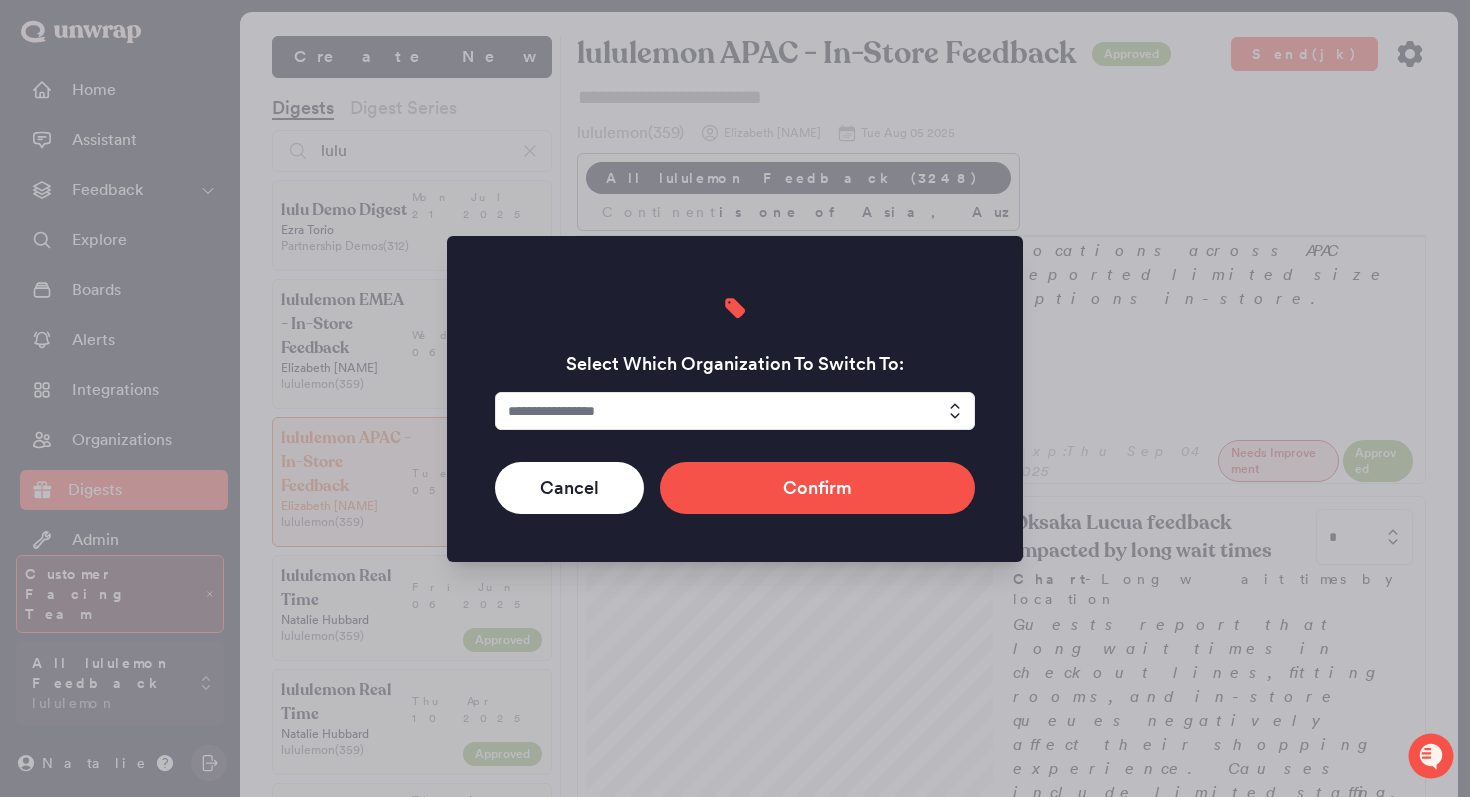 click at bounding box center [735, 411] 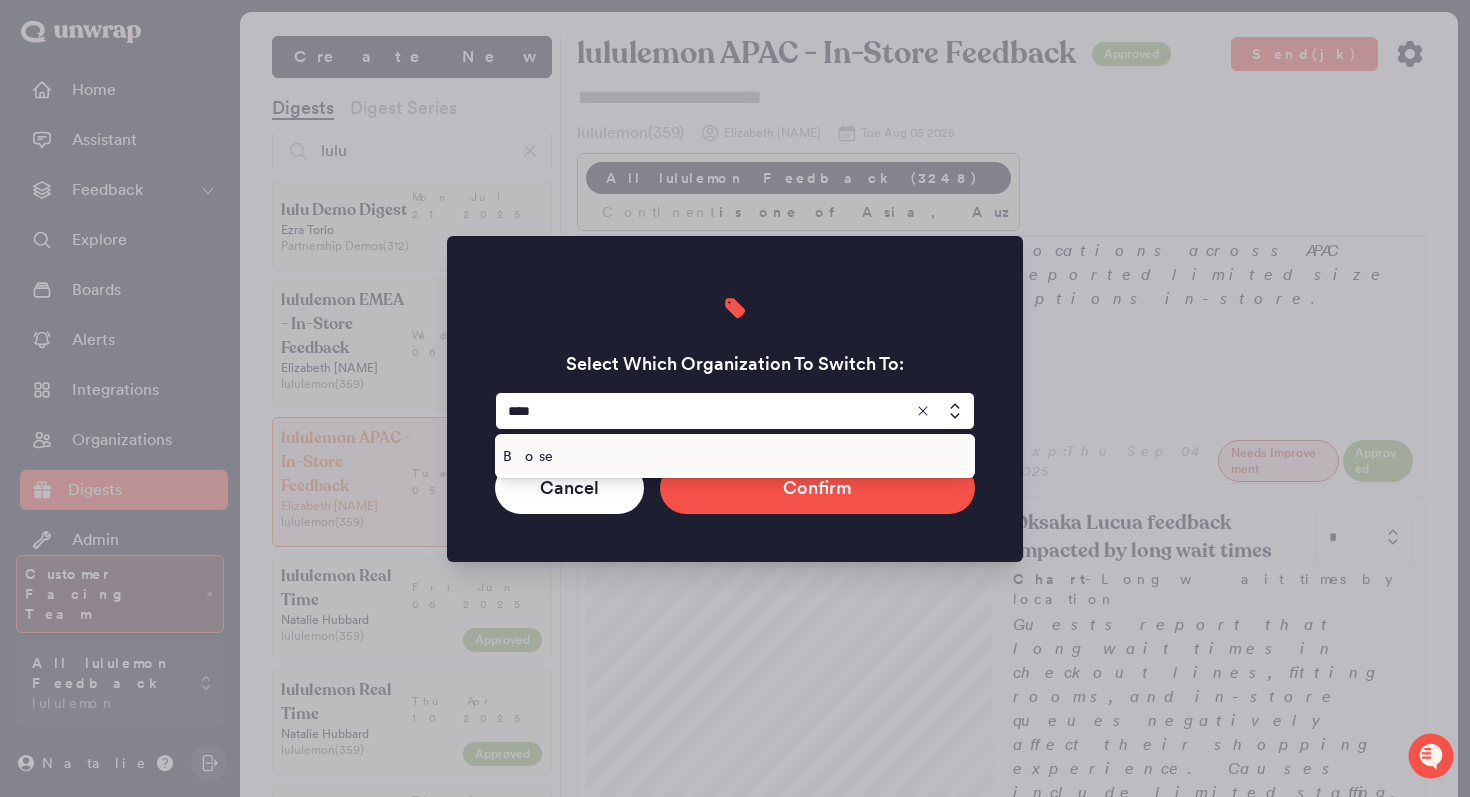 type on "****" 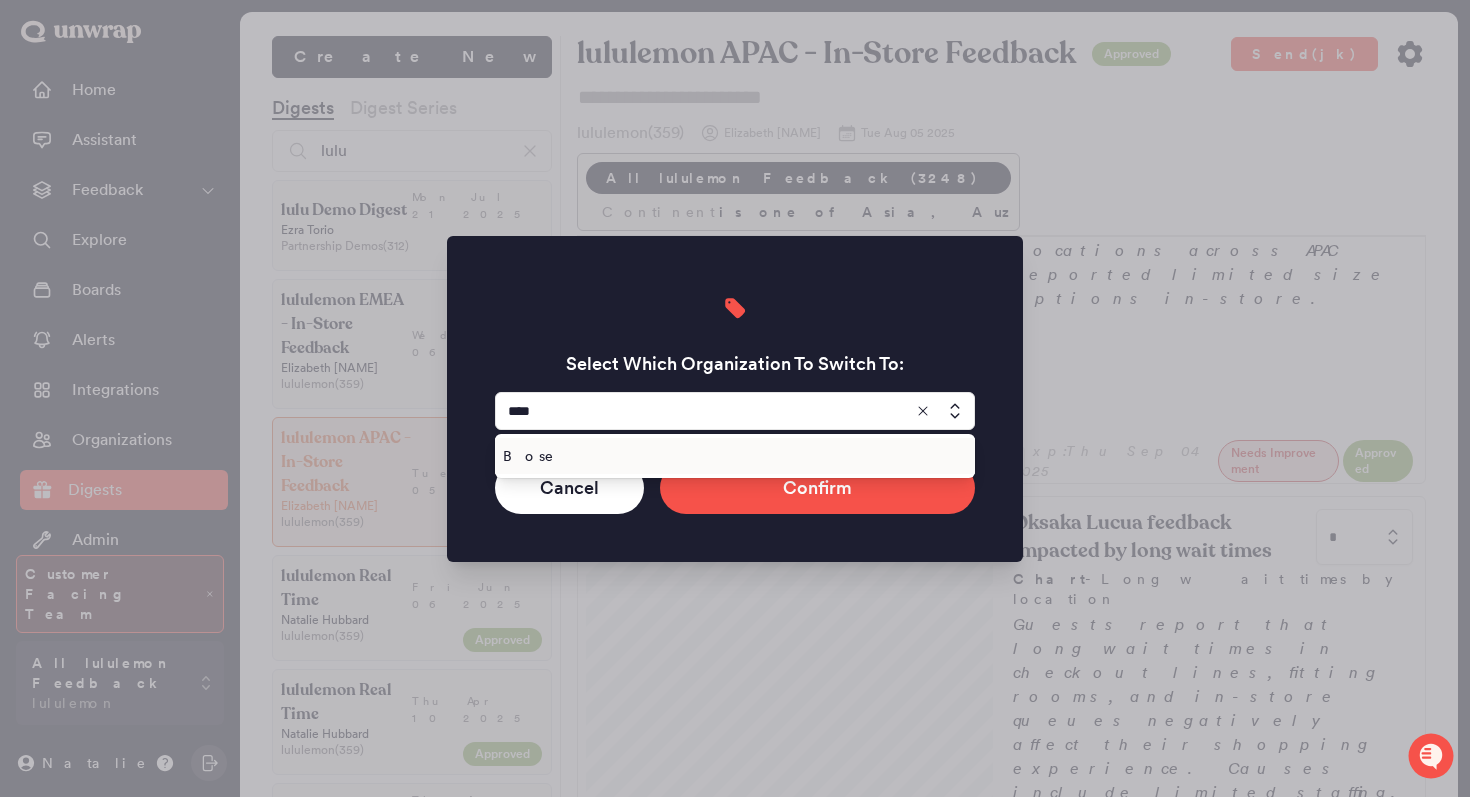 click on "Bose" at bounding box center [731, 456] 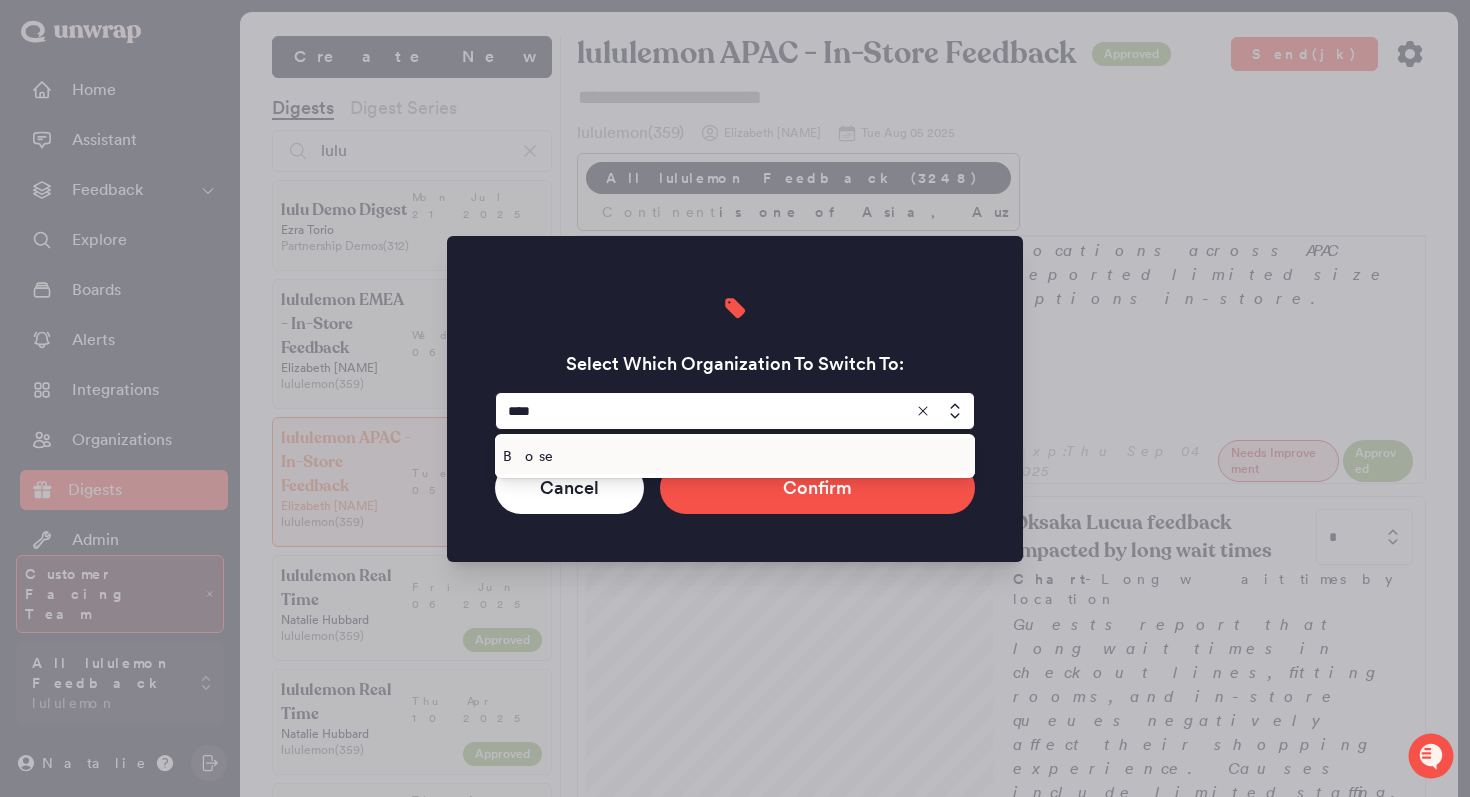 type on "****" 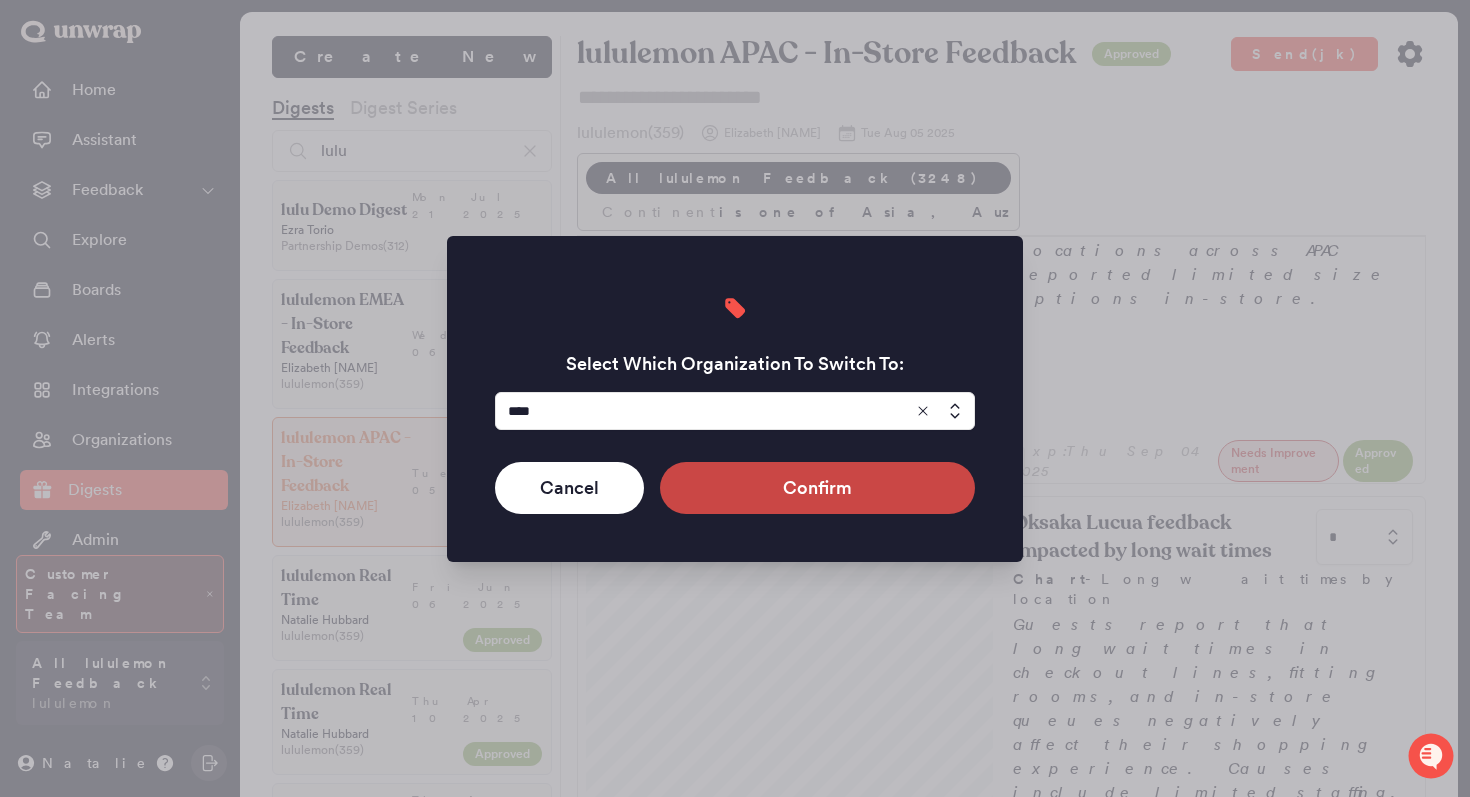 click on "Confirm" at bounding box center [817, 488] 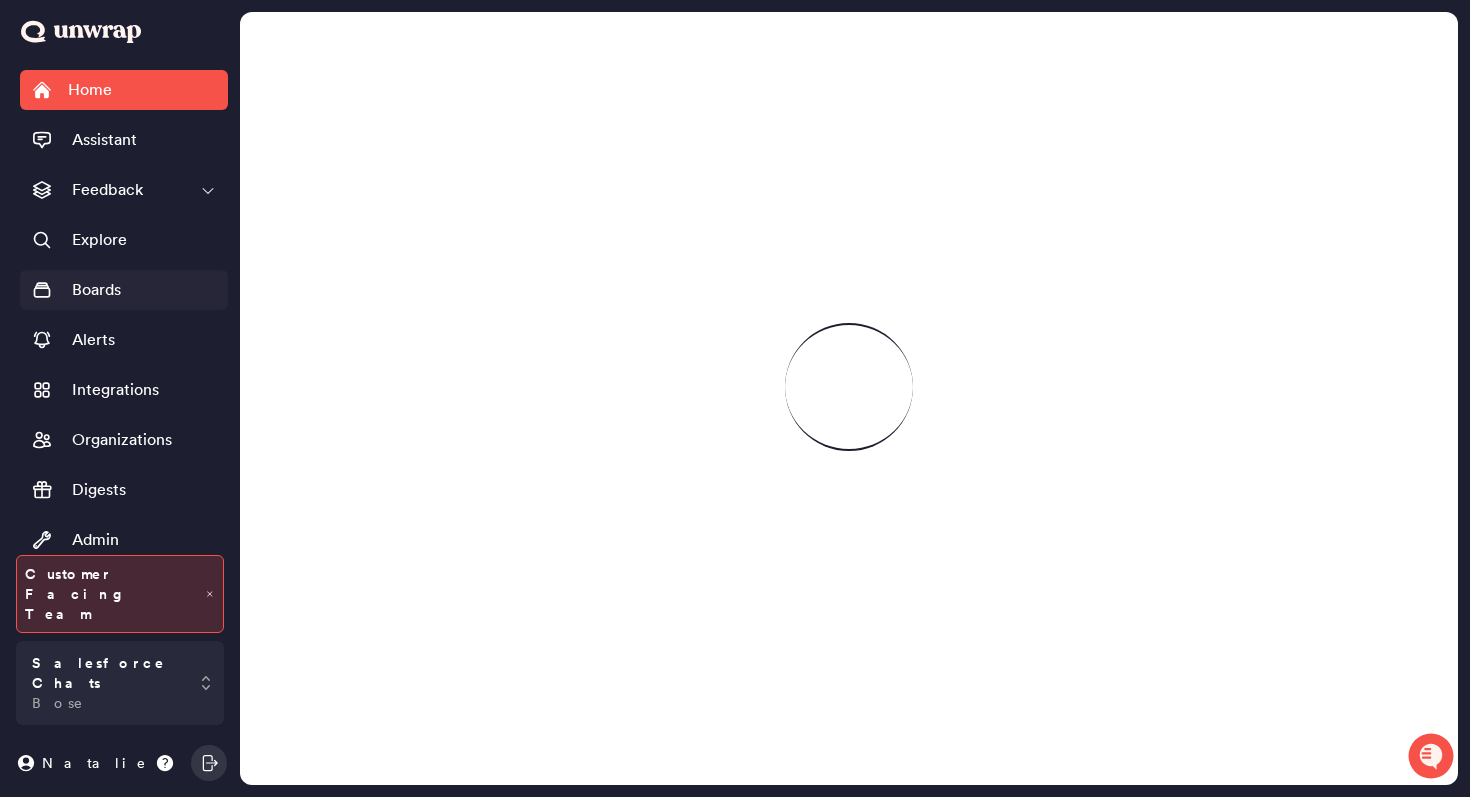 click on "Boards" at bounding box center [124, 290] 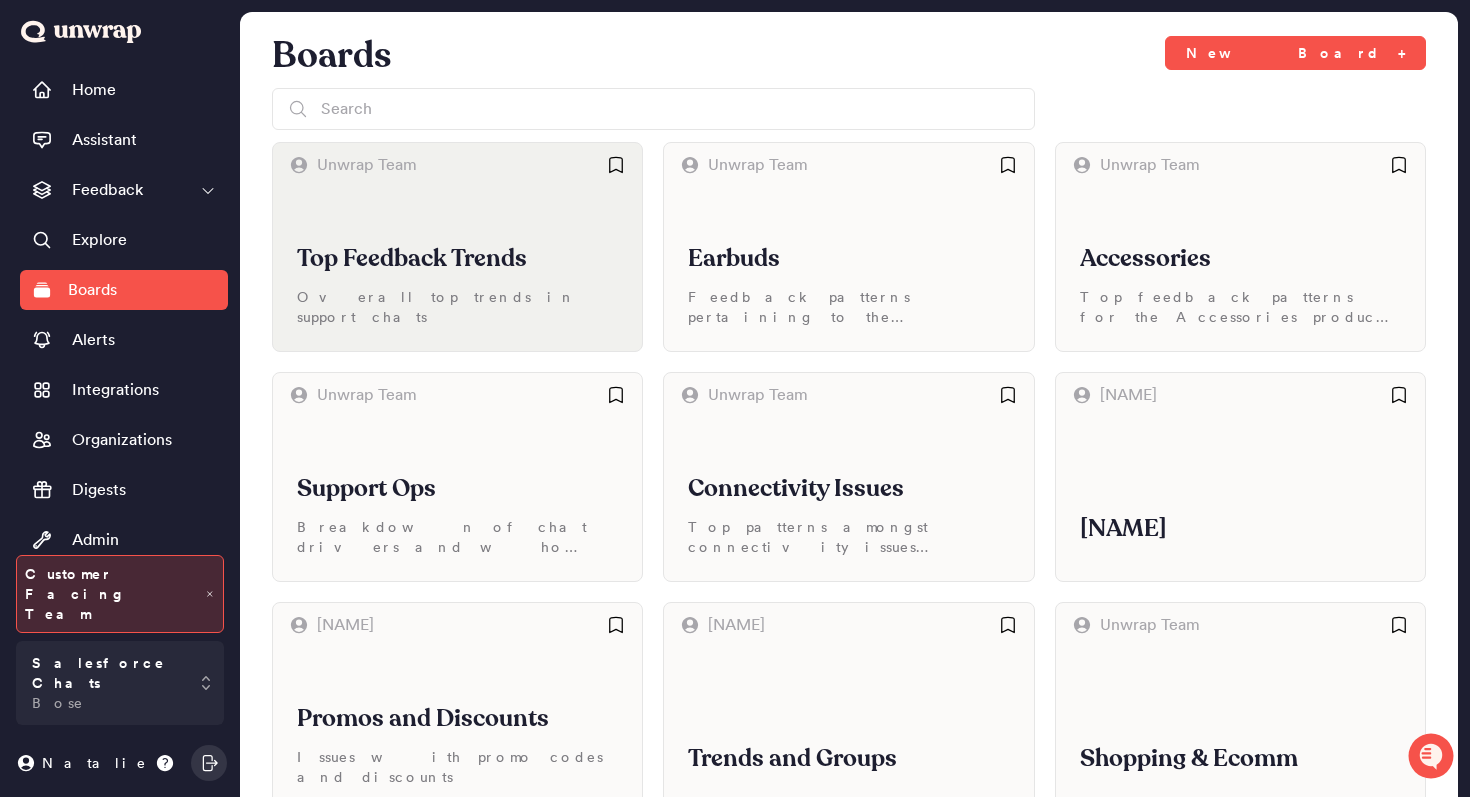 click on "Top Feedback Trends Overall top trends in support chats" at bounding box center [457, 269] 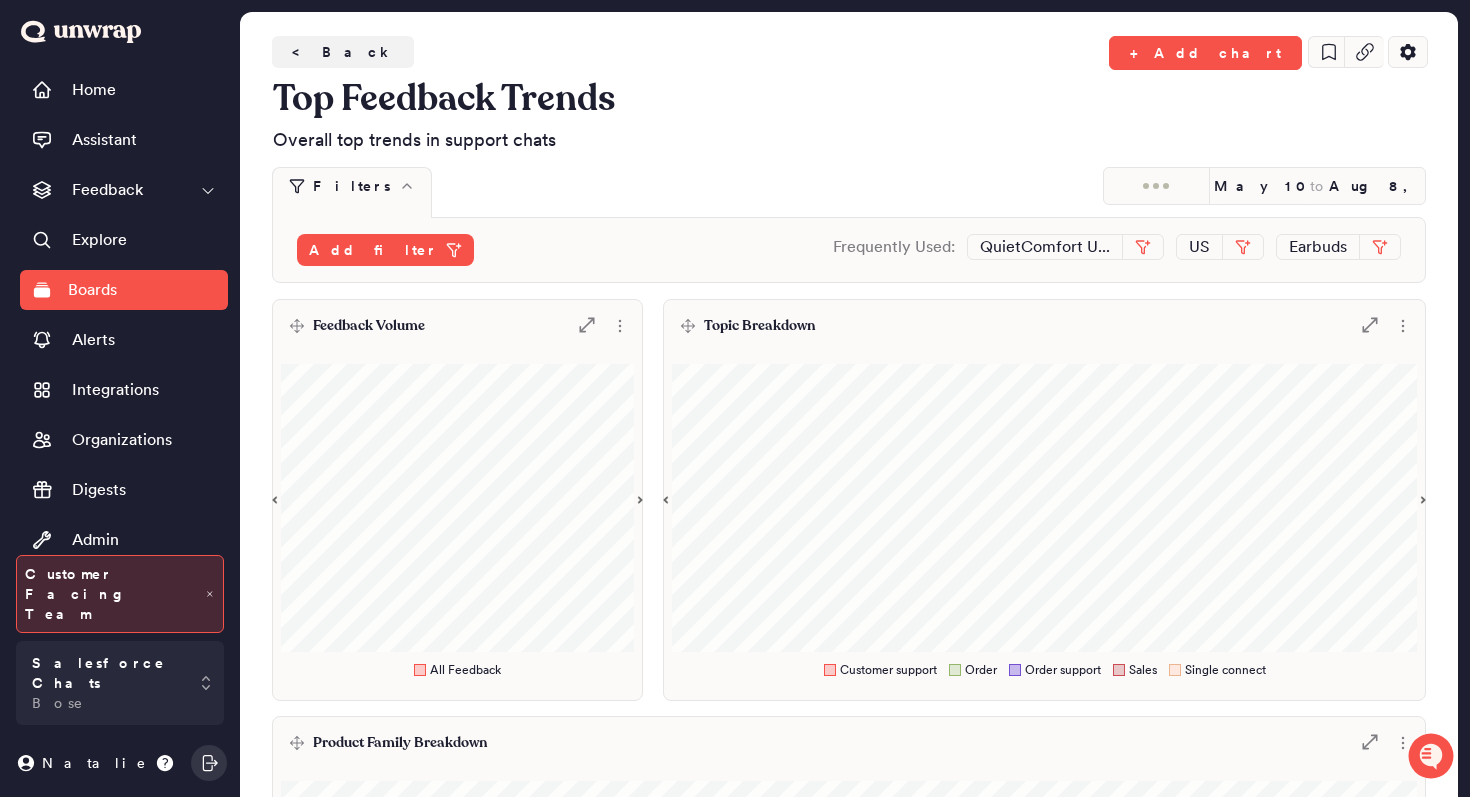 click on "Feedback Volume
.st0 {
fill: #7e7d82;
}" at bounding box center [457, 326] 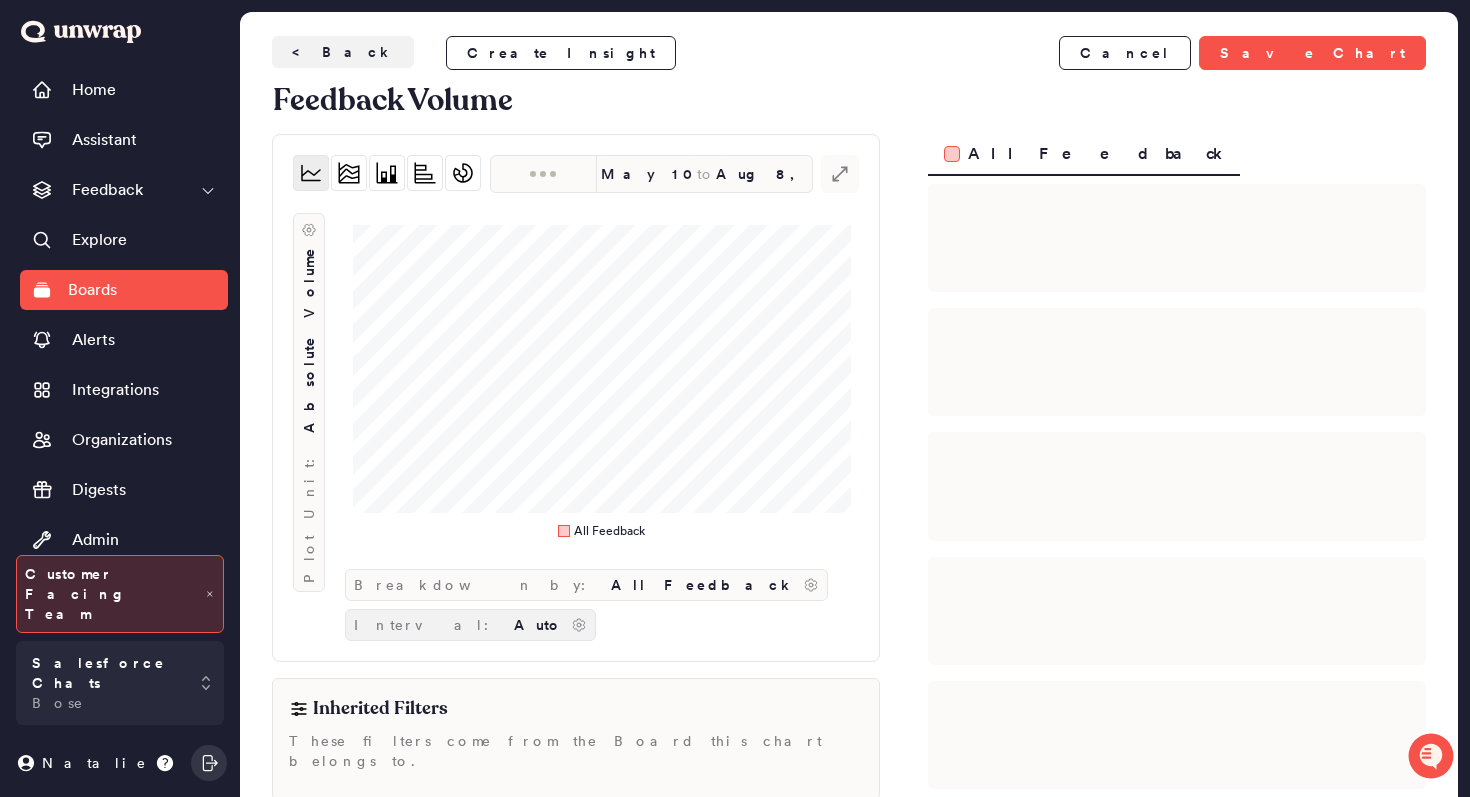 click on "Interval:" at bounding box center [430, 625] 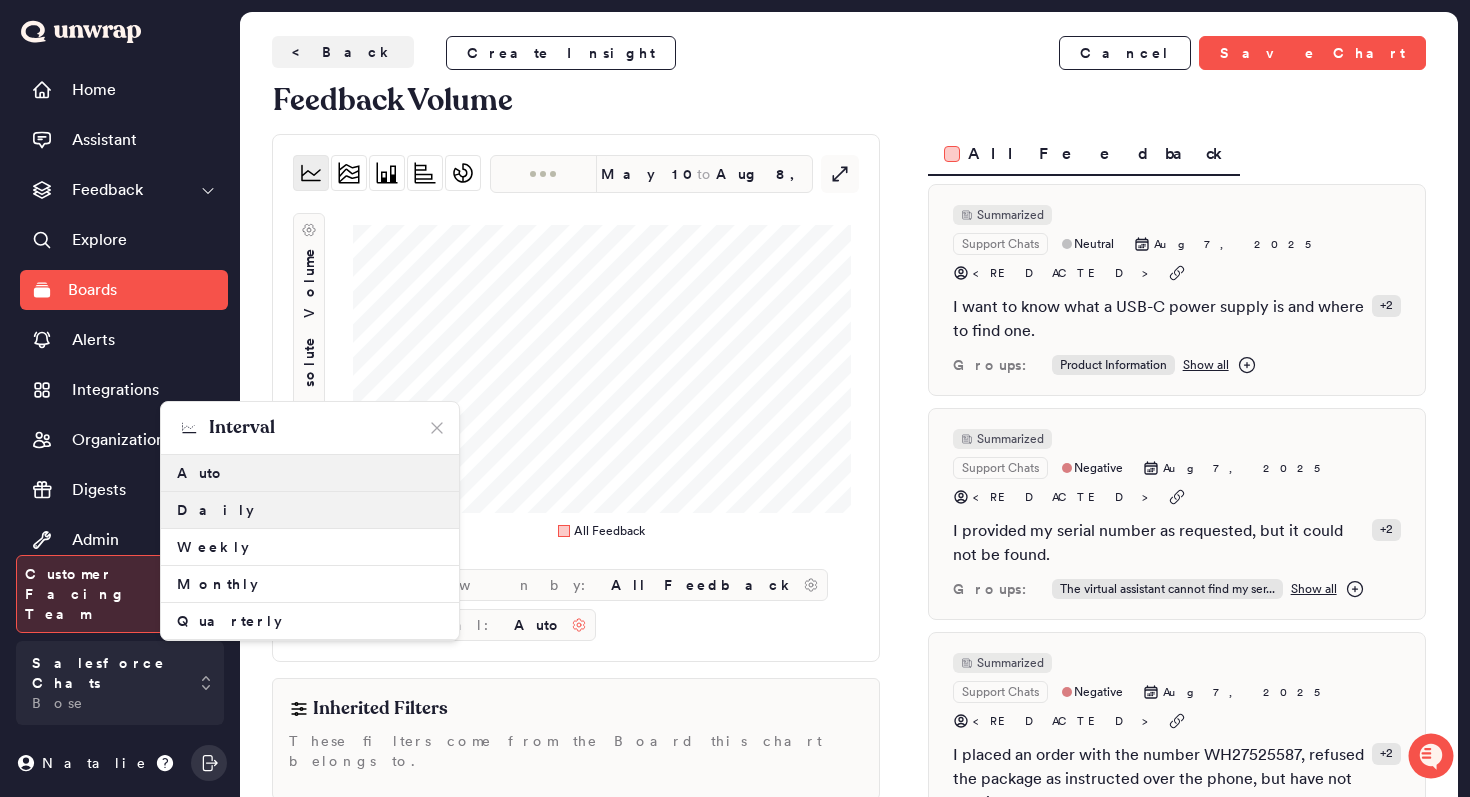 click on "Daily" at bounding box center [310, 510] 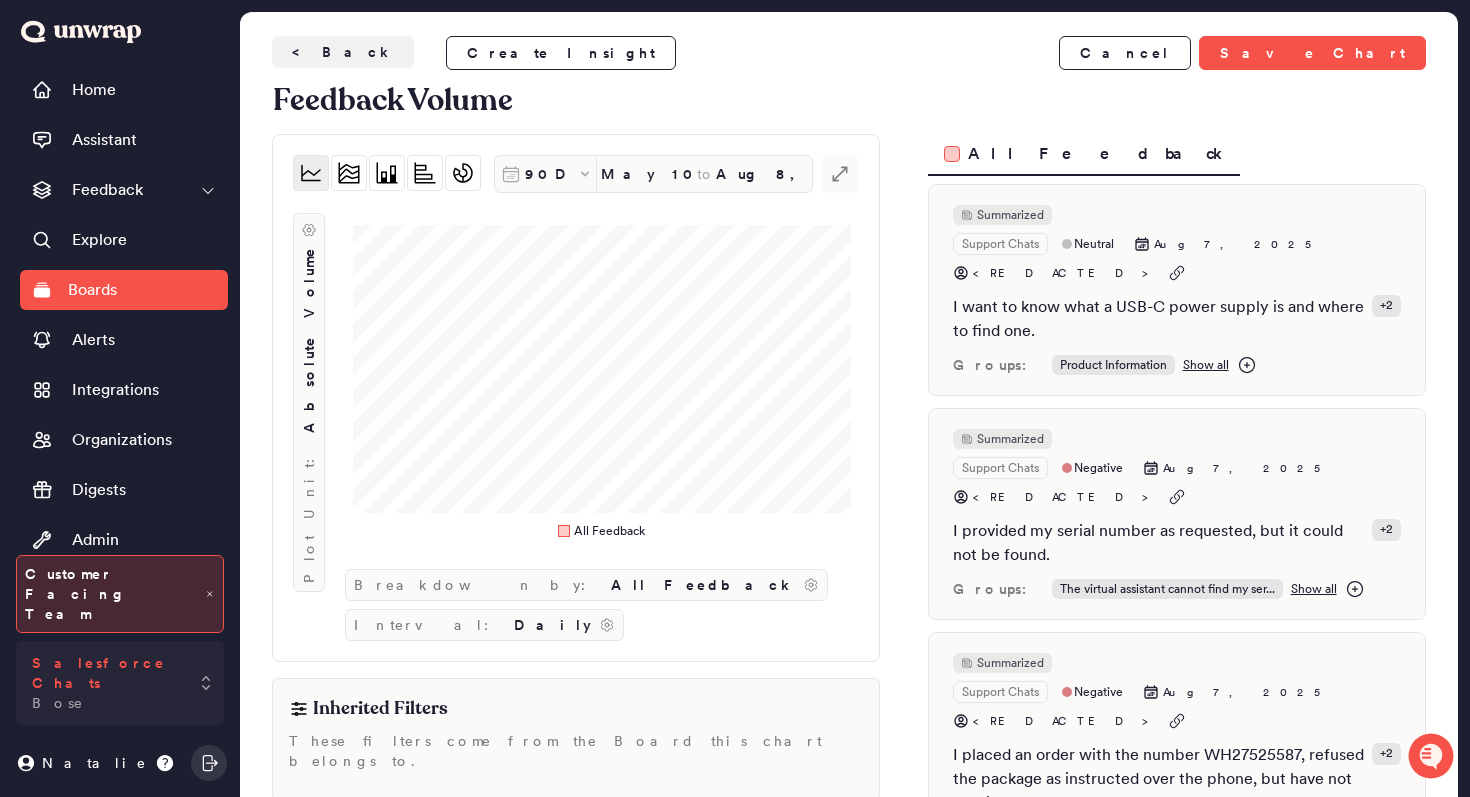 click on "Salesforce Chats" at bounding box center [106, 673] 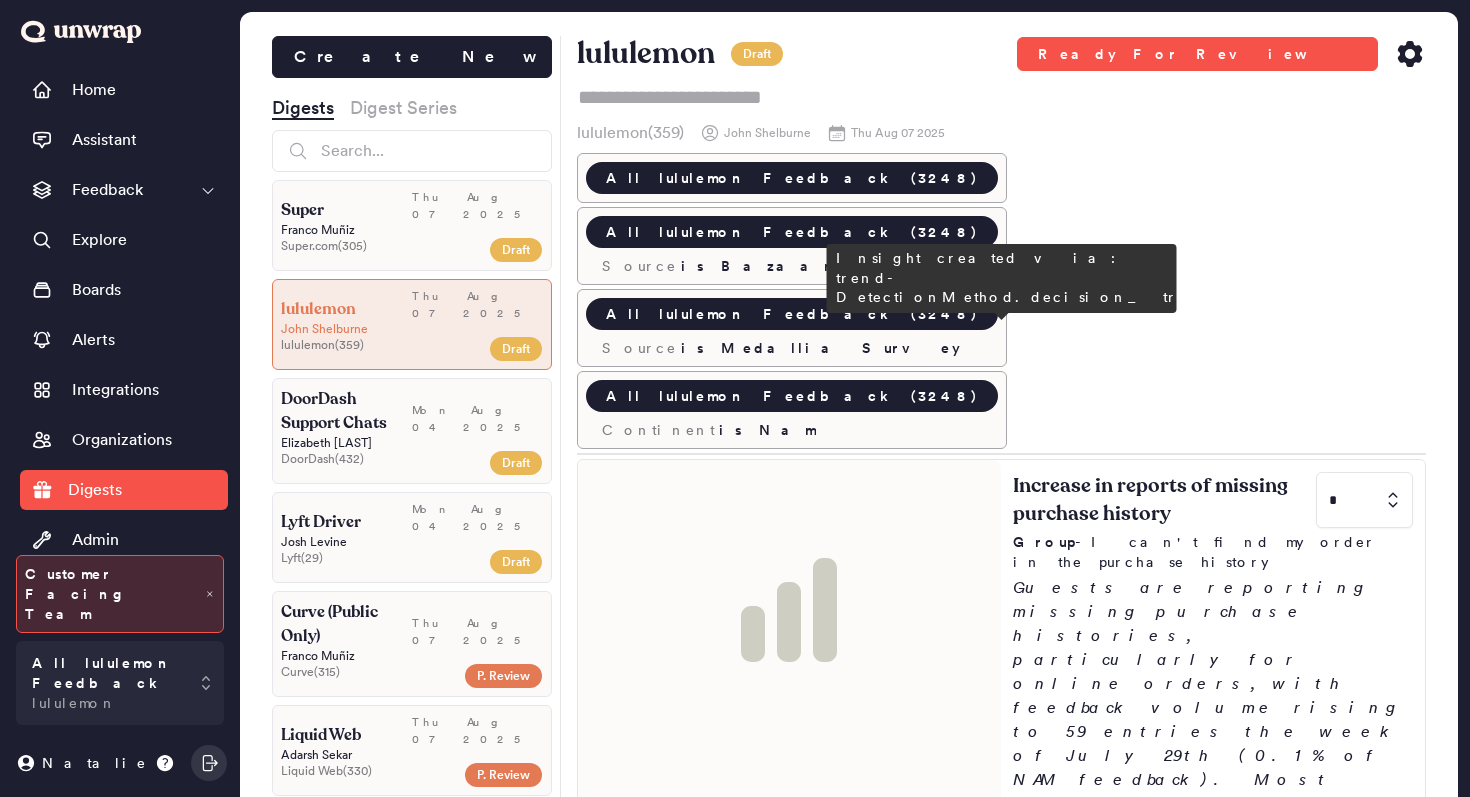 scroll, scrollTop: 0, scrollLeft: 0, axis: both 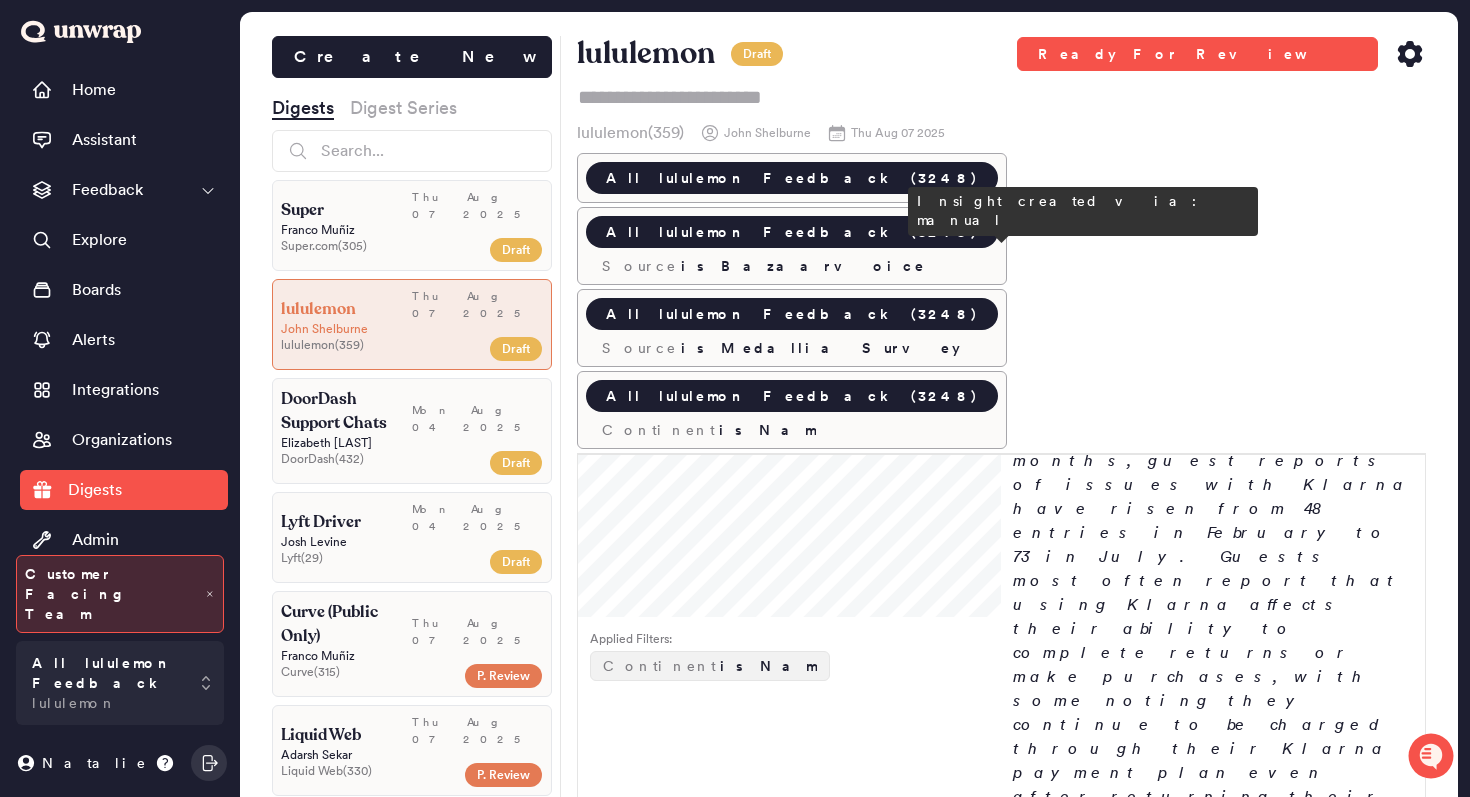 click at bounding box center [790, 1546] 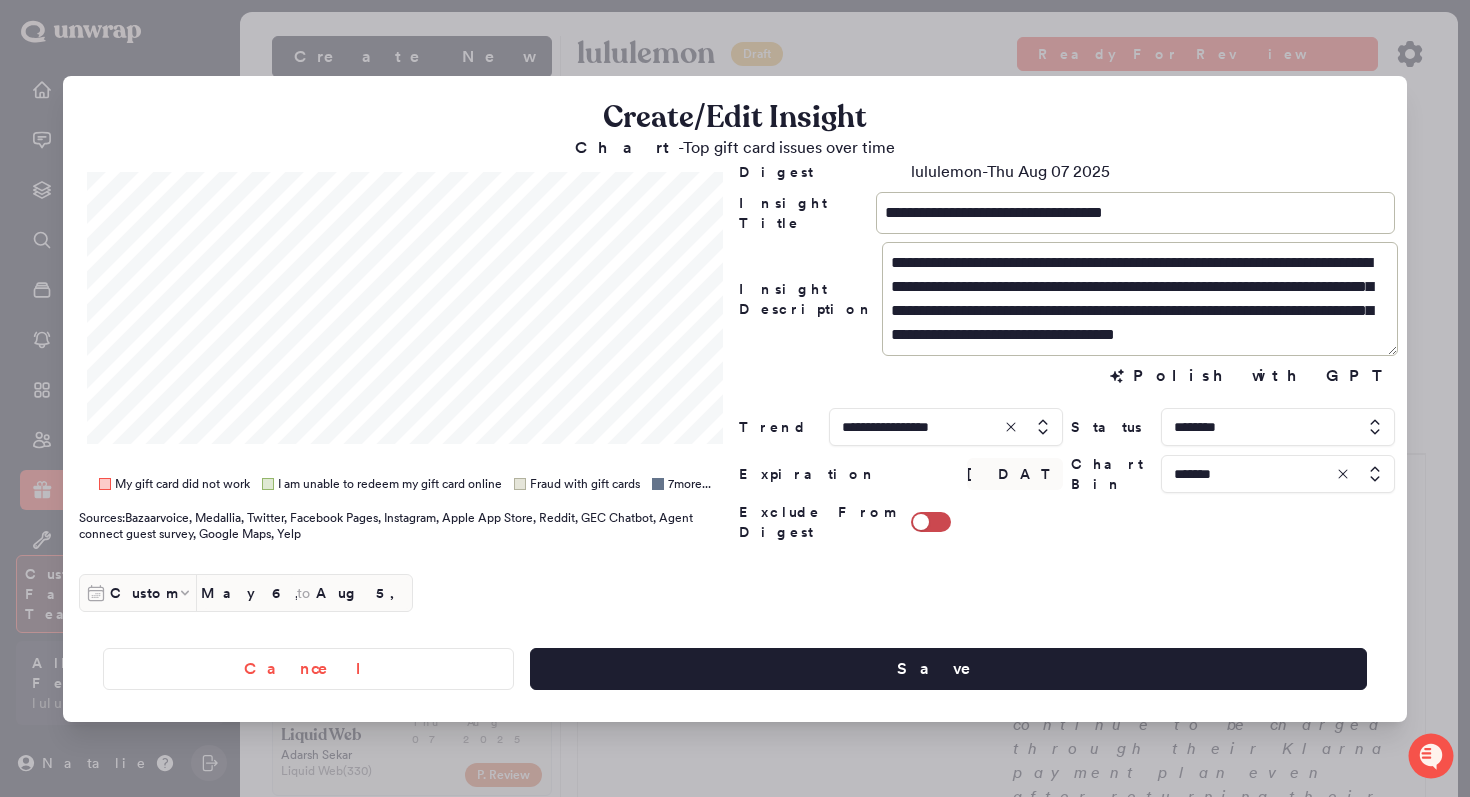 click at bounding box center [735, 398] 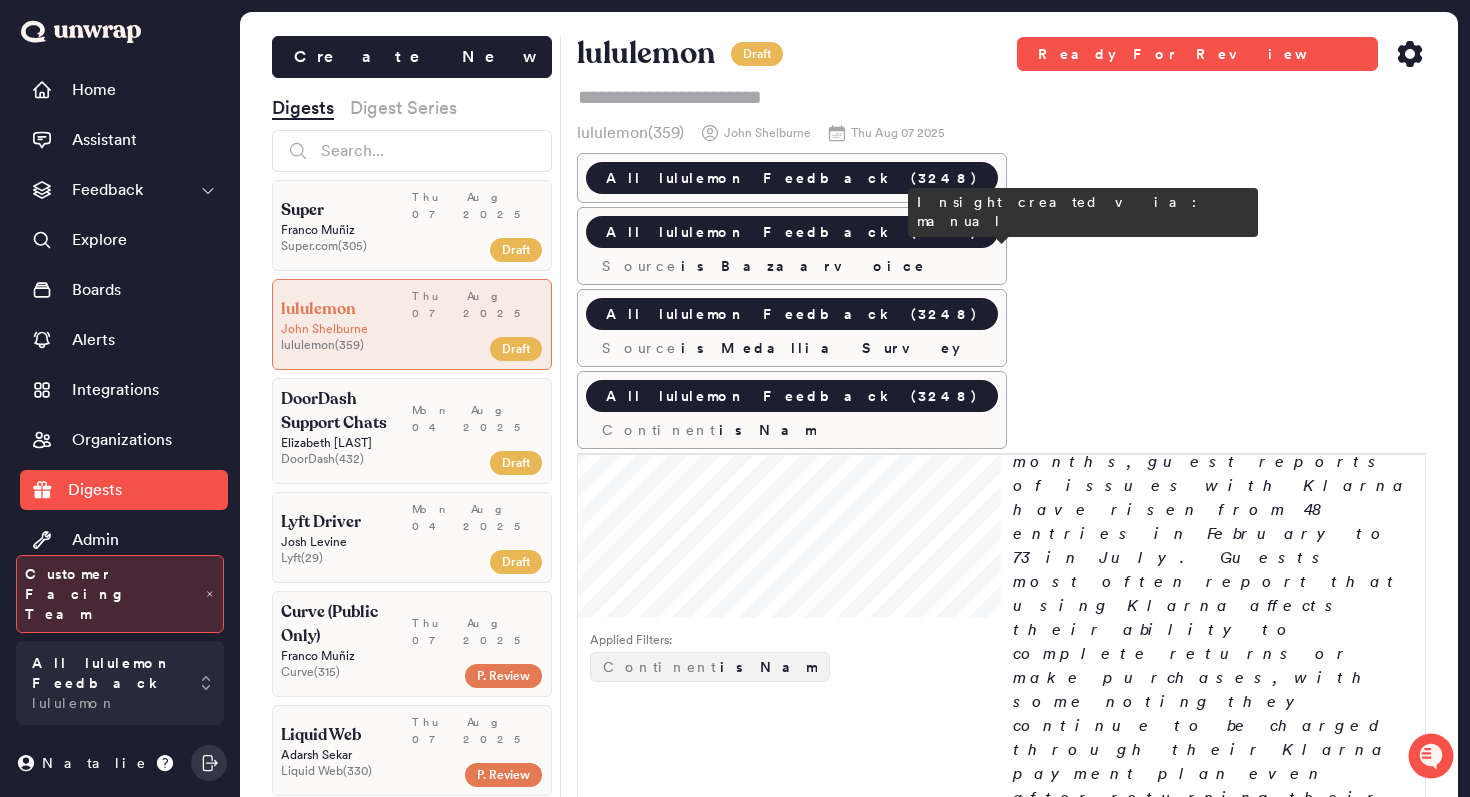 scroll, scrollTop: 0, scrollLeft: 0, axis: both 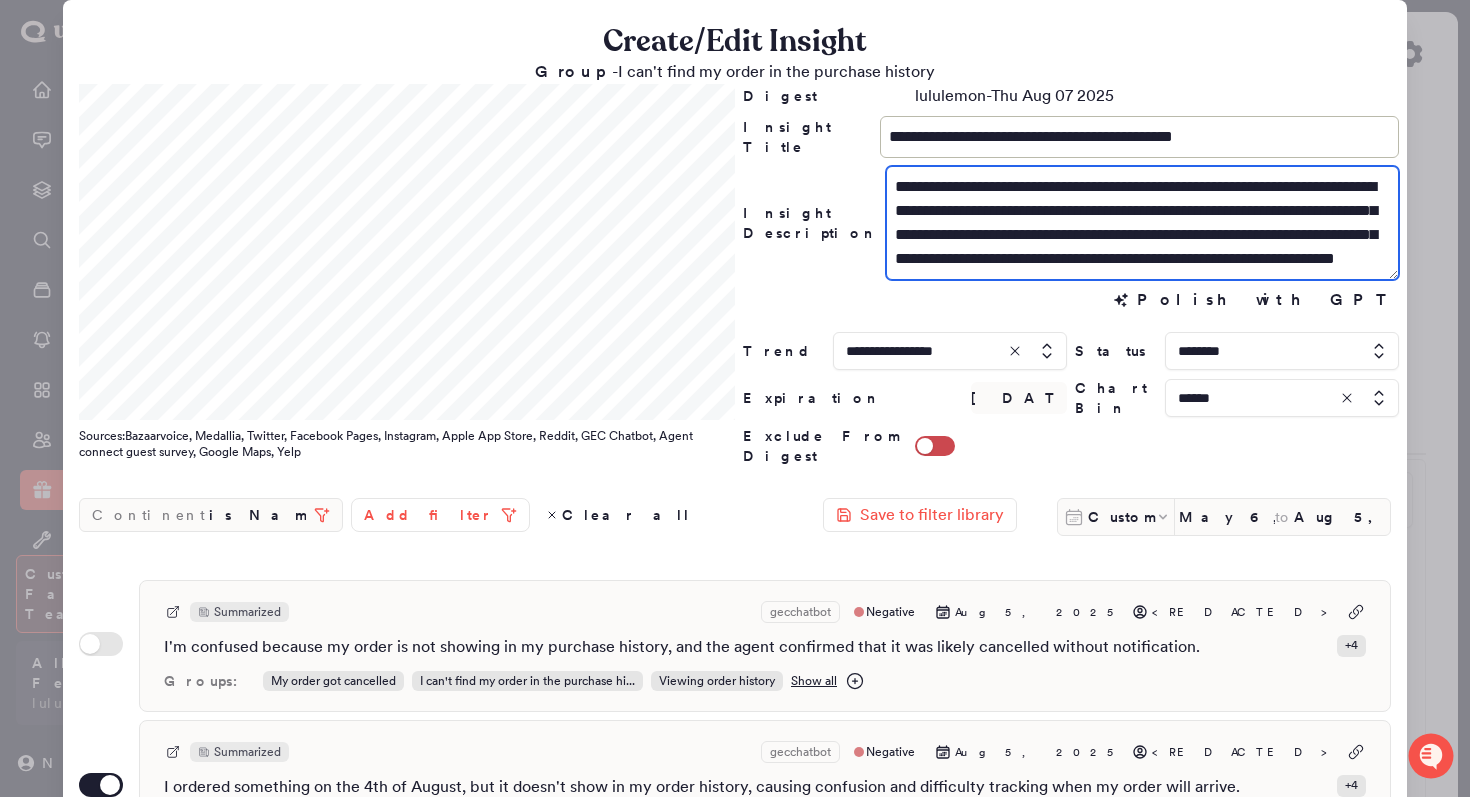 click on "**********" at bounding box center [1142, 223] 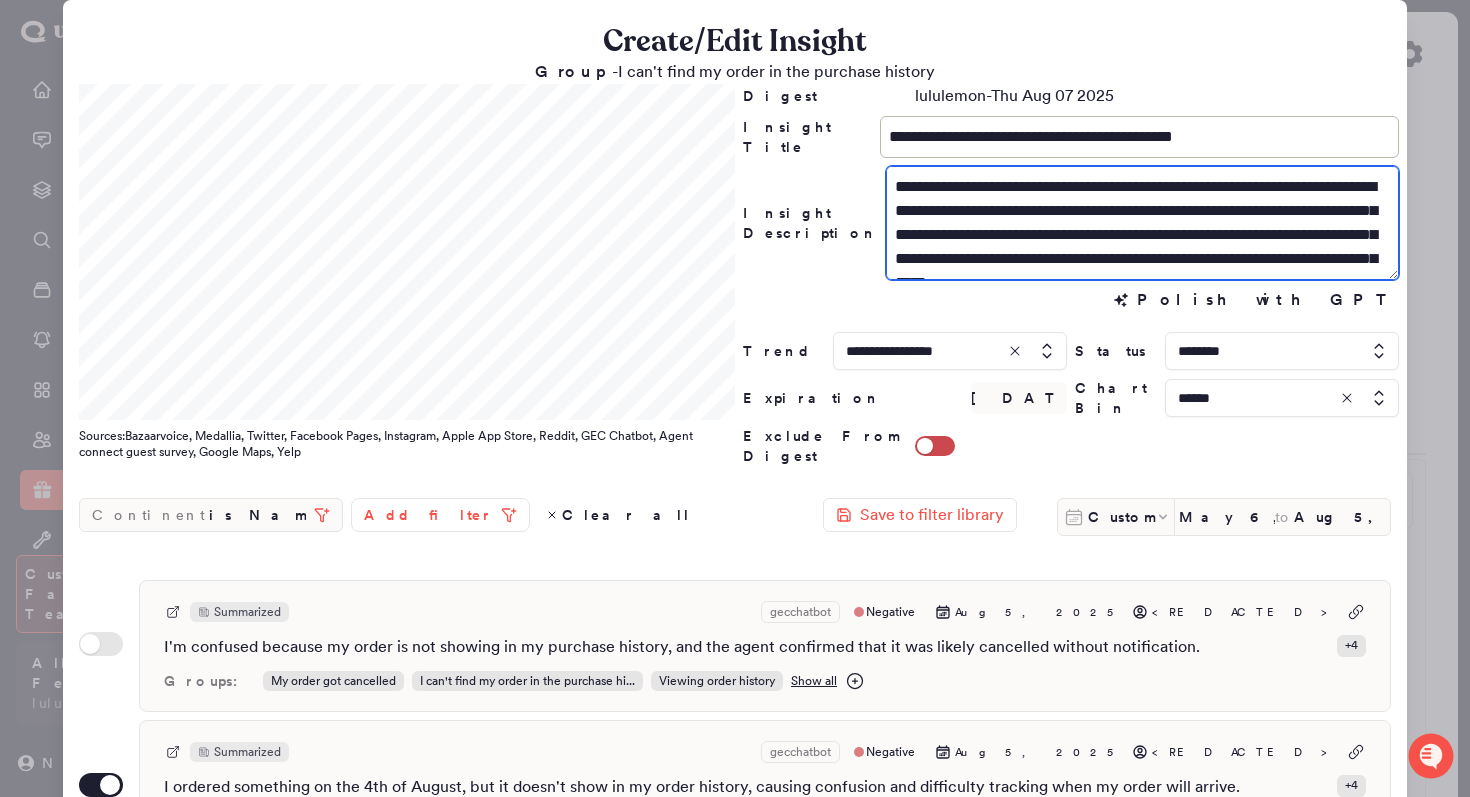 scroll, scrollTop: 24, scrollLeft: 0, axis: vertical 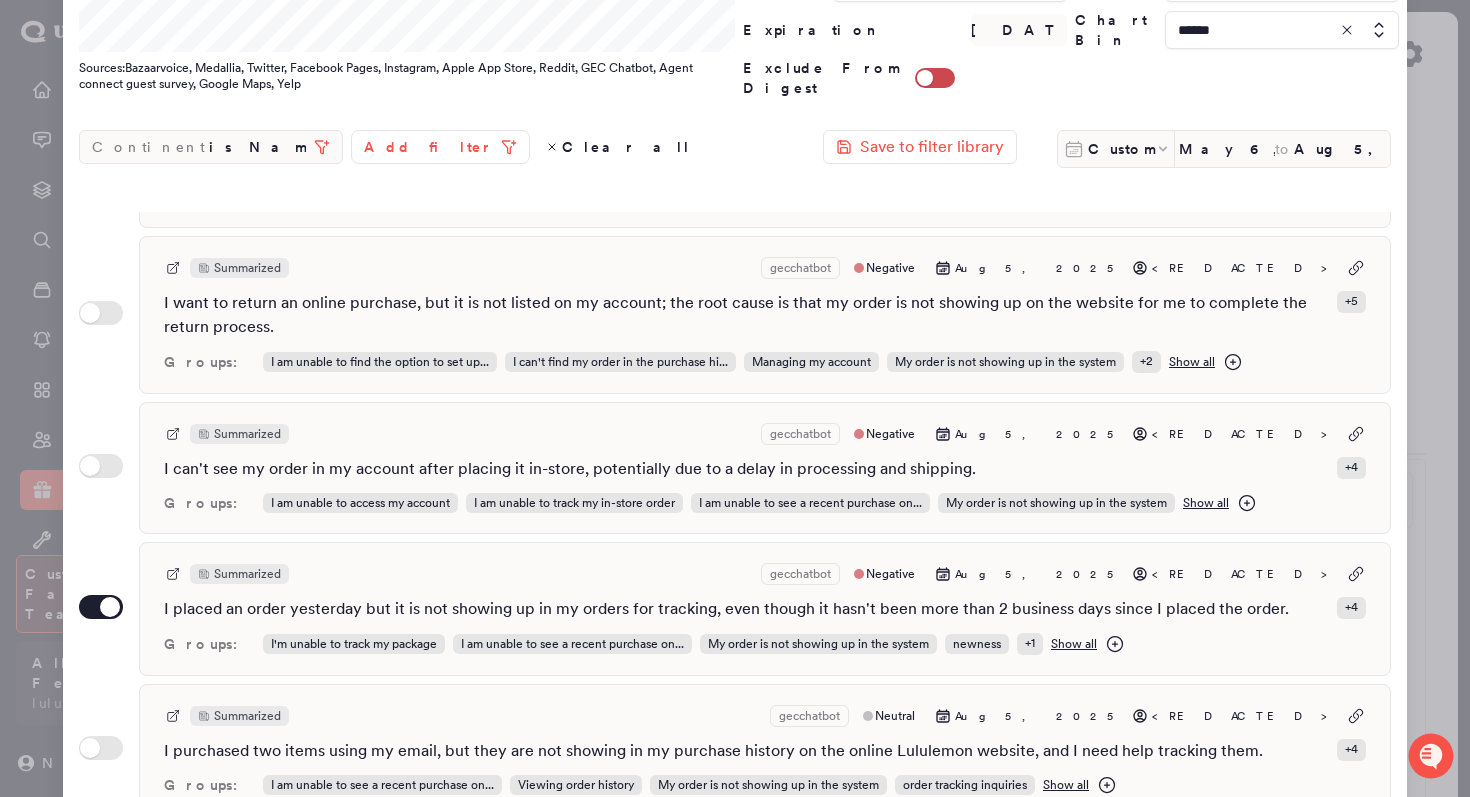 type on "**********" 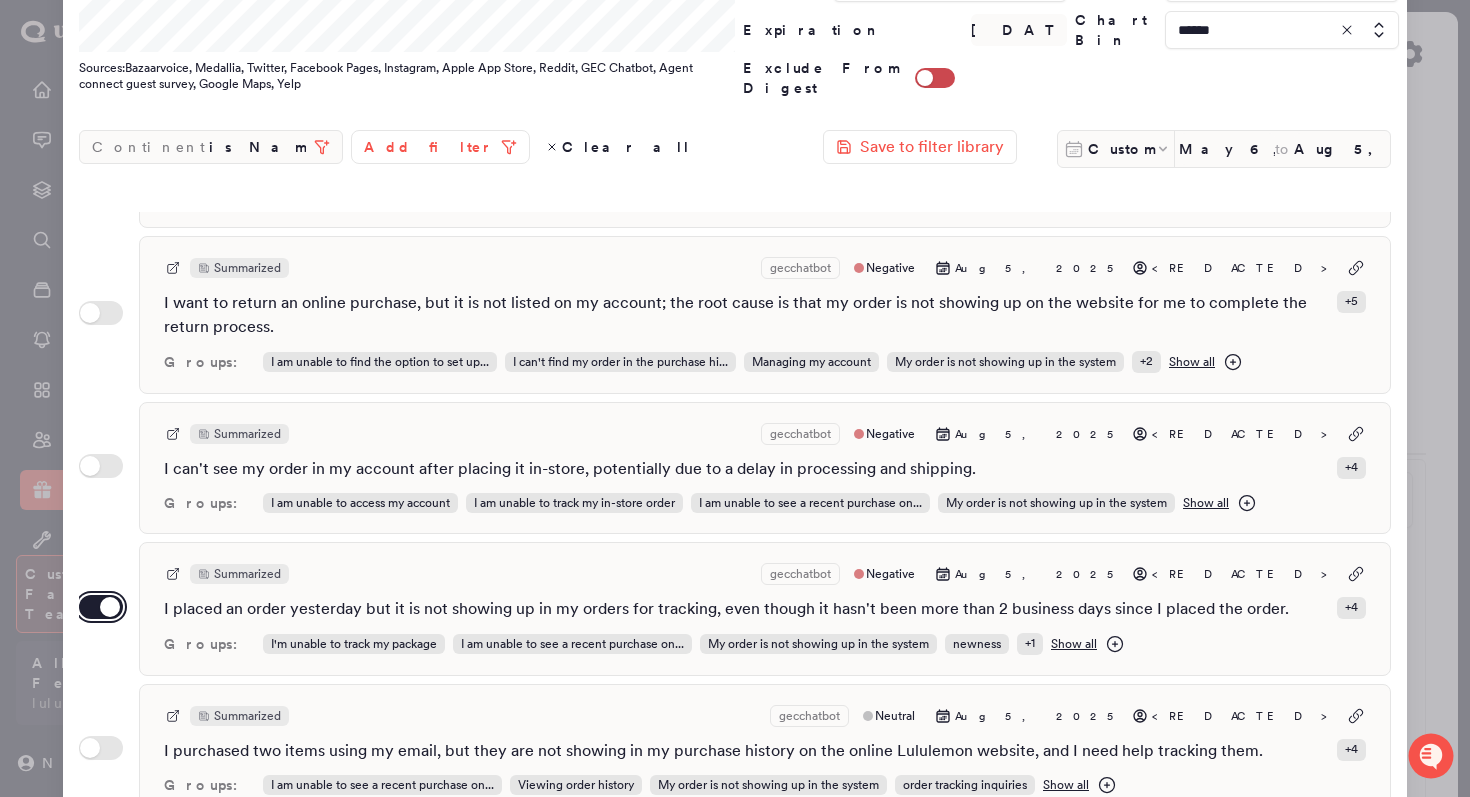 click on "Use setting" at bounding box center (101, 607) 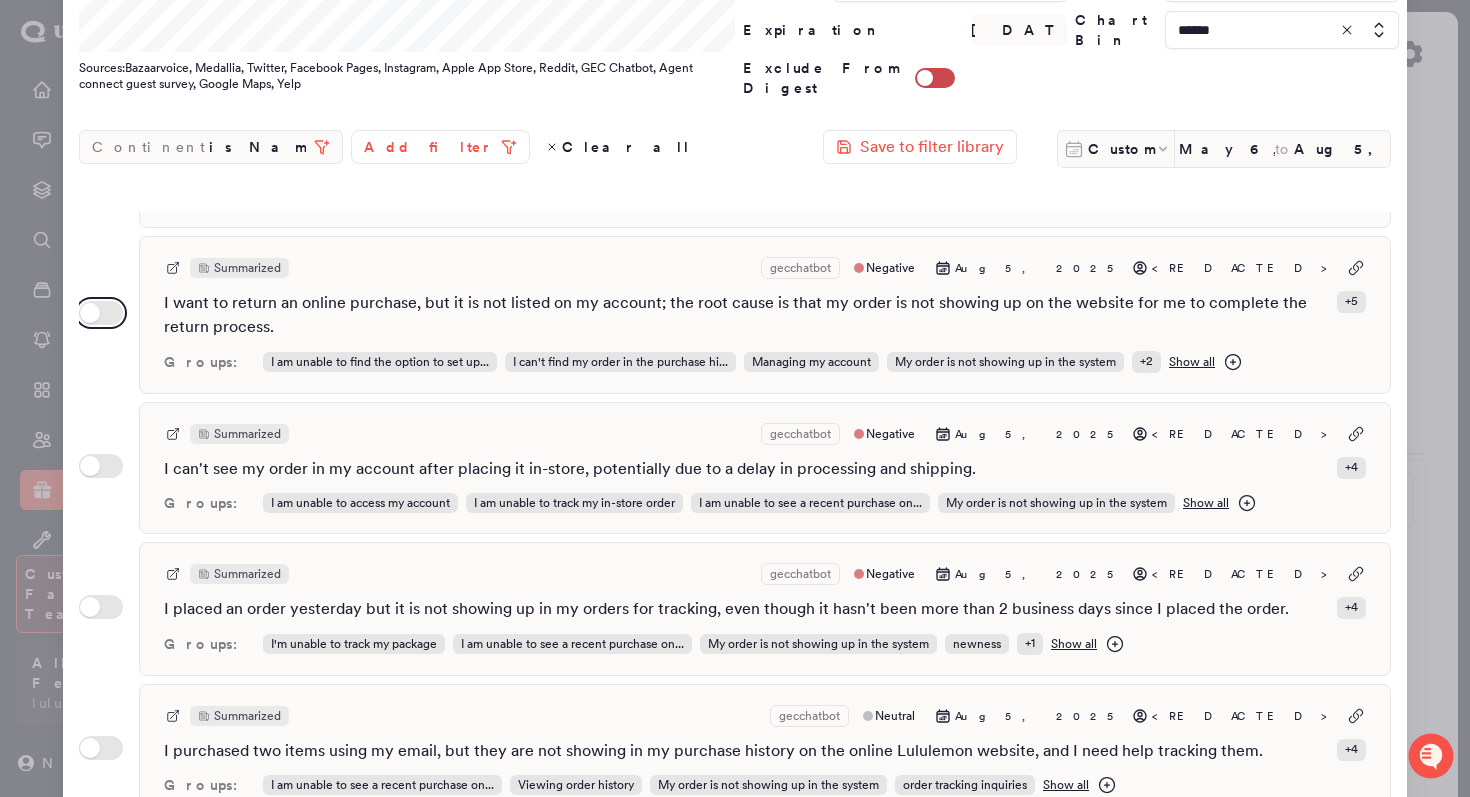 click on "Use setting" at bounding box center (101, 313) 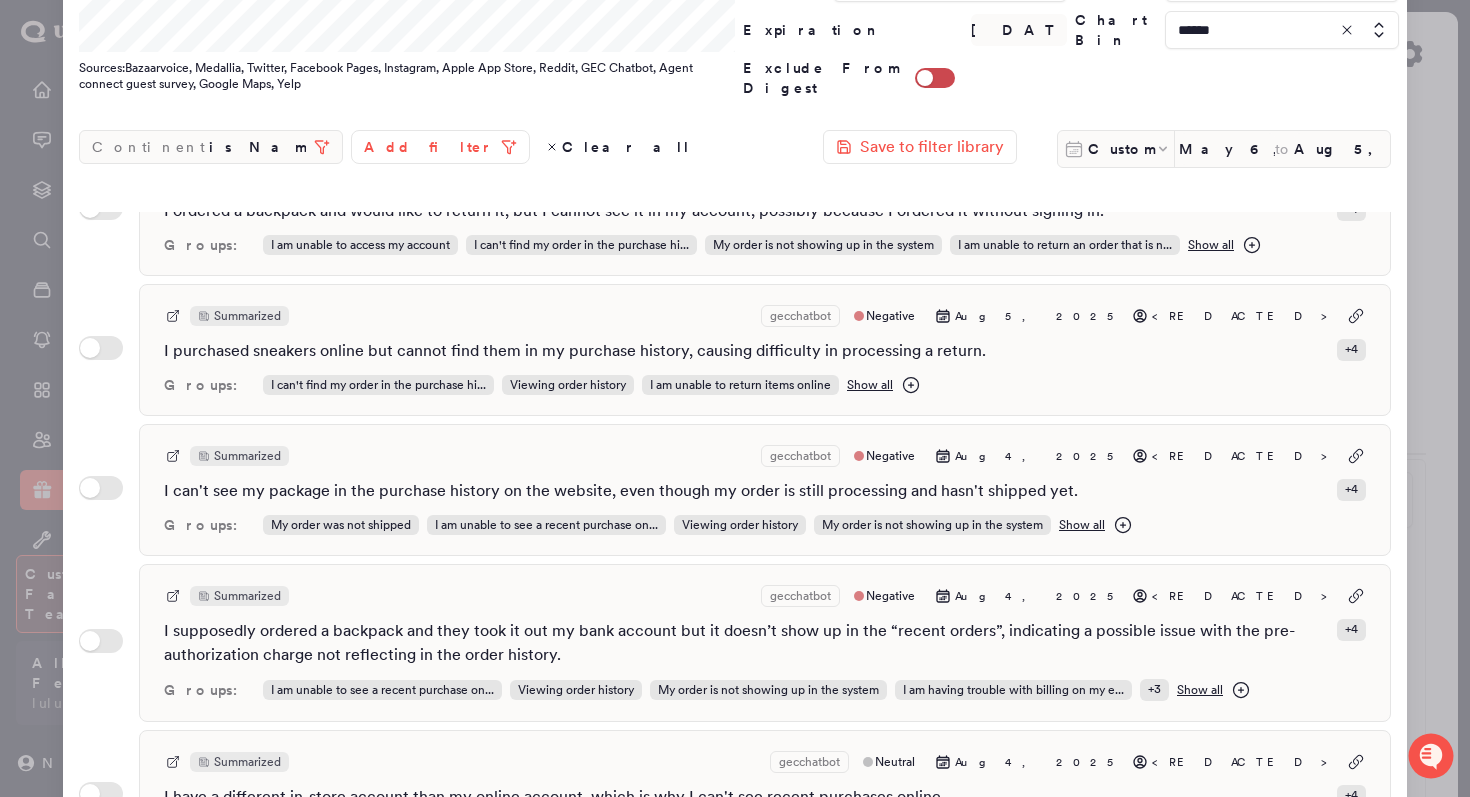 scroll, scrollTop: 2182, scrollLeft: 0, axis: vertical 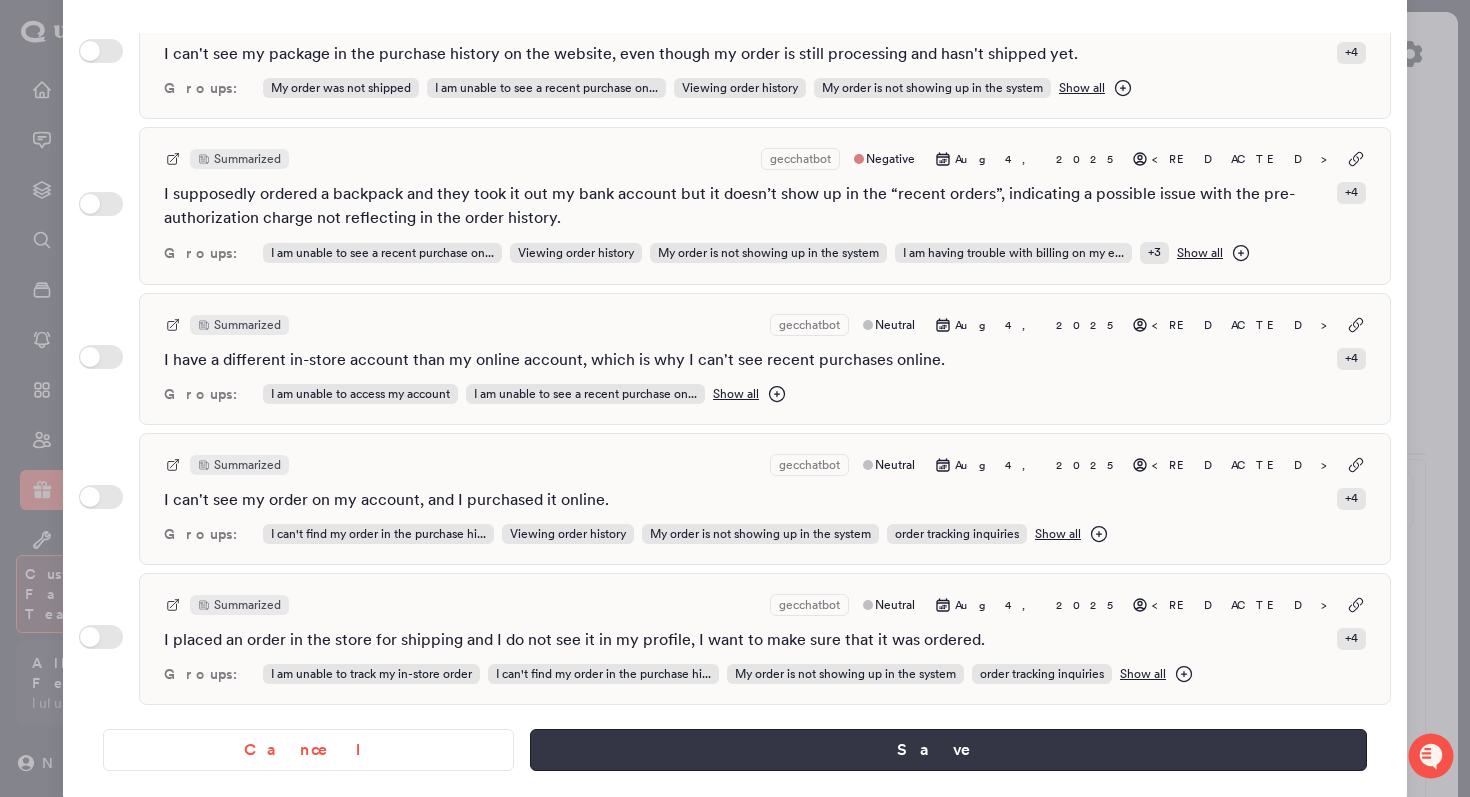 click on "Save" at bounding box center (948, 750) 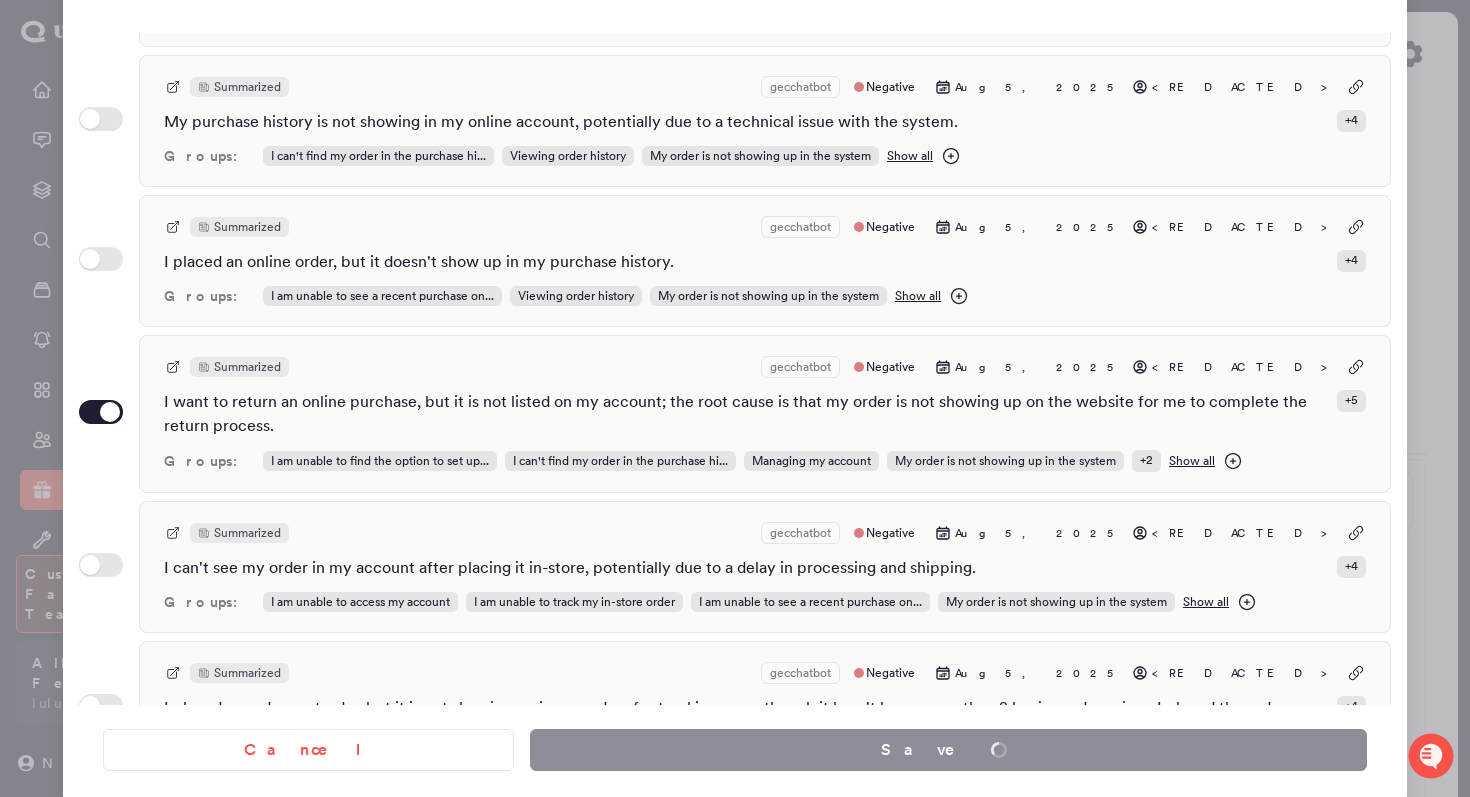 scroll, scrollTop: 0, scrollLeft: 0, axis: both 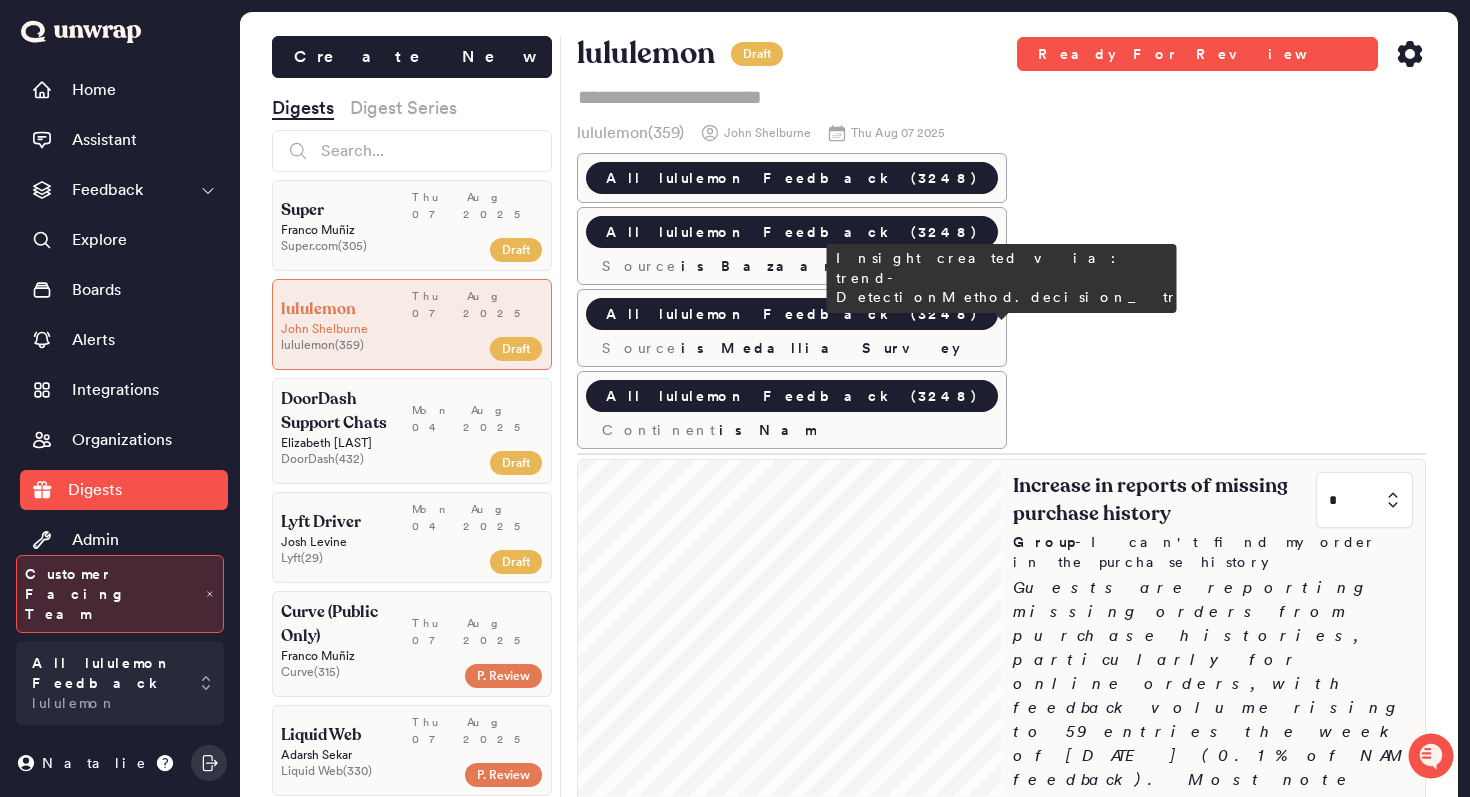 click on "Increase in reports of missing purchase history * Group  -  I can't find my order in the purchase history Guests are reporting missing orders from purchase histories, particularly for online orders, with feedback volume rising to 59 entries the week of July 29th (0.1% of NAM feedback). Most note that orders do not appear in their account history, often when attempting to initiate a return or shortly after completing a purchase. I ordered something on the 4th of August, but it doesn't show in my order history, causing confusion and difficulty tracking when my order will arrive.  -  Aug 05 I want to return an online purchase, but it is not listed on my account; the root cause is that my order is not showing up on the website for me to complete the...  -  Aug 05 I can't see my full purchase history in my account, only active orders, which is frustrating because I need to access past orders for returns and tracking purpo...  -  Aug 05" at bounding box center (1213, 940) 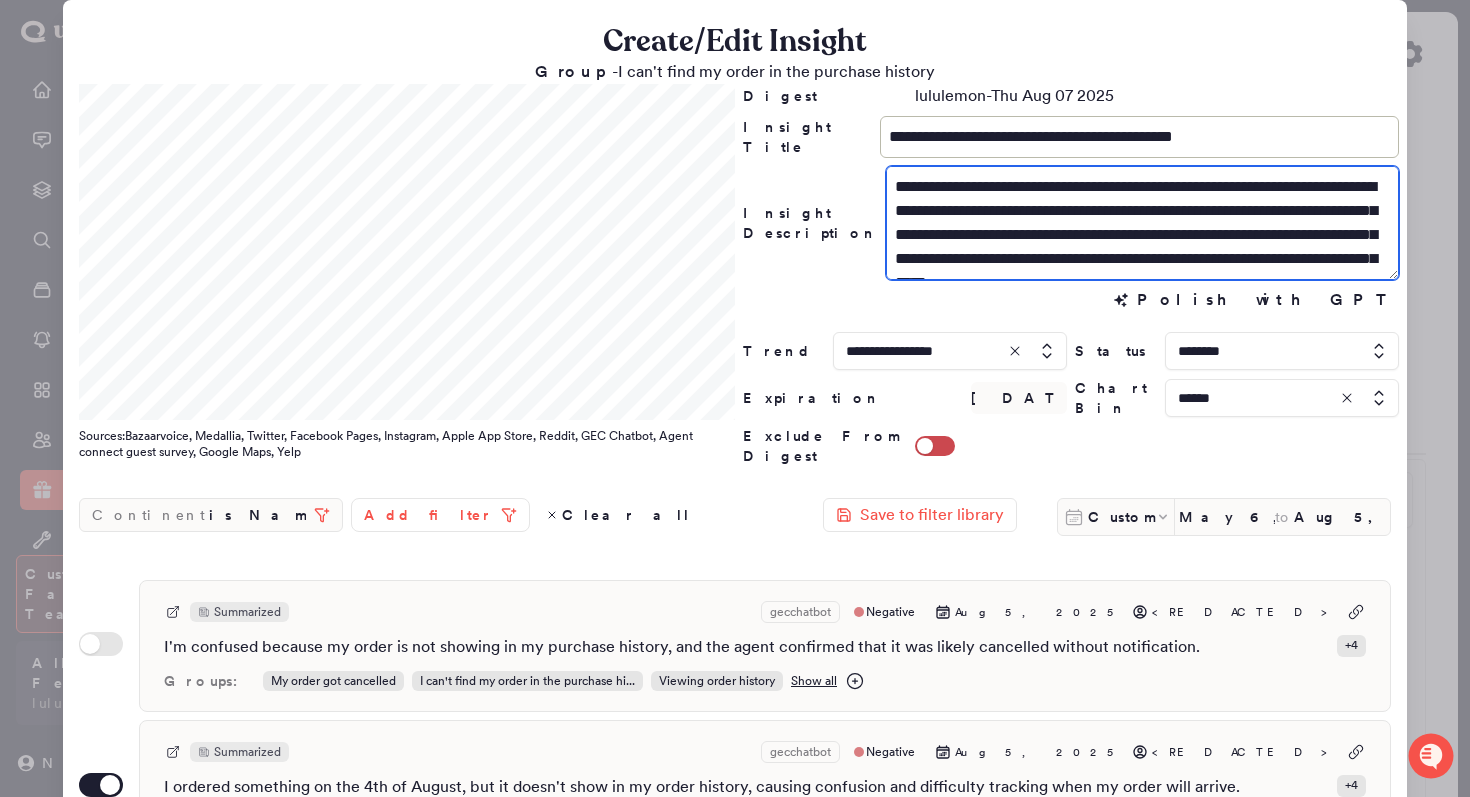 click on "**********" at bounding box center (1142, 223) 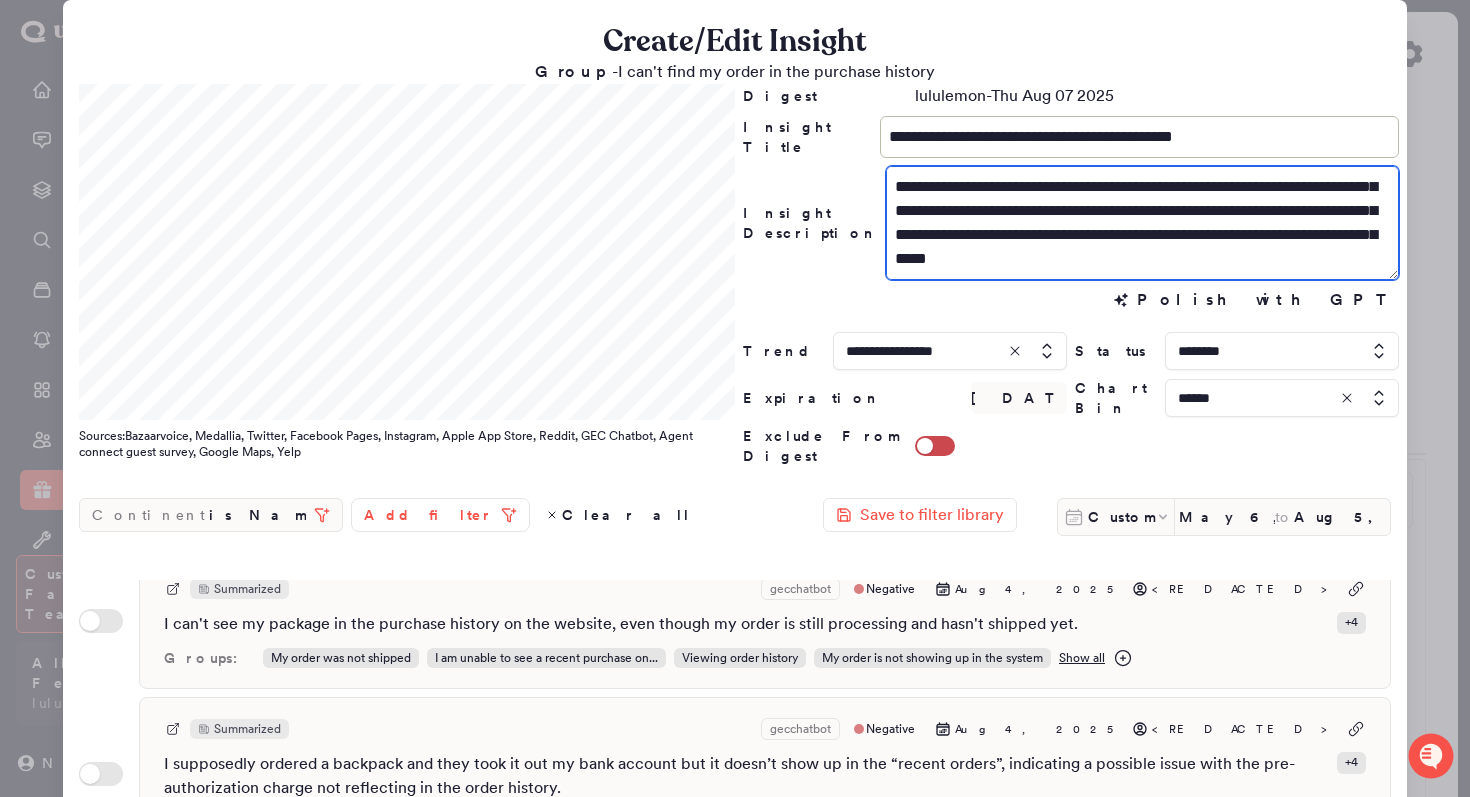 scroll, scrollTop: 2182, scrollLeft: 0, axis: vertical 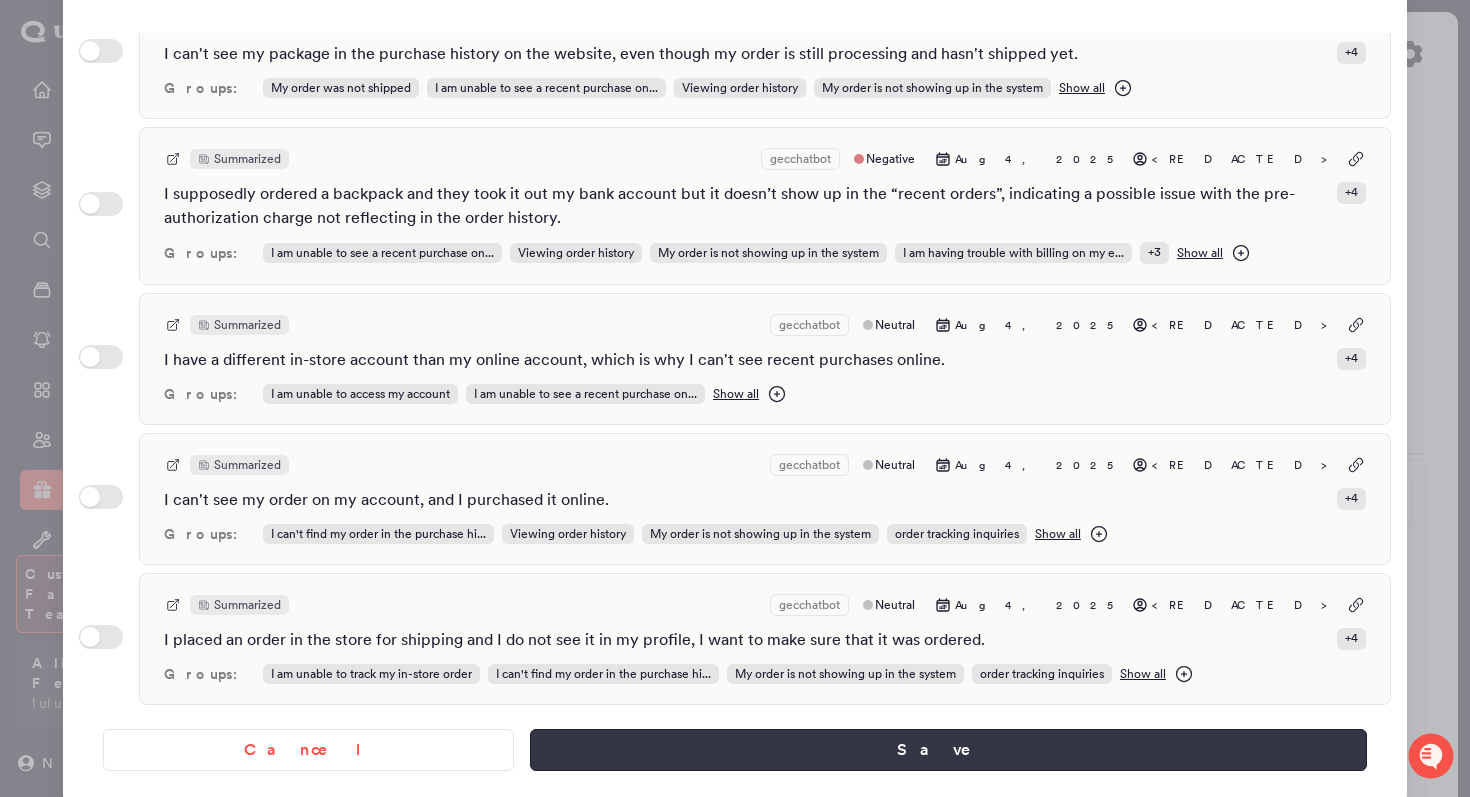 type on "**********" 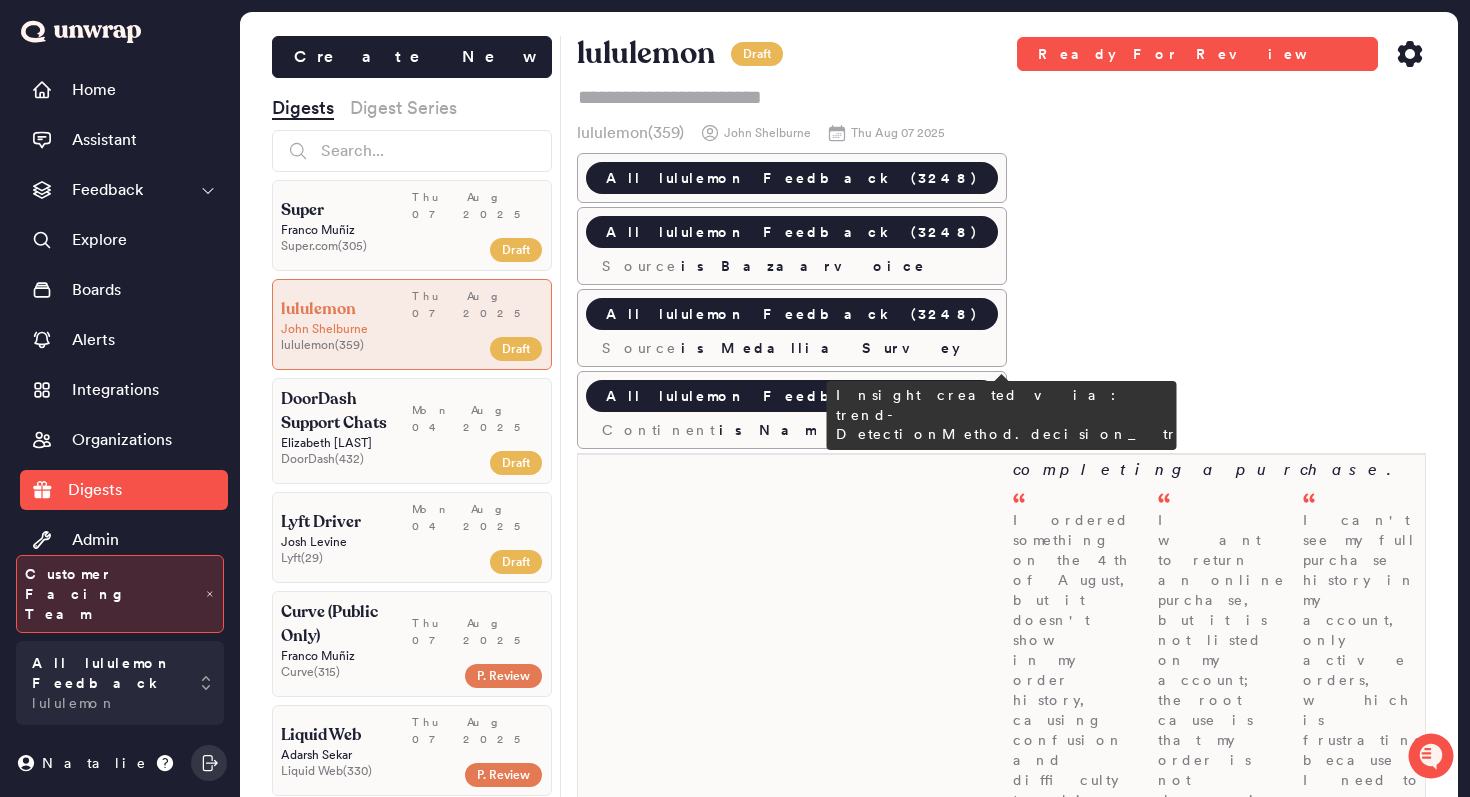 scroll, scrollTop: 486, scrollLeft: 0, axis: vertical 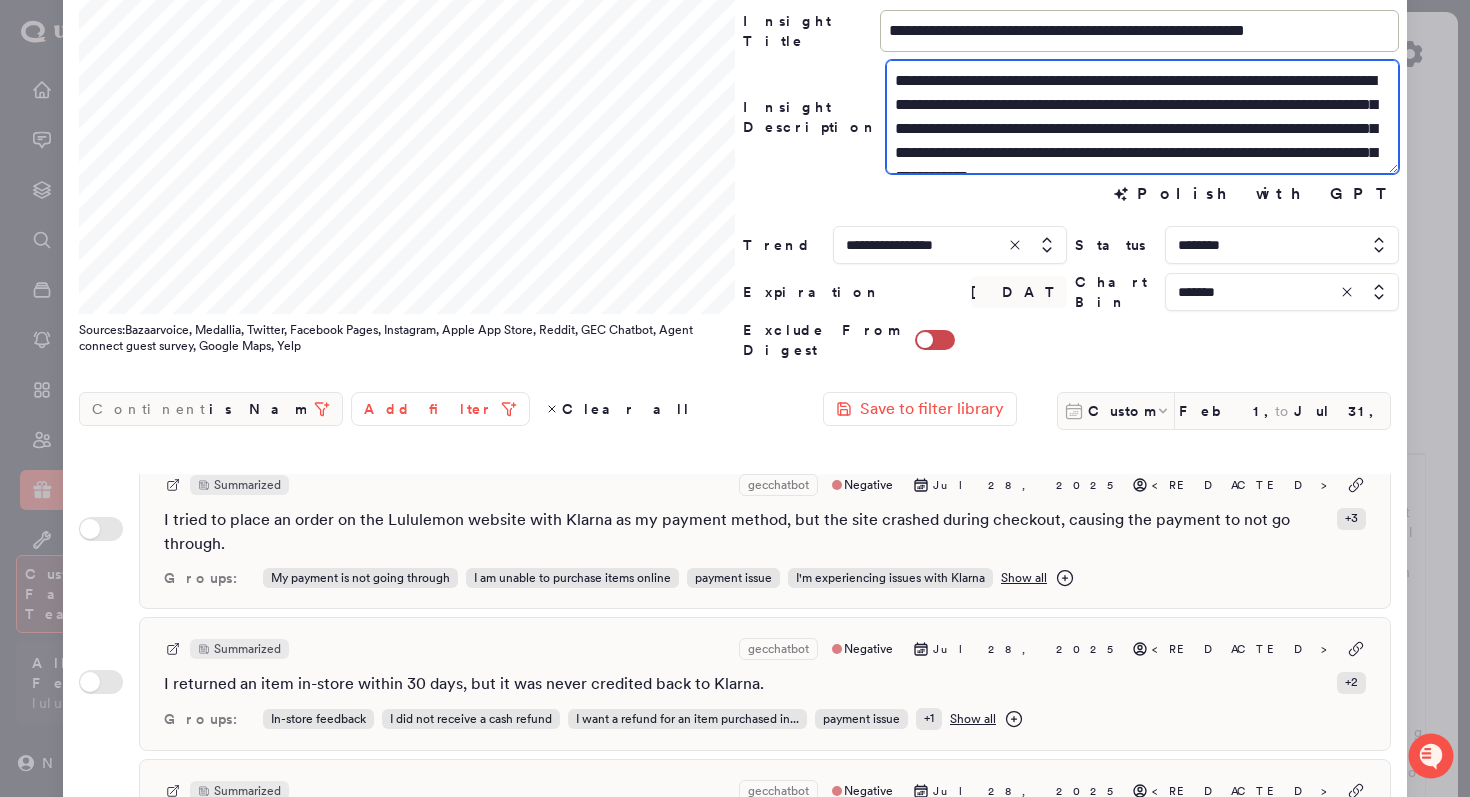 click on "**********" at bounding box center (1142, 117) 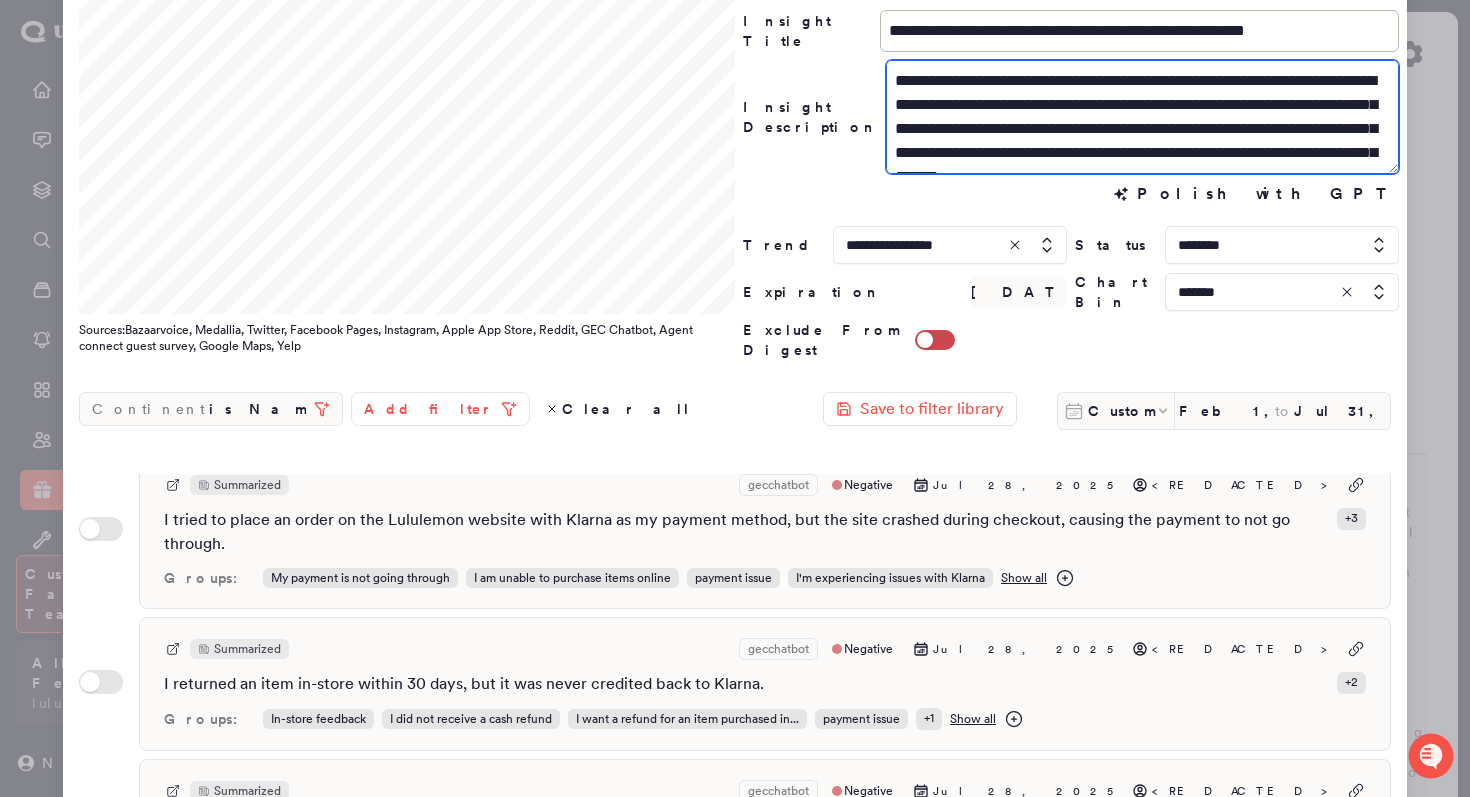 click on "**********" at bounding box center (1142, 117) 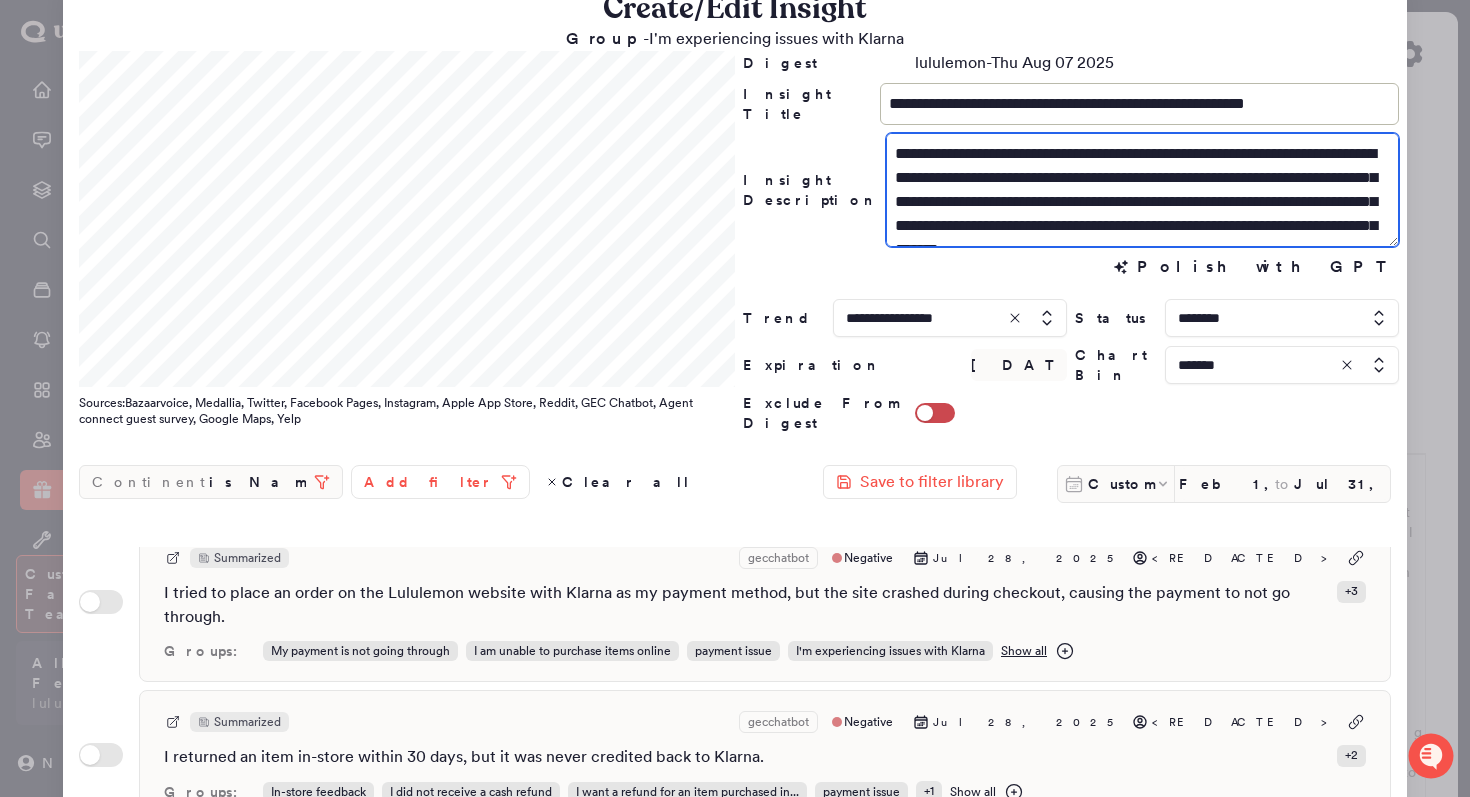 scroll, scrollTop: 36, scrollLeft: 0, axis: vertical 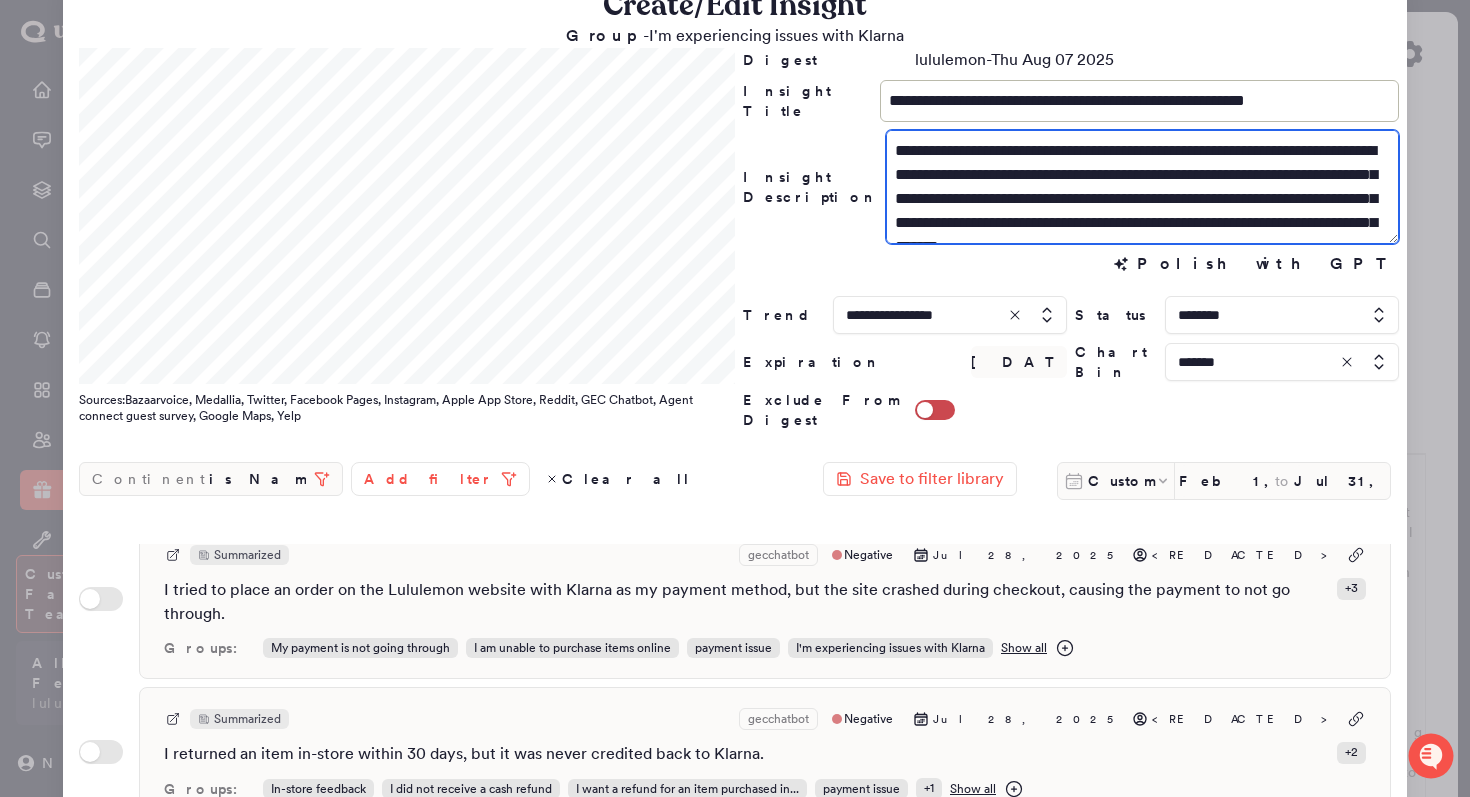 click on "**********" at bounding box center [1142, 187] 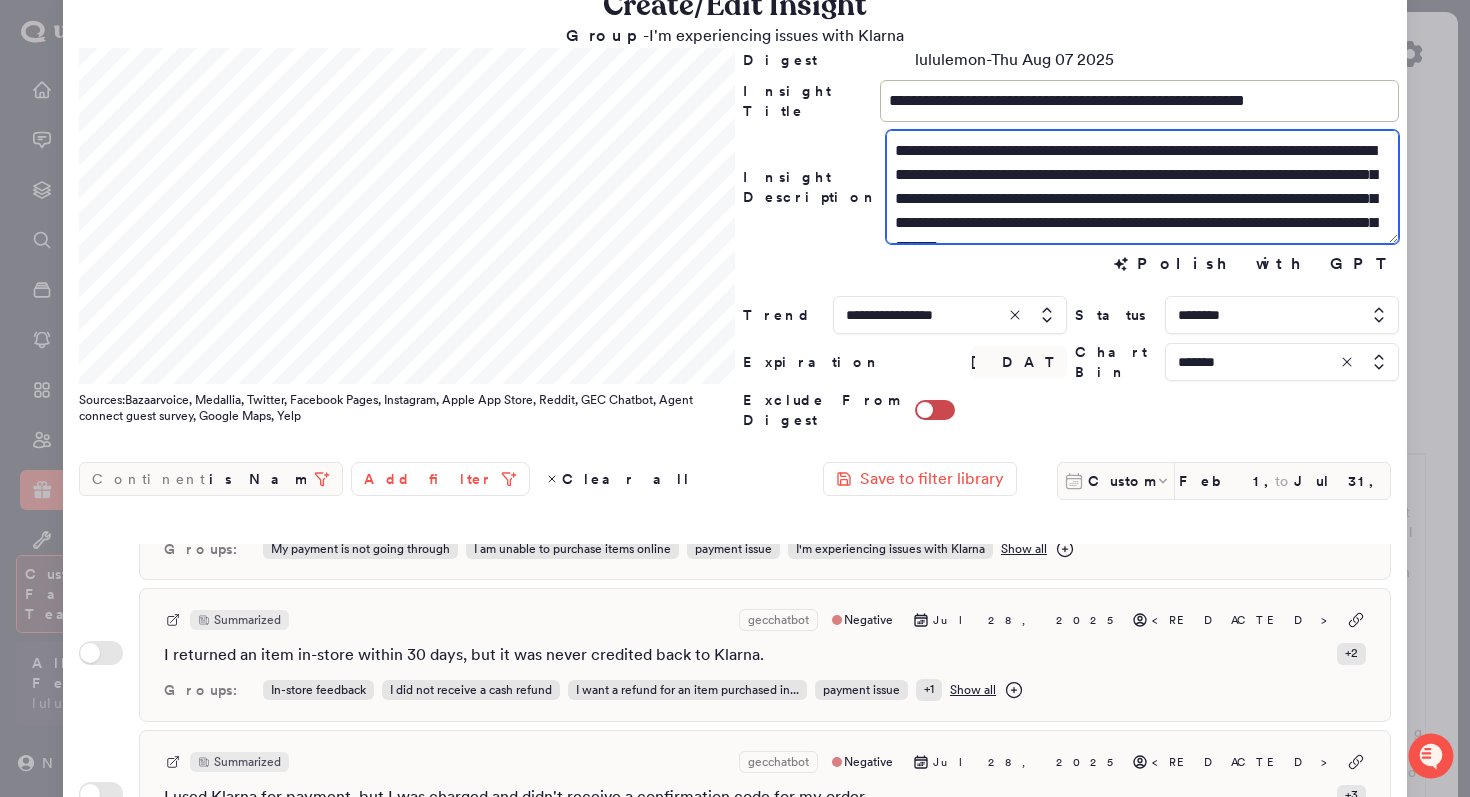 scroll, scrollTop: 1151, scrollLeft: 0, axis: vertical 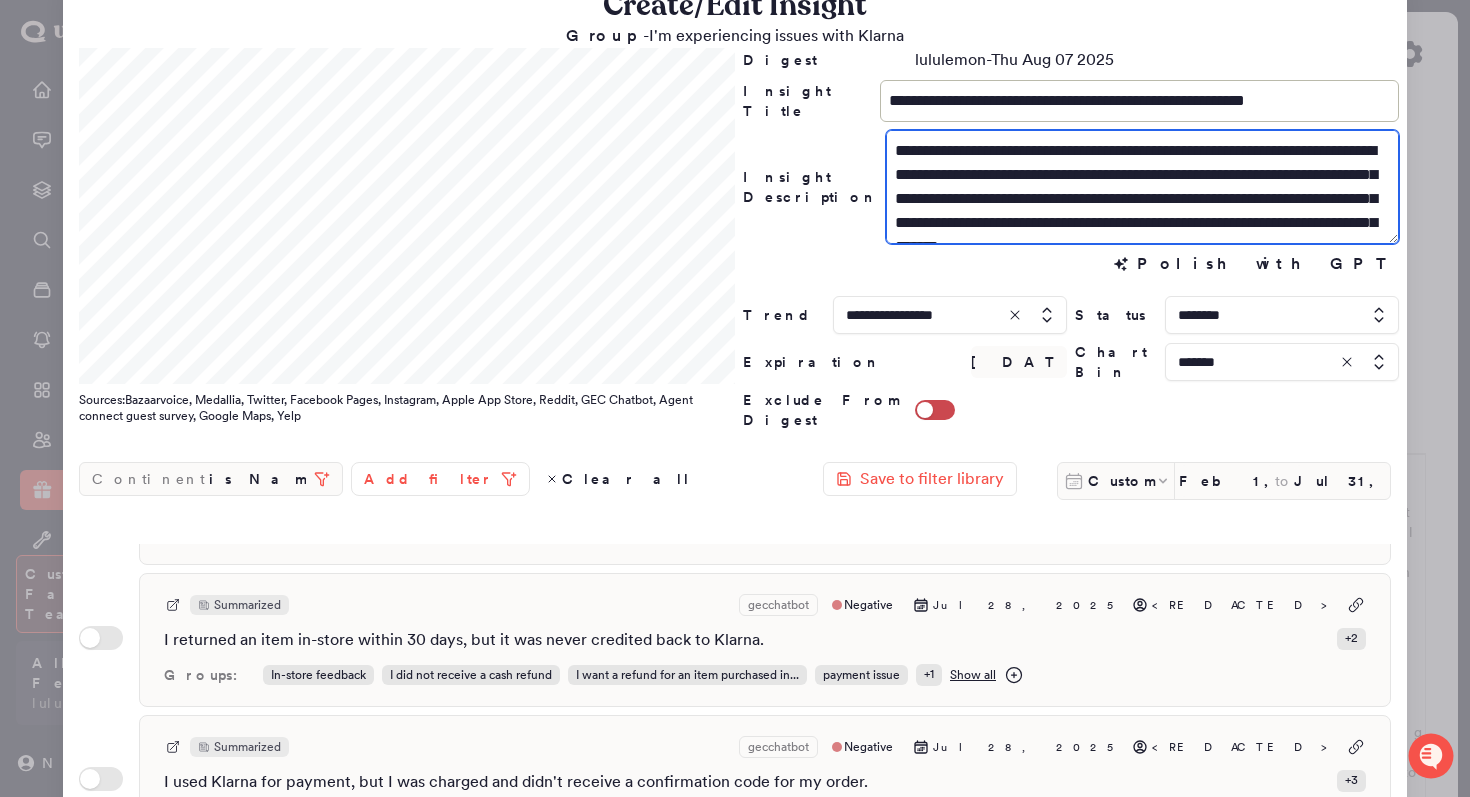 click on "**********" at bounding box center [1142, 187] 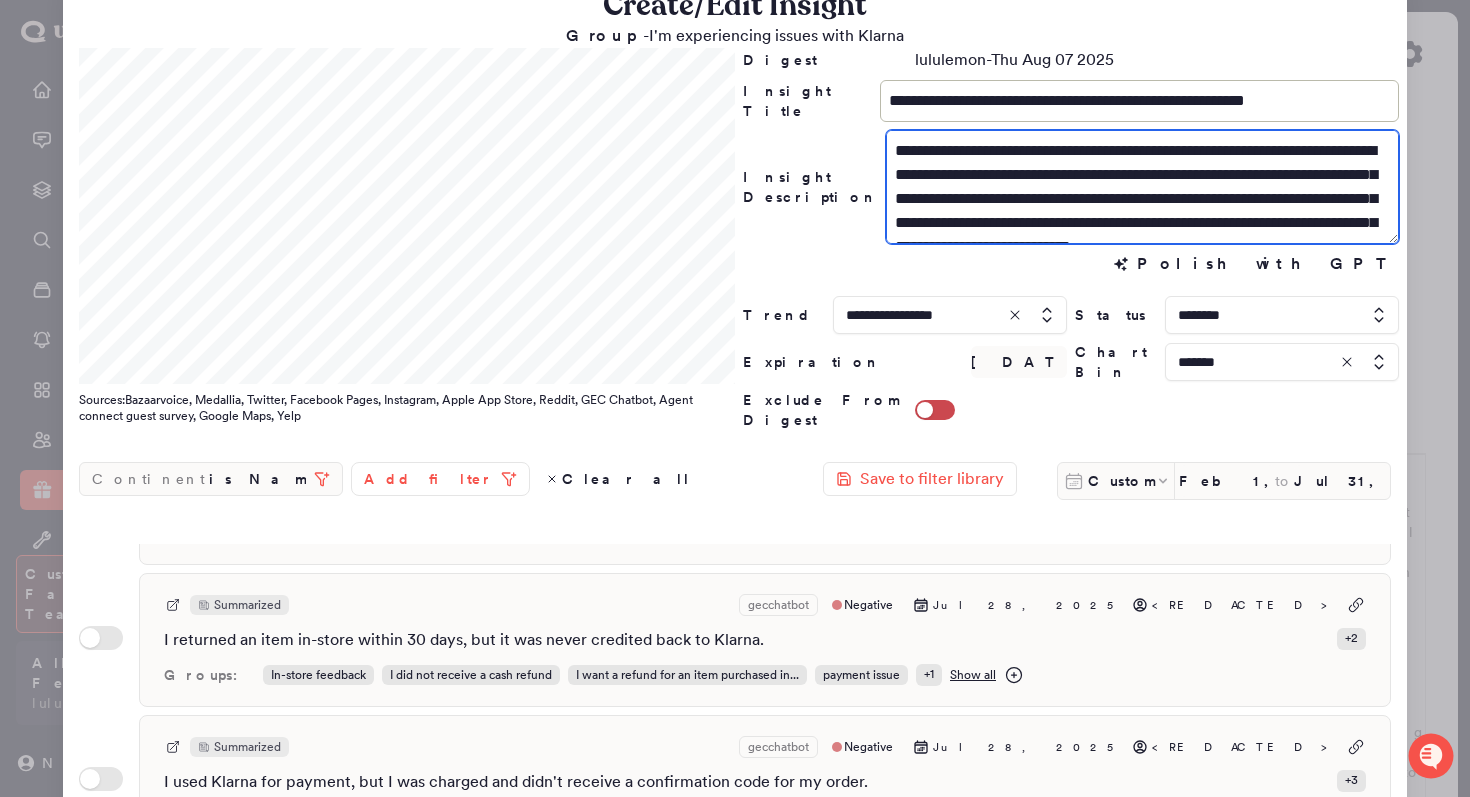 scroll, scrollTop: 36, scrollLeft: 0, axis: vertical 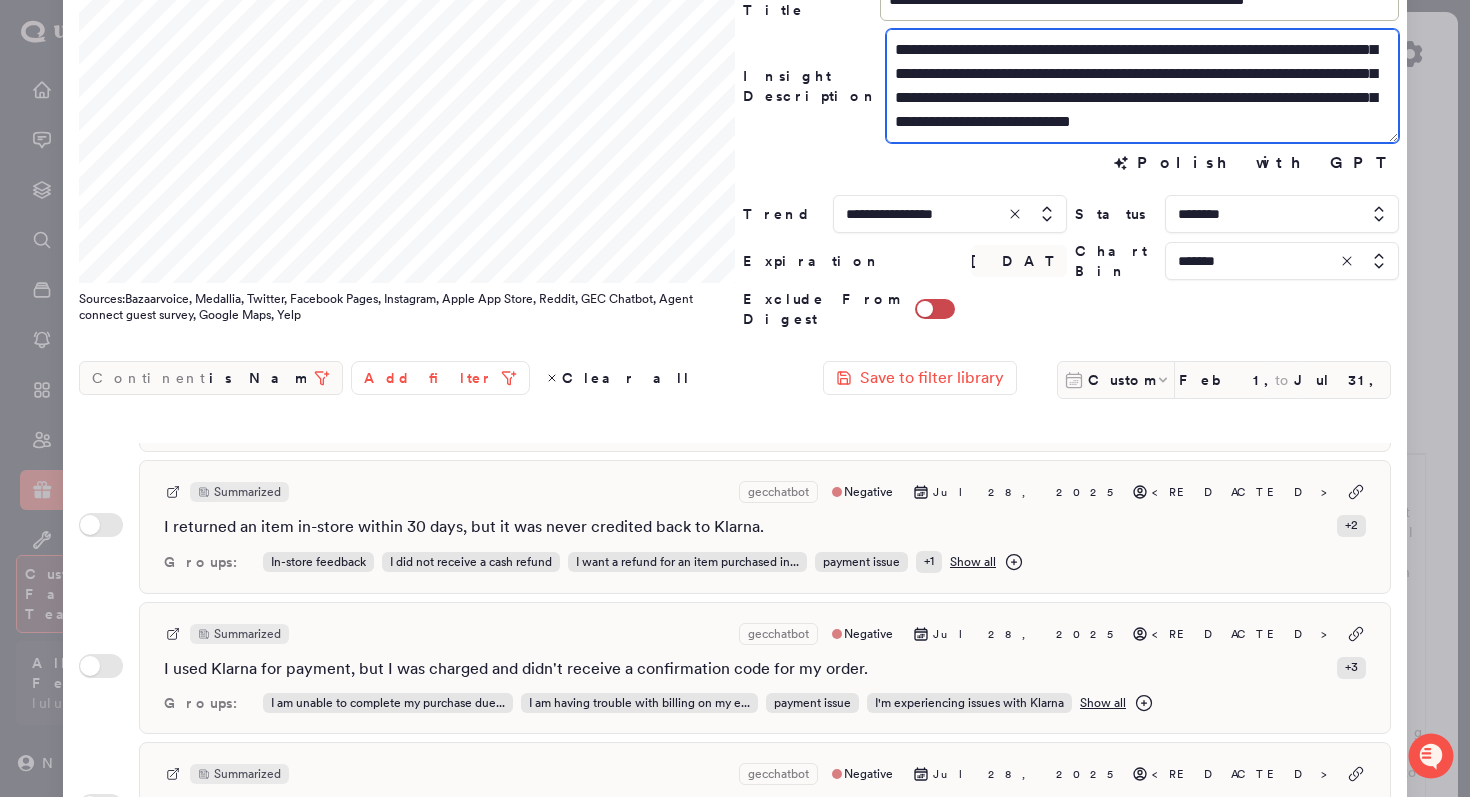 click on "**********" at bounding box center (1142, 86) 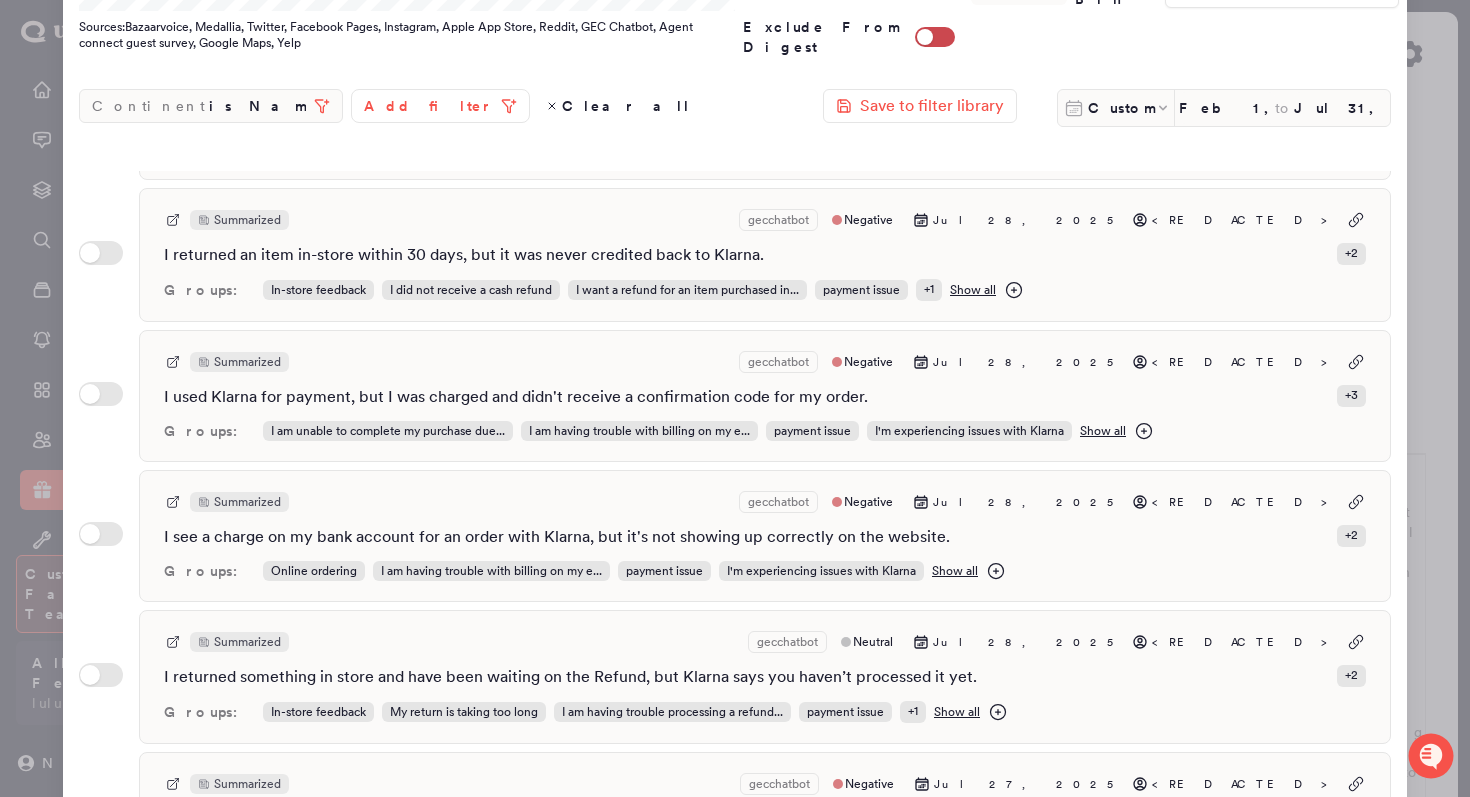 scroll, scrollTop: 441, scrollLeft: 0, axis: vertical 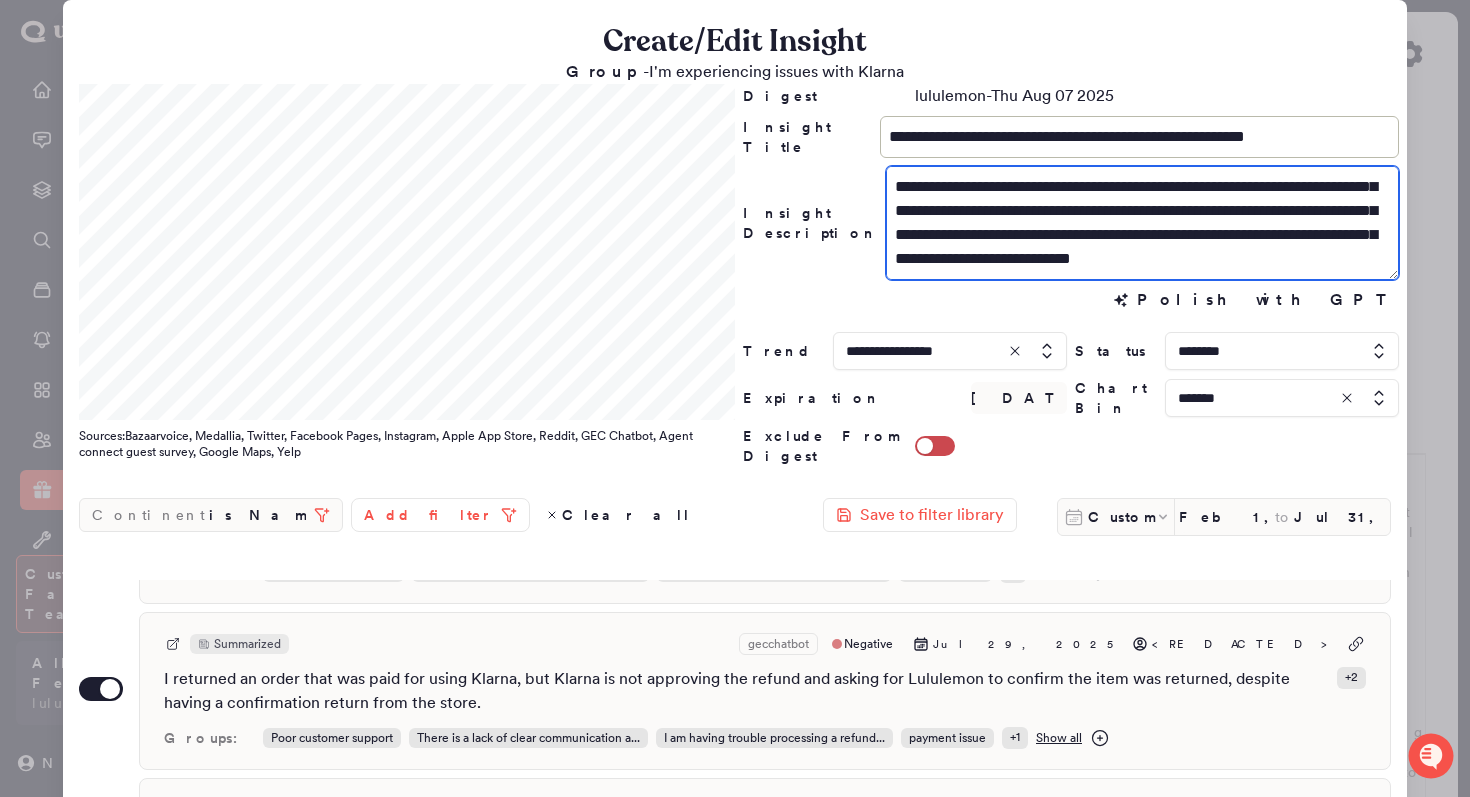 drag, startPoint x: 1150, startPoint y: 253, endPoint x: 885, endPoint y: 255, distance: 265.00754 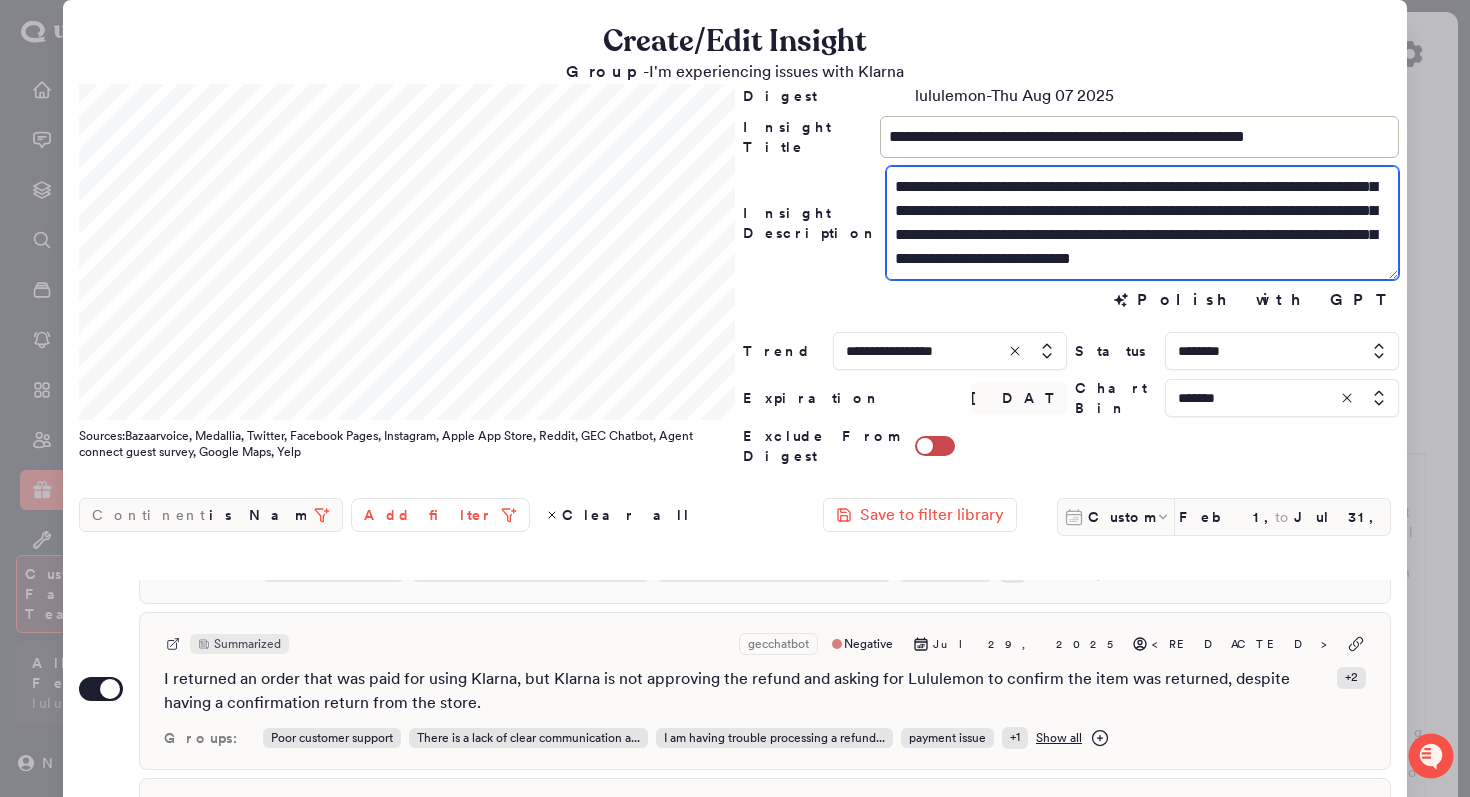 click on "**********" at bounding box center [1142, 223] 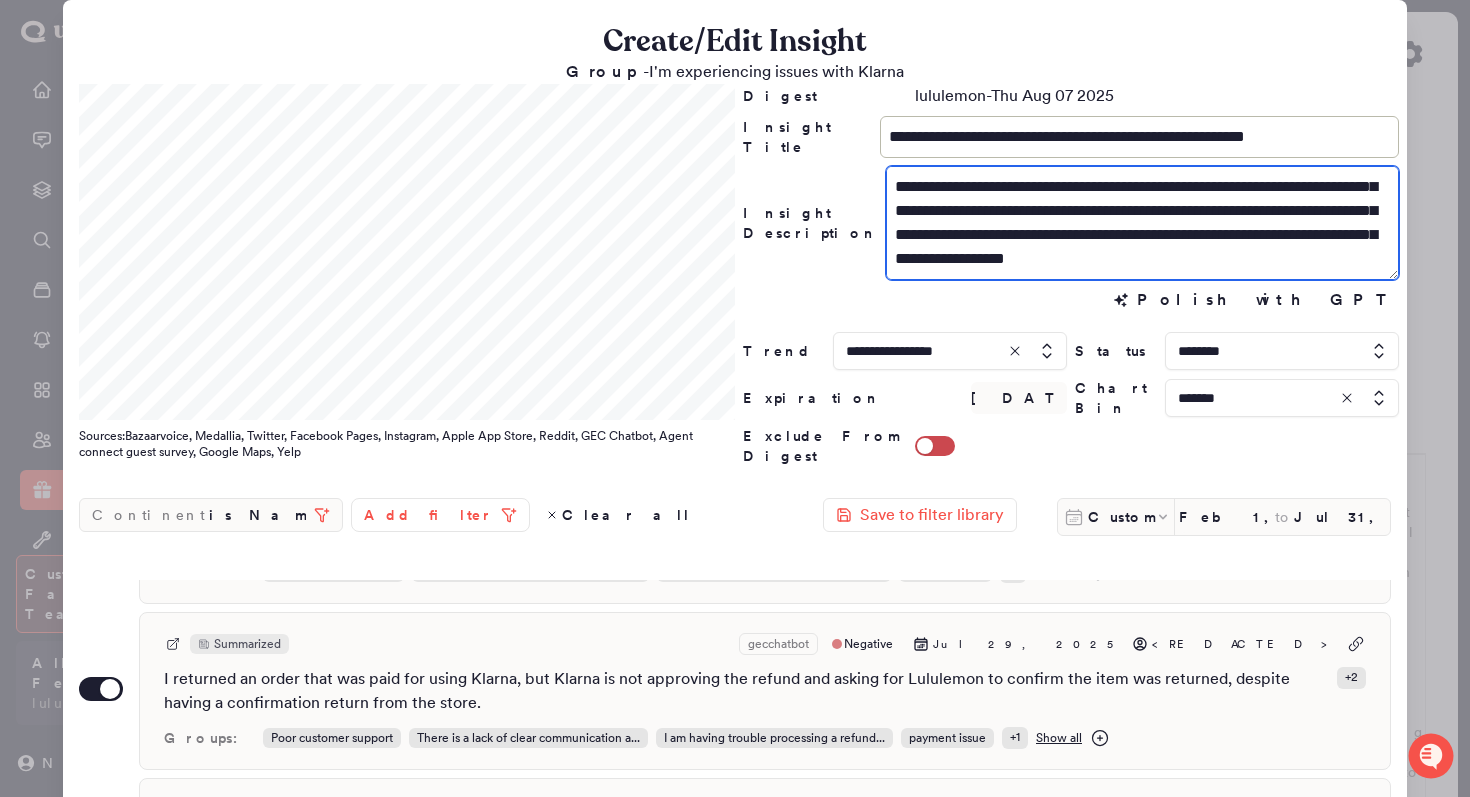 scroll, scrollTop: 36, scrollLeft: 0, axis: vertical 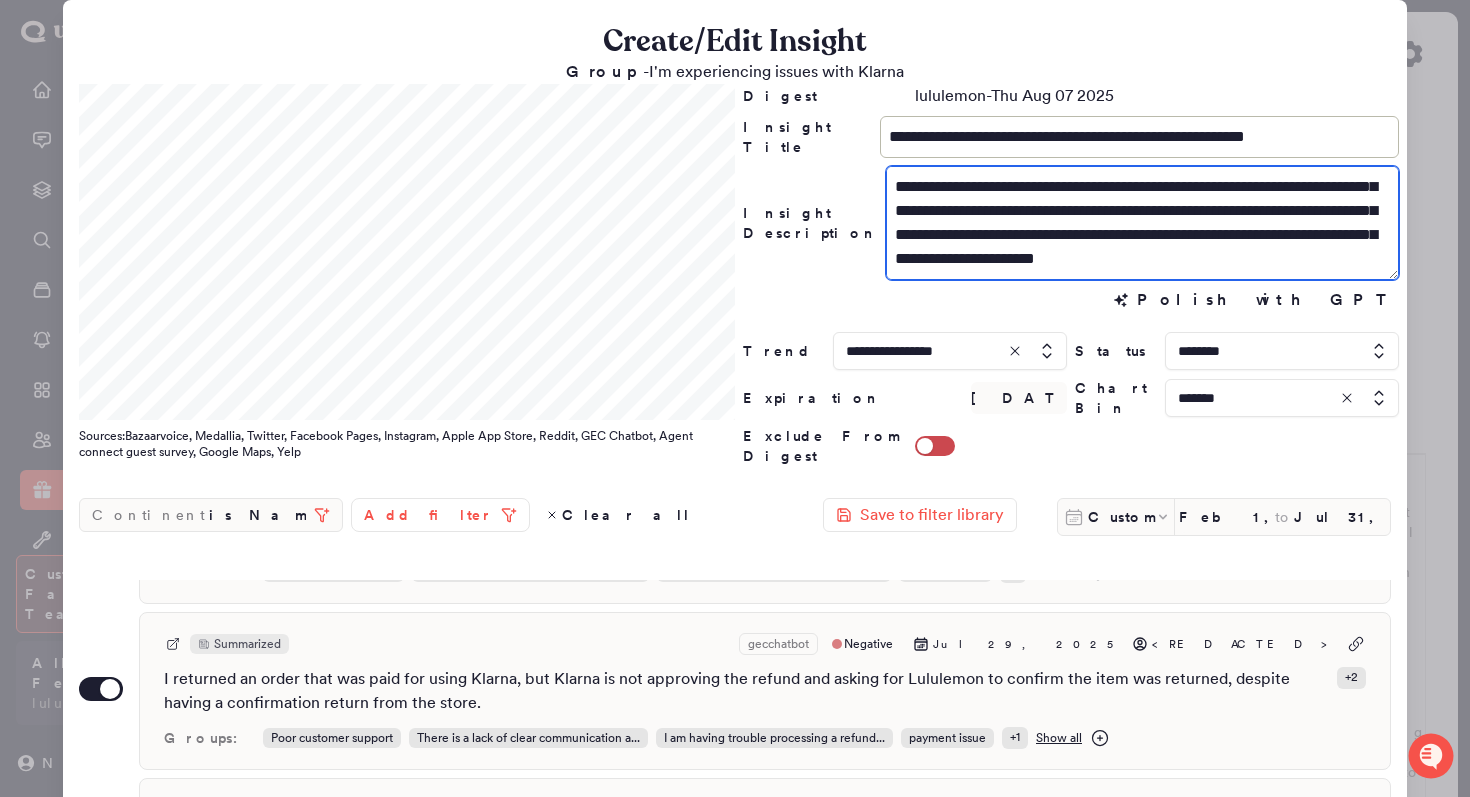drag, startPoint x: 1213, startPoint y: 250, endPoint x: 1112, endPoint y: 251, distance: 101.00495 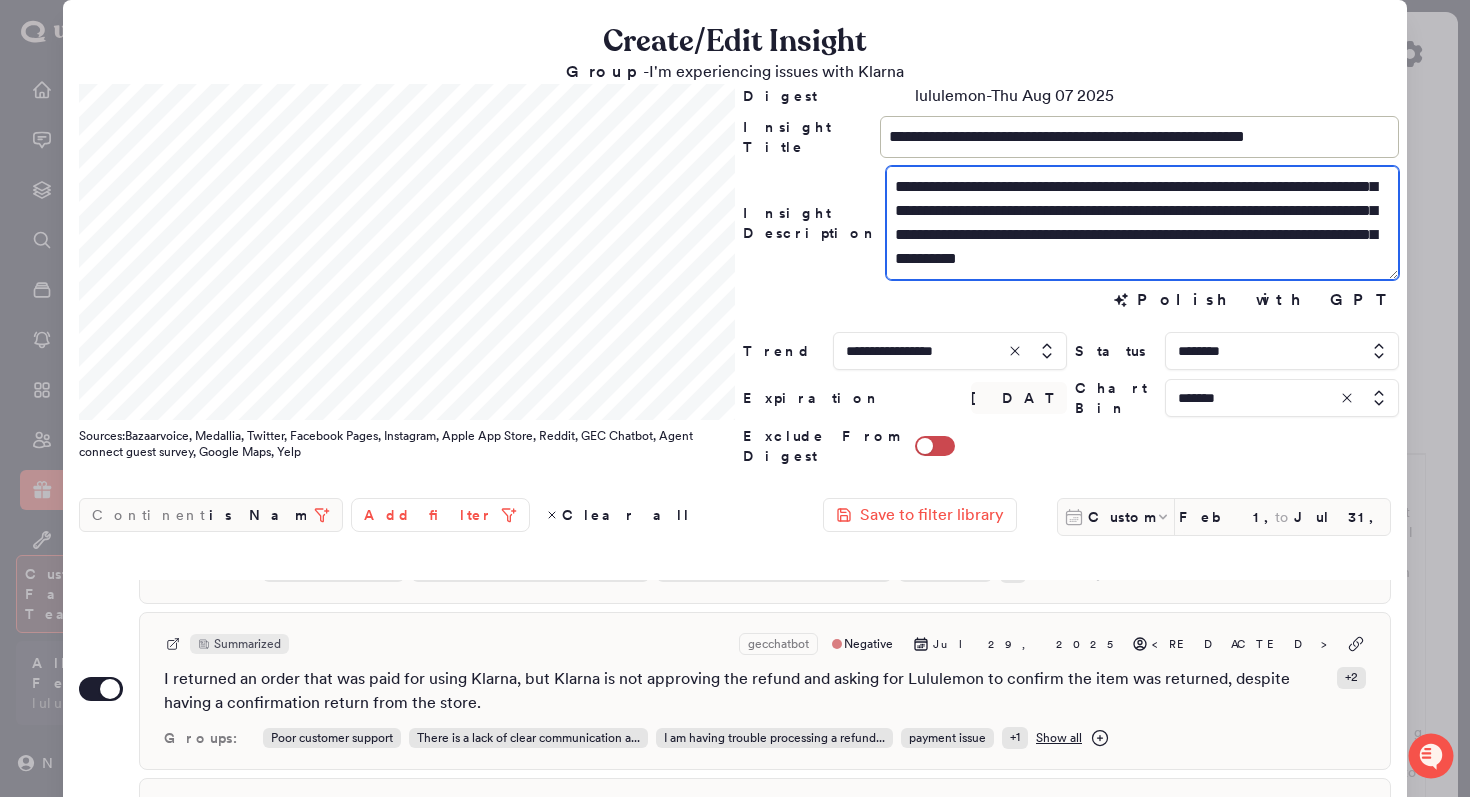 scroll, scrollTop: 24, scrollLeft: 0, axis: vertical 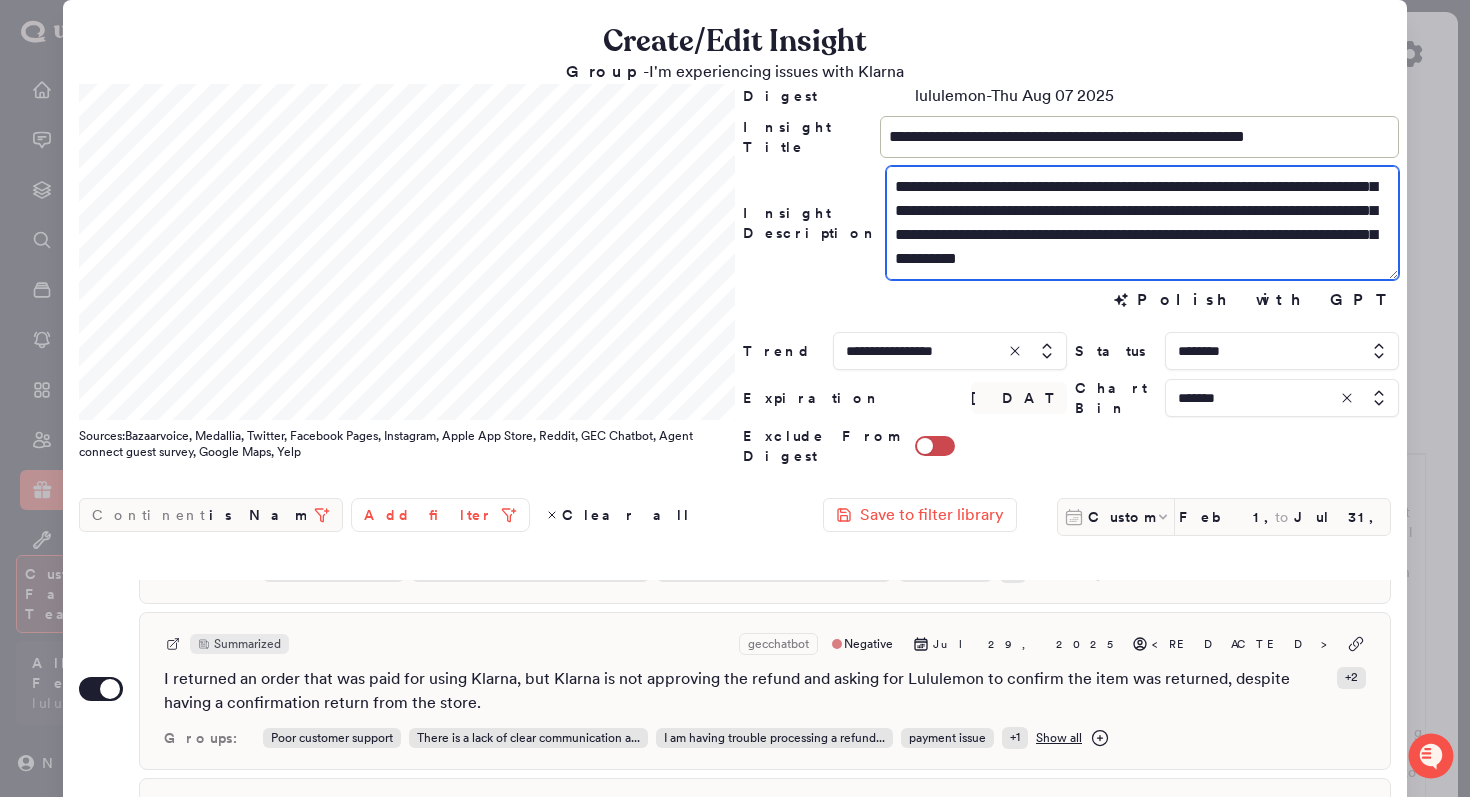 drag, startPoint x: 1013, startPoint y: 229, endPoint x: 888, endPoint y: 229, distance: 125 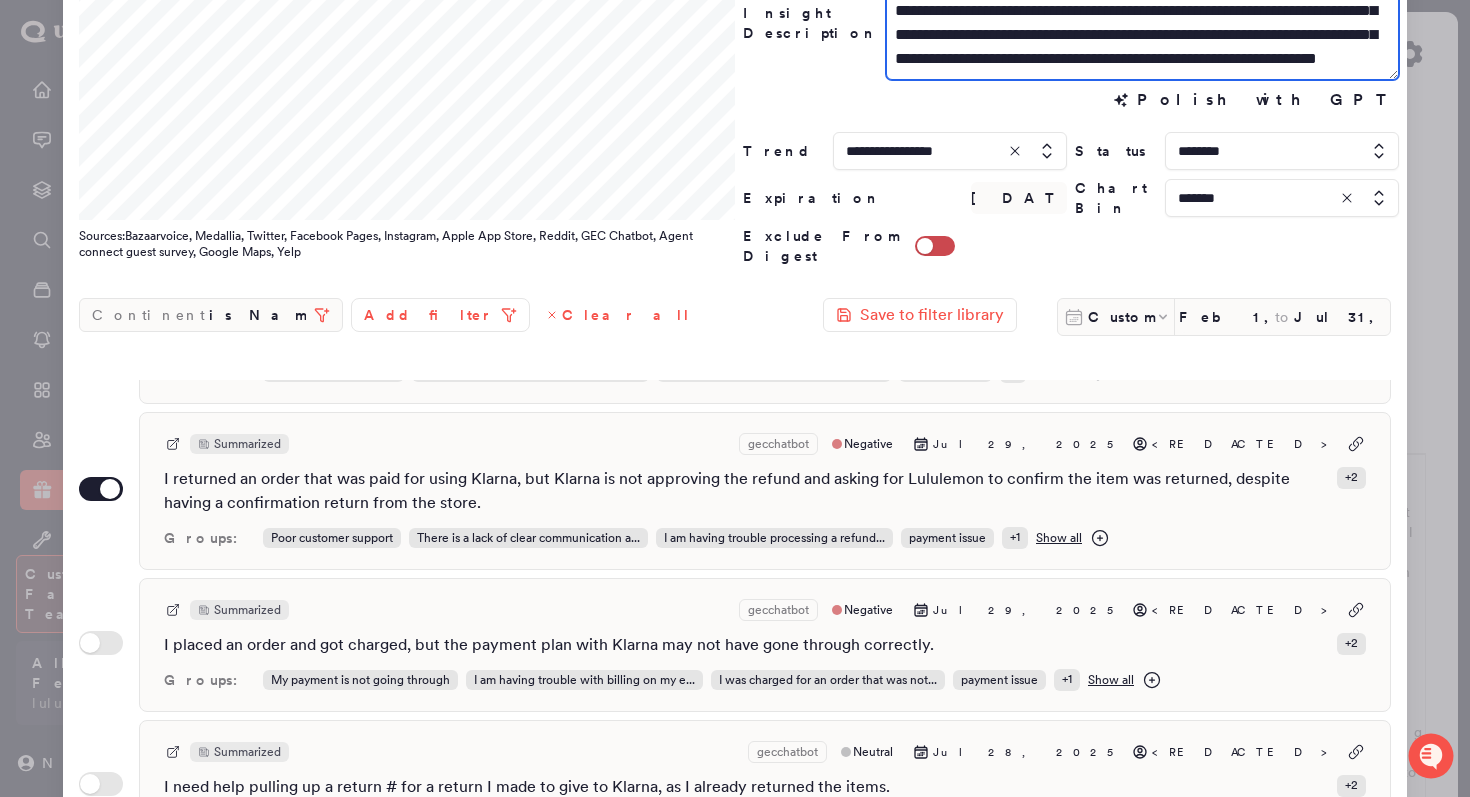 scroll, scrollTop: 247, scrollLeft: 0, axis: vertical 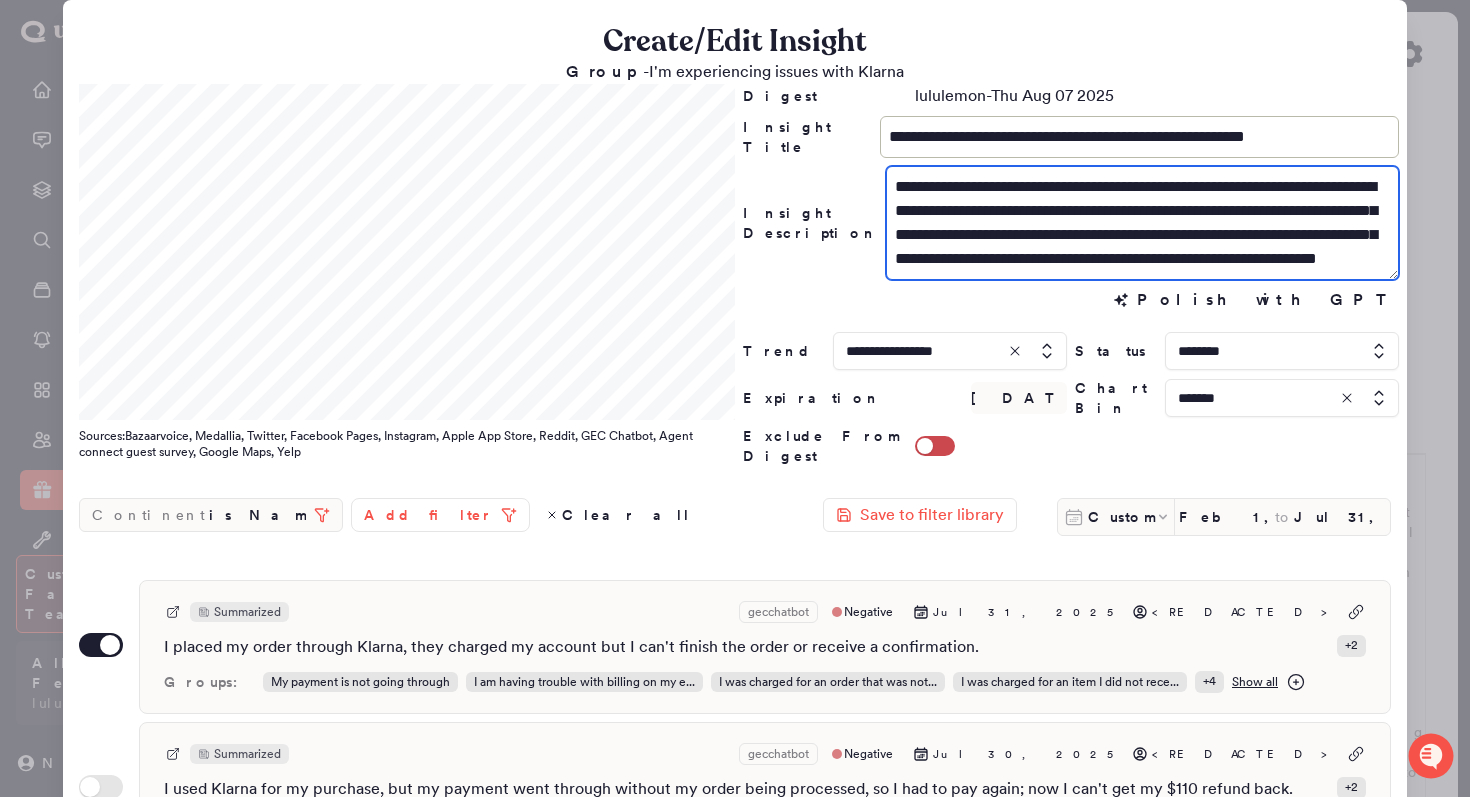 drag, startPoint x: 1141, startPoint y: 237, endPoint x: 1098, endPoint y: 206, distance: 53.009434 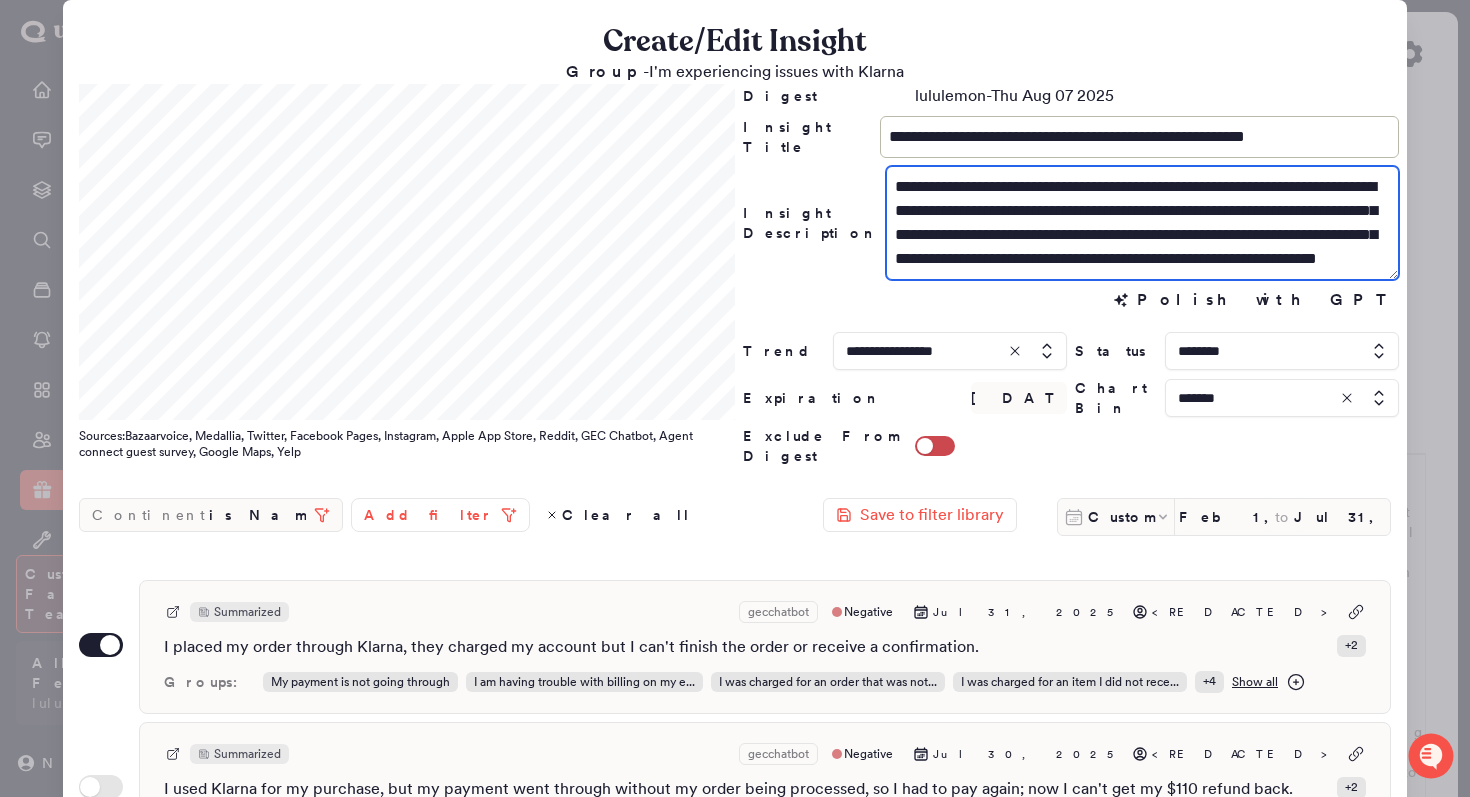 click on "**********" at bounding box center [1142, 223] 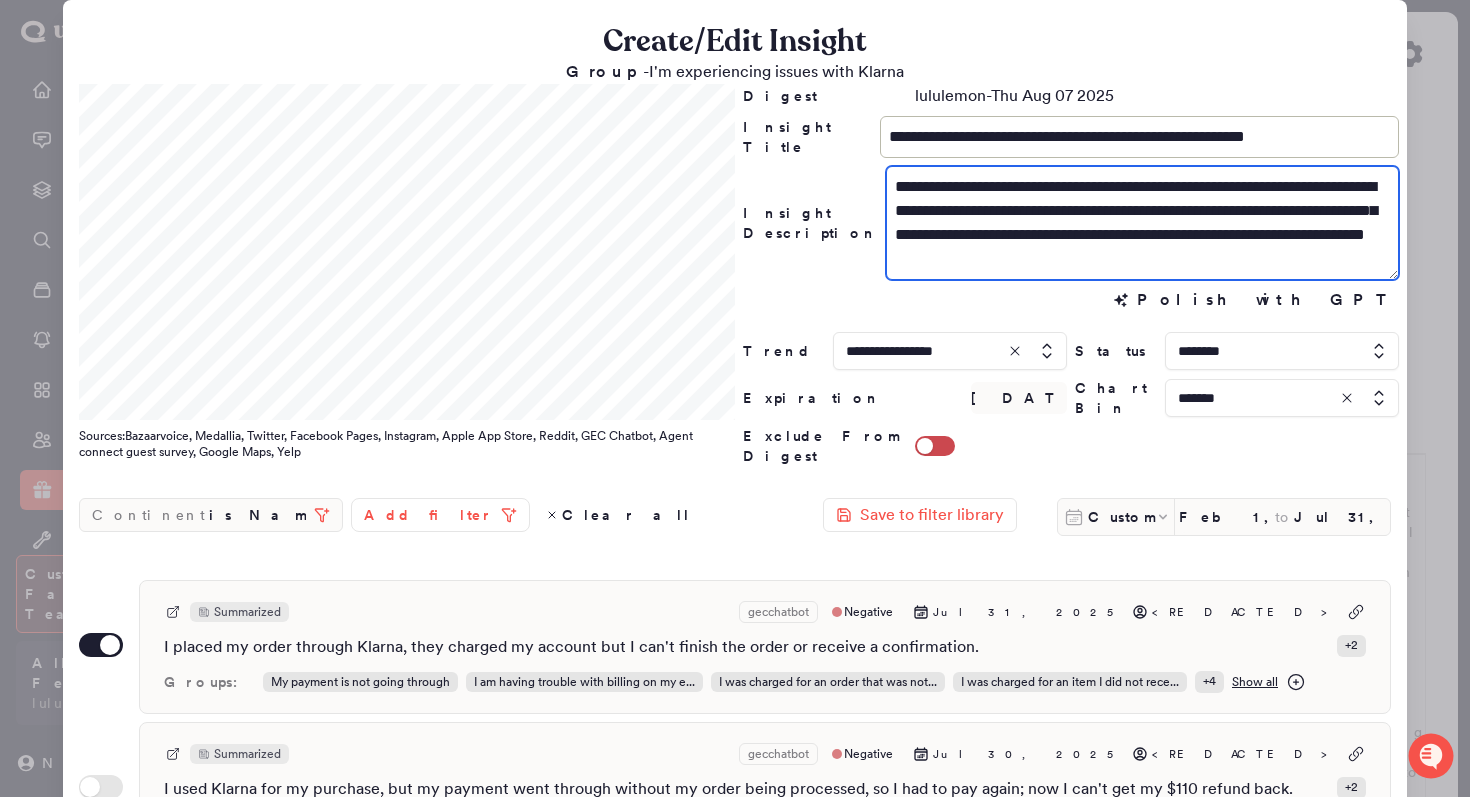 scroll, scrollTop: 0, scrollLeft: 0, axis: both 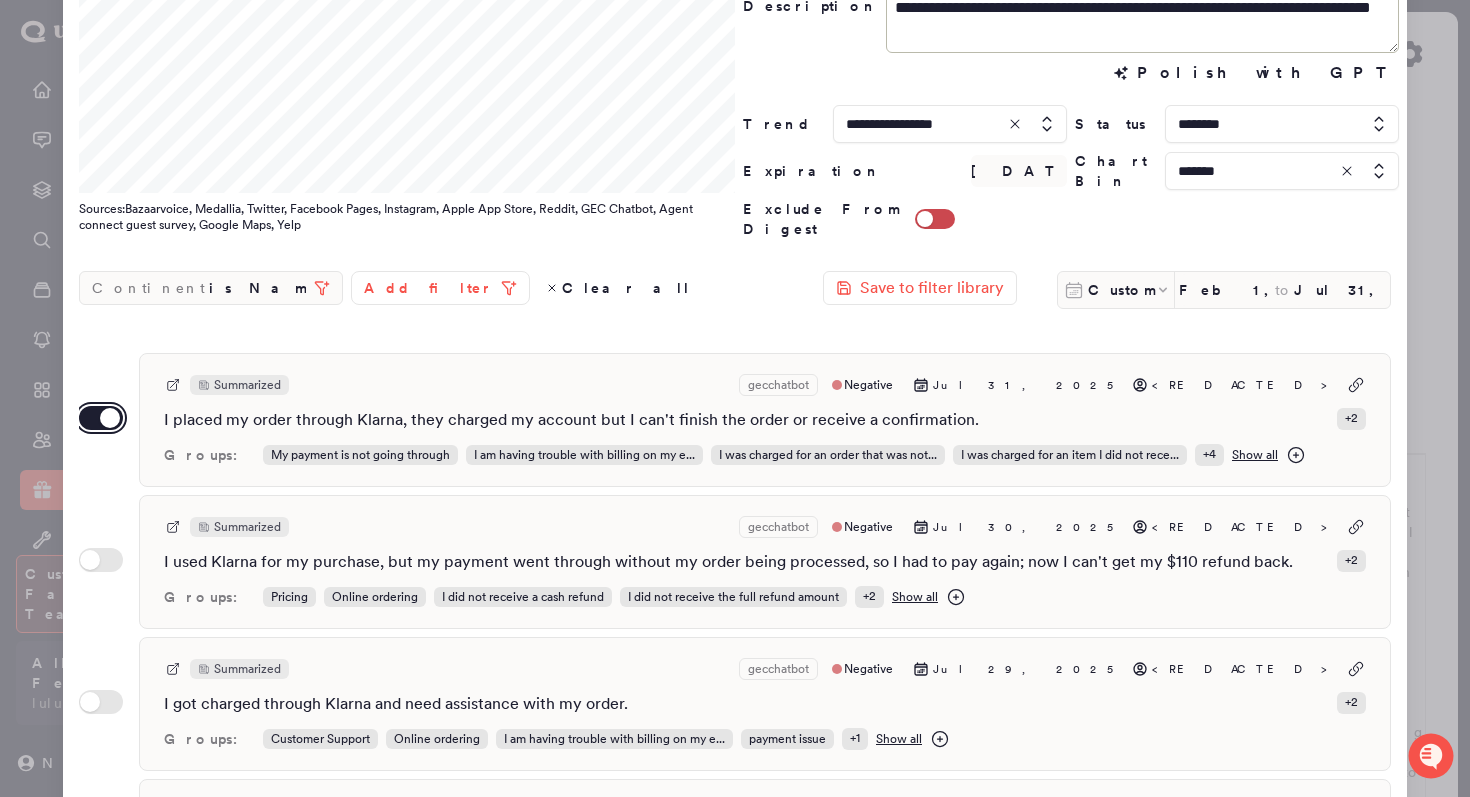 click on "Use setting" at bounding box center [101, 418] 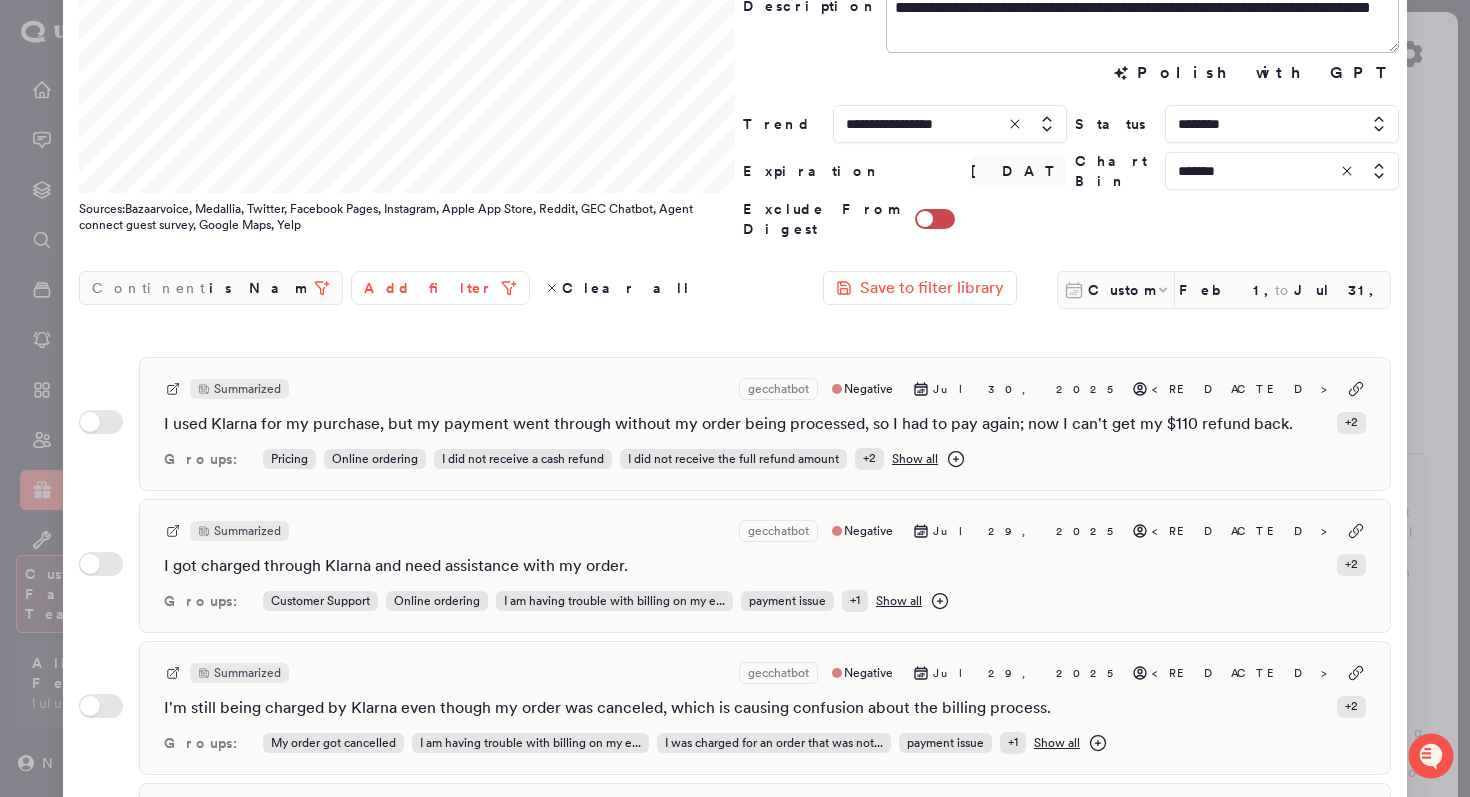 scroll, scrollTop: 169, scrollLeft: 0, axis: vertical 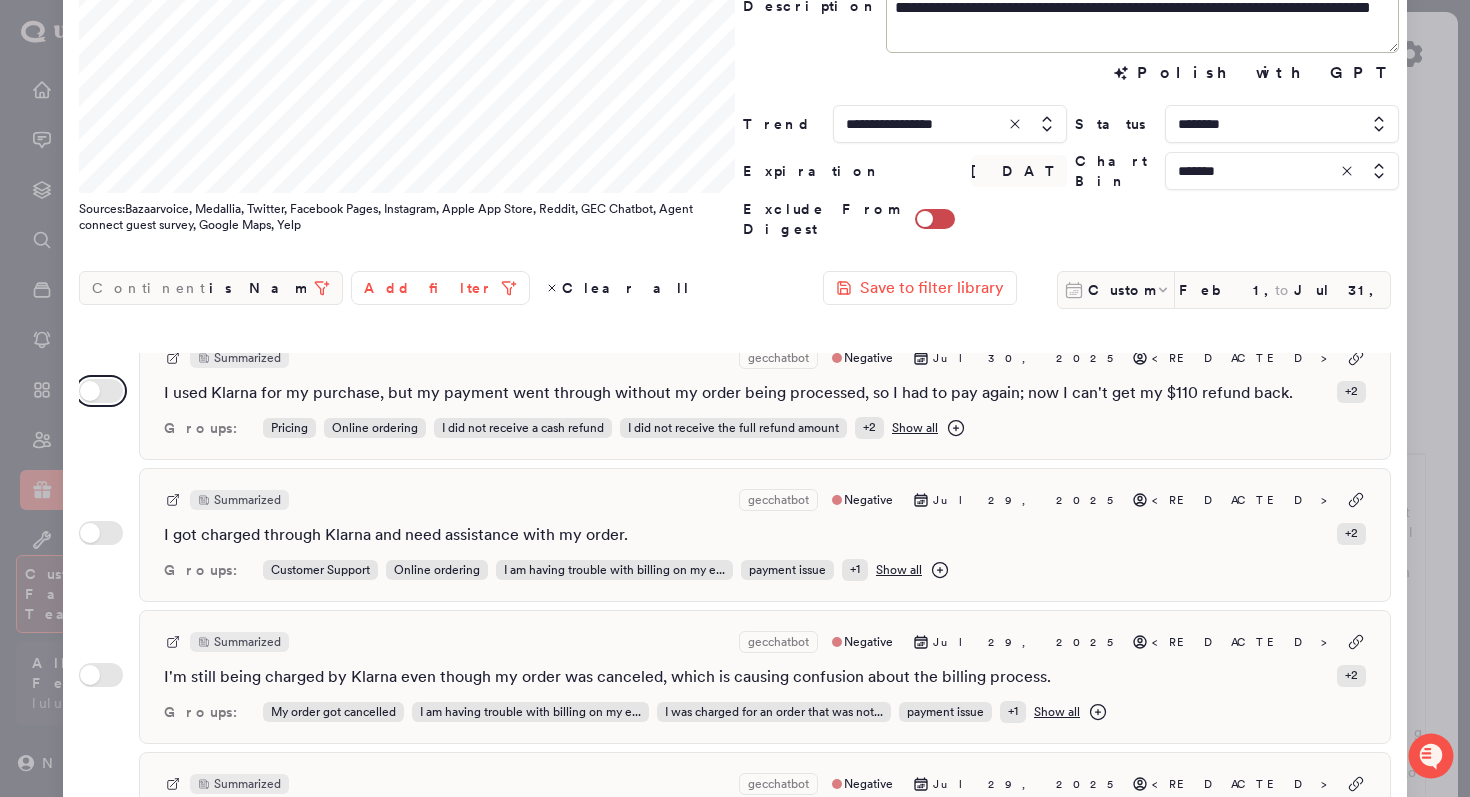 click on "Use setting" at bounding box center [101, 391] 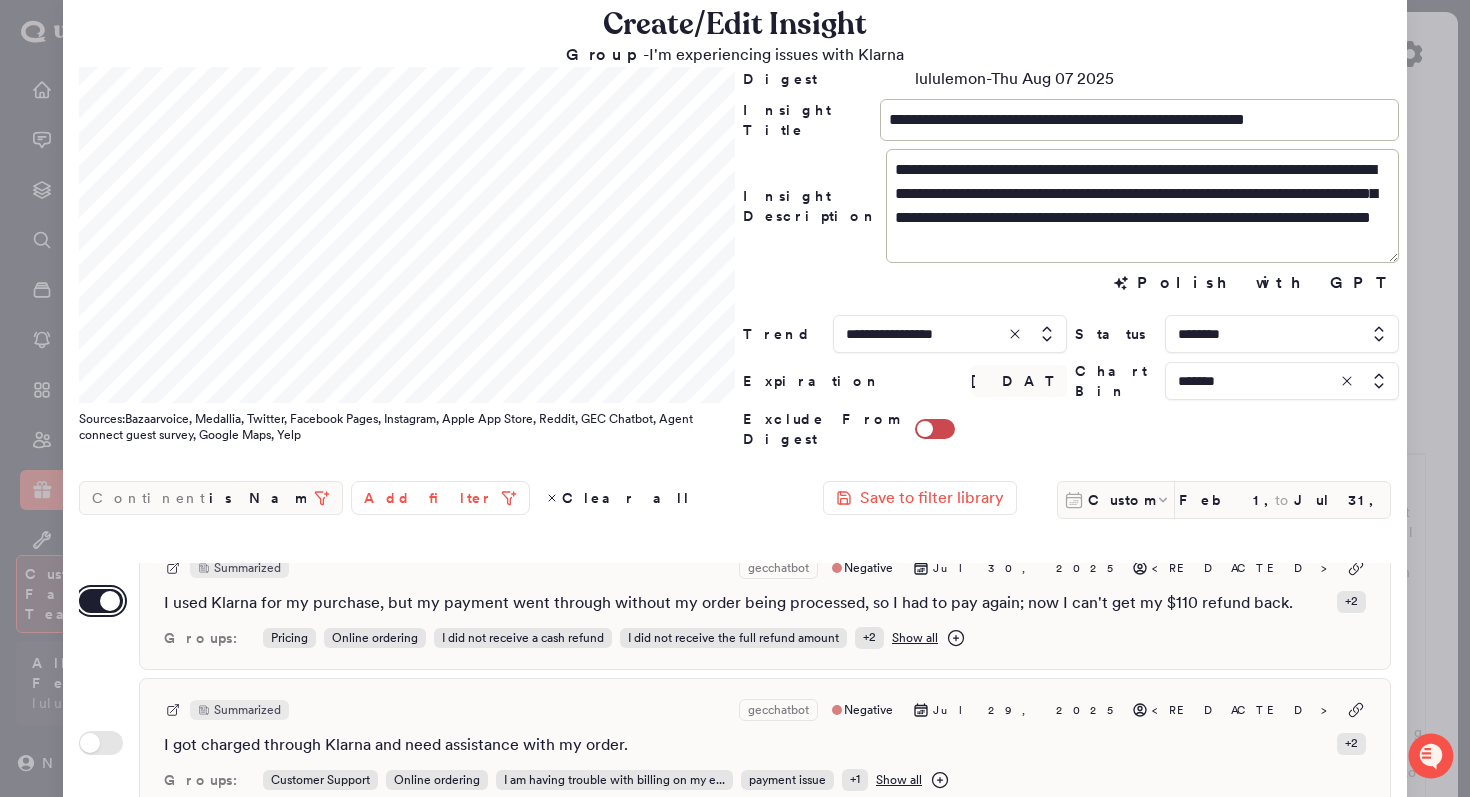scroll, scrollTop: 13, scrollLeft: 0, axis: vertical 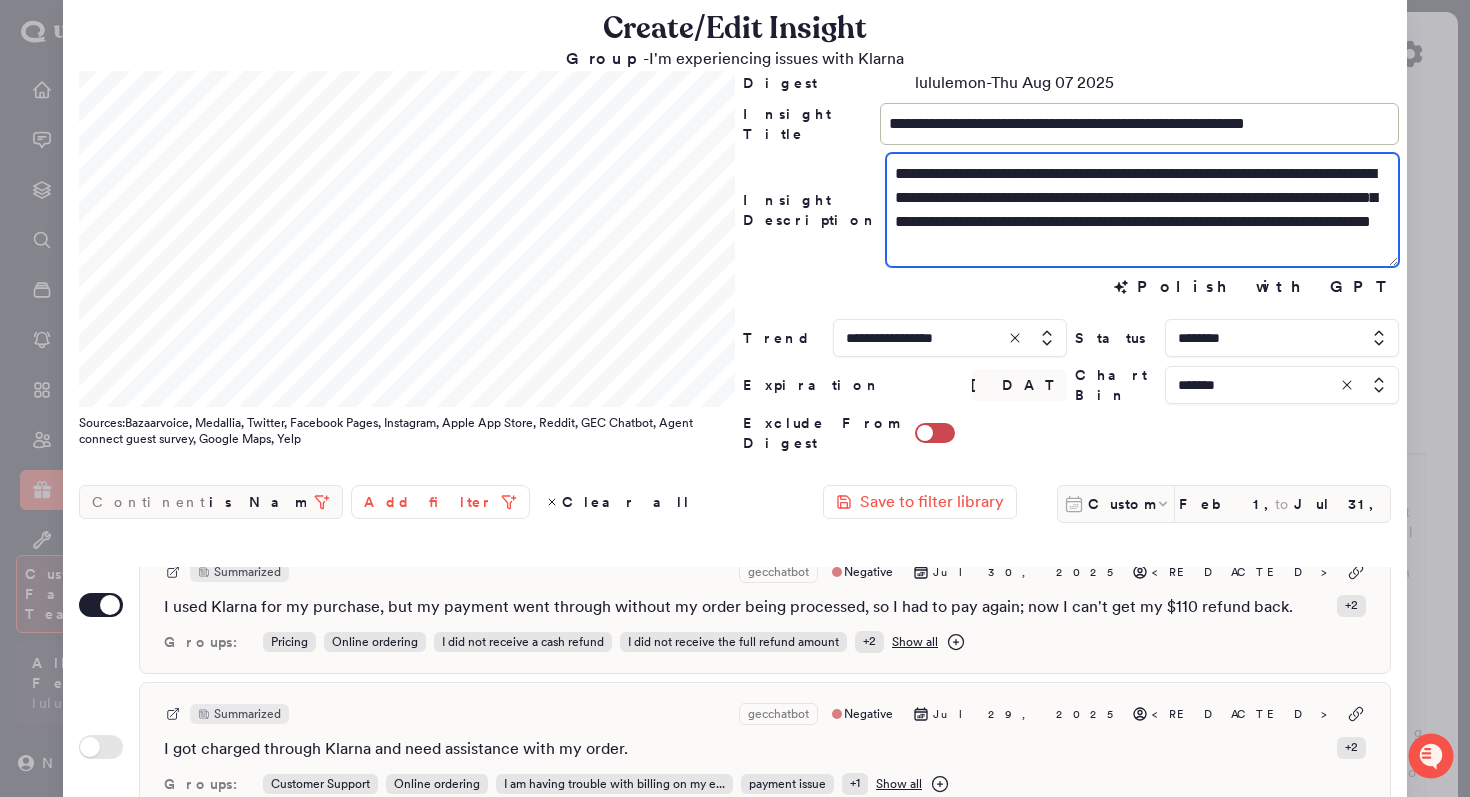 click on "**********" at bounding box center (1142, 210) 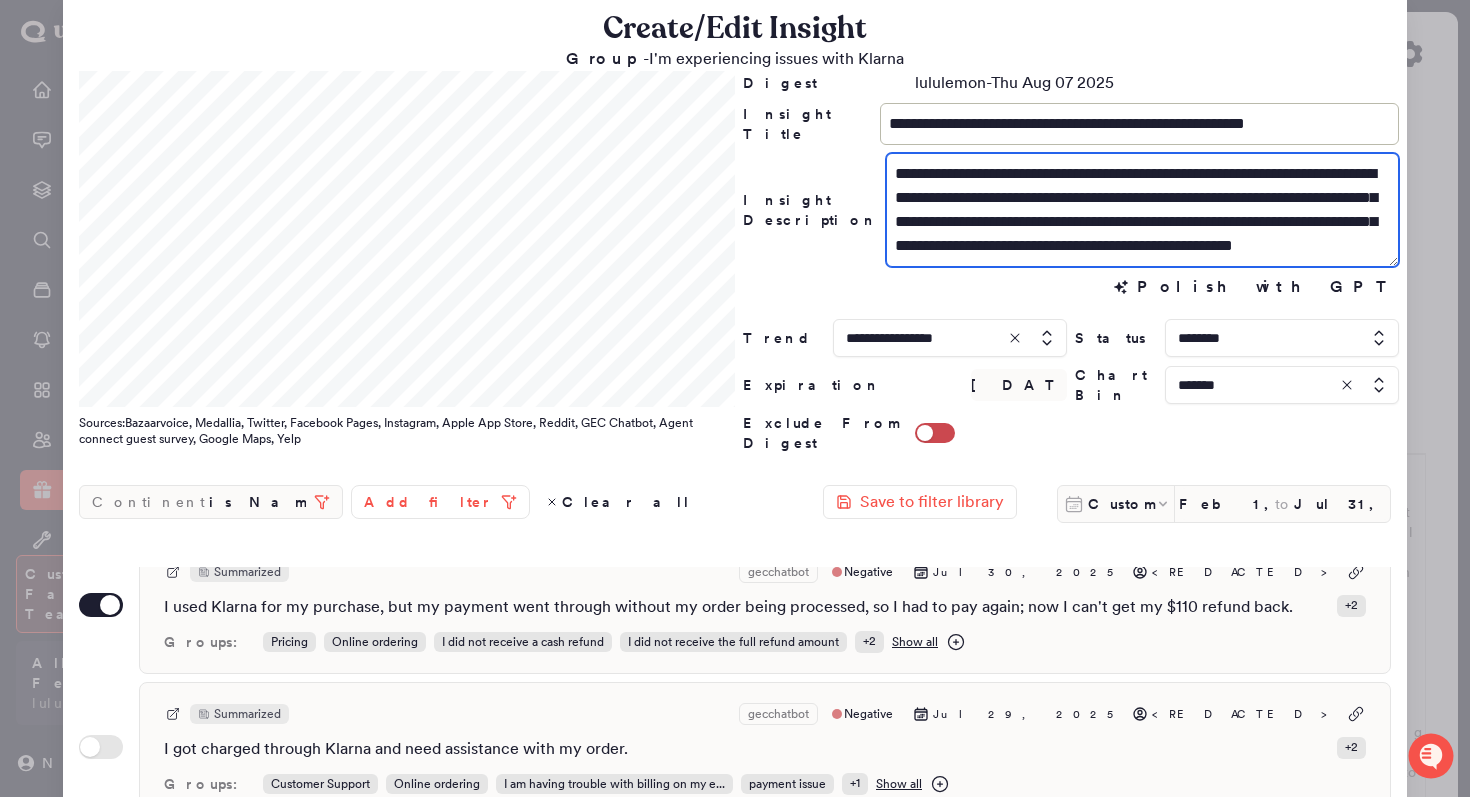 scroll, scrollTop: 24, scrollLeft: 0, axis: vertical 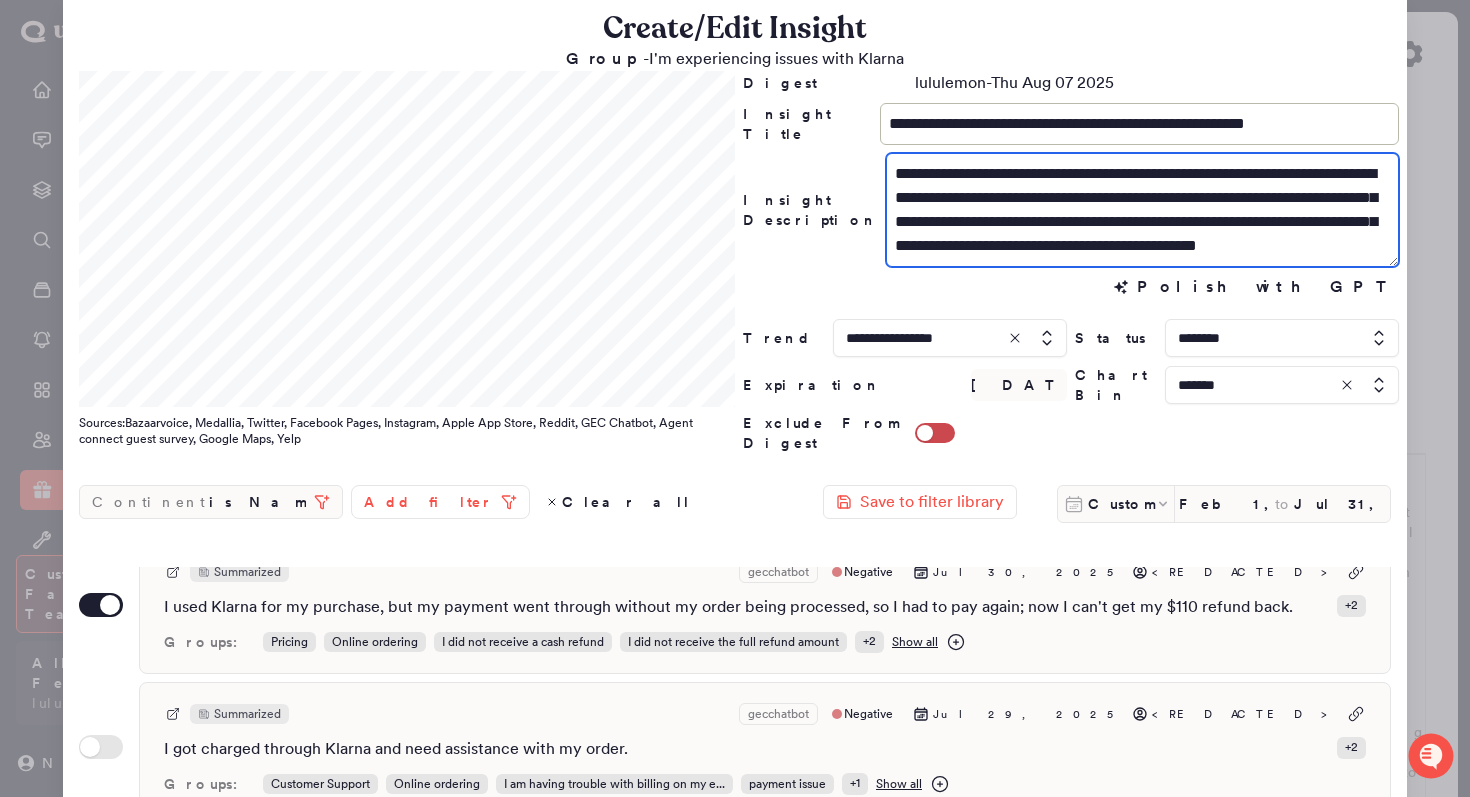 click on "**********" at bounding box center (1142, 210) 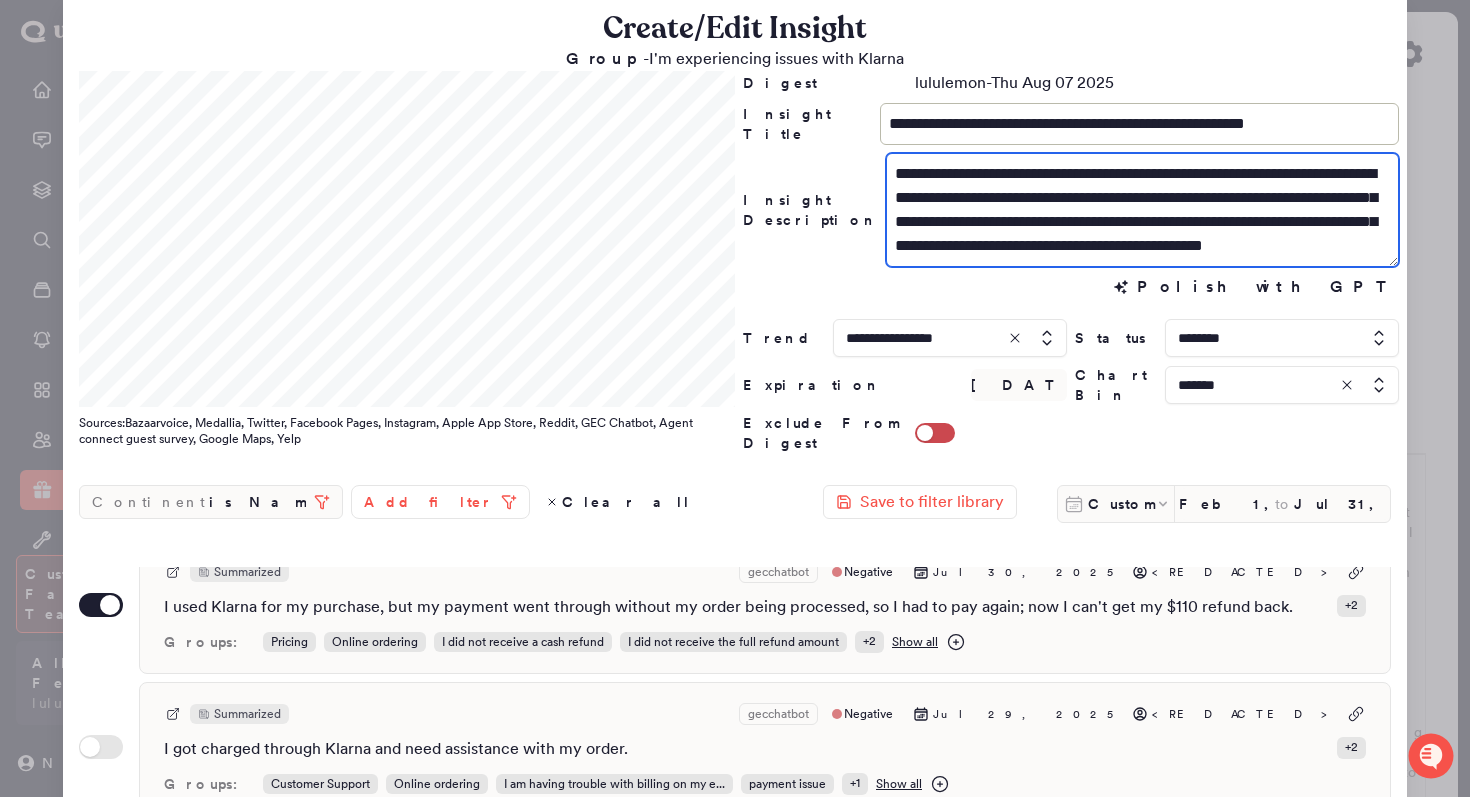 click on "**********" at bounding box center (1142, 210) 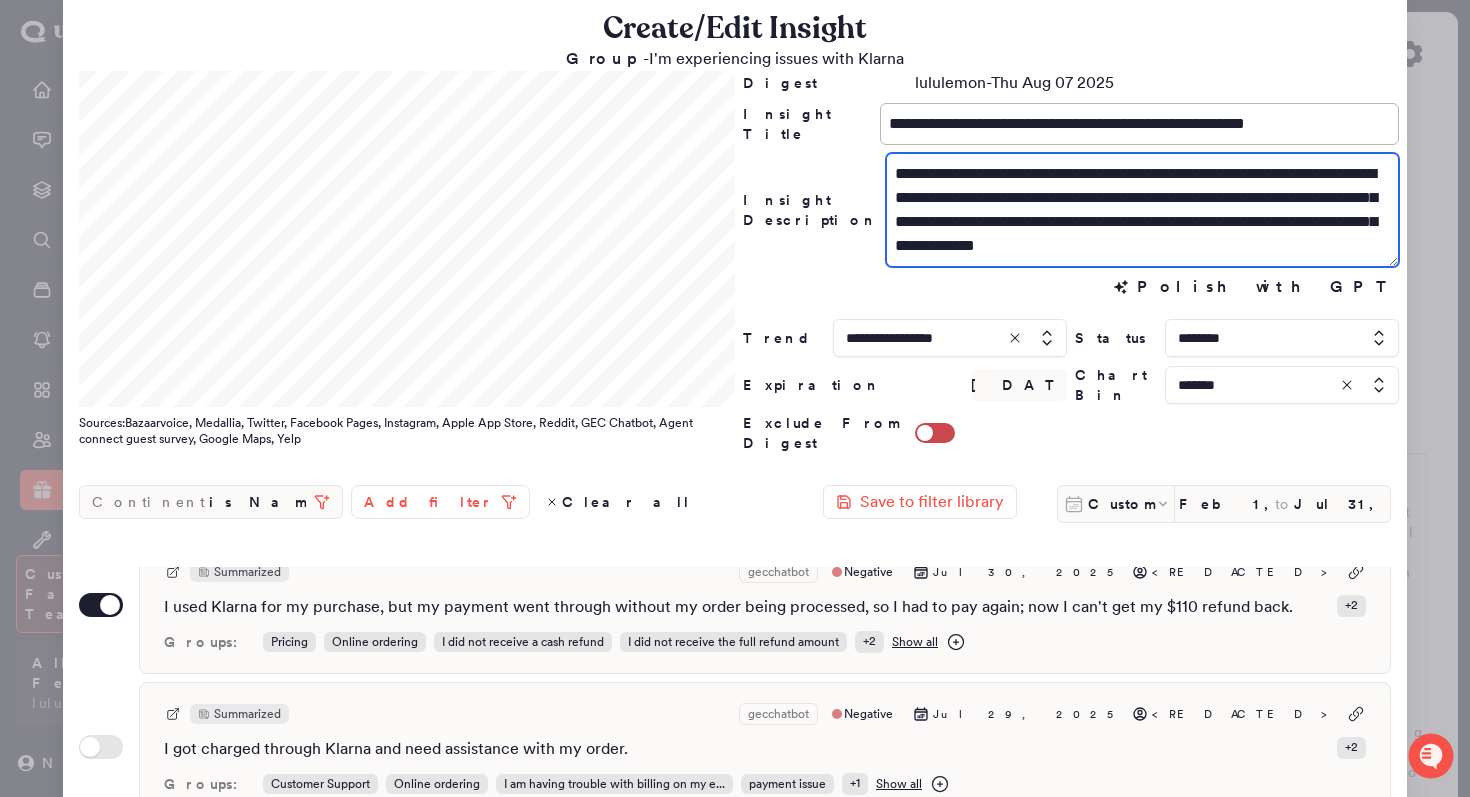 scroll, scrollTop: 13, scrollLeft: 0, axis: vertical 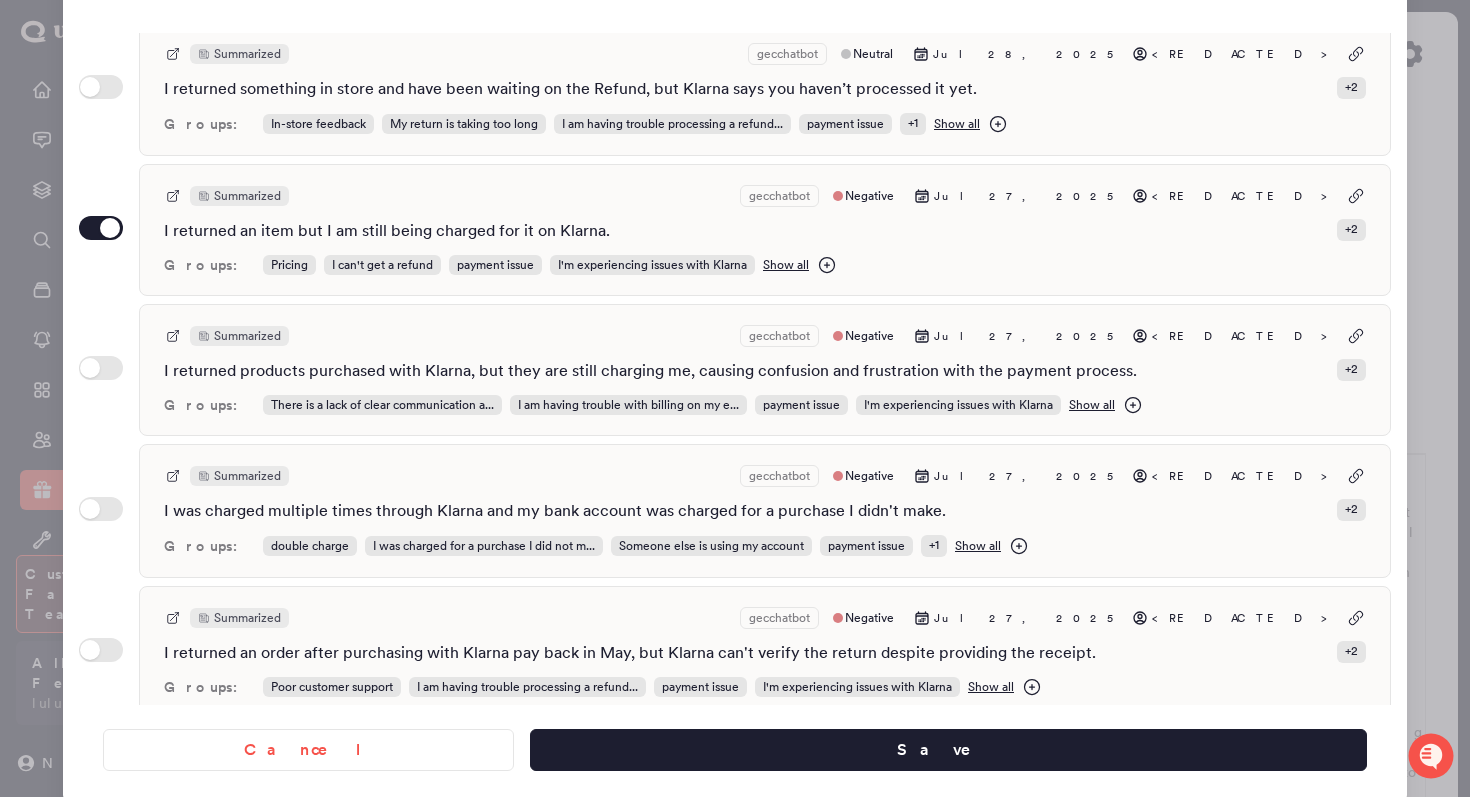 type on "**********" 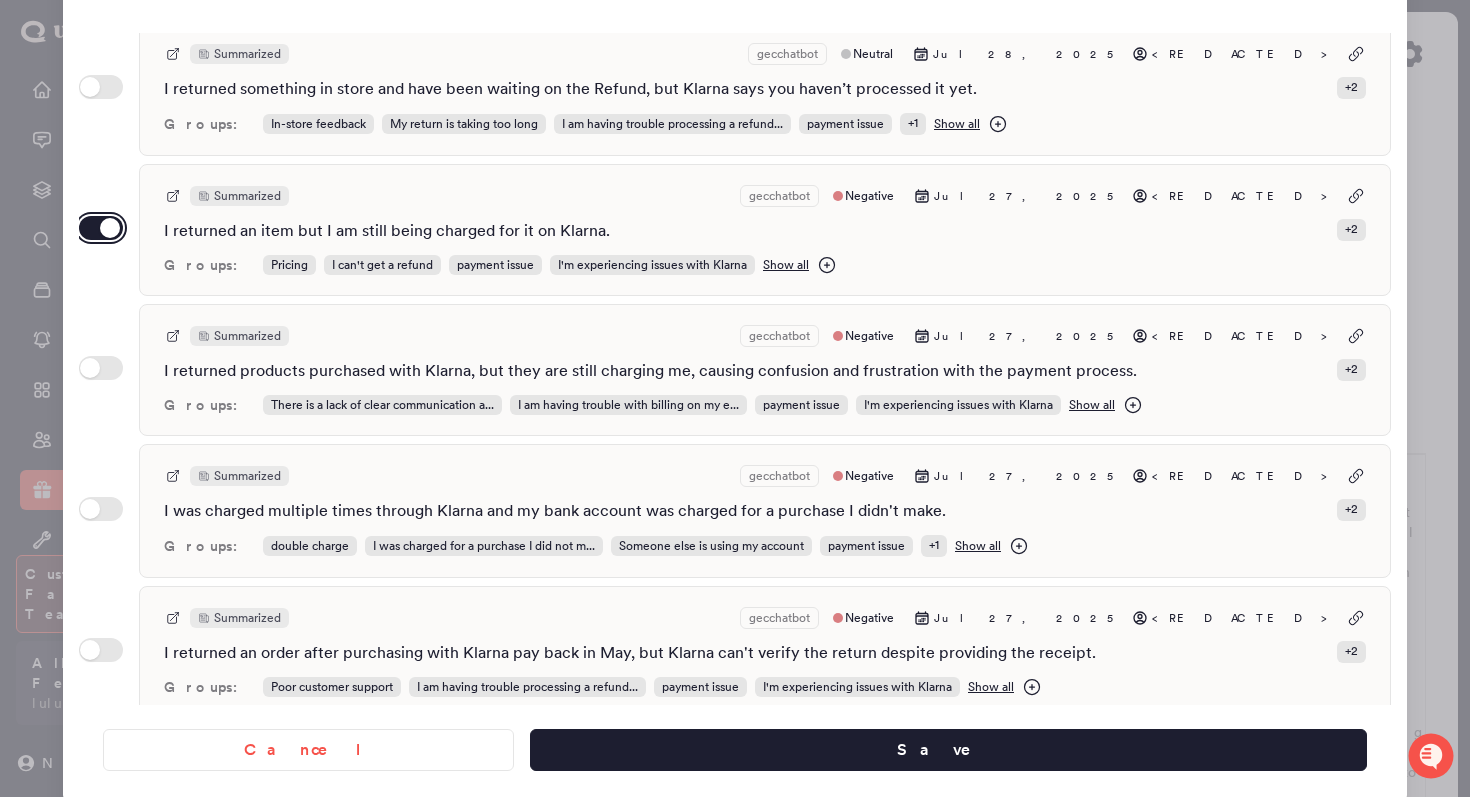 click on "Use setting" at bounding box center (101, 228) 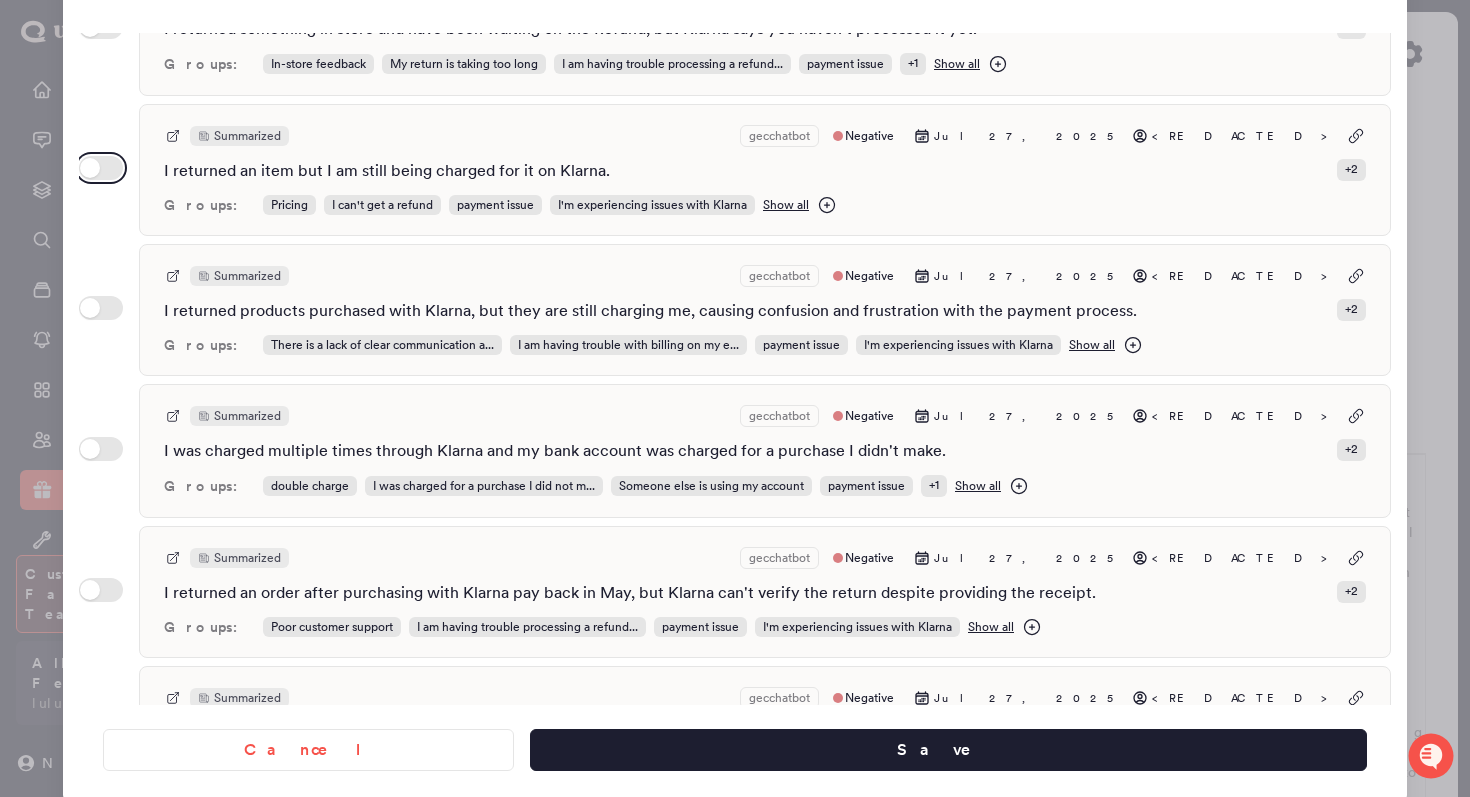 scroll, scrollTop: 1675, scrollLeft: 0, axis: vertical 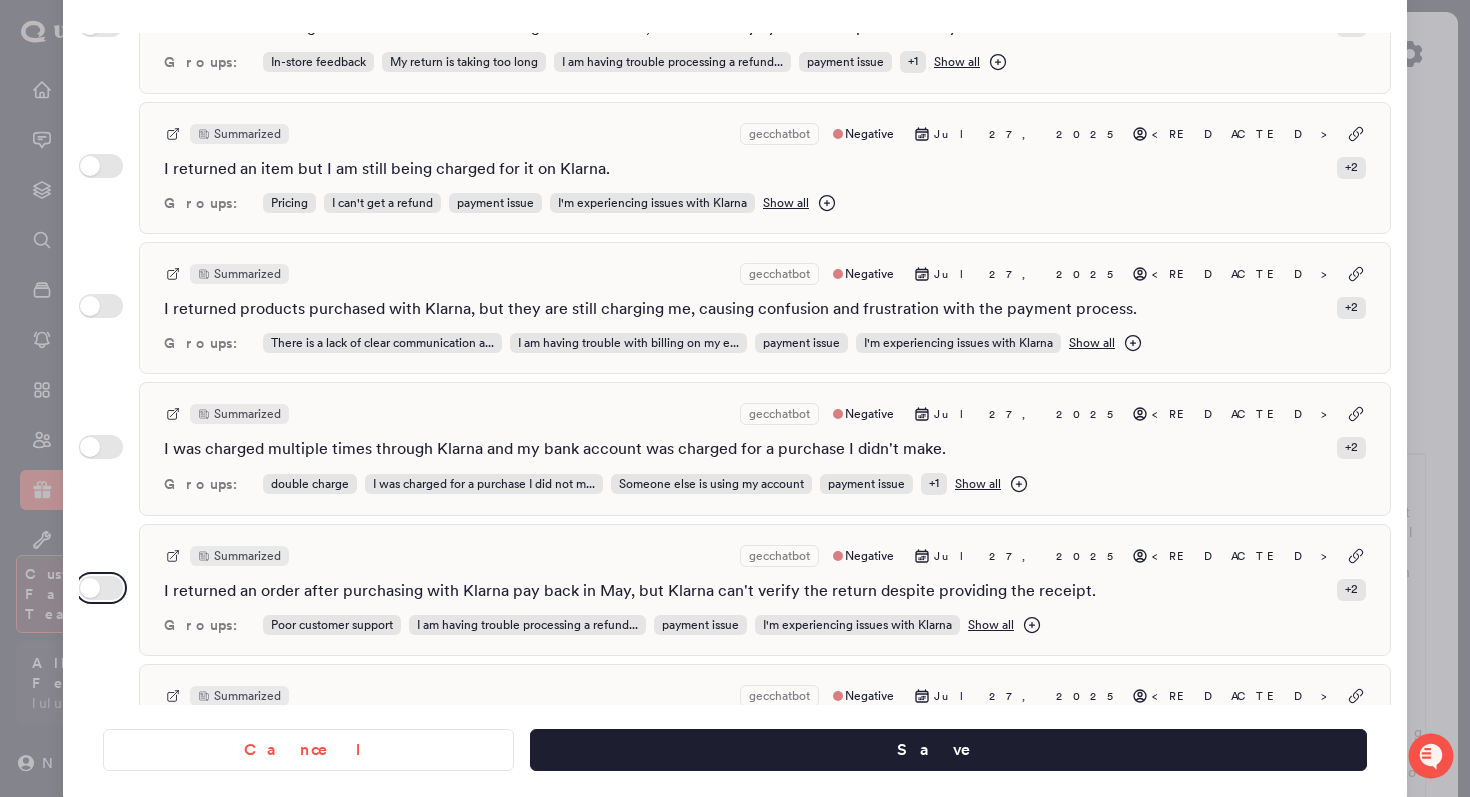 click on "Use setting" at bounding box center (101, 588) 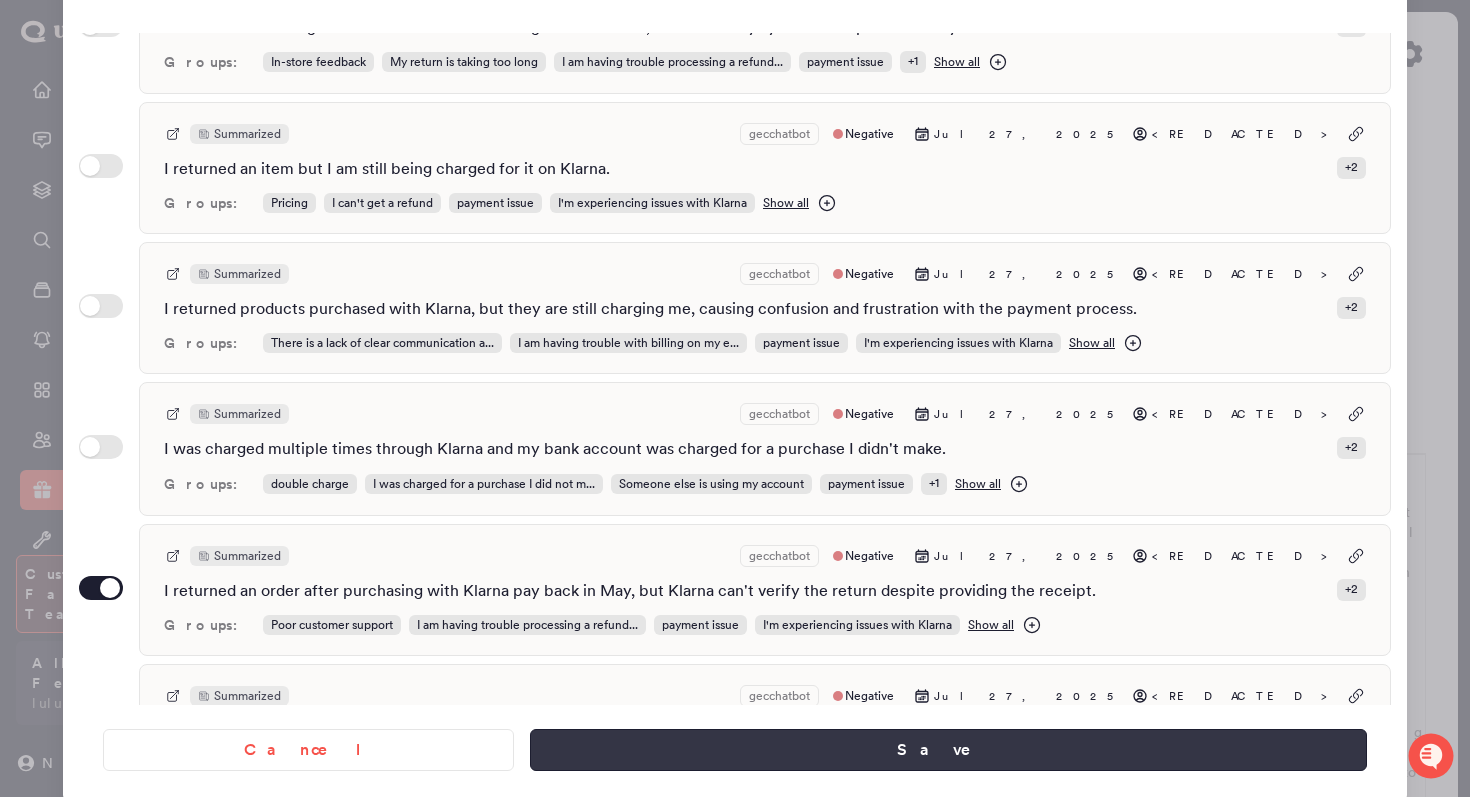 click on "Save" at bounding box center (948, 750) 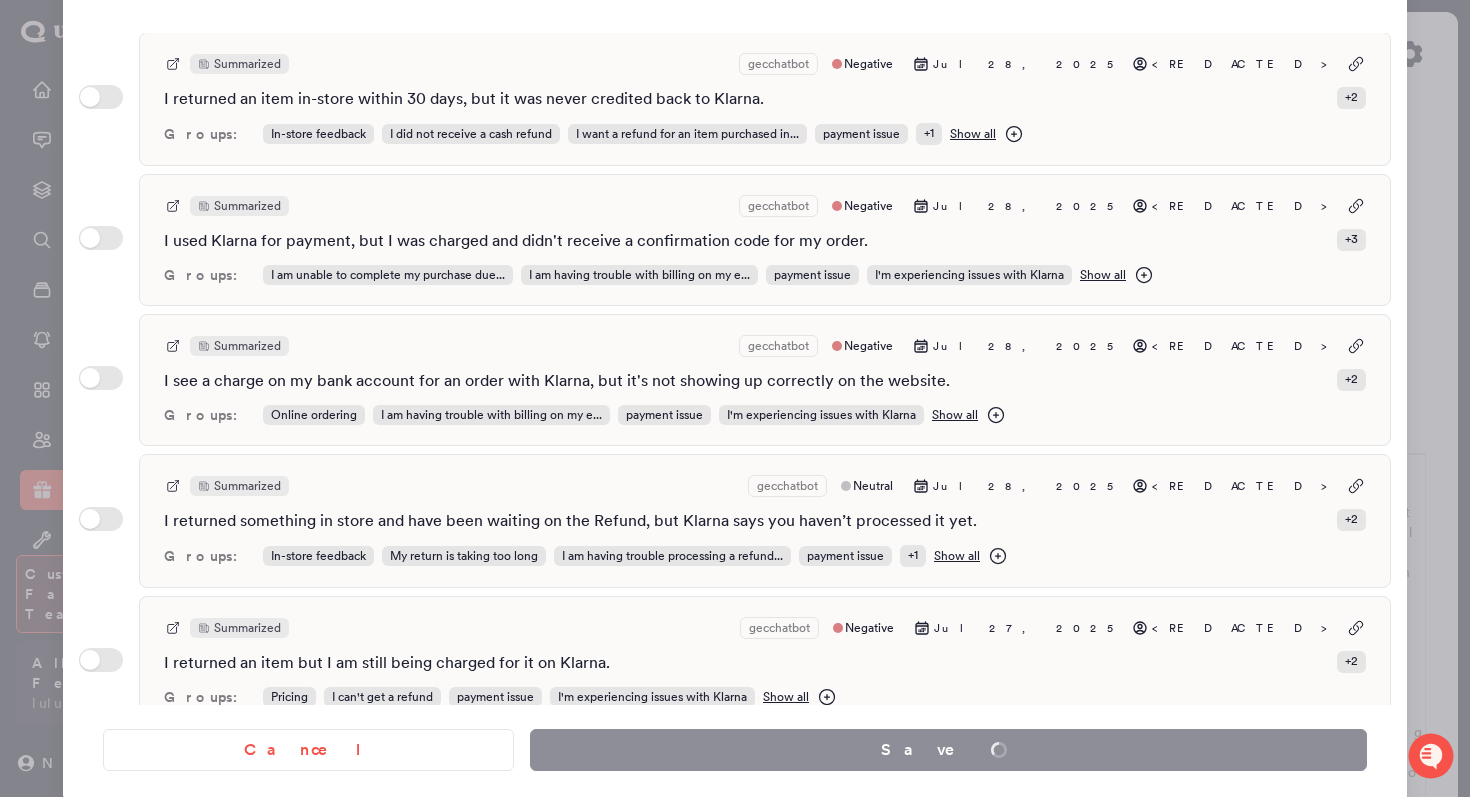scroll, scrollTop: 0, scrollLeft: 0, axis: both 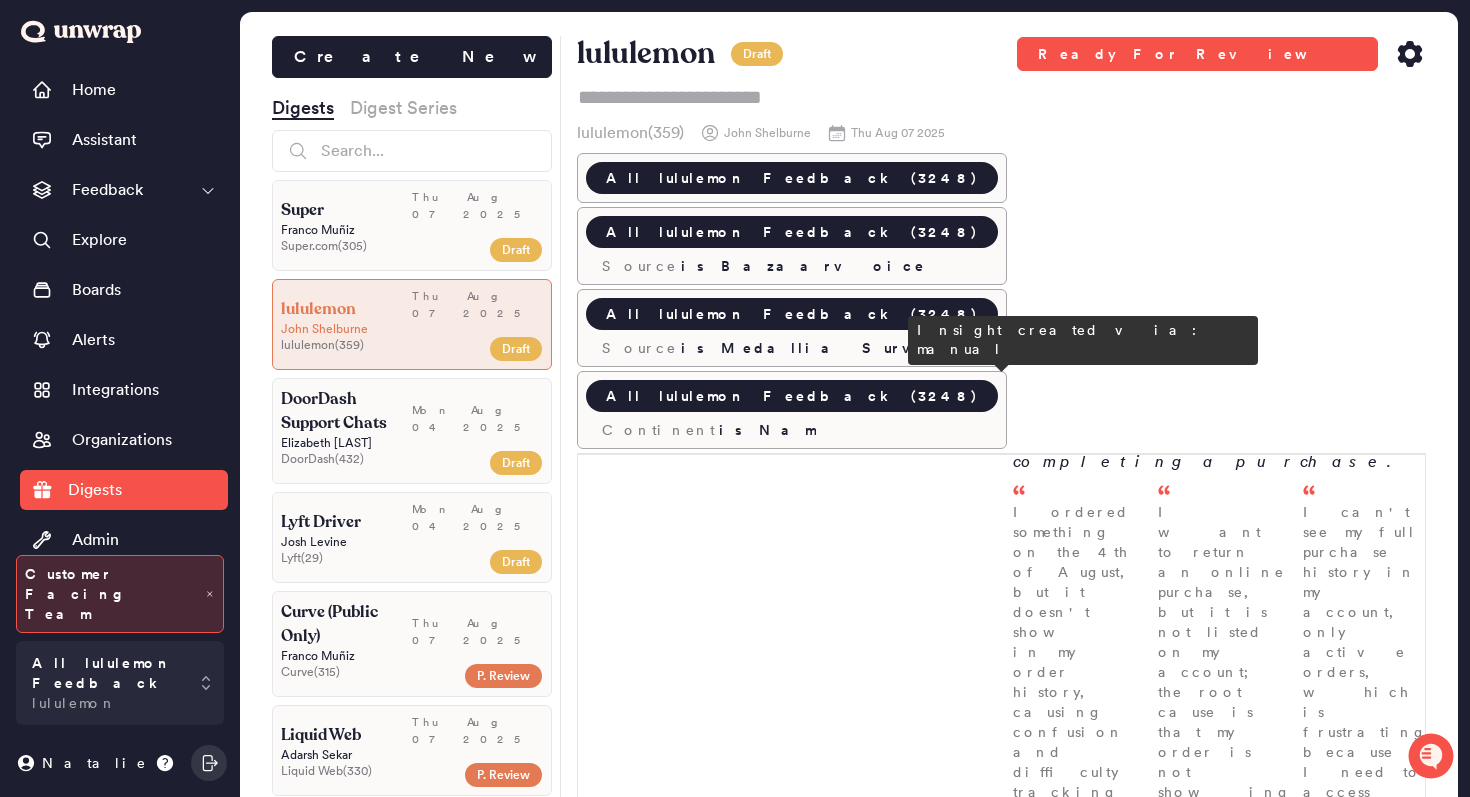 click on "Rising reports of Klarna-related return and purchase issues * Group  -  I'm experiencing issues with Klarna Over the past six months, guest reports of Klarna payment issues have increased from 48 in February to 73 in July. Common complaints include payments being processed without corresponding orders and refunds not being issued through Klarna after returns. I used Klarna for my purchase, but my payment went through without my order being processed, so I had to pay again; now I can't get my $110 refund back.  -  Jul 30 I returned an order that was paid for using Klarna, but Klarna is not approving the refund and asking for Lululemon to confirm the item was returned, despite ha...  -  Jul 29 I returned an order after purchasing with Klarna pay back in May, but Klarna can't verify the return despite providing the receipt.  -  Jul 27" at bounding box center [1213, 1470] 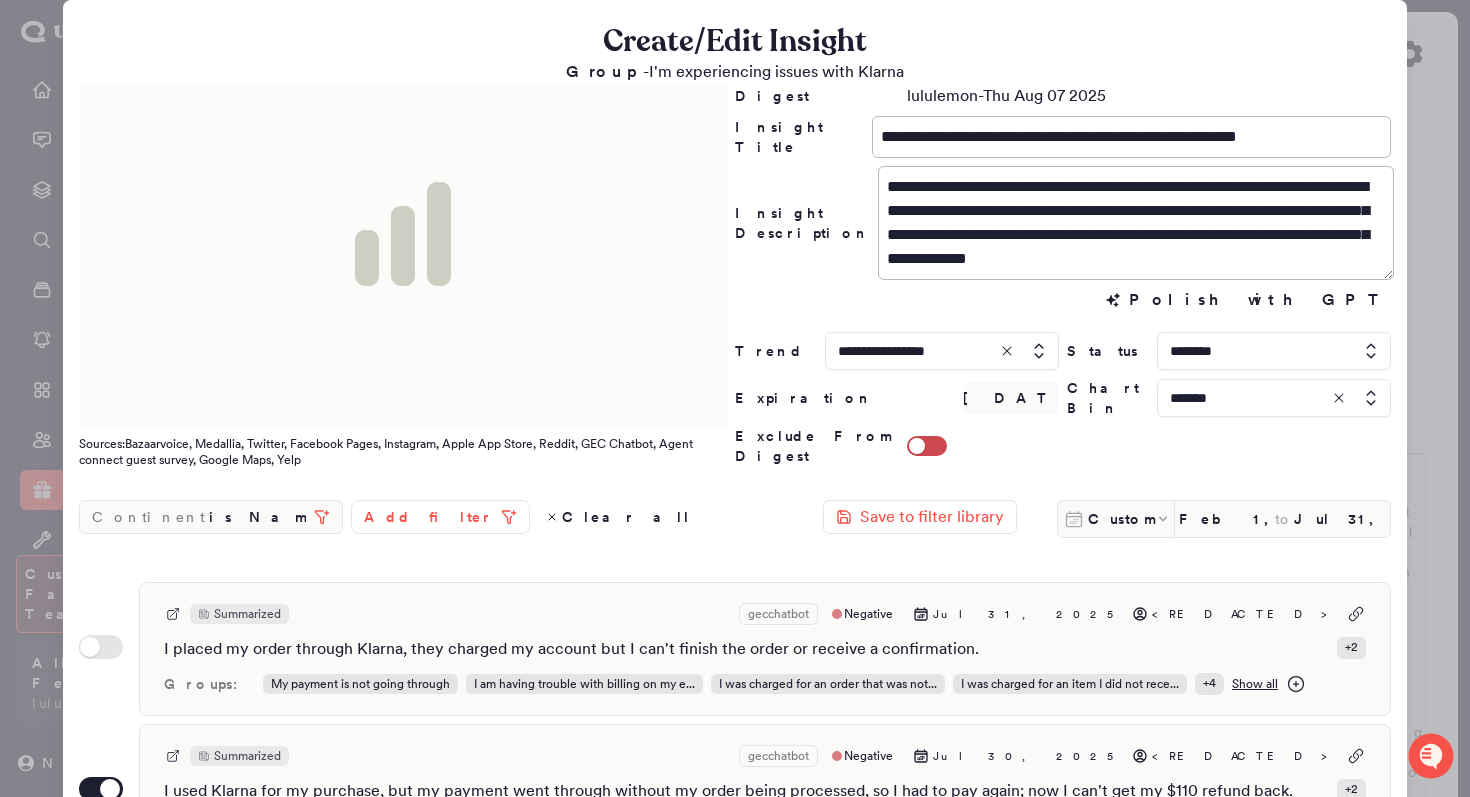 scroll, scrollTop: 24, scrollLeft: 0, axis: vertical 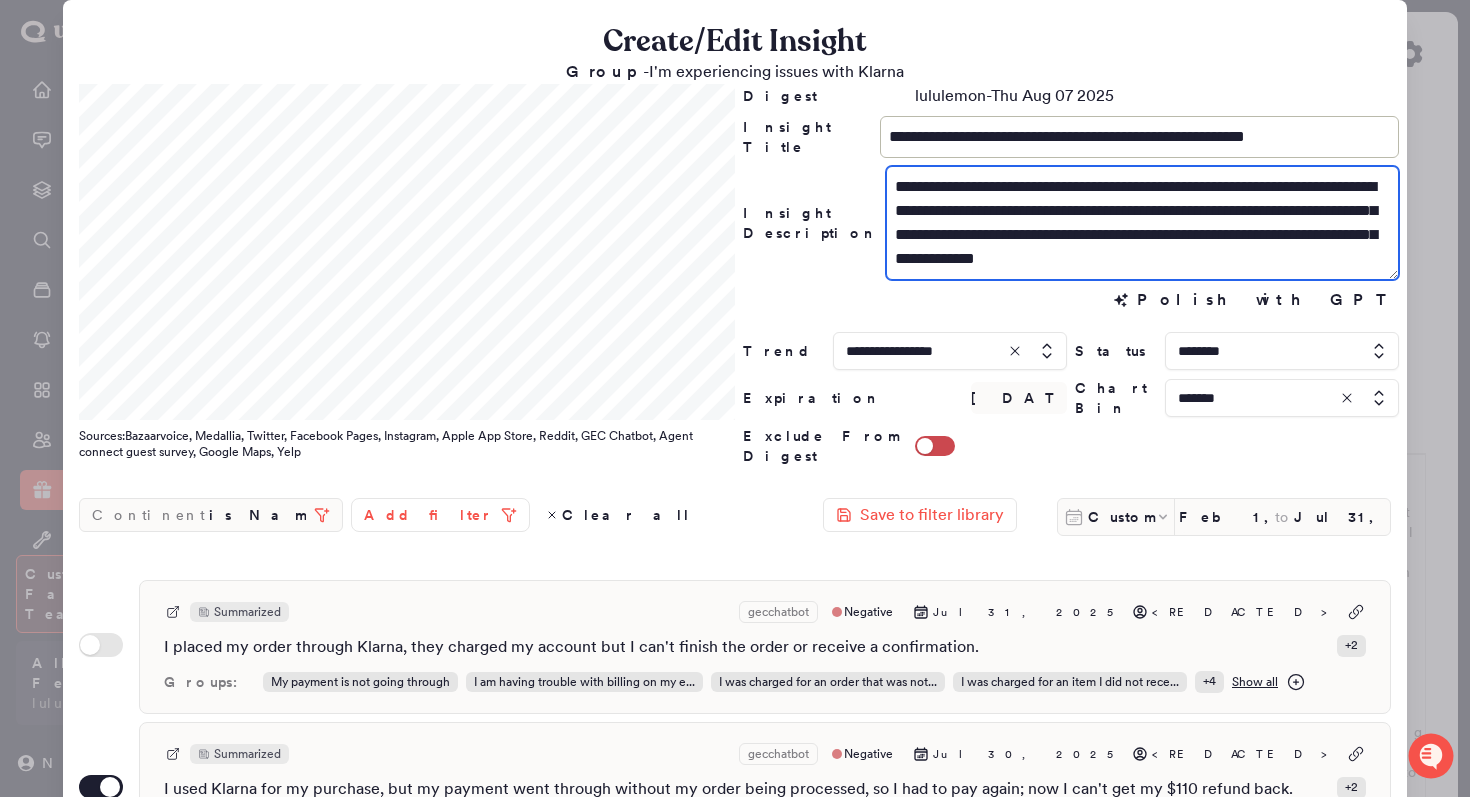 click on "**********" at bounding box center (1142, 223) 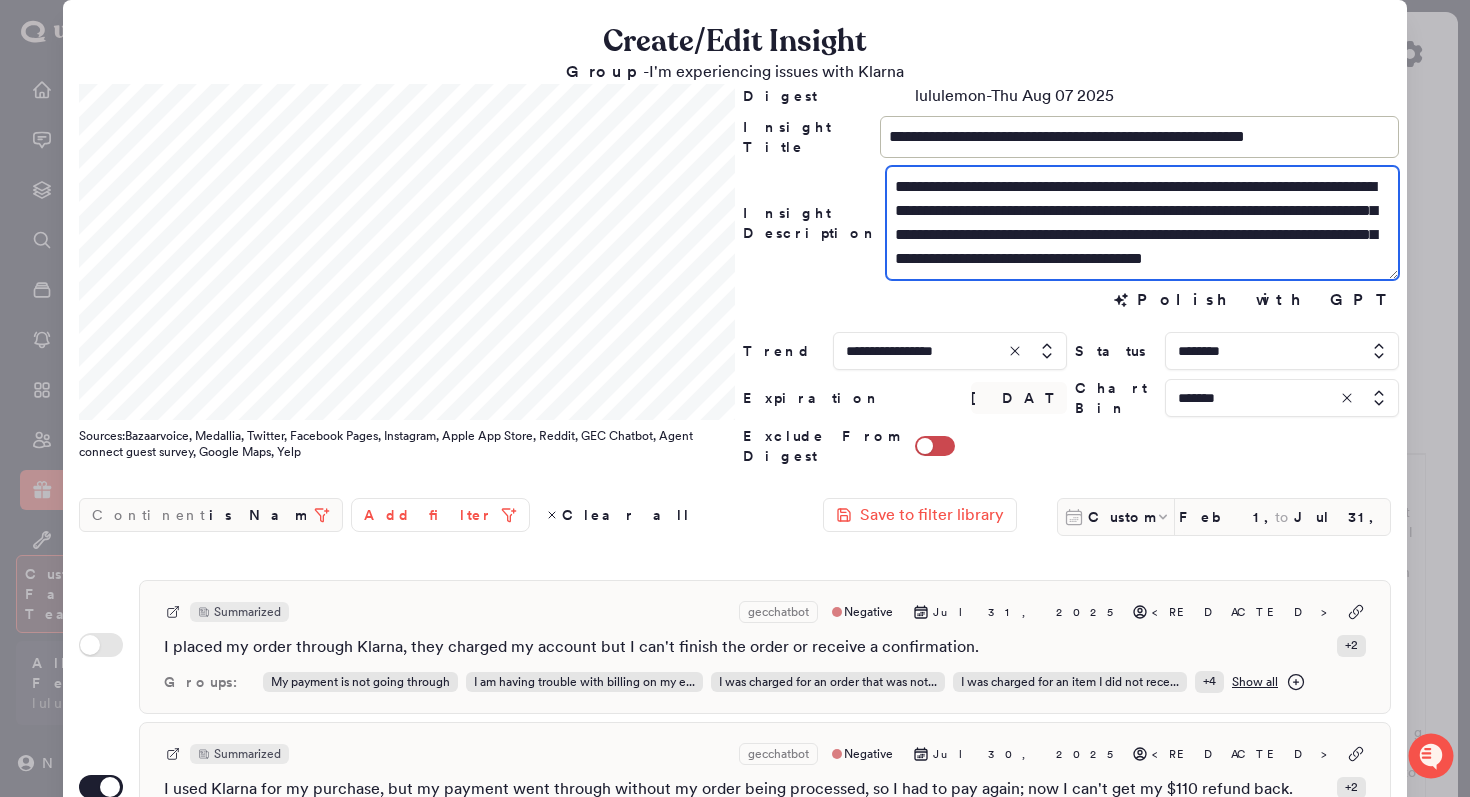 scroll, scrollTop: 547, scrollLeft: 0, axis: vertical 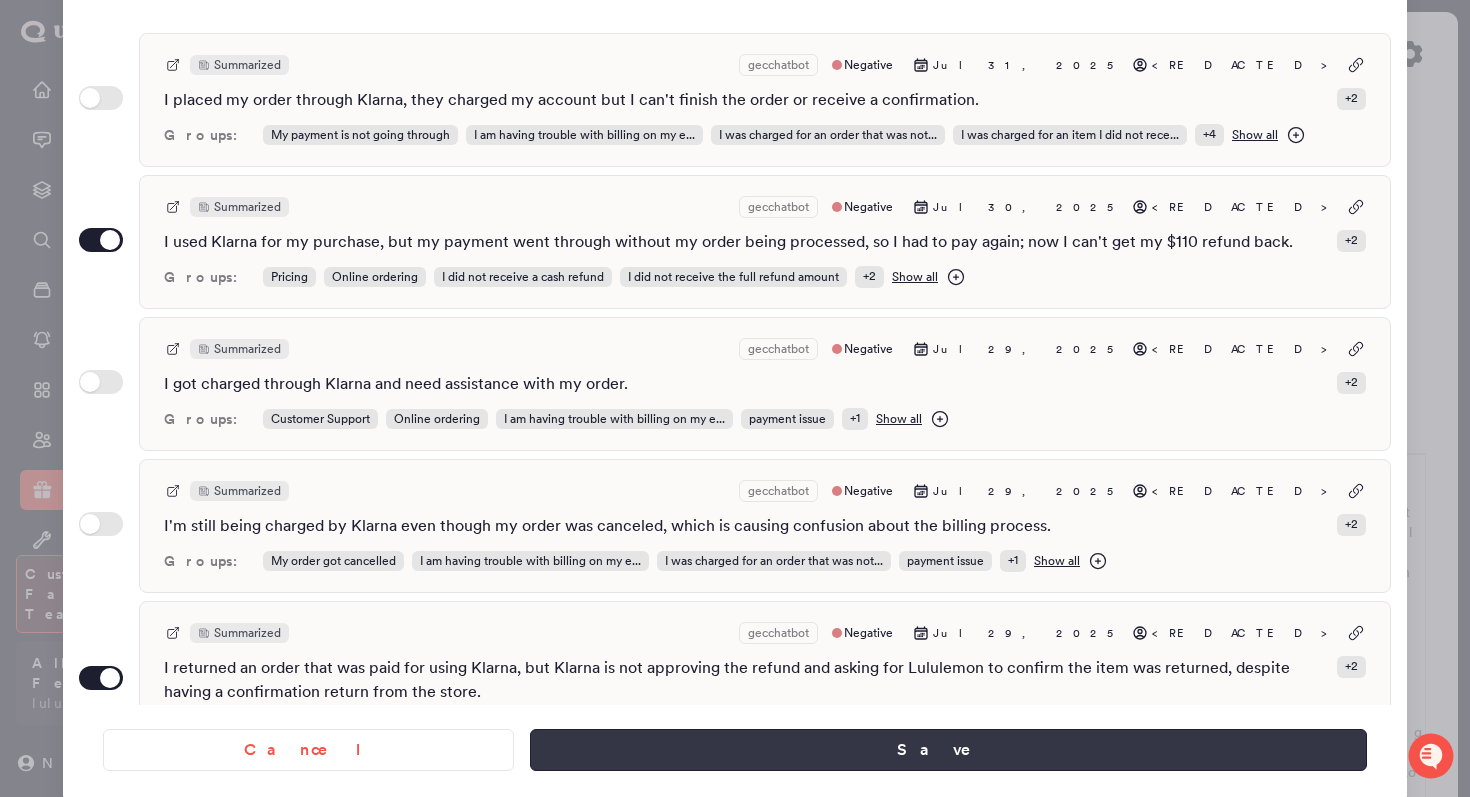 type on "**********" 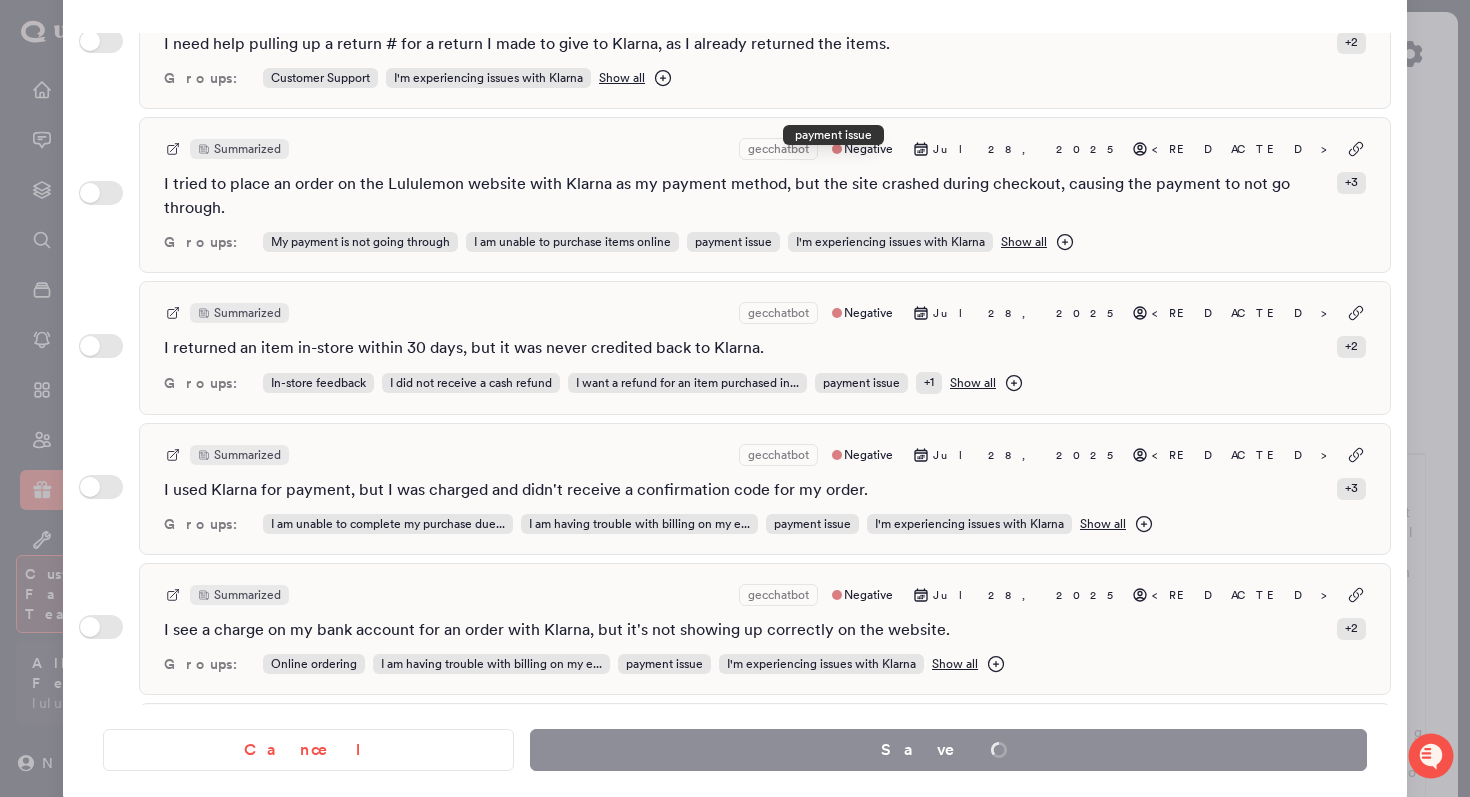 scroll, scrollTop: 2212, scrollLeft: 0, axis: vertical 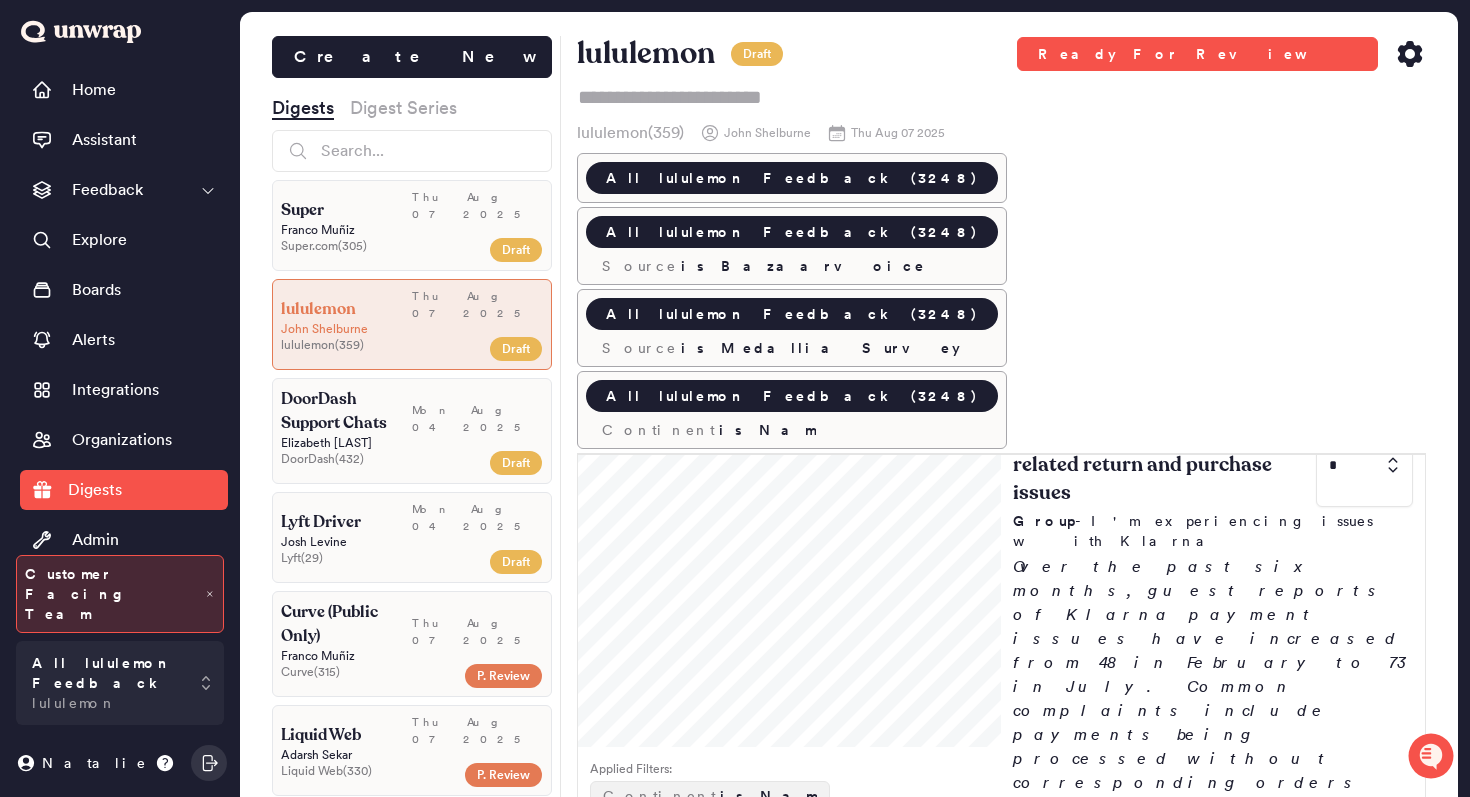click at bounding box center (790, 1648) 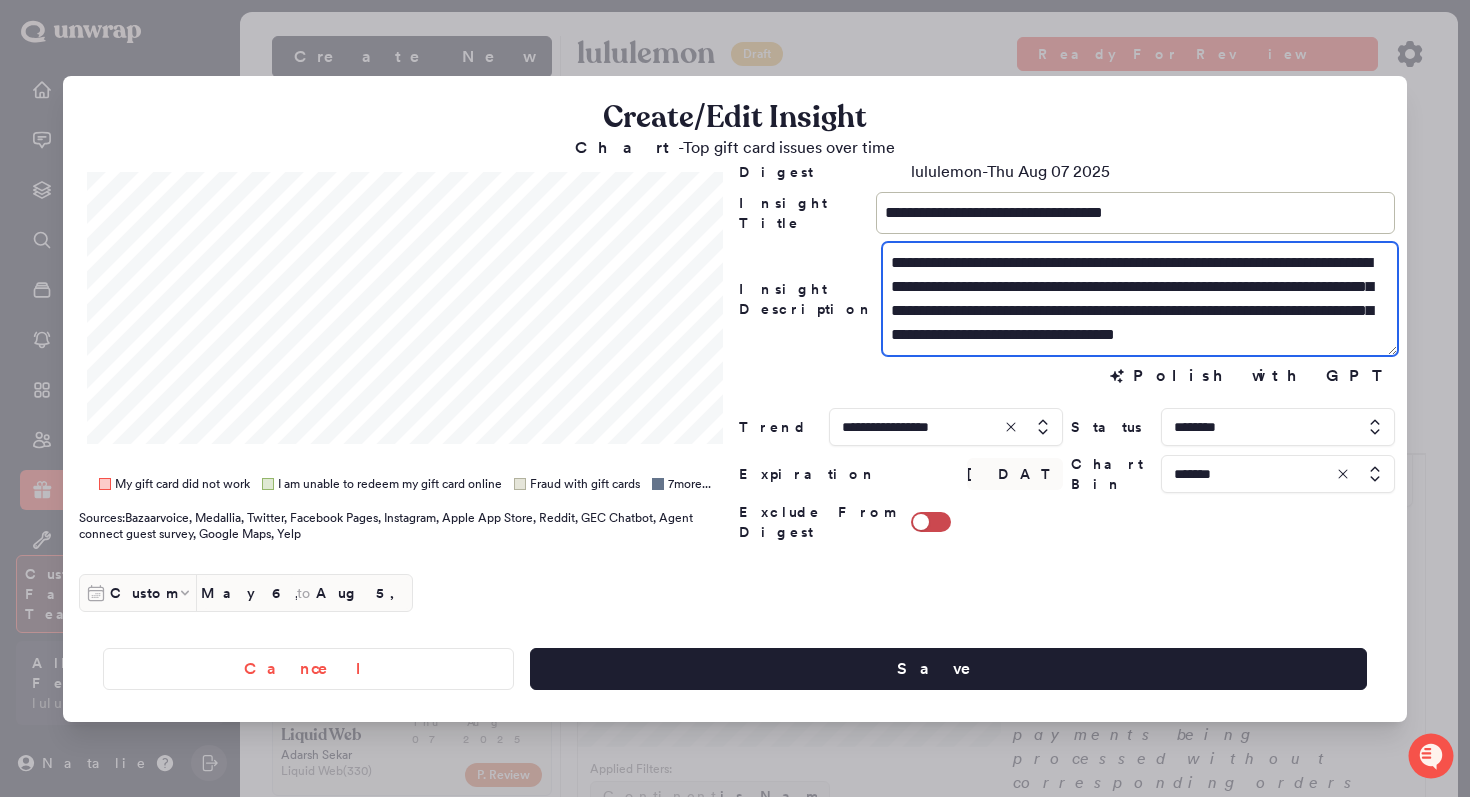 click on "**********" at bounding box center (1140, 299) 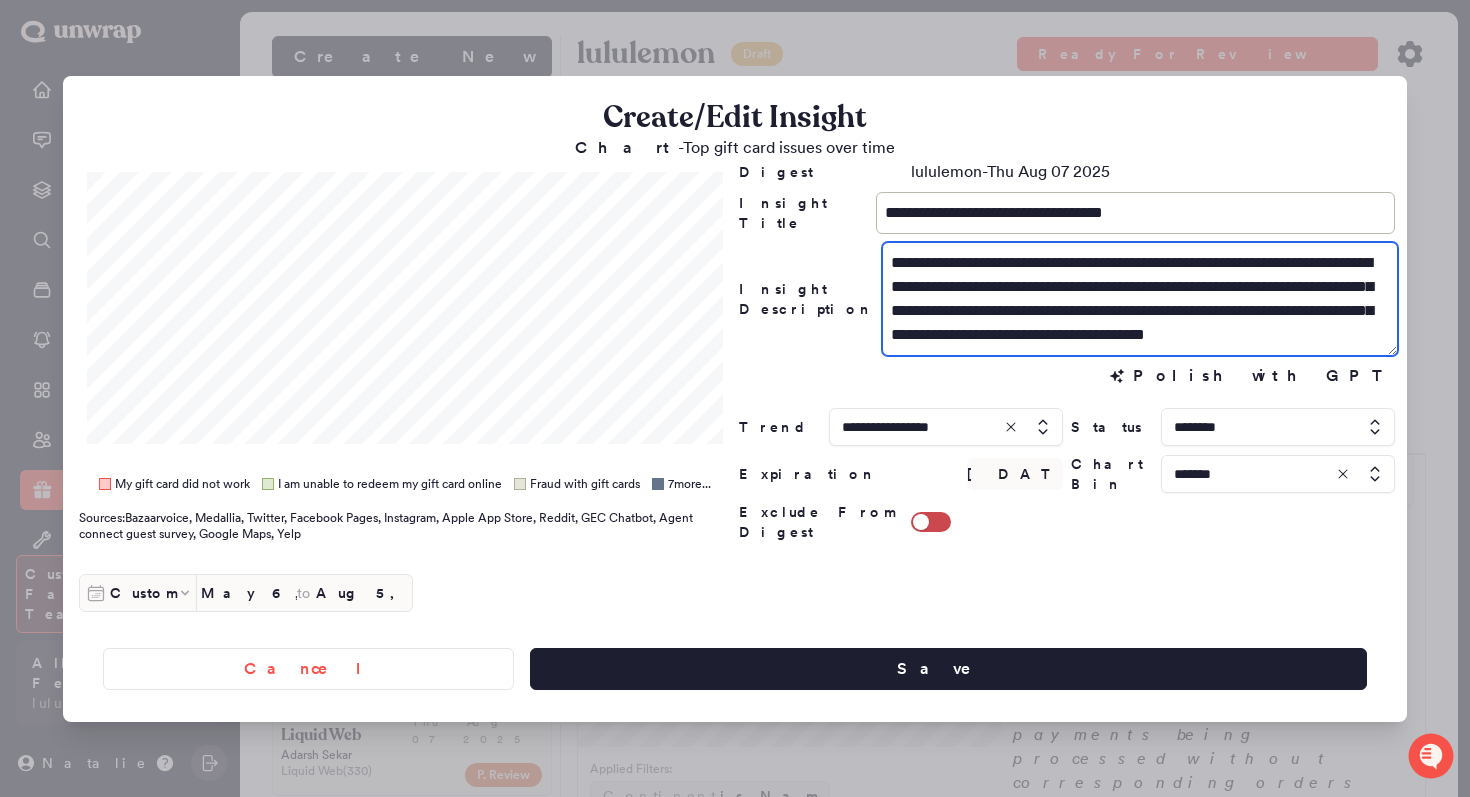 scroll, scrollTop: 24, scrollLeft: 0, axis: vertical 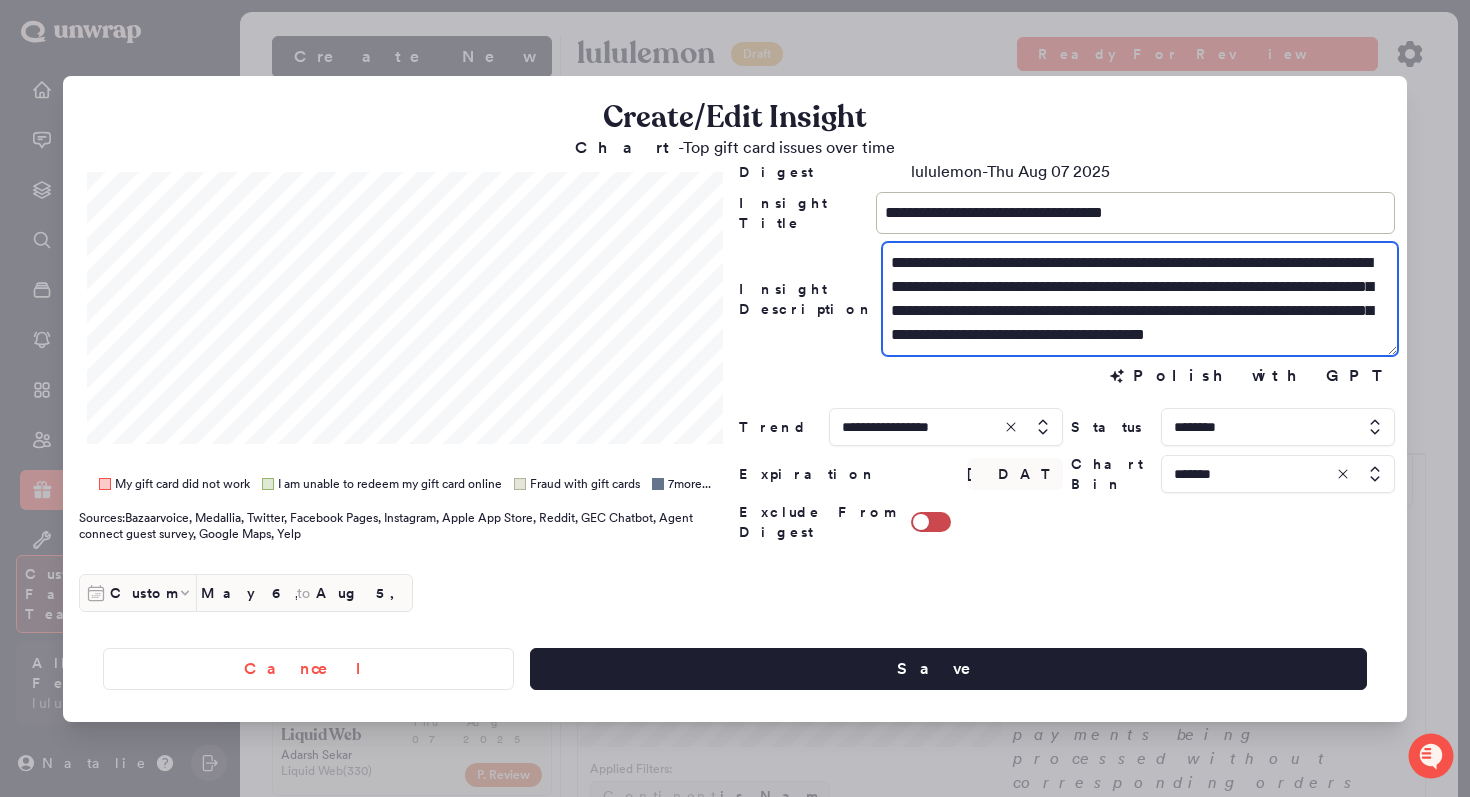 click on "**********" at bounding box center (1140, 299) 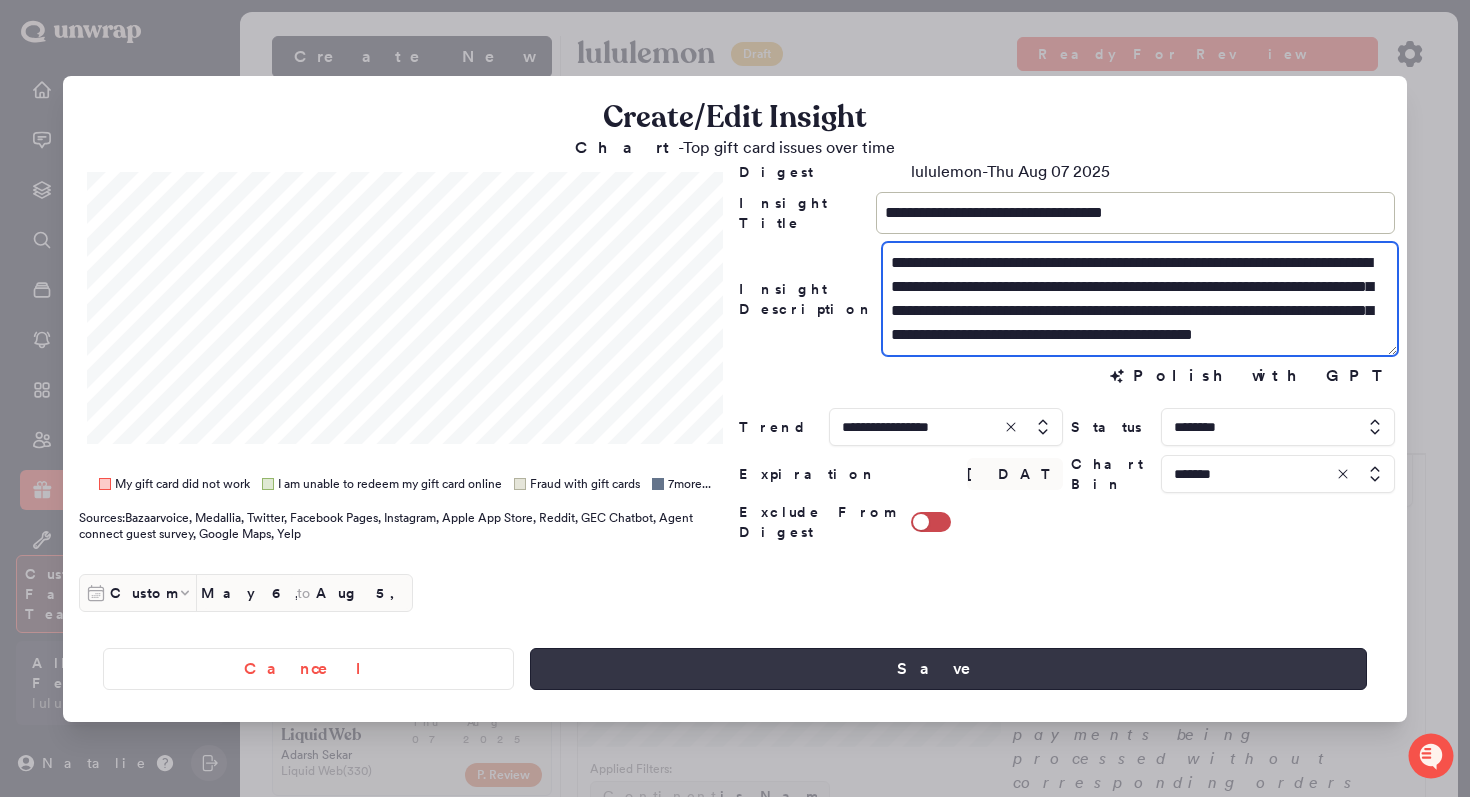 type on "**********" 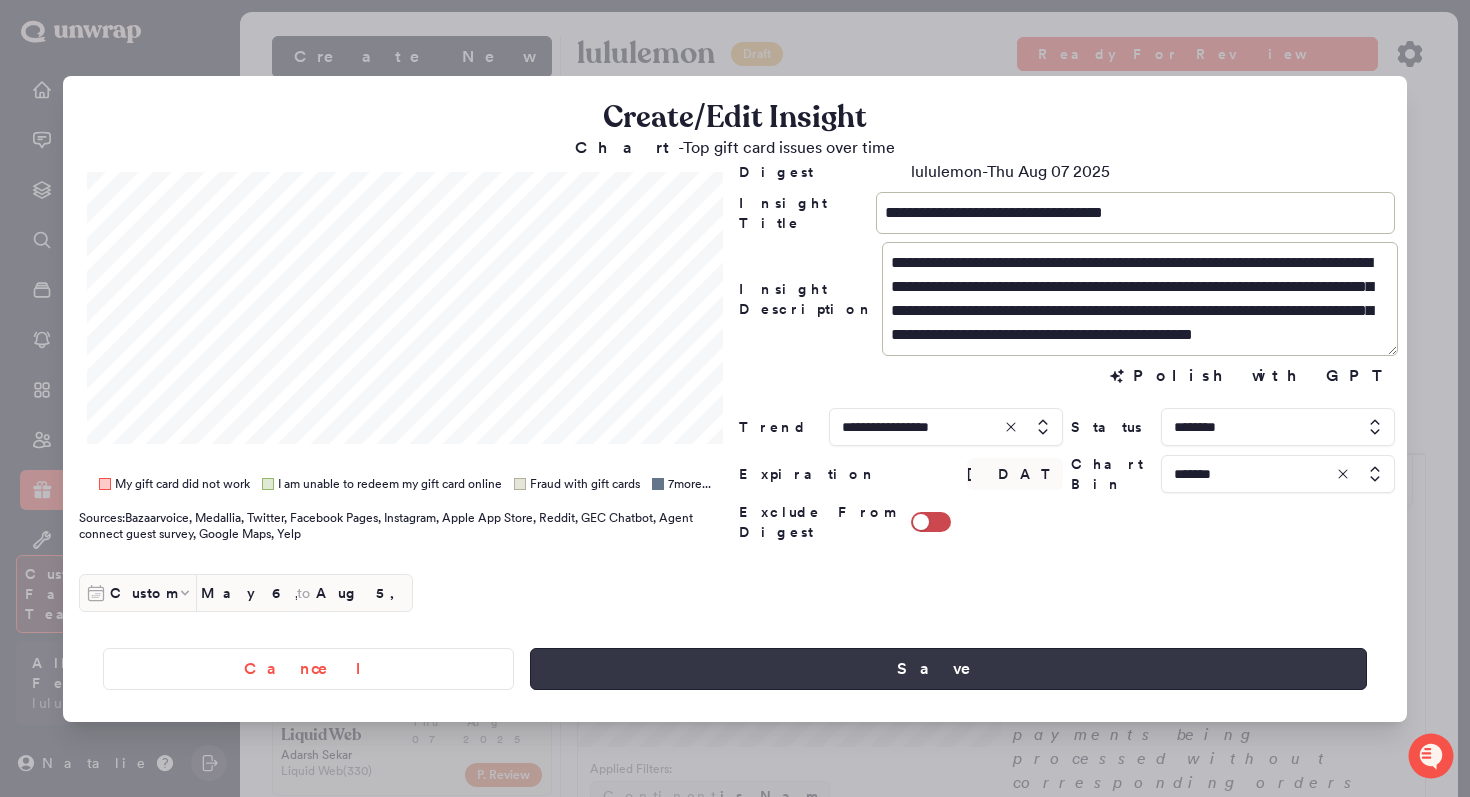 click on "Save" at bounding box center (948, 669) 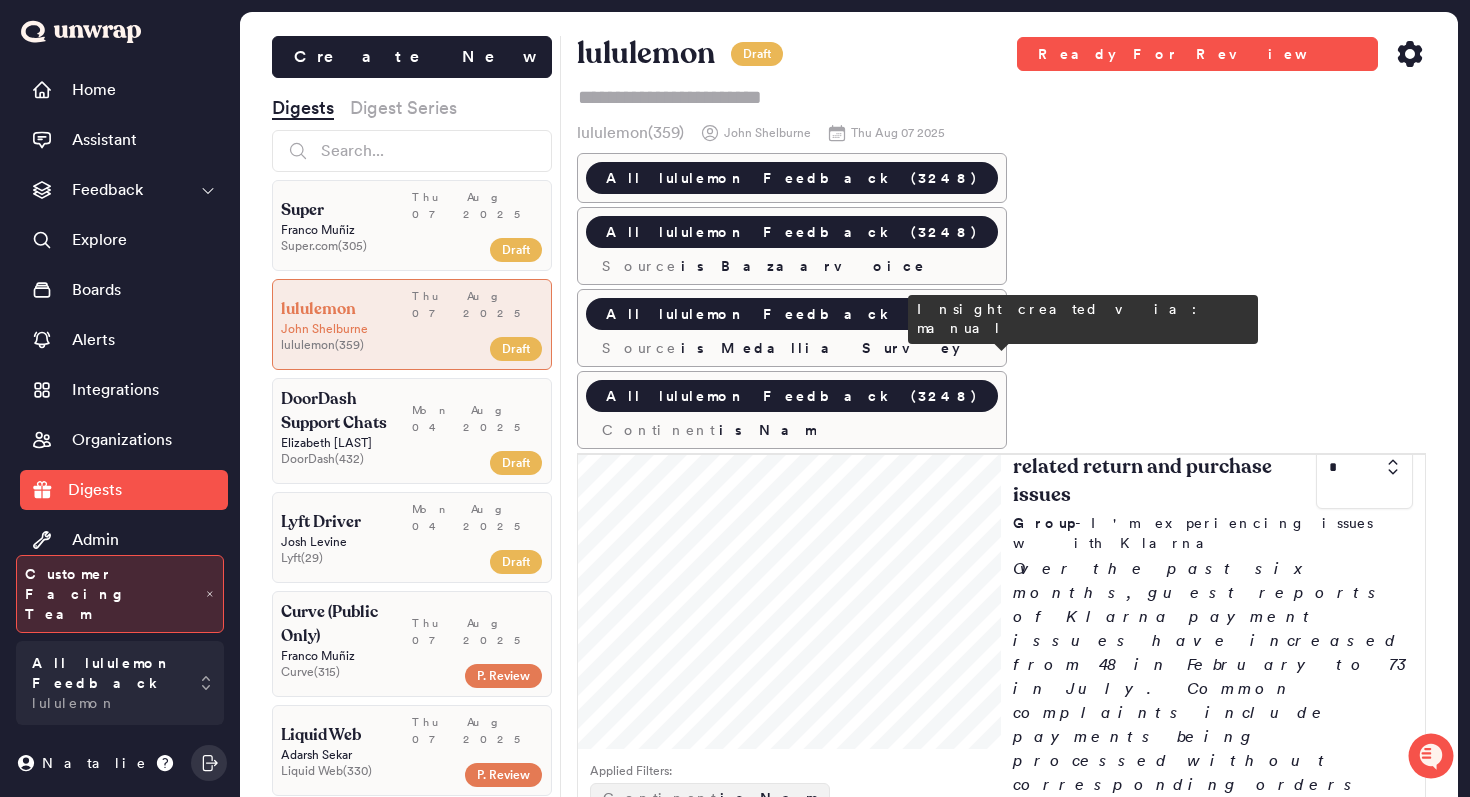 scroll, scrollTop: 1053, scrollLeft: 0, axis: vertical 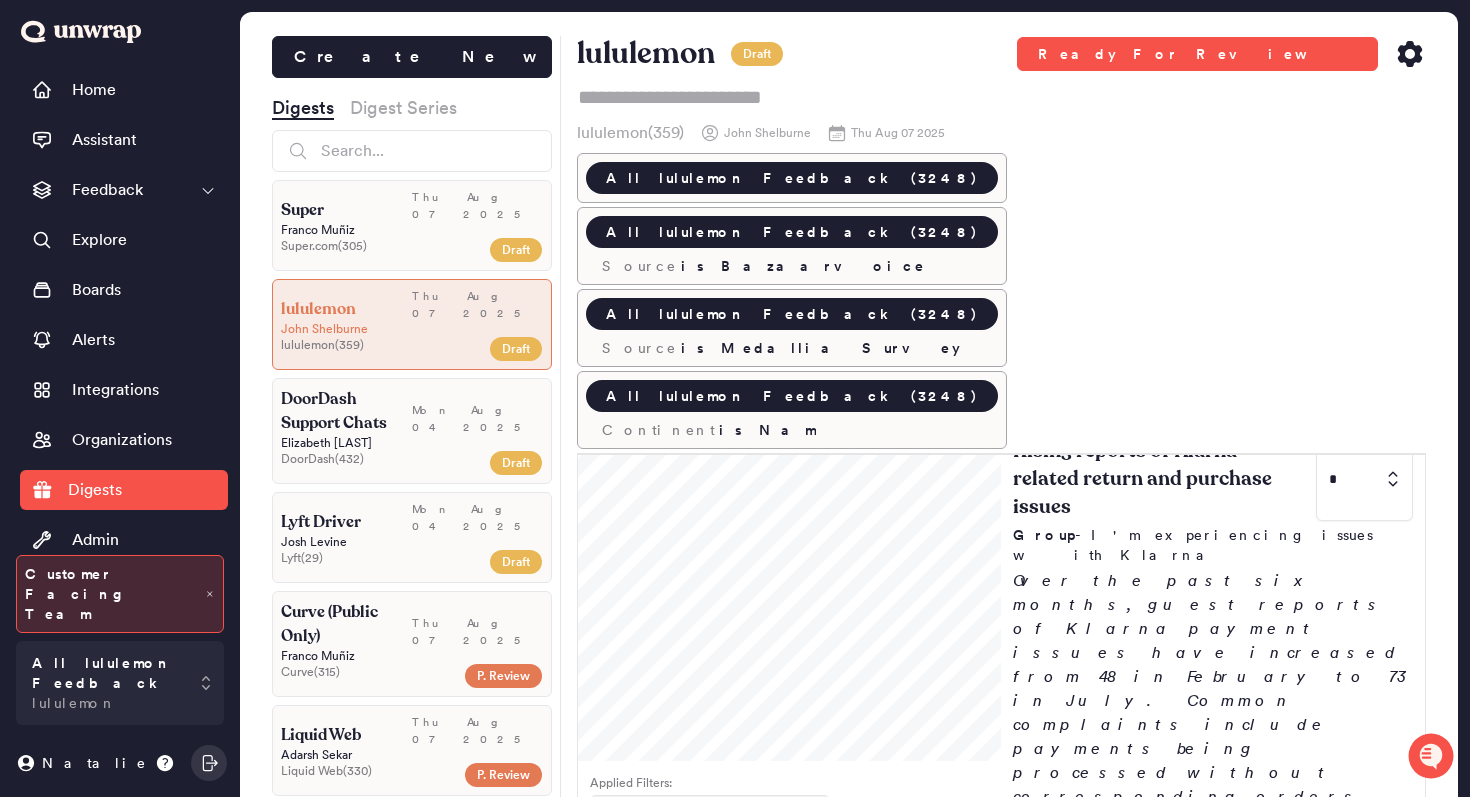 click at bounding box center [790, 1662] 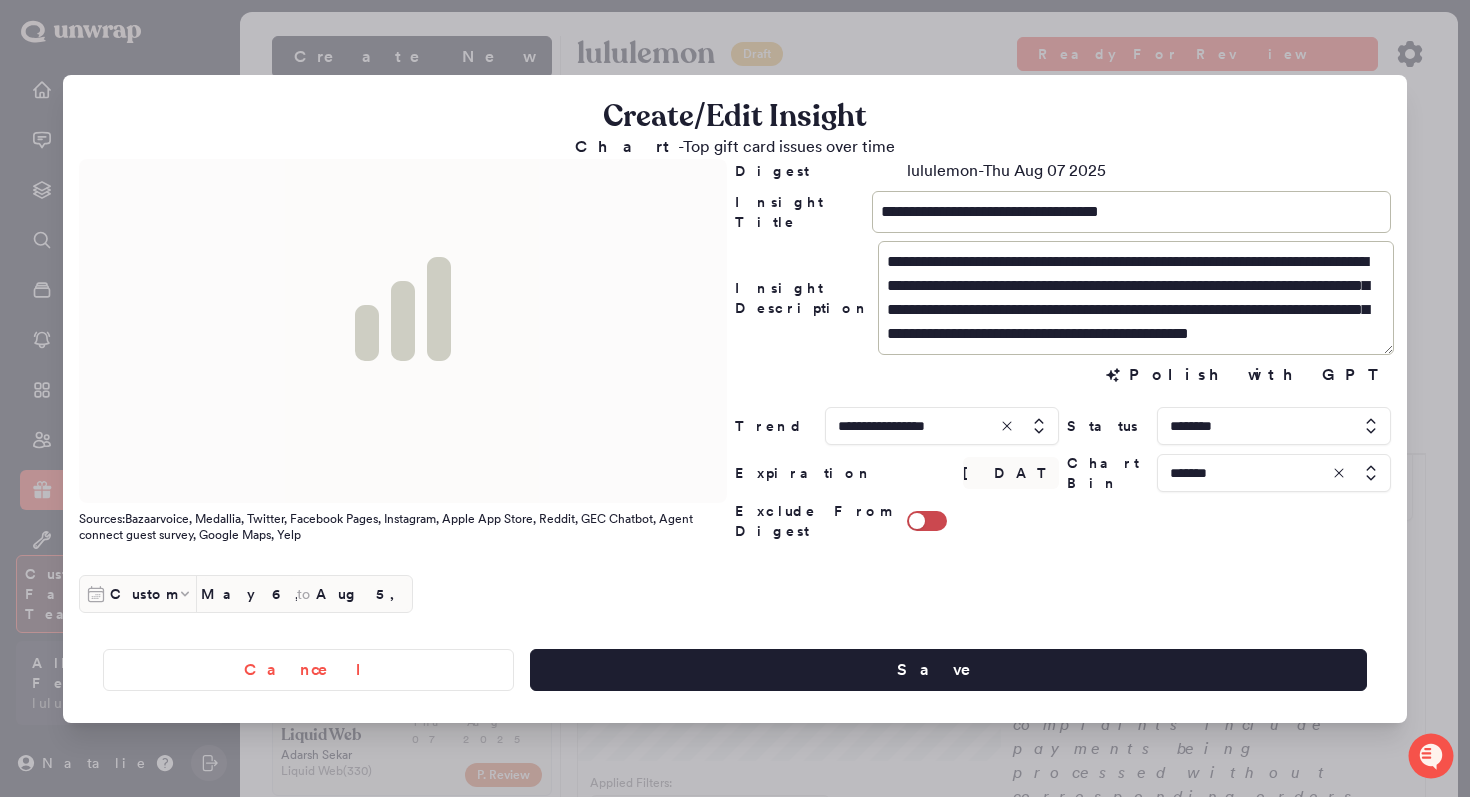 click at bounding box center (735, 398) 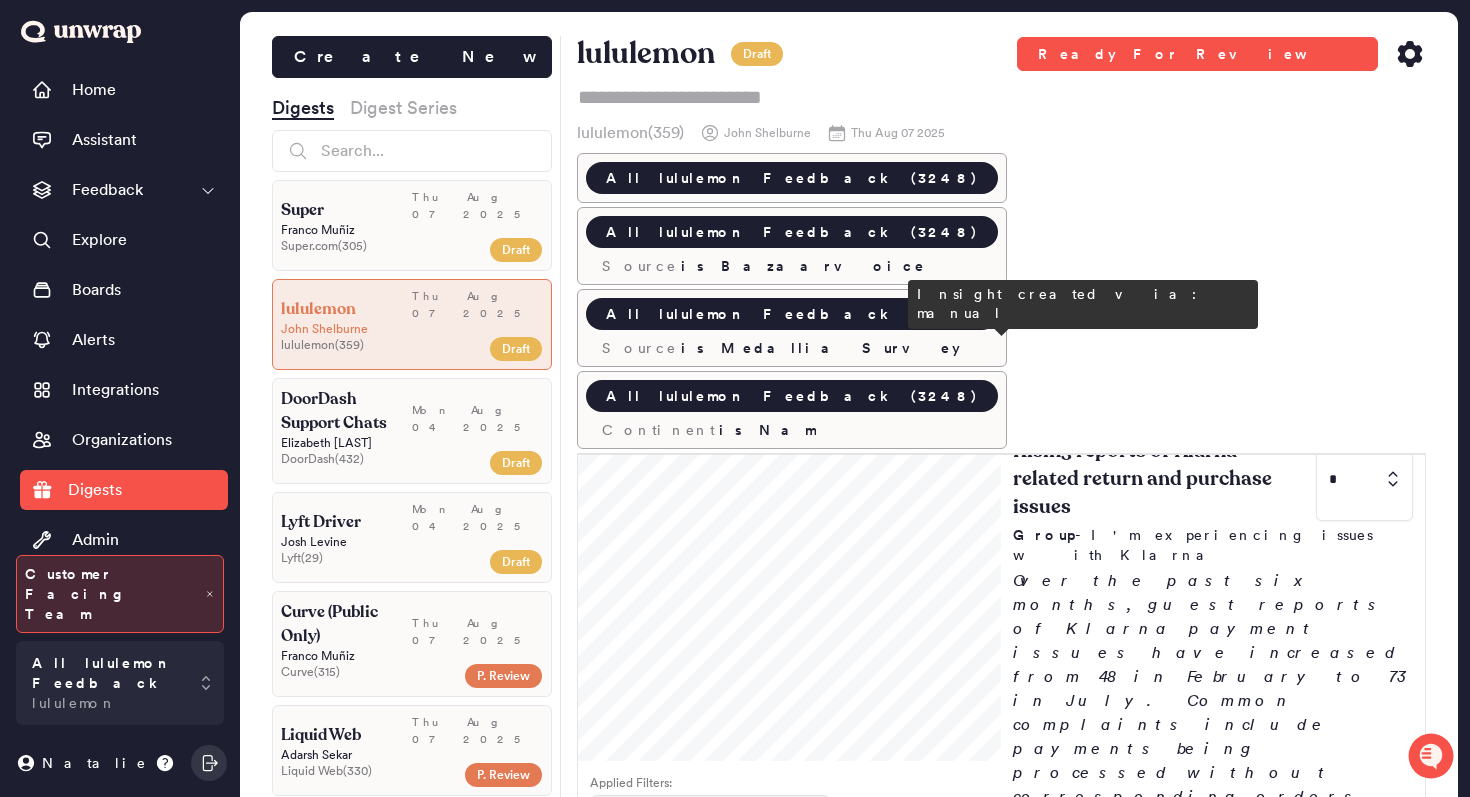 scroll, scrollTop: 1088, scrollLeft: 0, axis: vertical 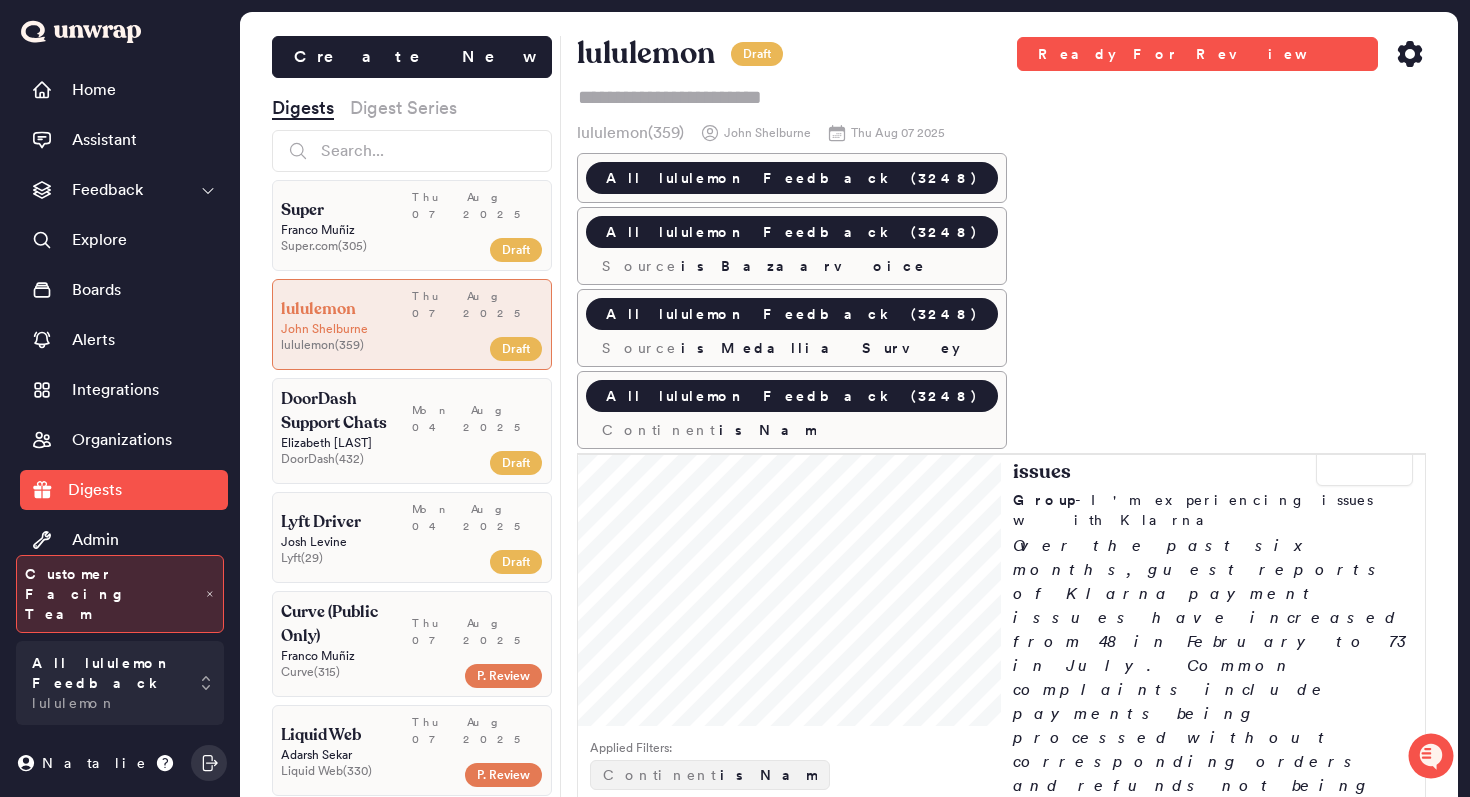 click on "Top issues with gift cards over time * Chart  -  Top gift card issues over time Over the past 3 months, the leading gift card issues have remained consistent, with the top three concerns being gift cards not working, inability to redeem gift cards online, and damaged gift cards. Overall gift card related feedback has declined slightly but remains within normal levels." at bounding box center (1213, 1686) 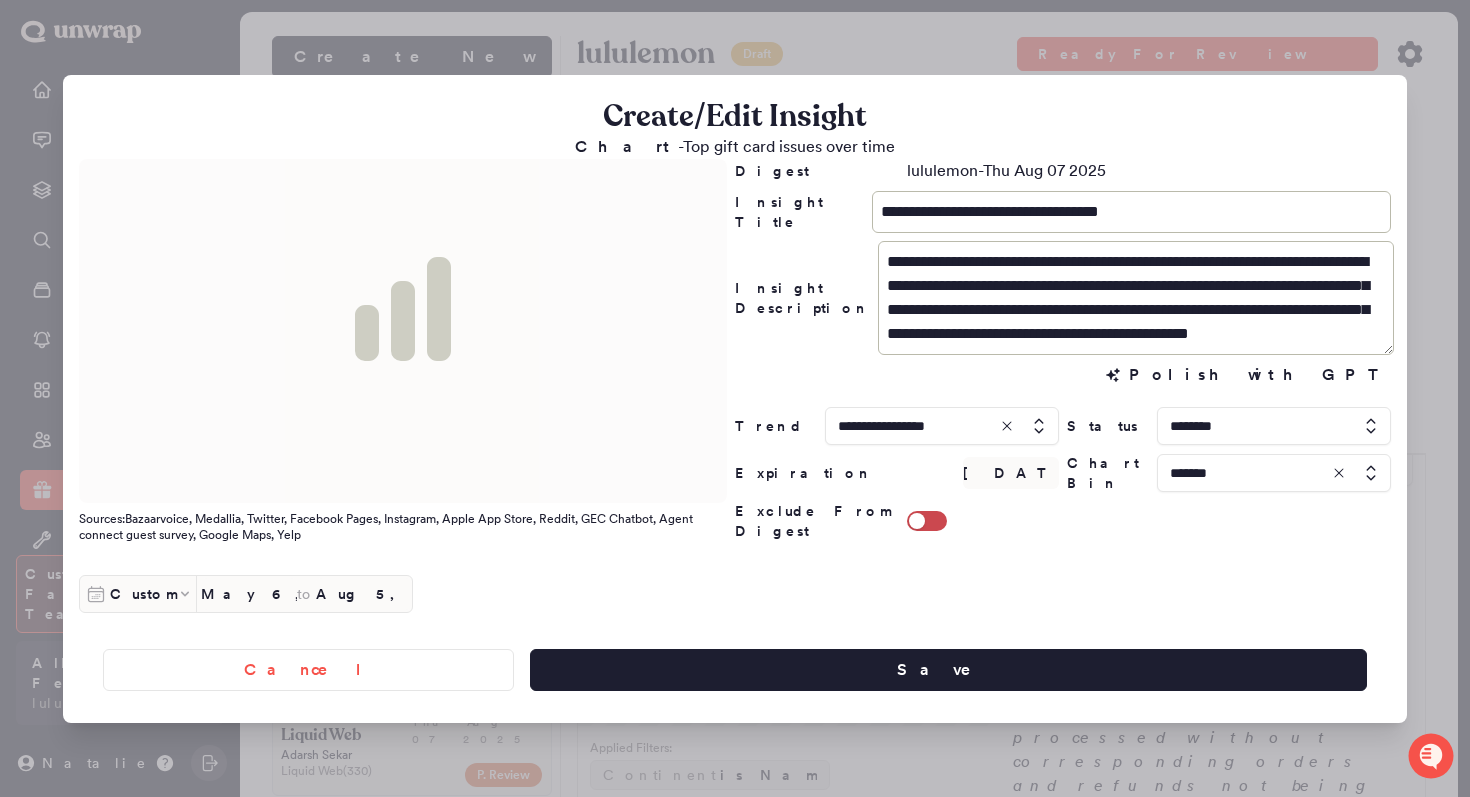 scroll, scrollTop: 24, scrollLeft: 0, axis: vertical 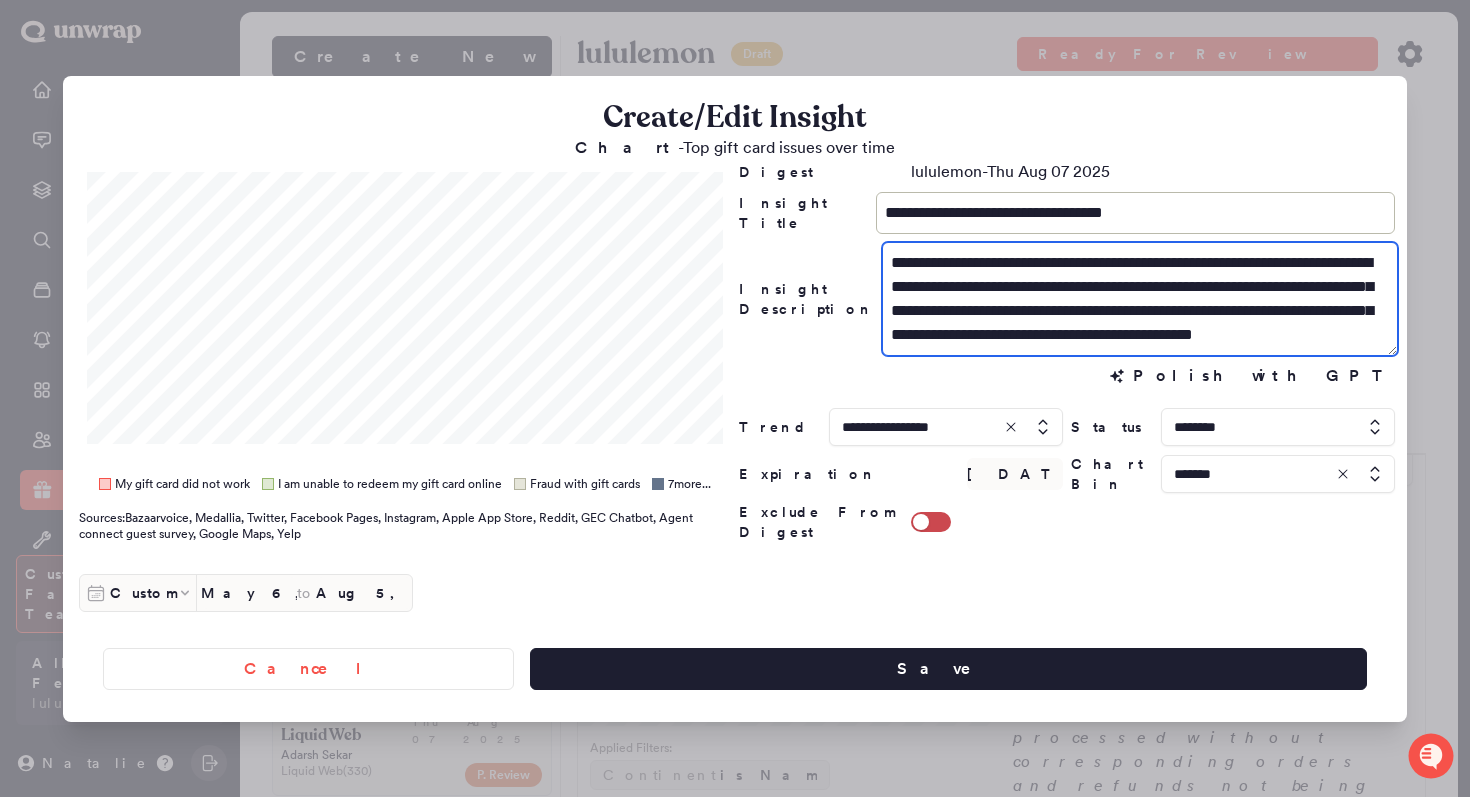drag, startPoint x: 936, startPoint y: 338, endPoint x: 839, endPoint y: 346, distance: 97.32934 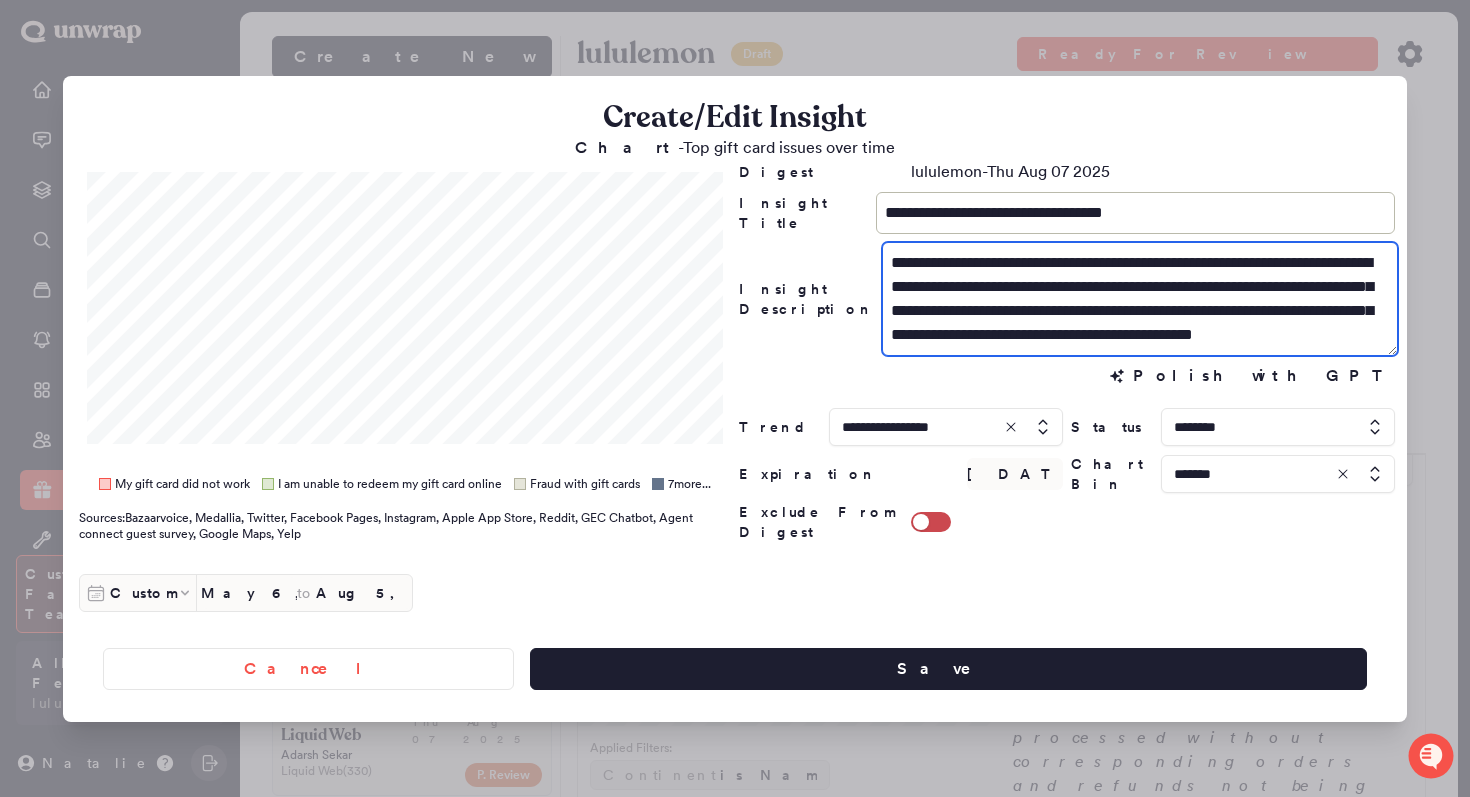click on "**********" at bounding box center (1067, 299) 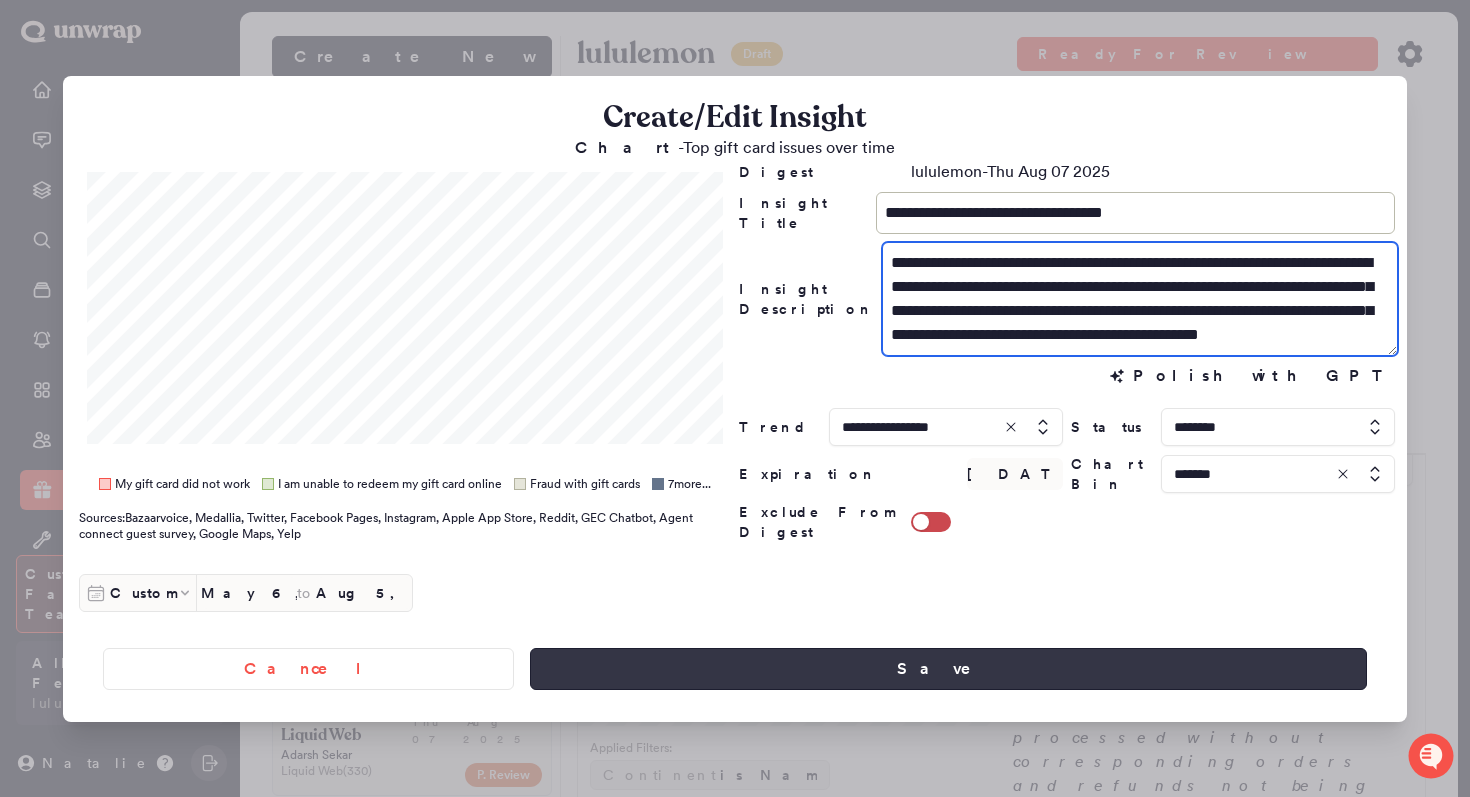 type on "**********" 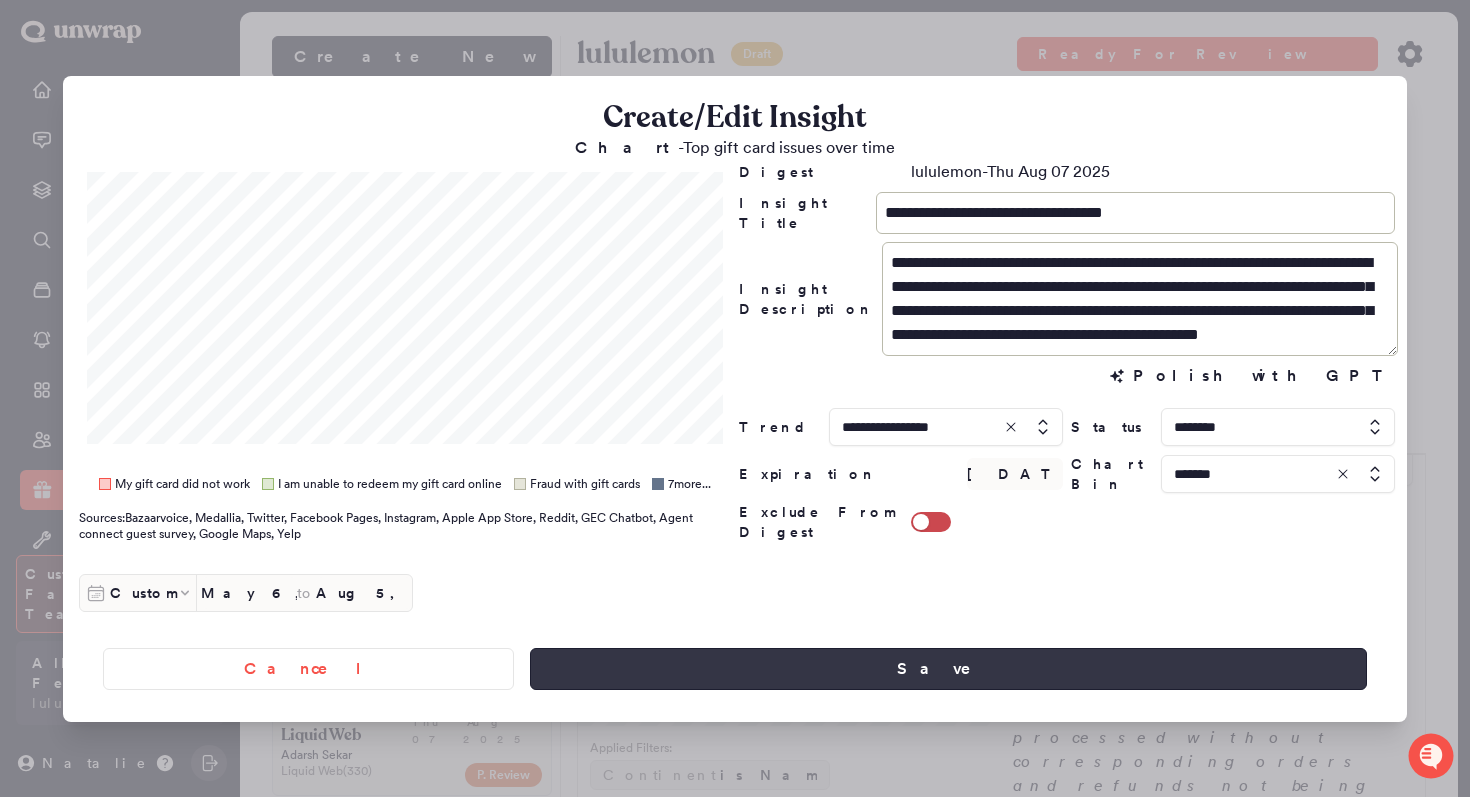 click on "Save" at bounding box center (948, 669) 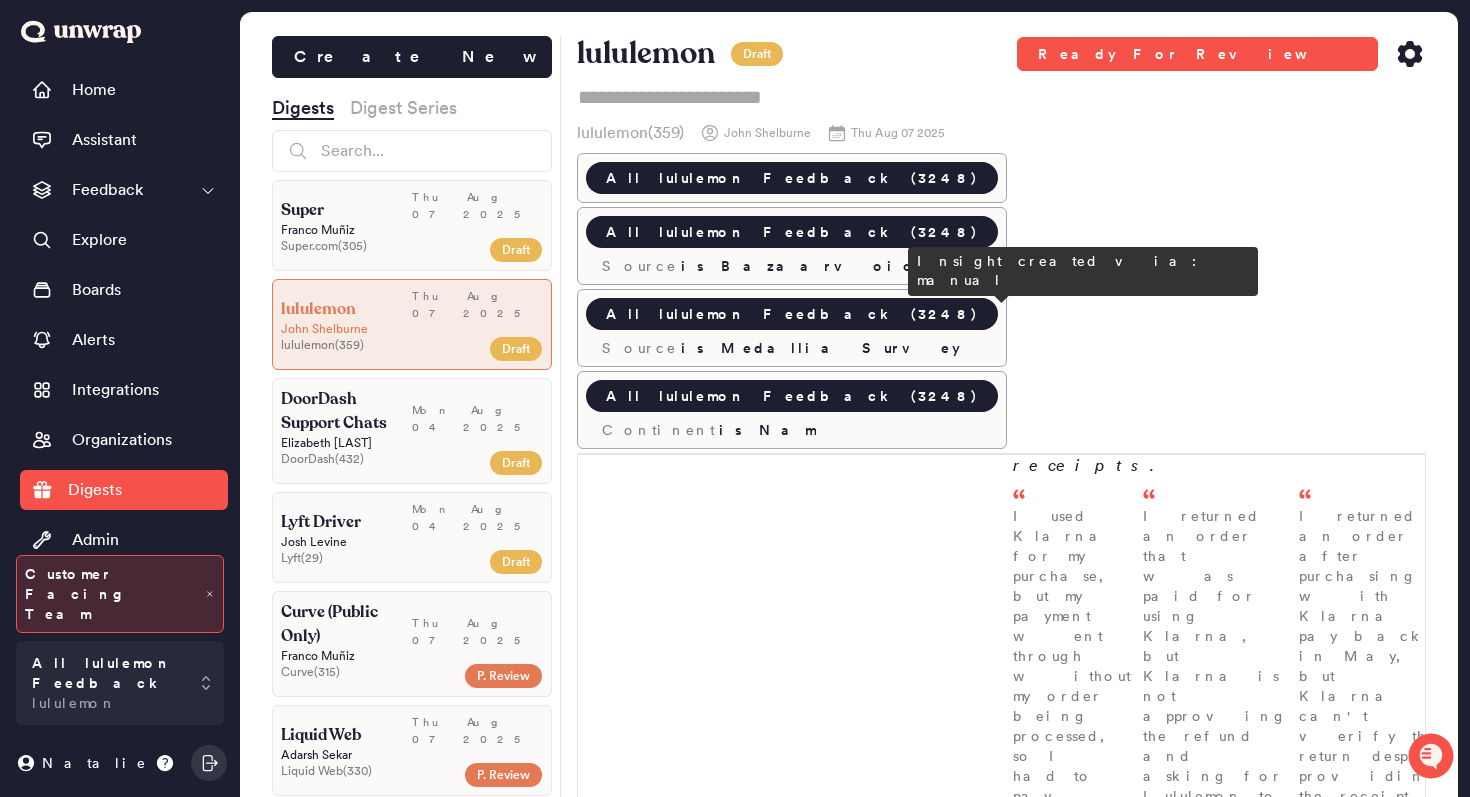 scroll, scrollTop: 1506, scrollLeft: 0, axis: vertical 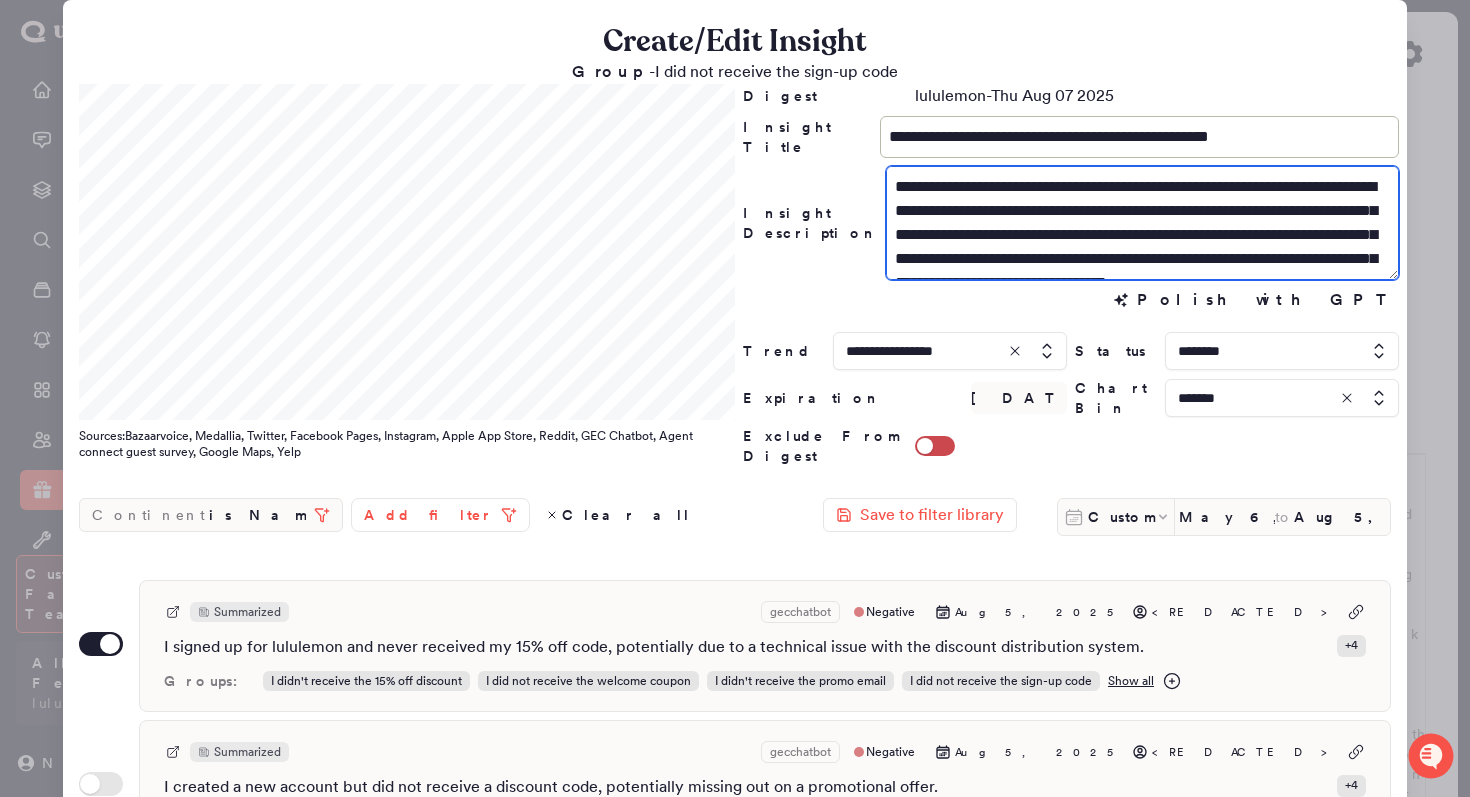 drag, startPoint x: 1231, startPoint y: 237, endPoint x: 1058, endPoint y: 242, distance: 173.07224 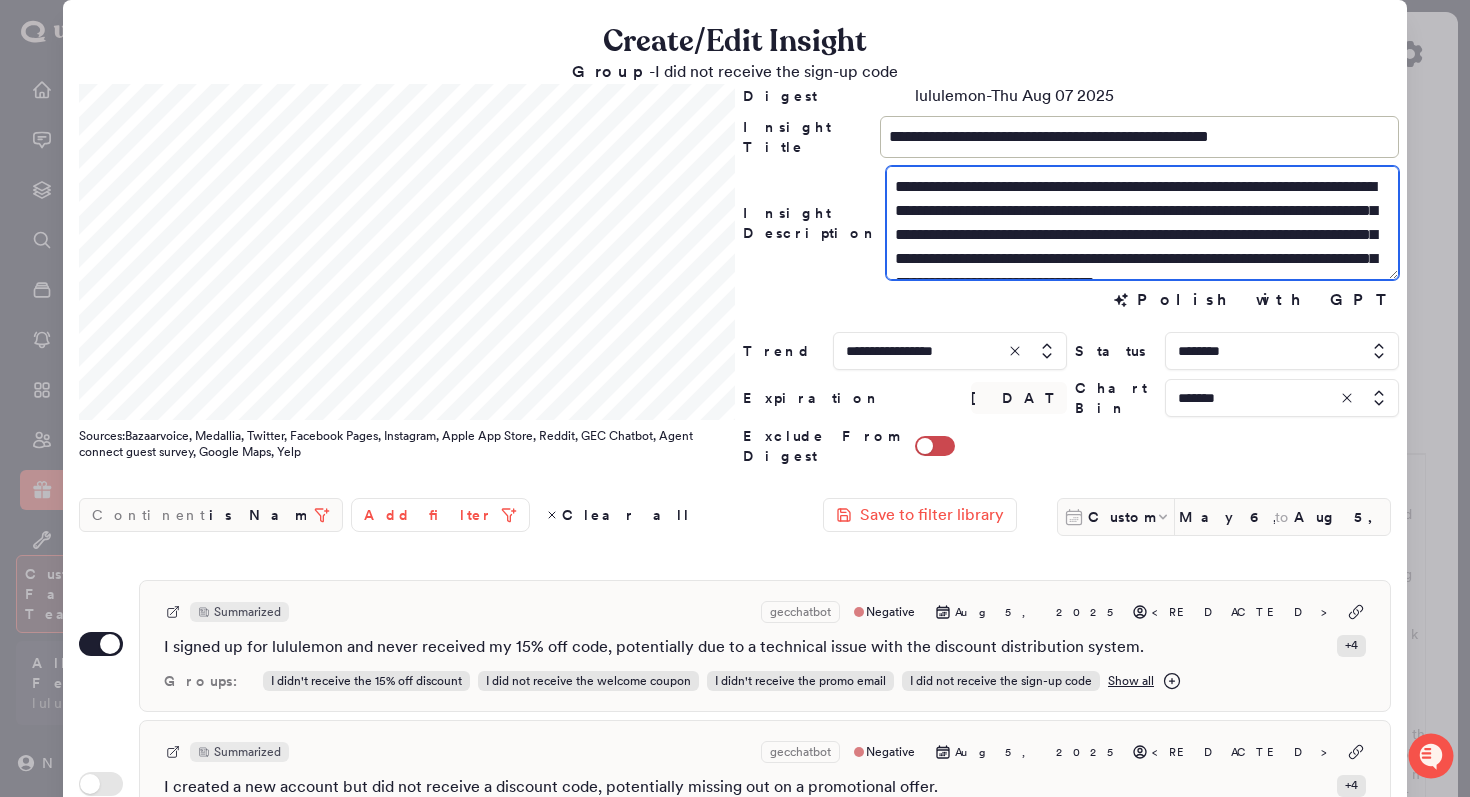 type on "**********" 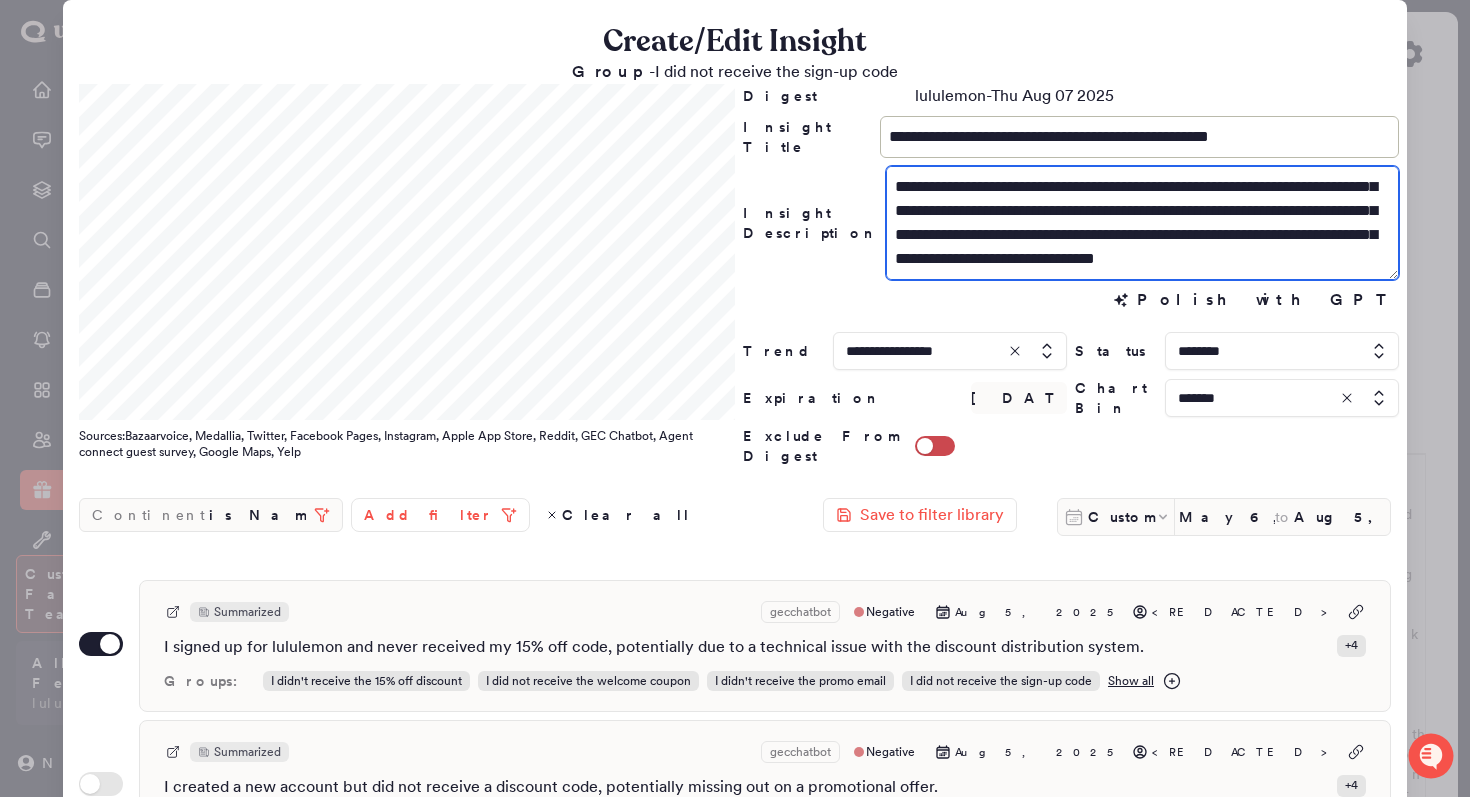 click on "**********" at bounding box center (1142, 223) 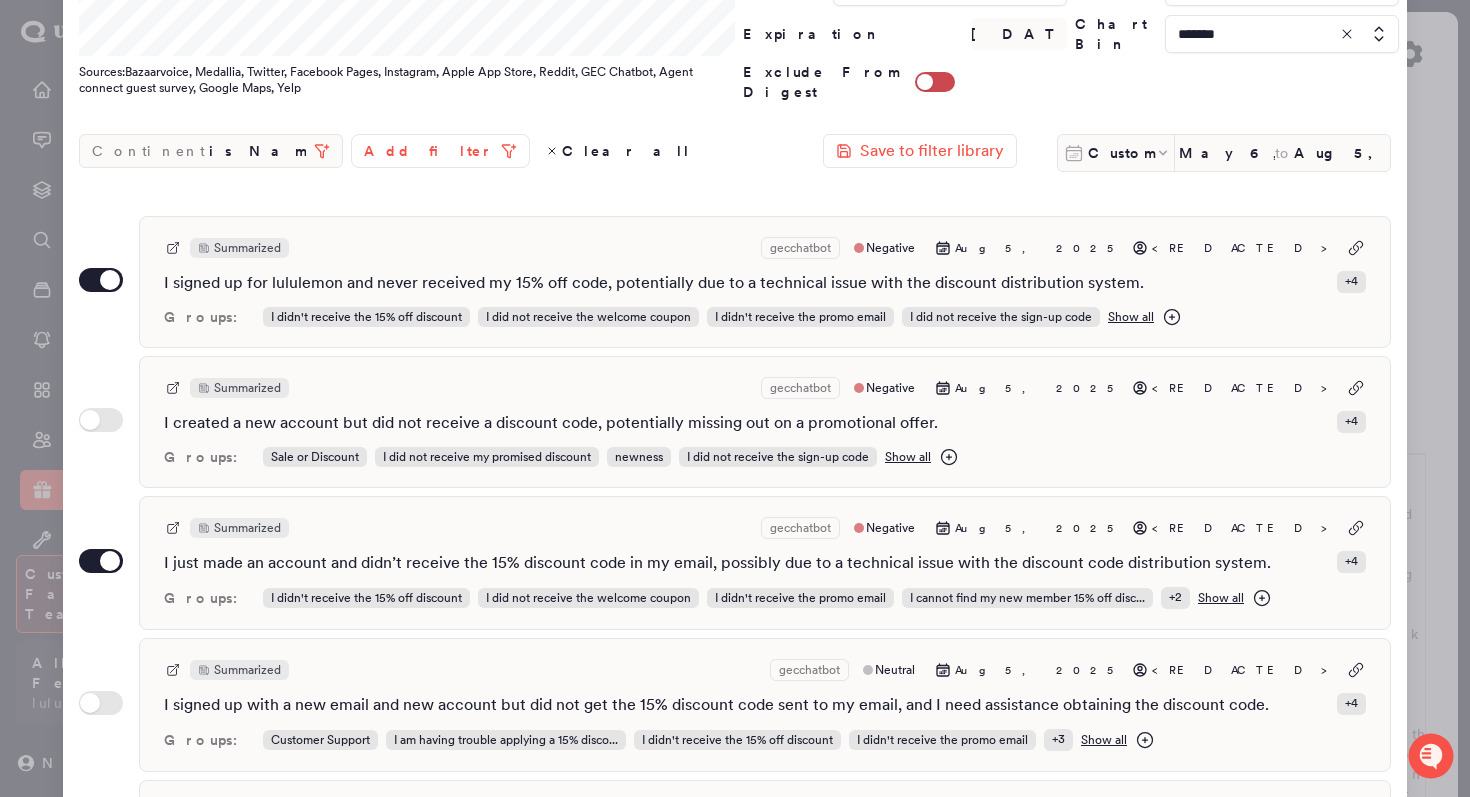 scroll, scrollTop: 547, scrollLeft: 0, axis: vertical 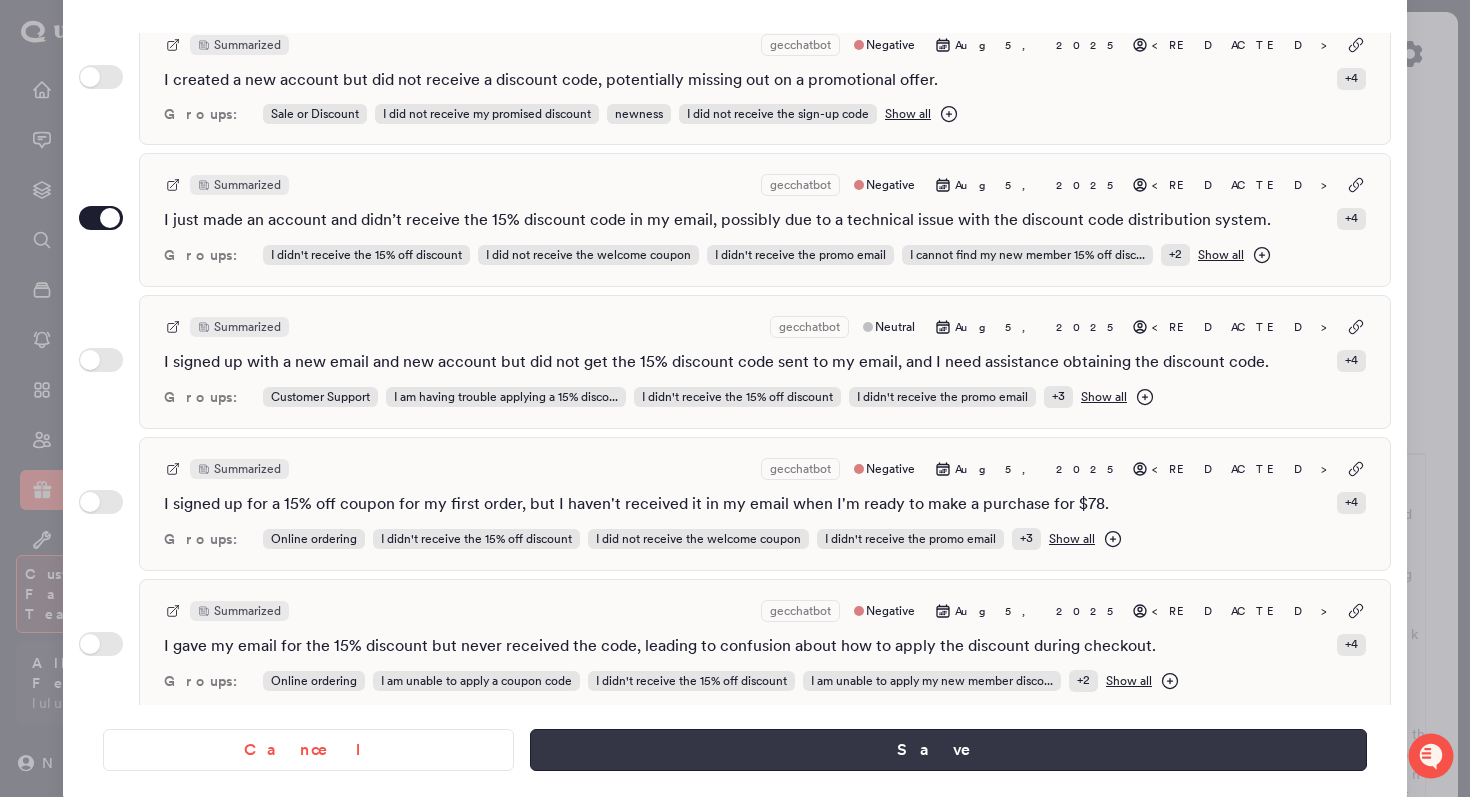 click on "Save" at bounding box center (948, 750) 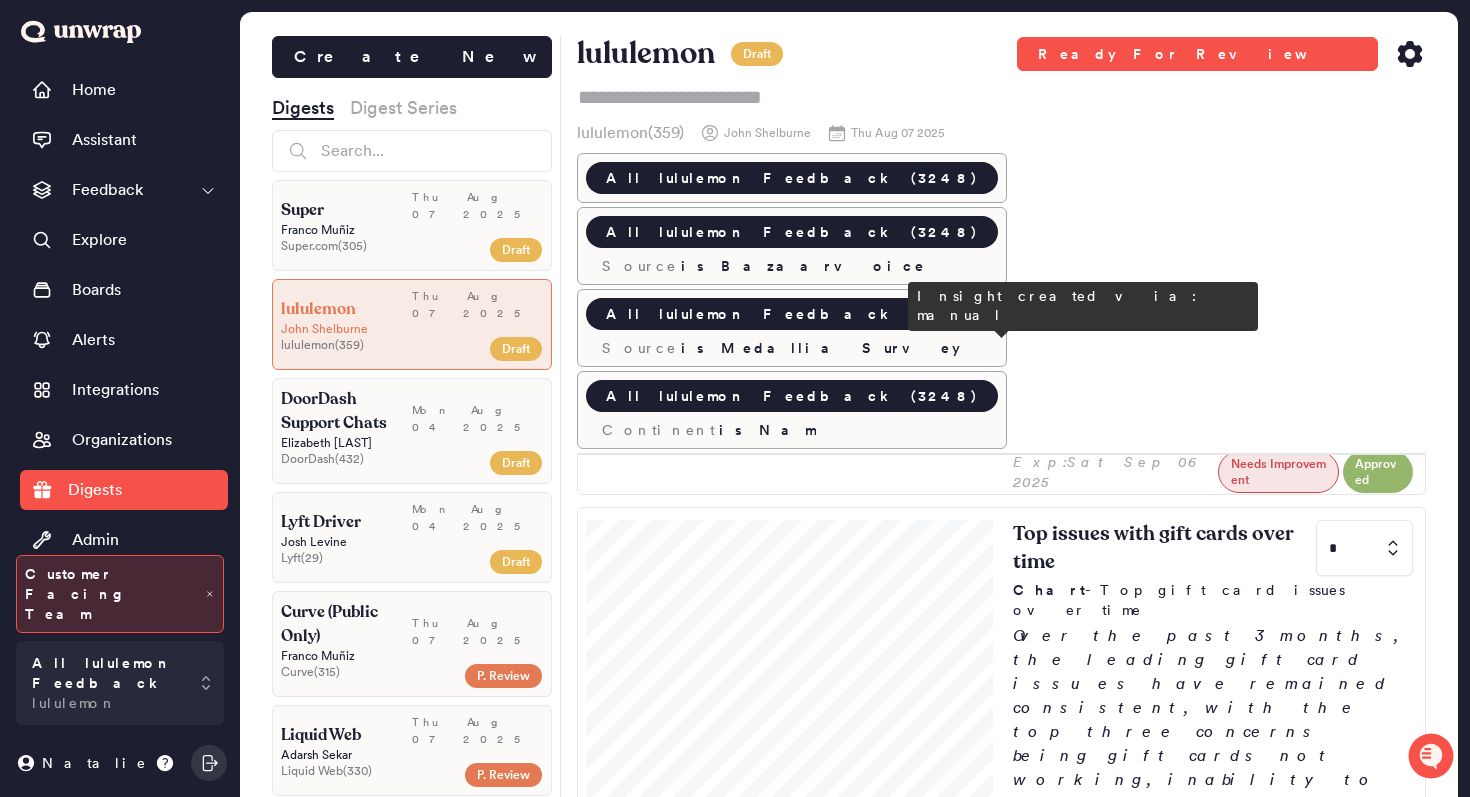 scroll, scrollTop: 2033, scrollLeft: 0, axis: vertical 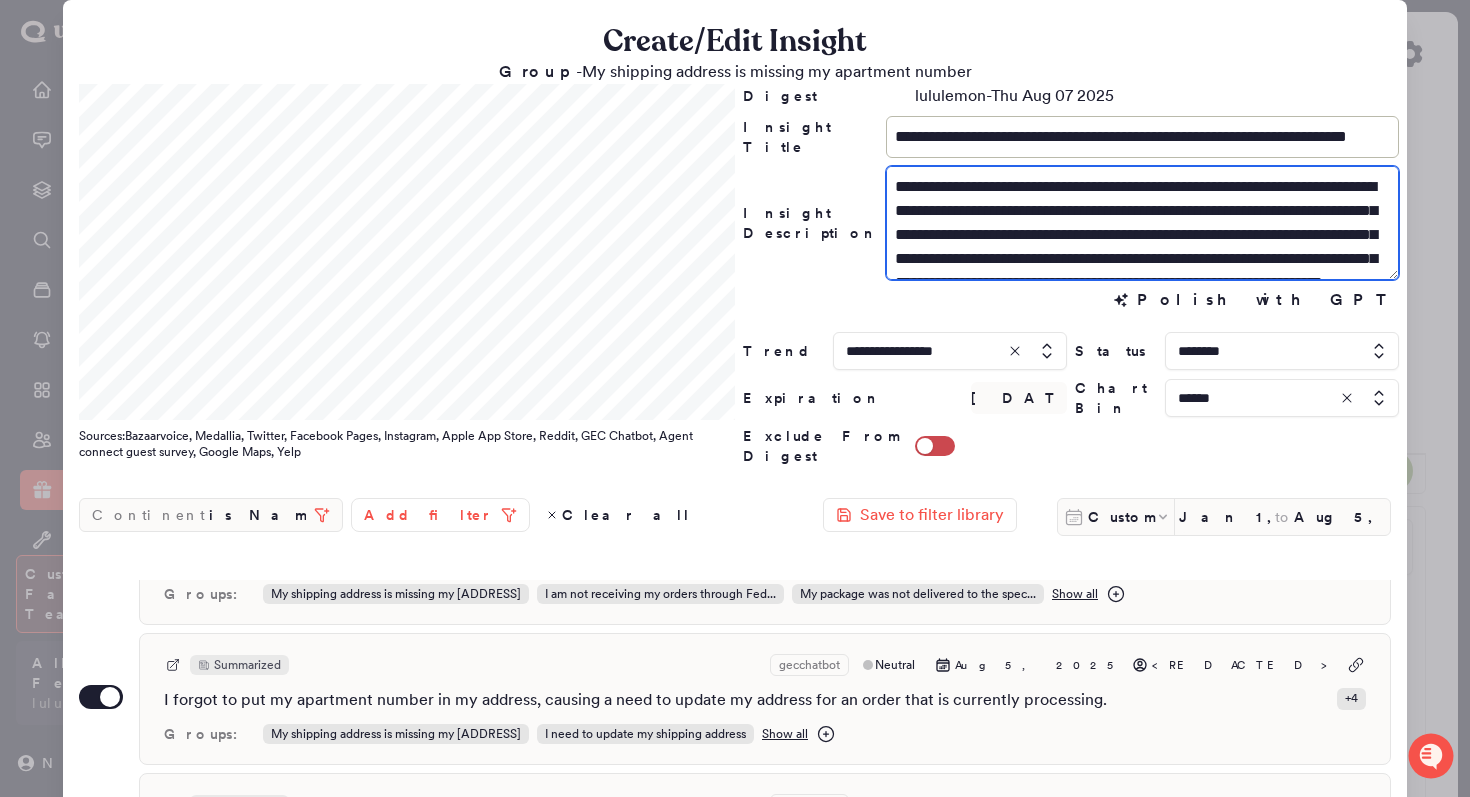 drag, startPoint x: 1040, startPoint y: 235, endPoint x: 957, endPoint y: 236, distance: 83.00603 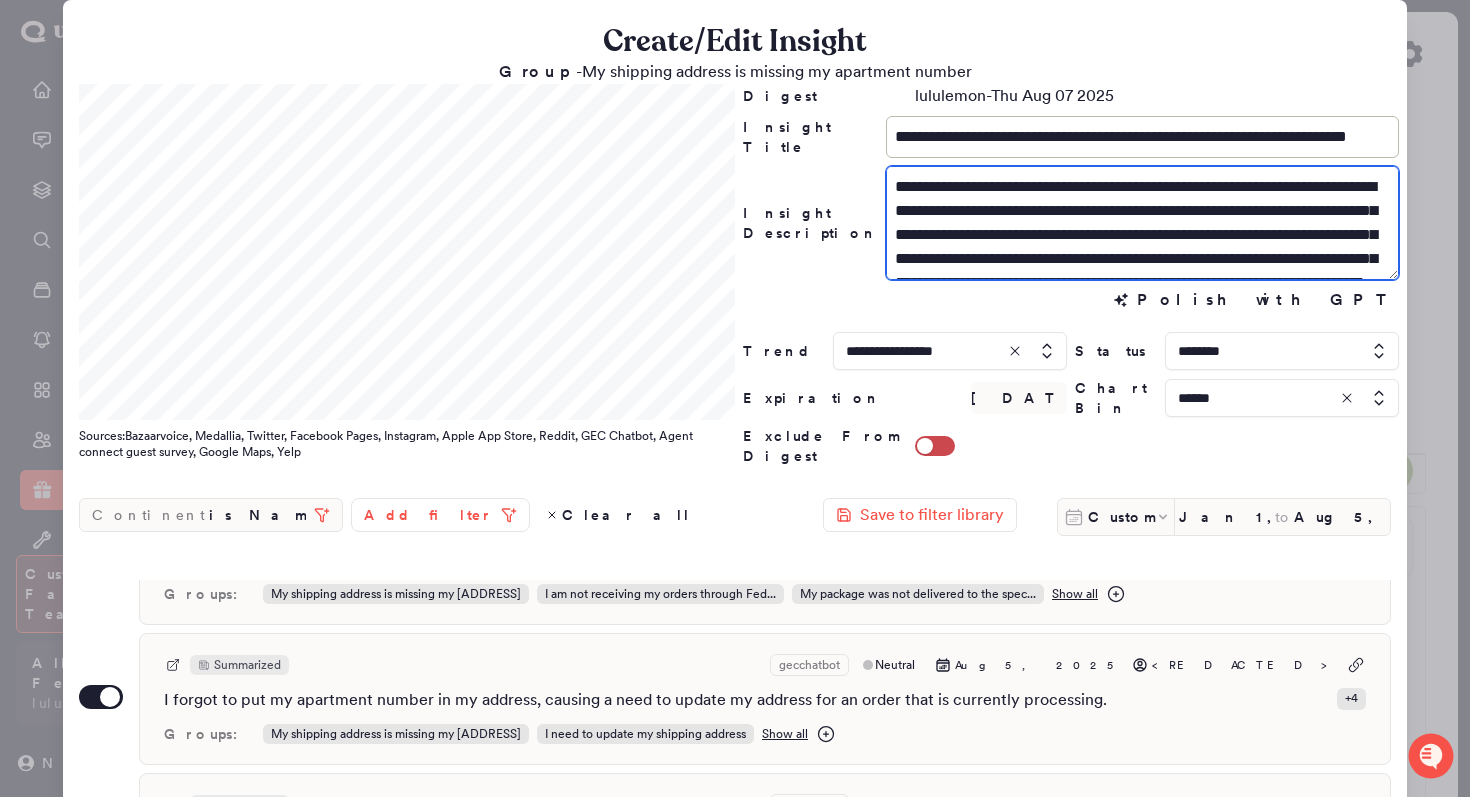 scroll, scrollTop: 72, scrollLeft: 0, axis: vertical 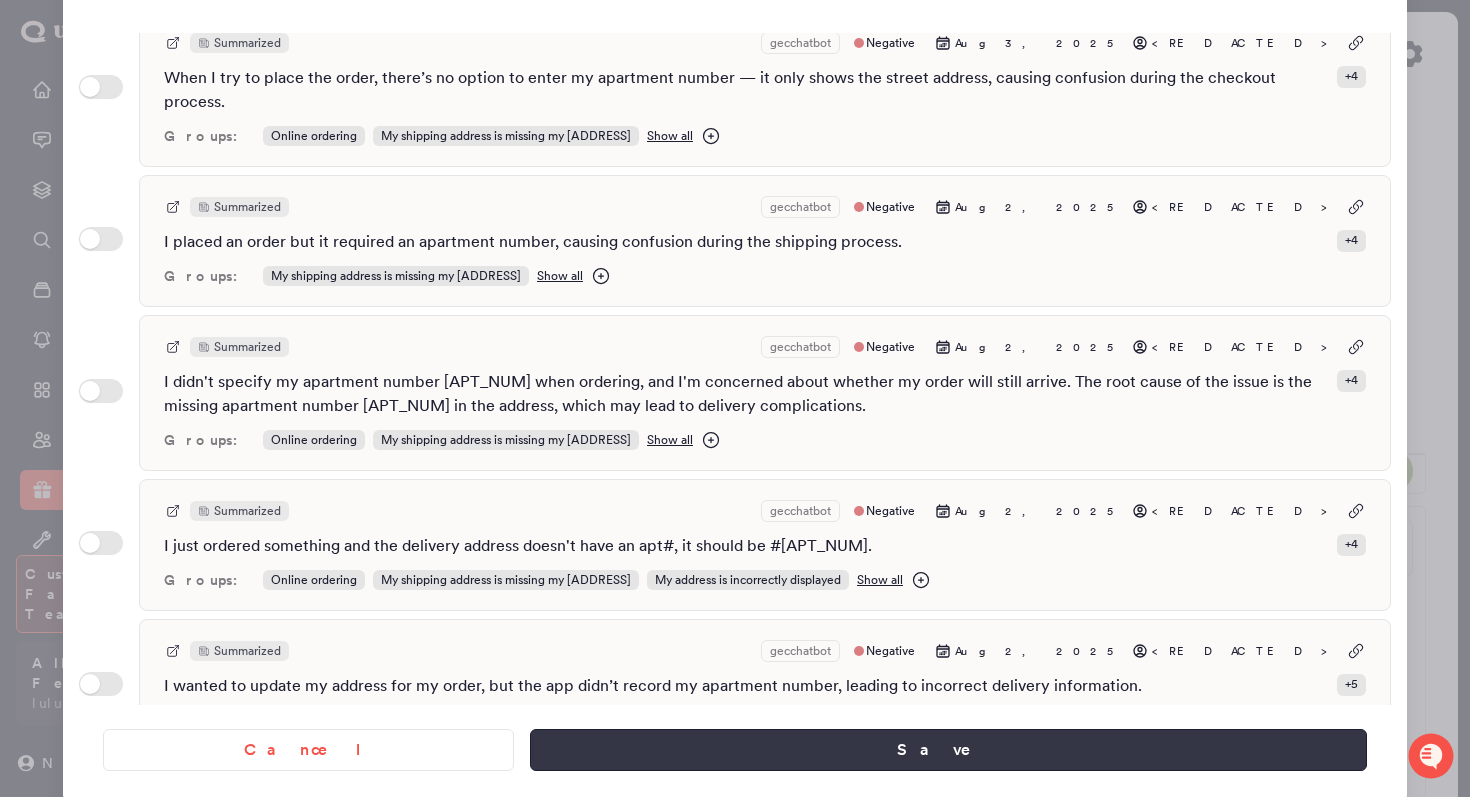type on "**********" 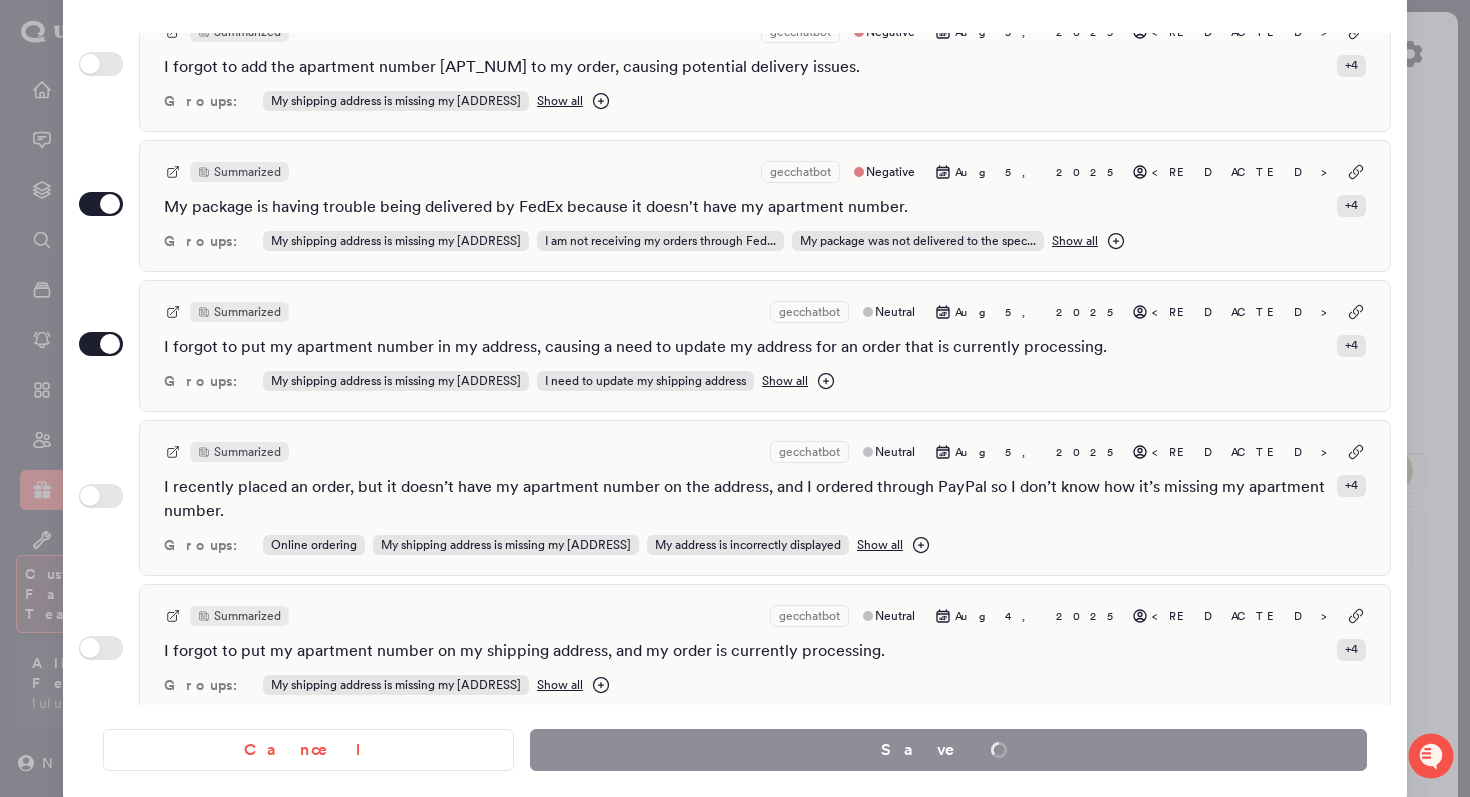 scroll, scrollTop: 162, scrollLeft: 0, axis: vertical 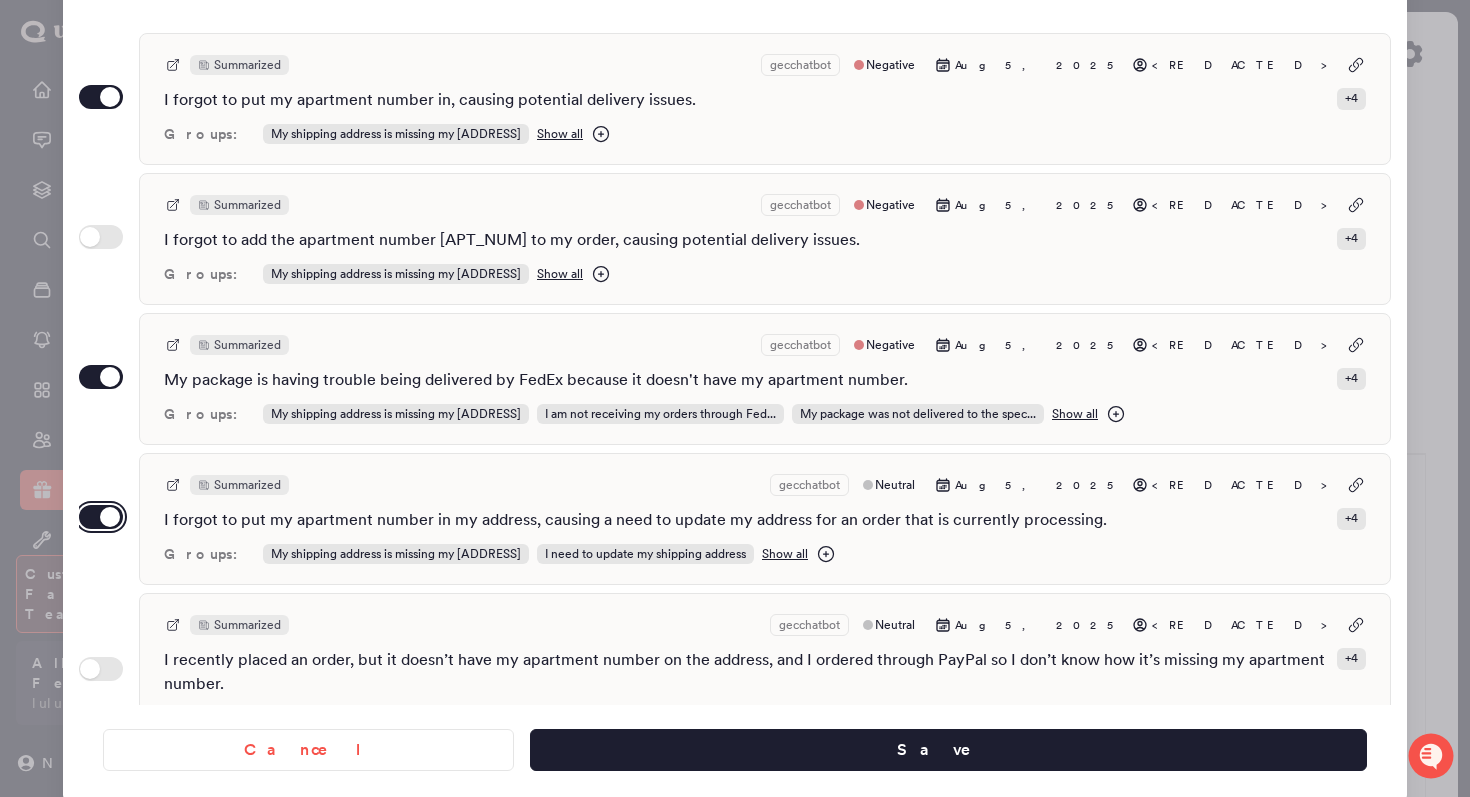 click on "Use setting" at bounding box center (101, 517) 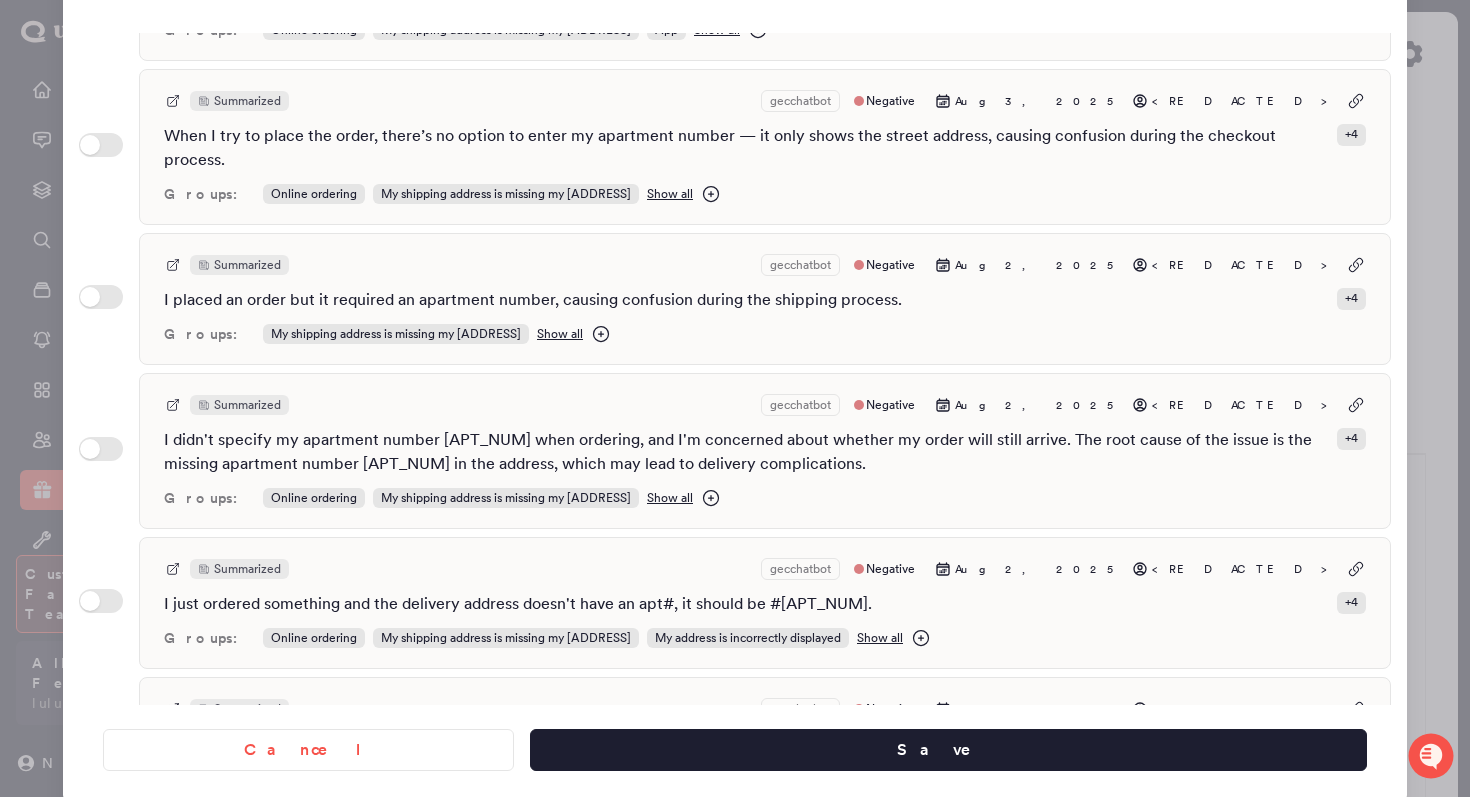 scroll, scrollTop: 2104, scrollLeft: 0, axis: vertical 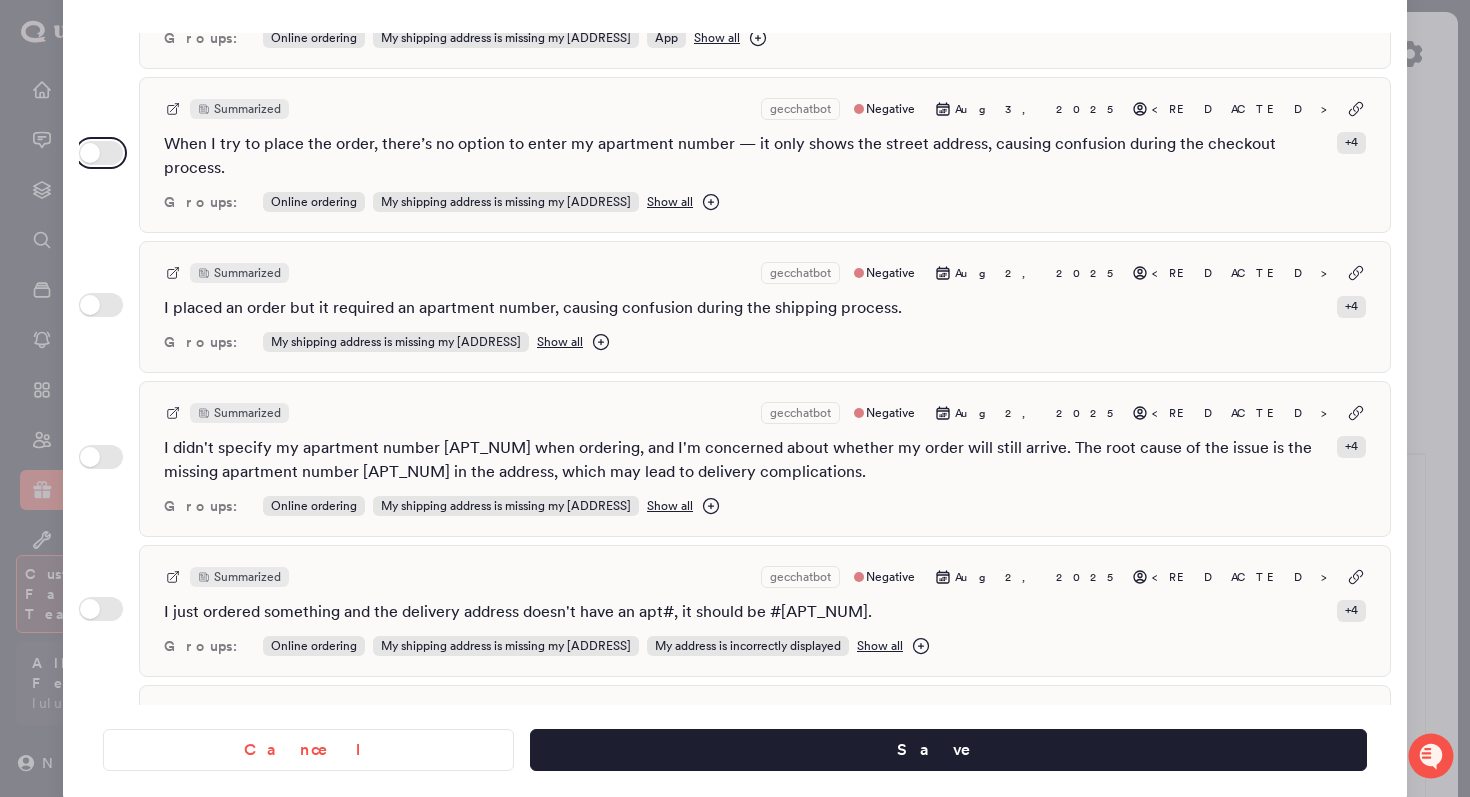 click on "Use setting" at bounding box center (101, 153) 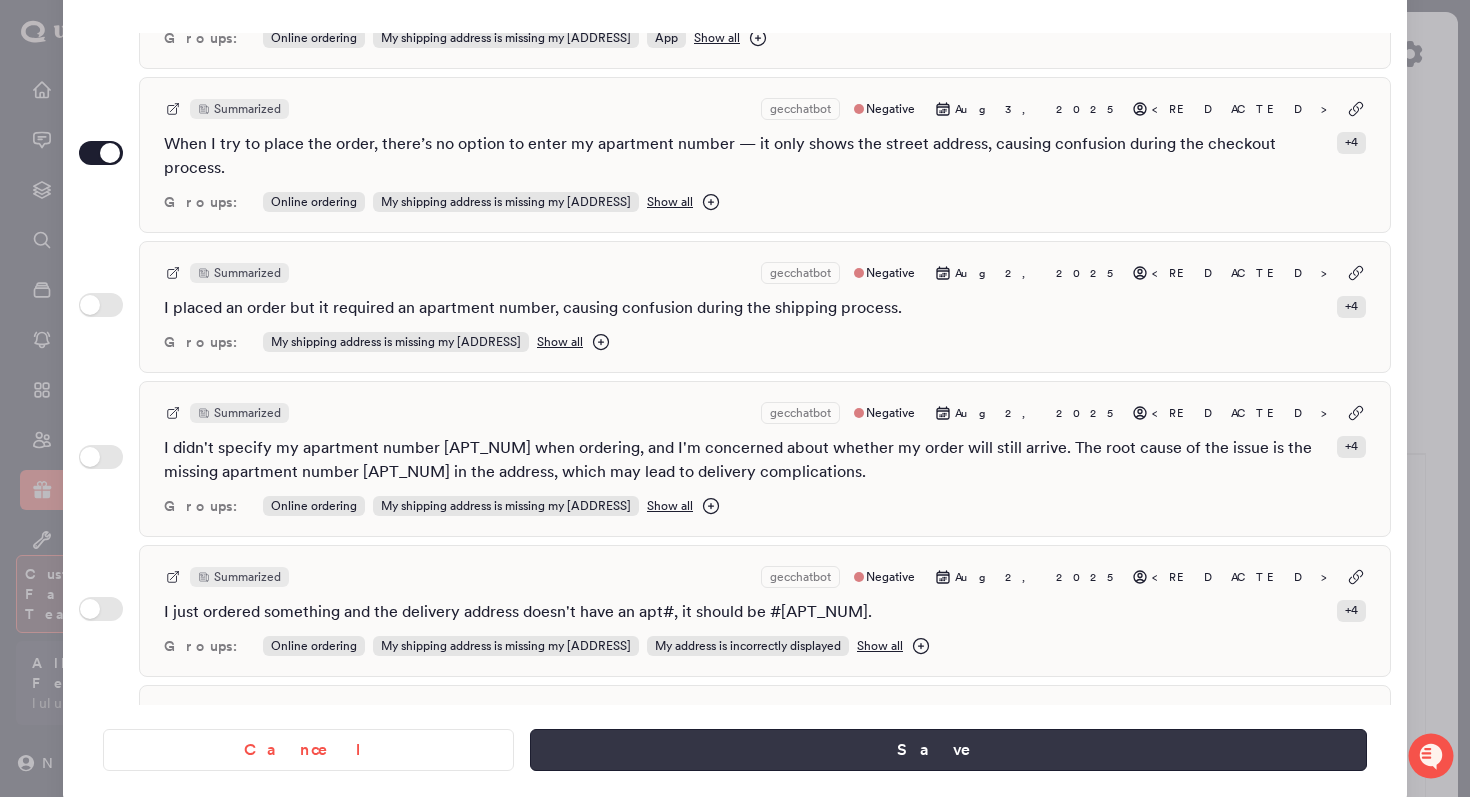 click on "Save" at bounding box center [948, 750] 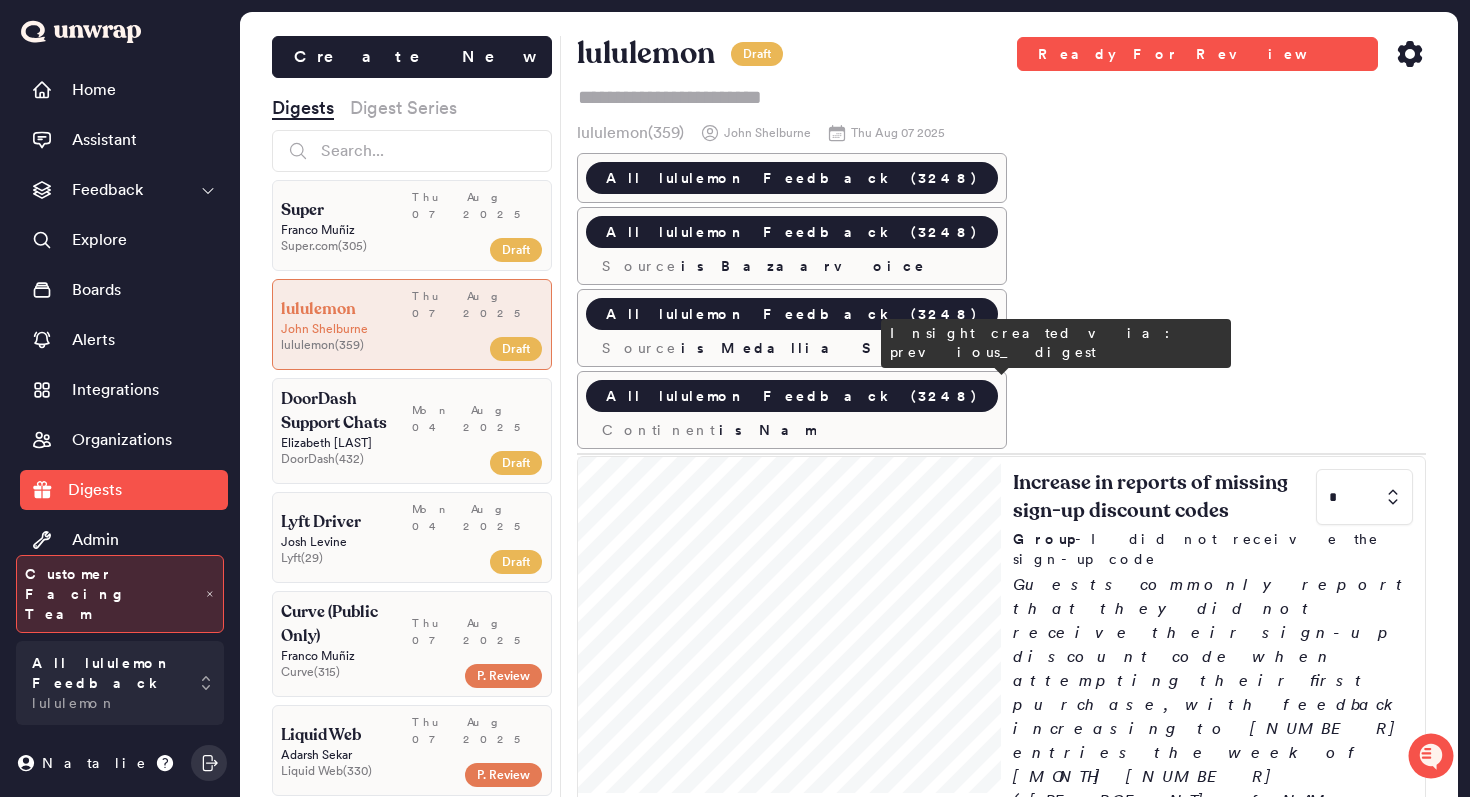 scroll, scrollTop: 2627, scrollLeft: 0, axis: vertical 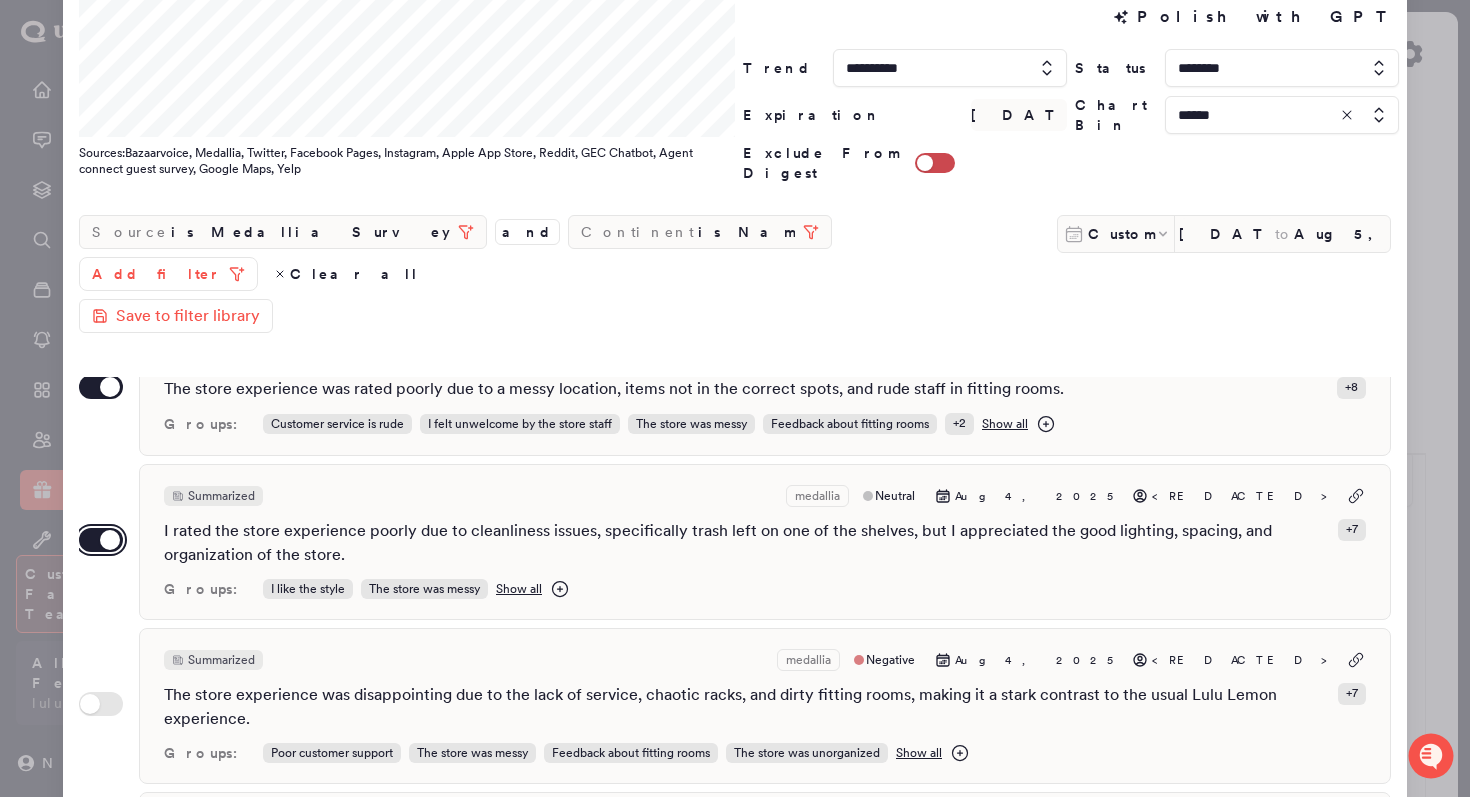 click on "Use setting" at bounding box center (101, 540) 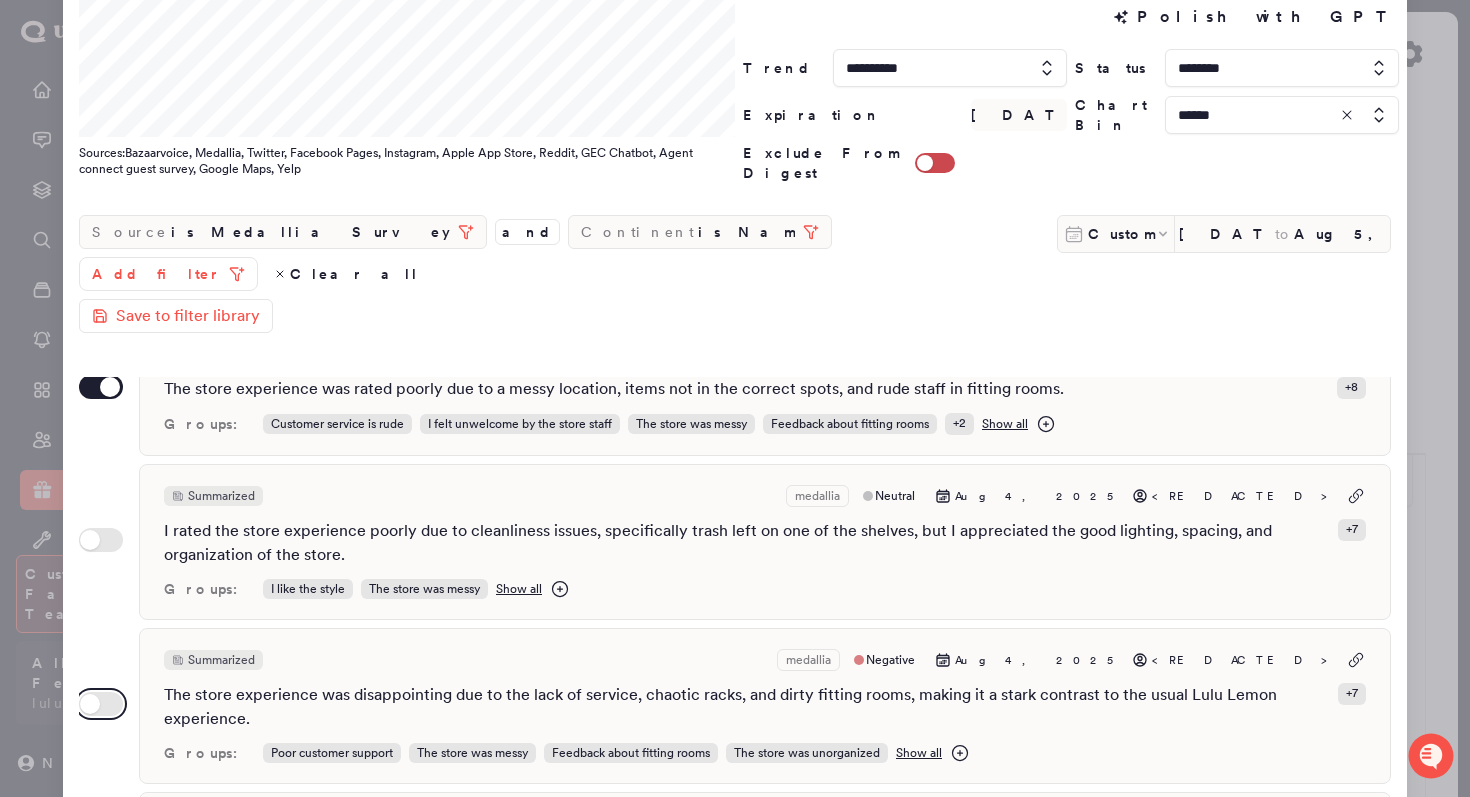 click on "Use setting" at bounding box center [101, 704] 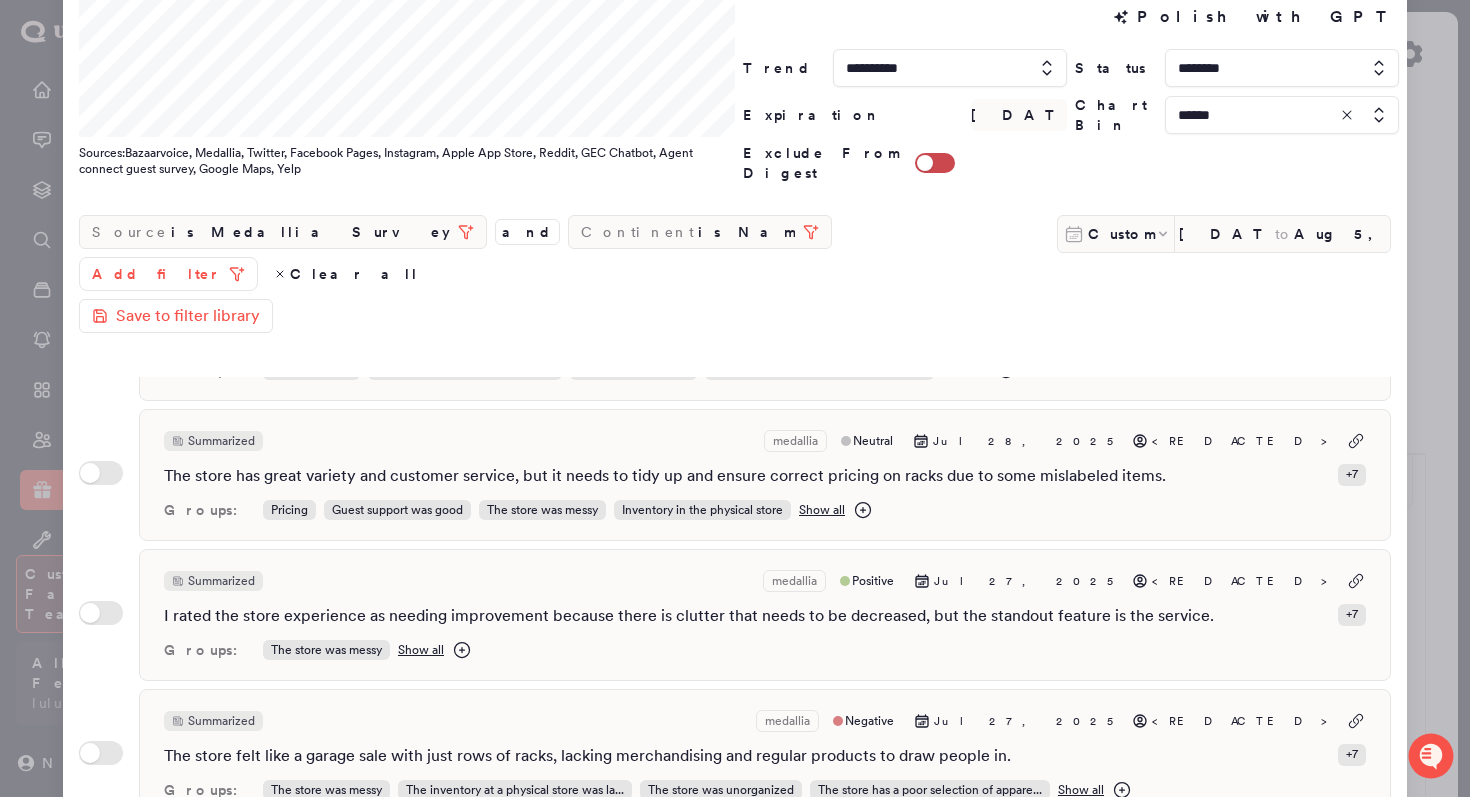 scroll, scrollTop: 2228, scrollLeft: 0, axis: vertical 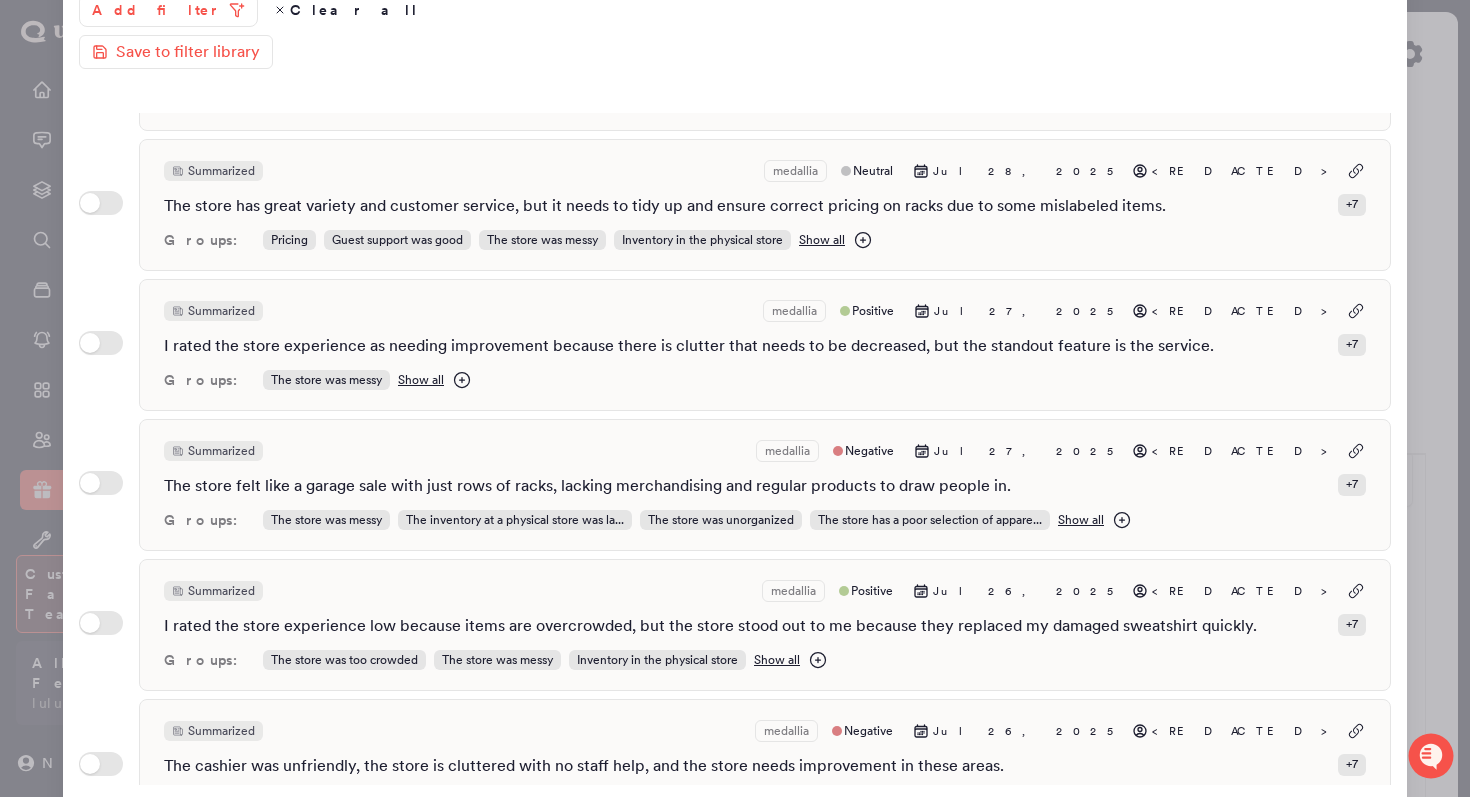 click on "Save" at bounding box center (948, 830) 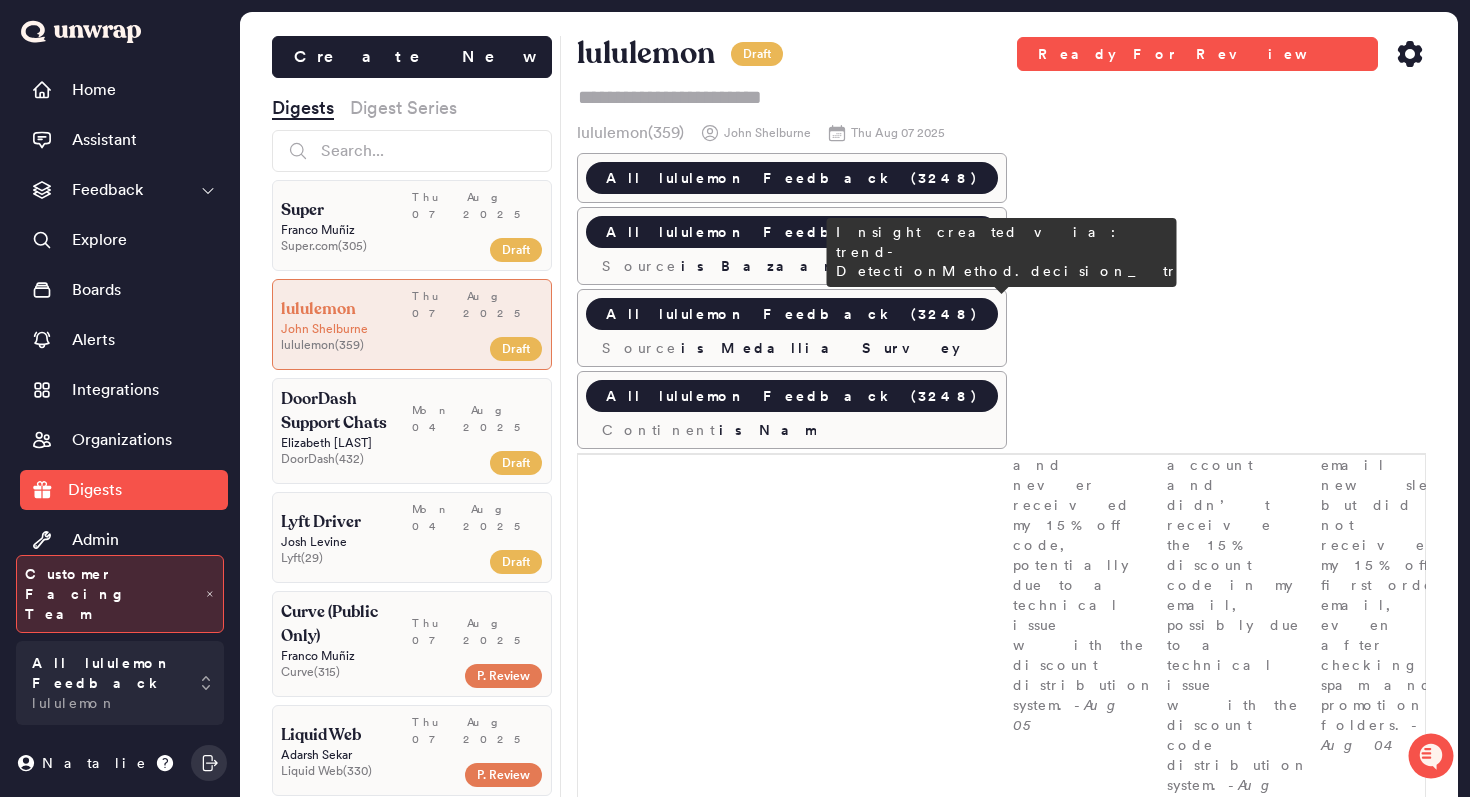 scroll, scrollTop: 3228, scrollLeft: 0, axis: vertical 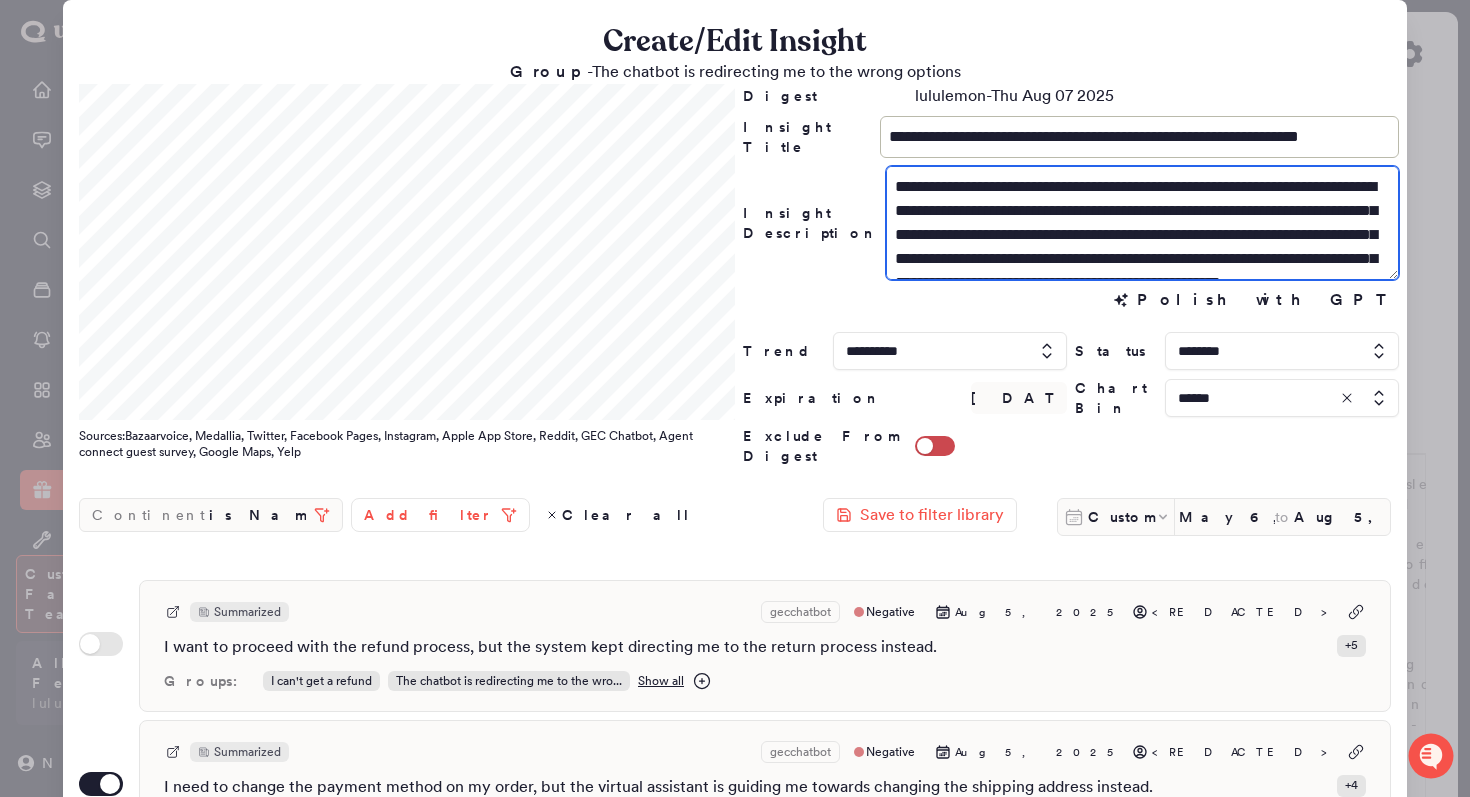 click on "**********" at bounding box center (1142, 223) 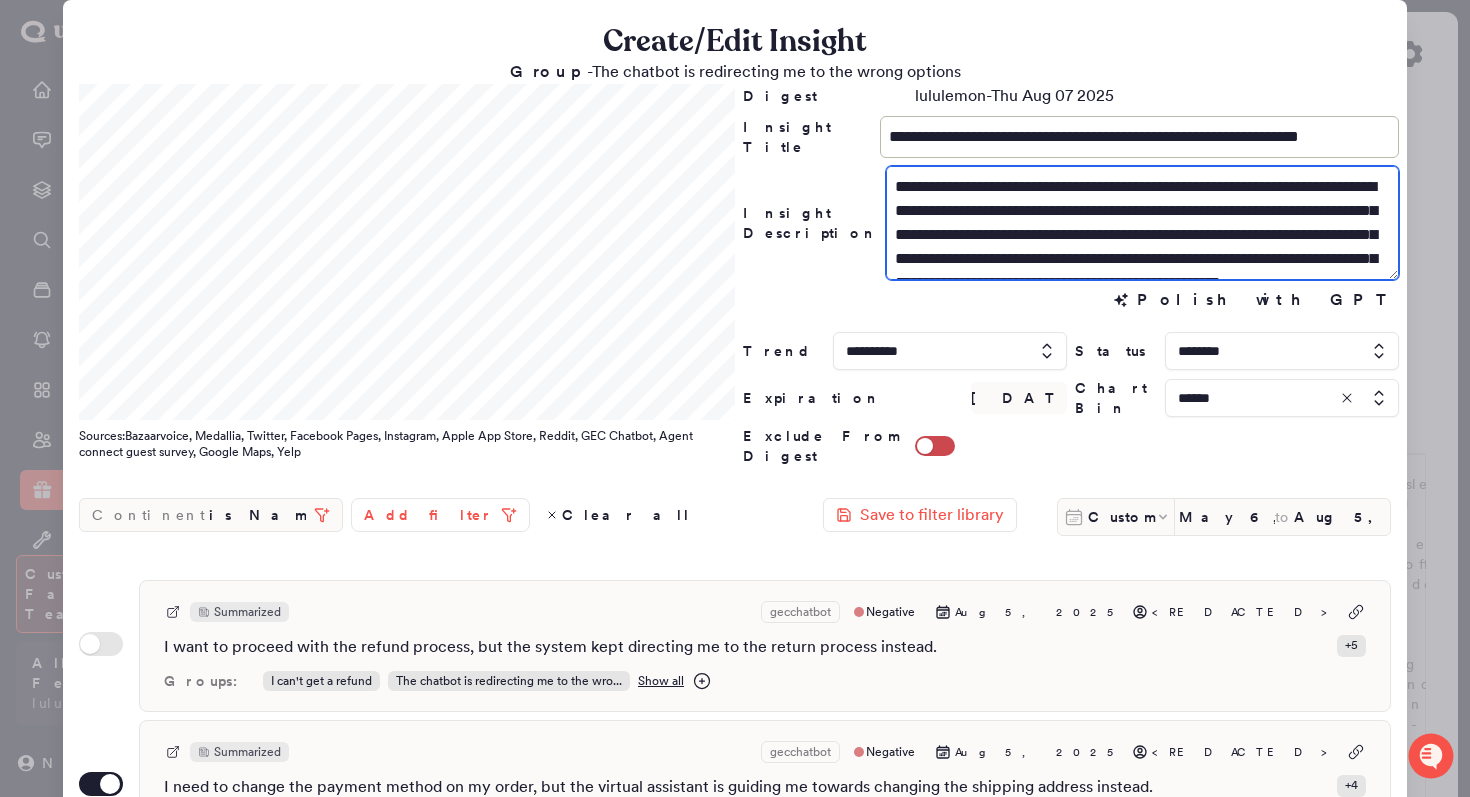 drag, startPoint x: 1007, startPoint y: 192, endPoint x: 933, endPoint y: 197, distance: 74.168724 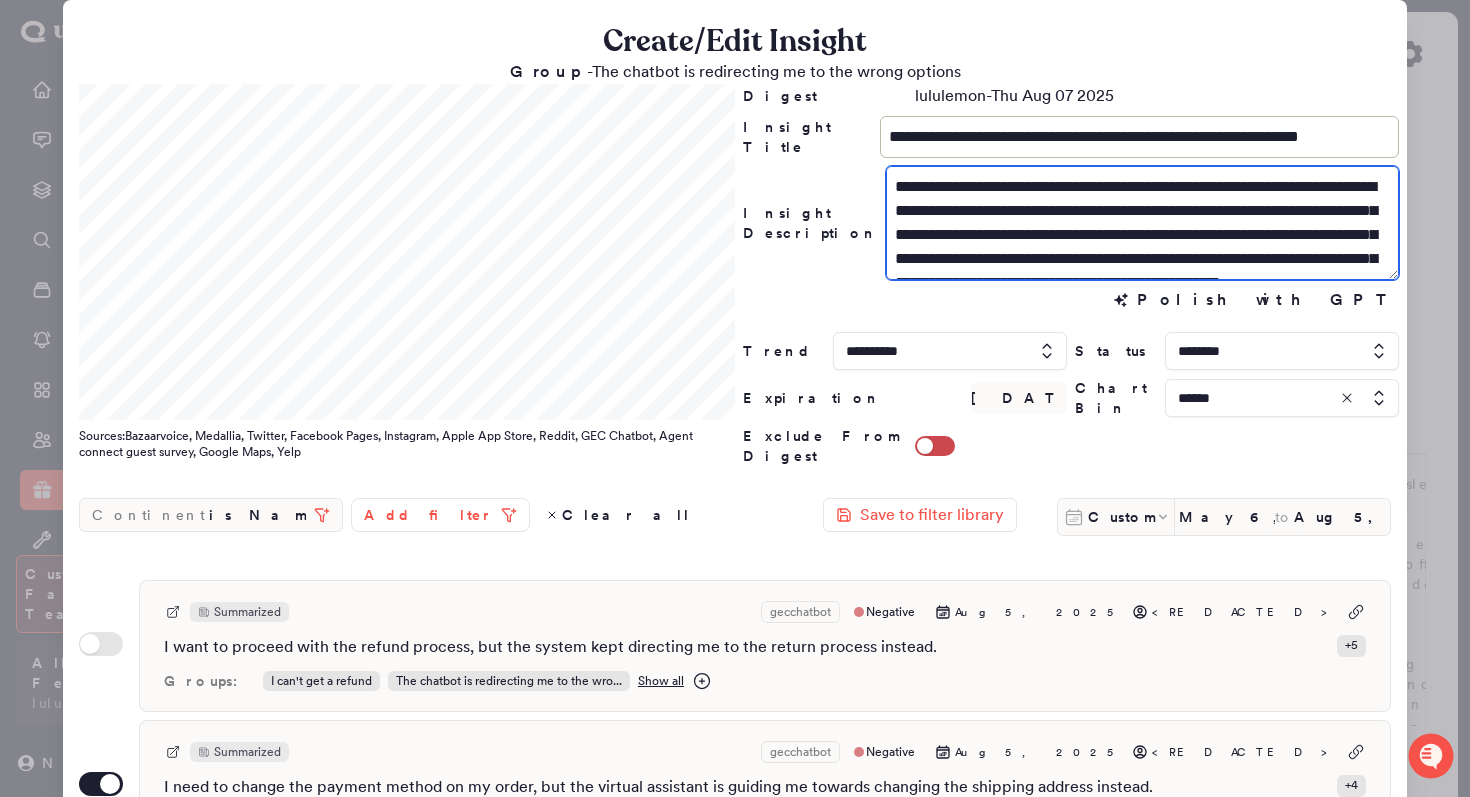 click on "**********" at bounding box center [1142, 223] 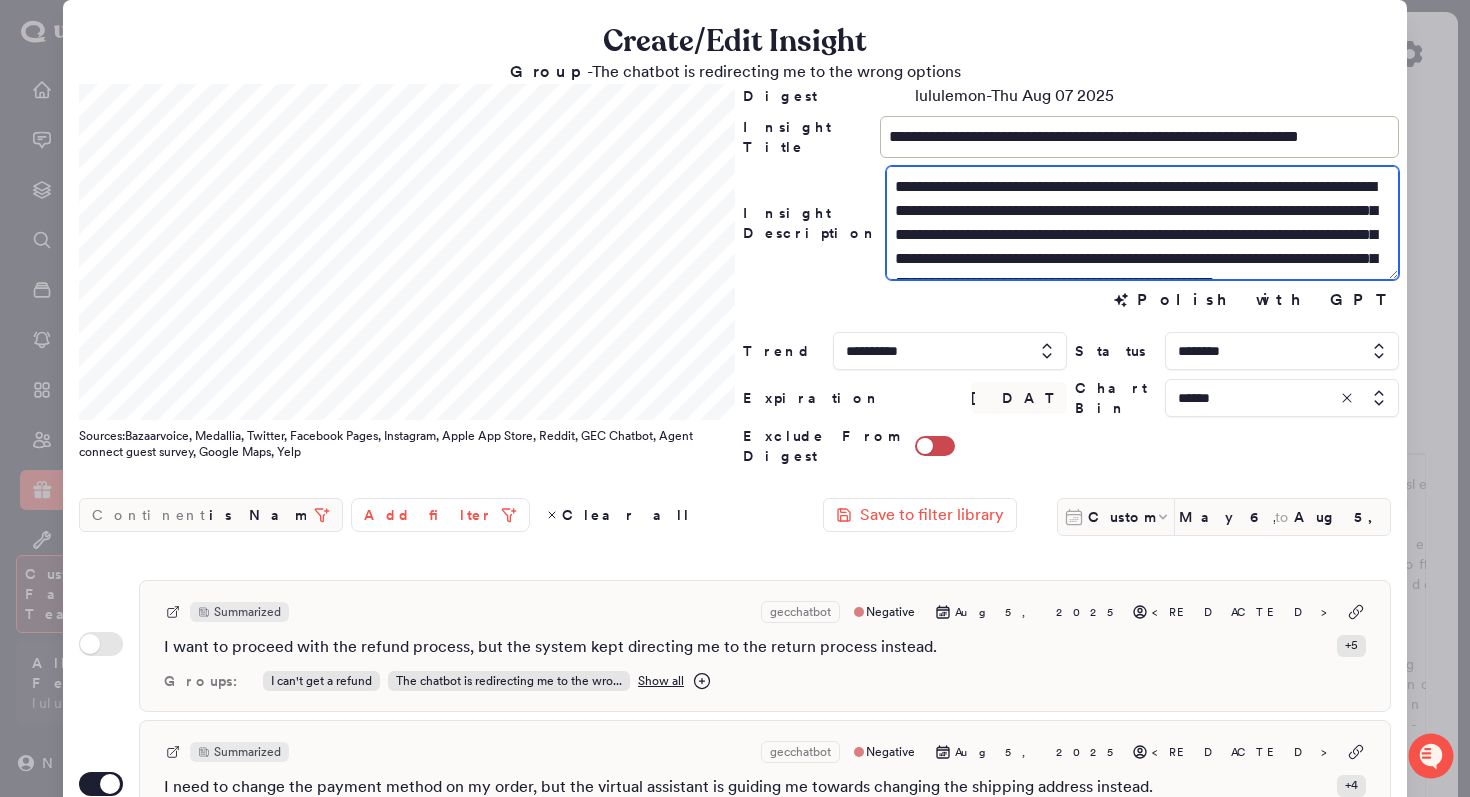 click on "**********" at bounding box center (1142, 223) 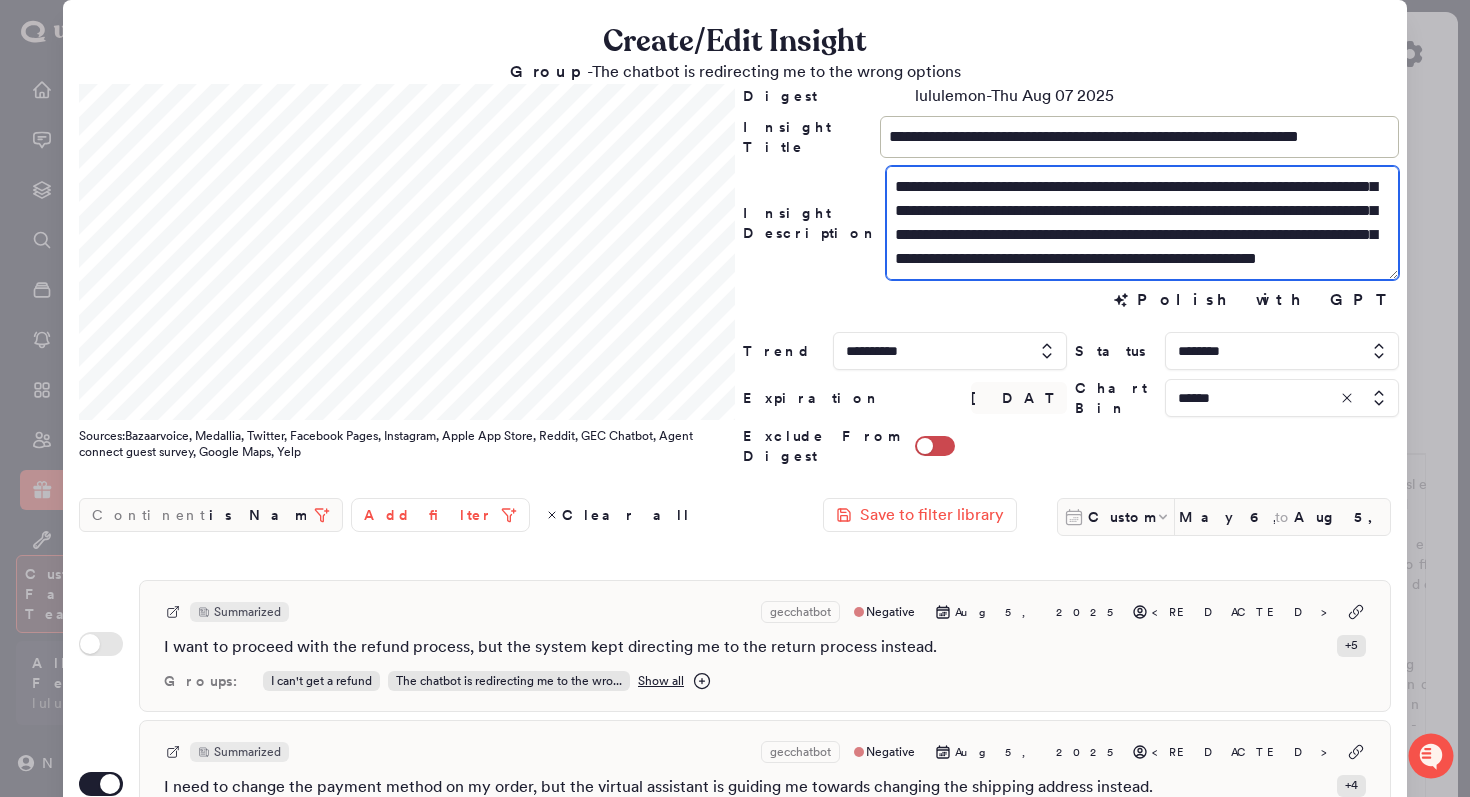 scroll, scrollTop: 48, scrollLeft: 0, axis: vertical 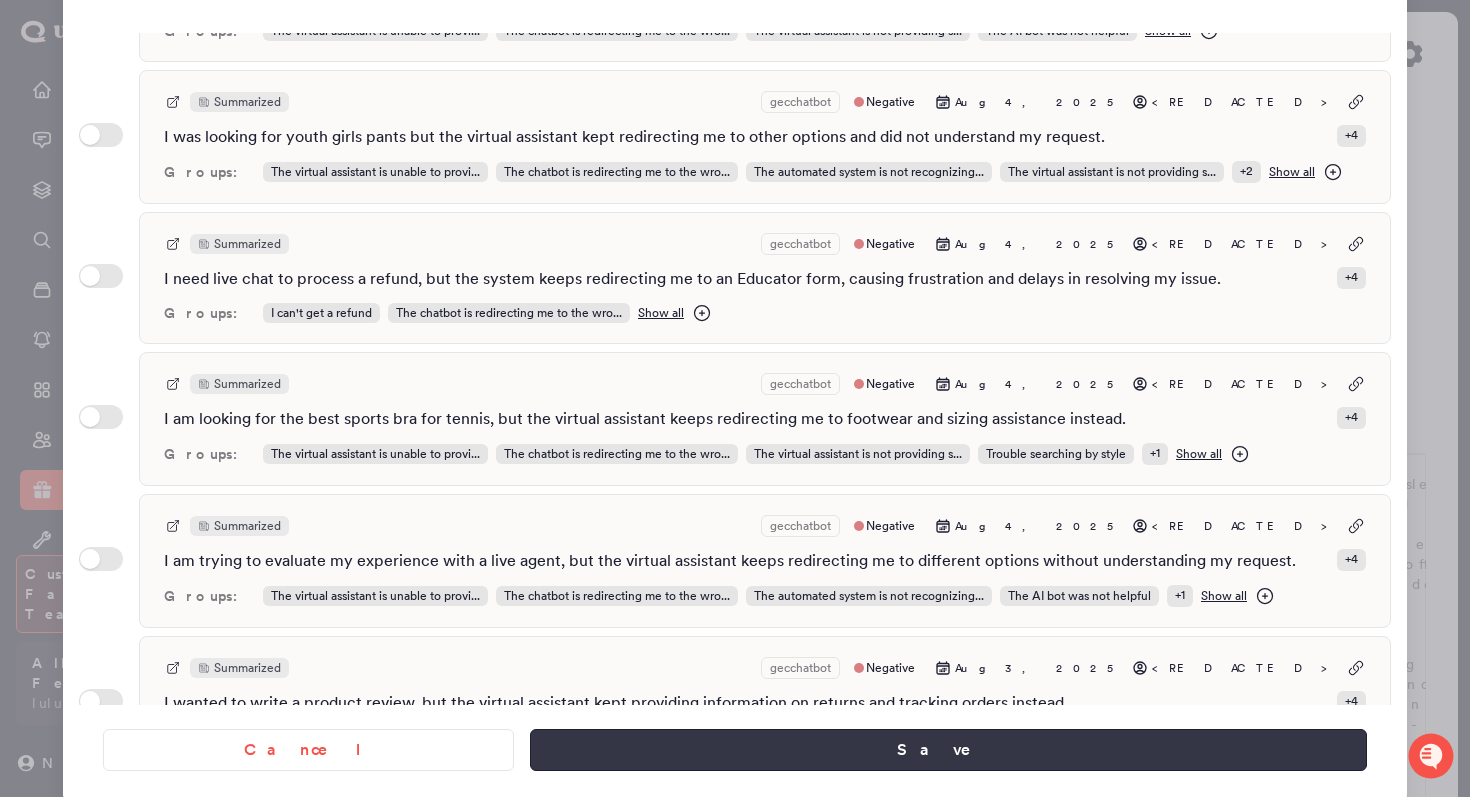 type on "**********" 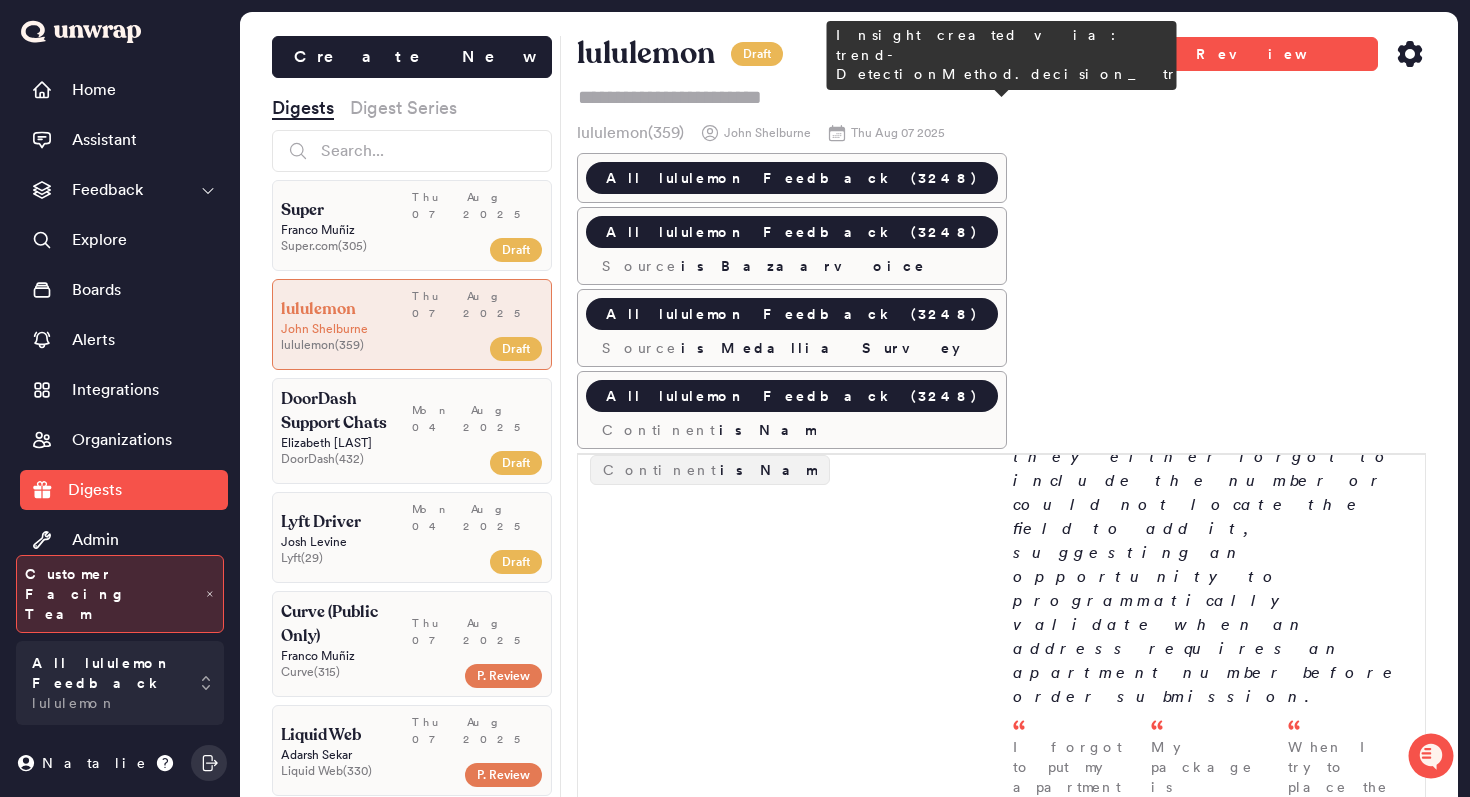 scroll, scrollTop: 4032, scrollLeft: 0, axis: vertical 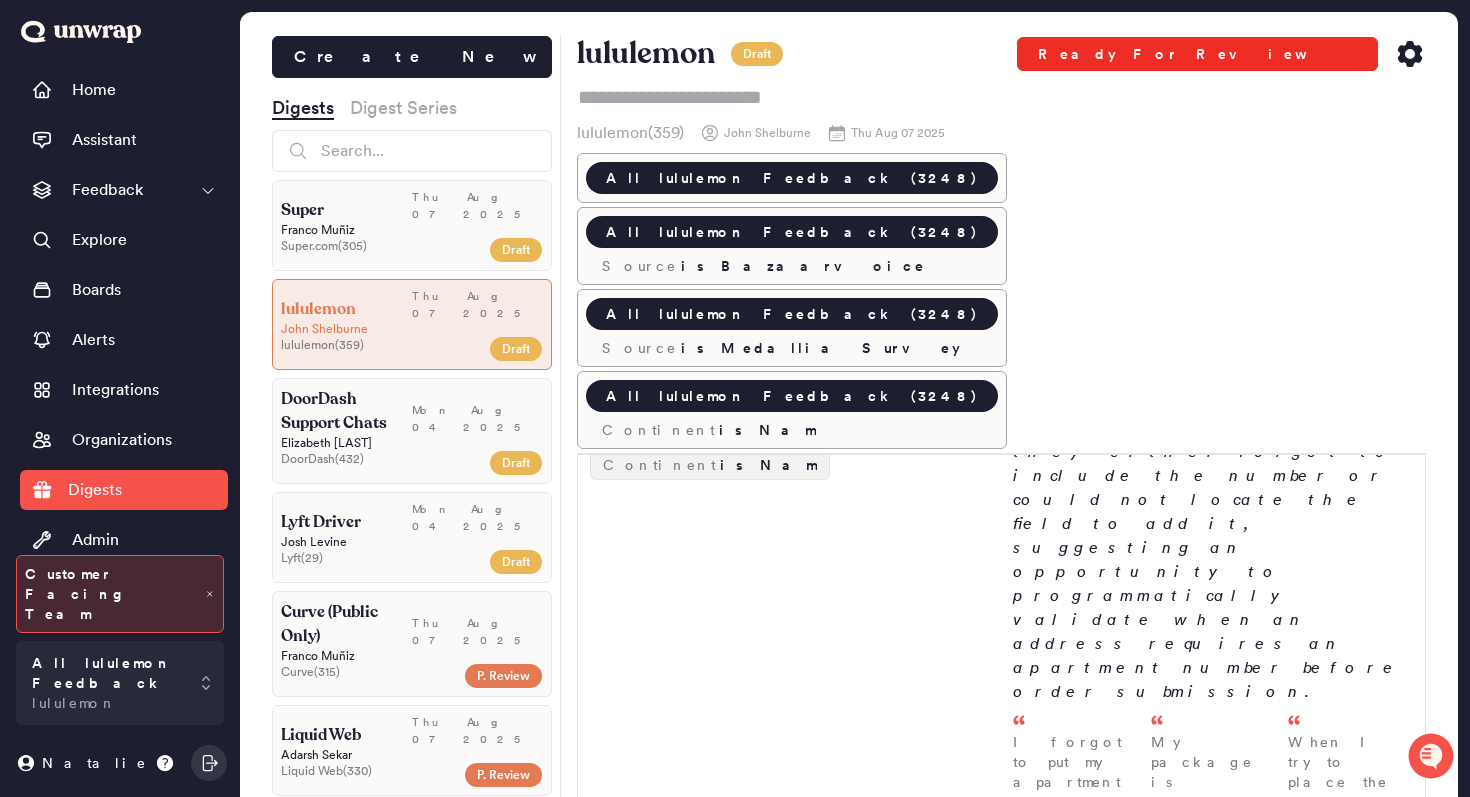 click on "Ready For Review" at bounding box center [1197, 54] 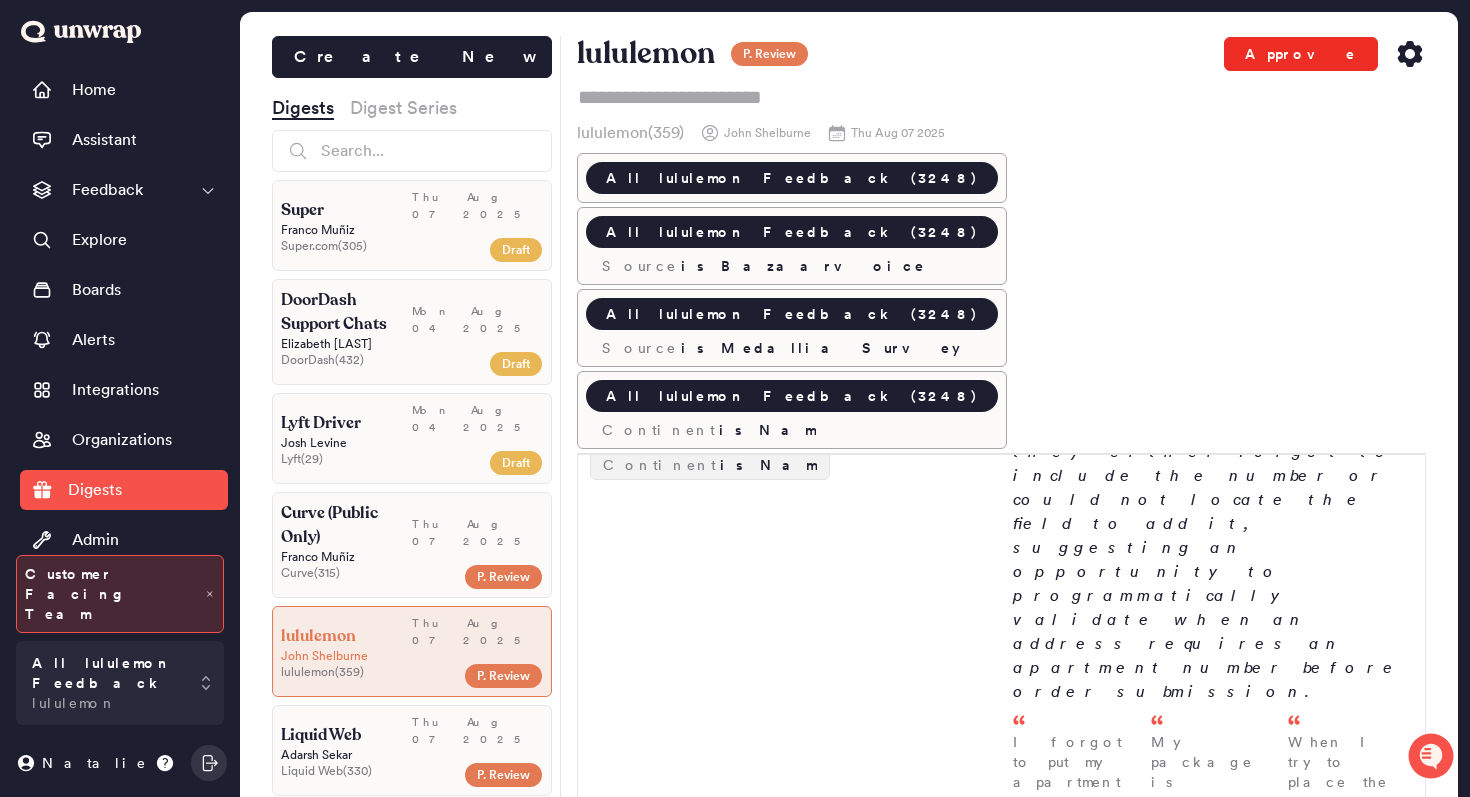click on "Approve" at bounding box center (1301, 54) 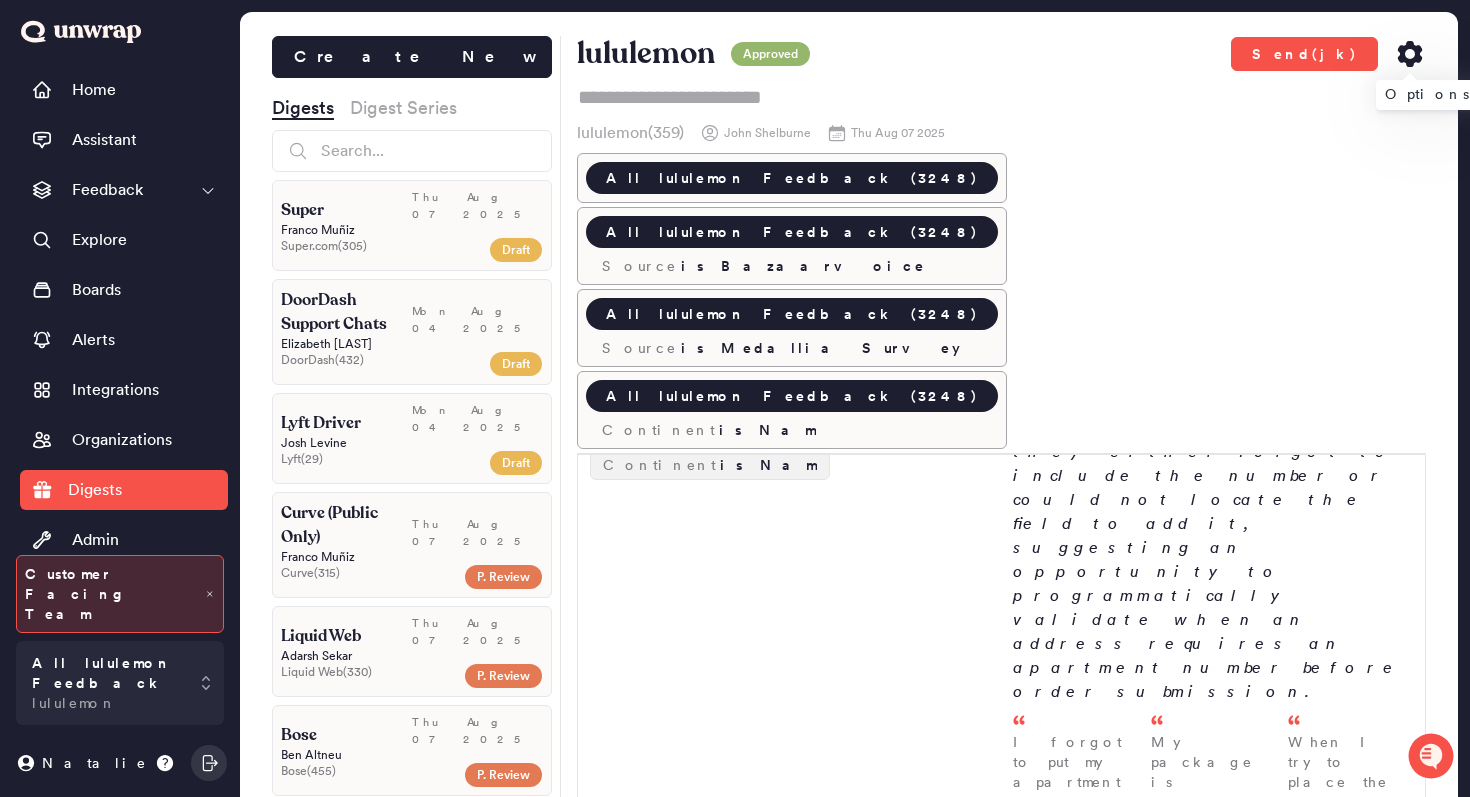 click 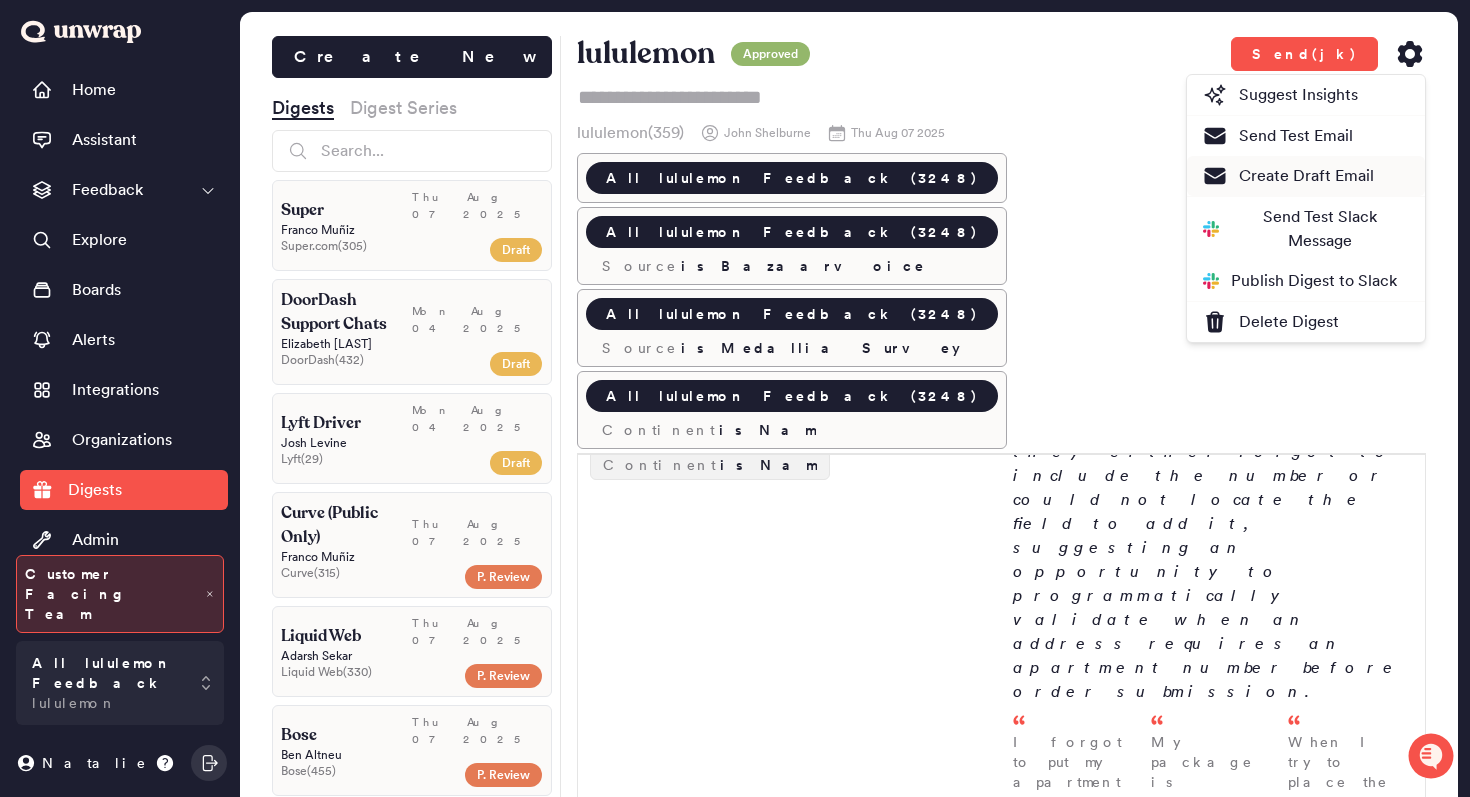click on "Create Draft Email" at bounding box center [1288, 176] 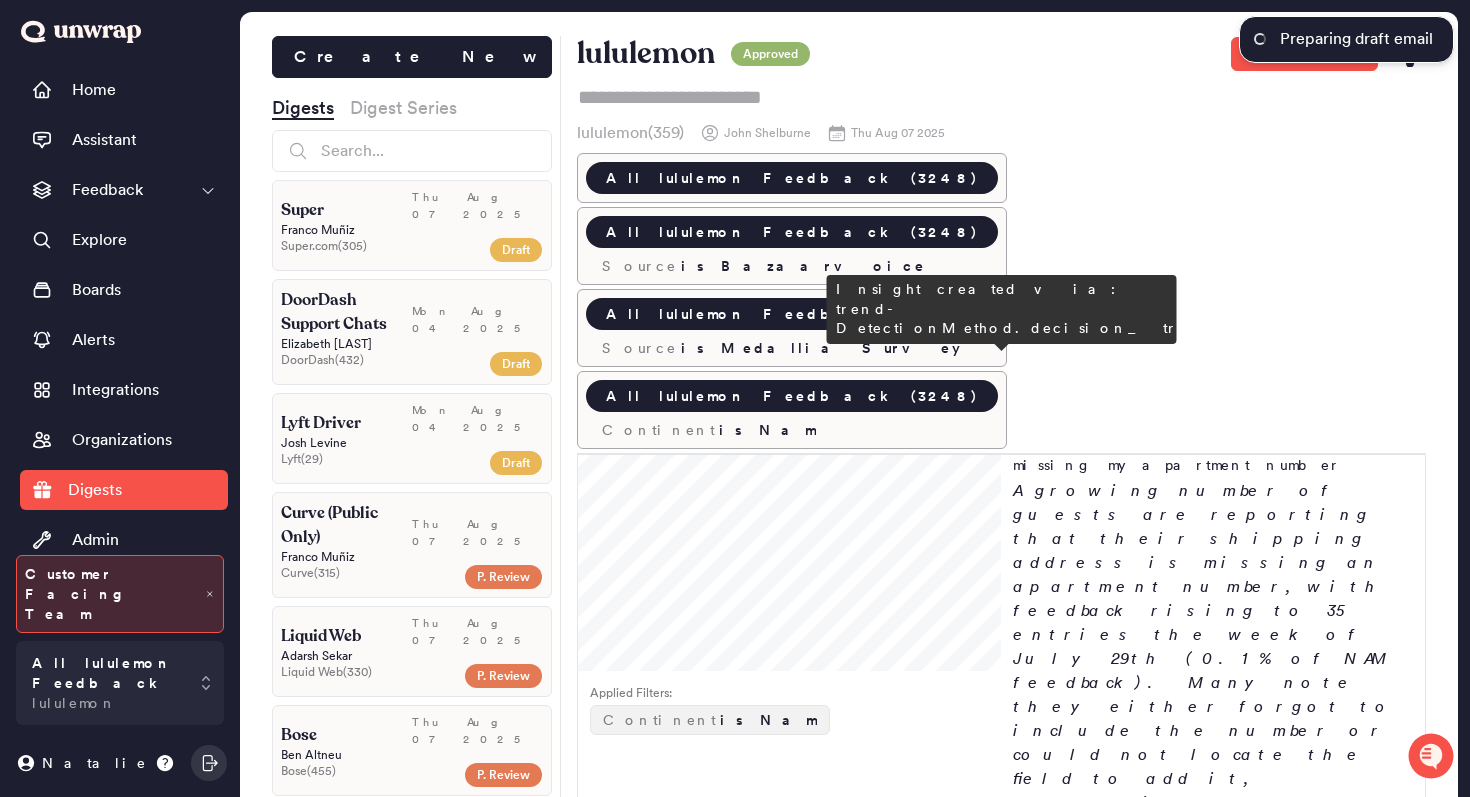 scroll, scrollTop: 3757, scrollLeft: 0, axis: vertical 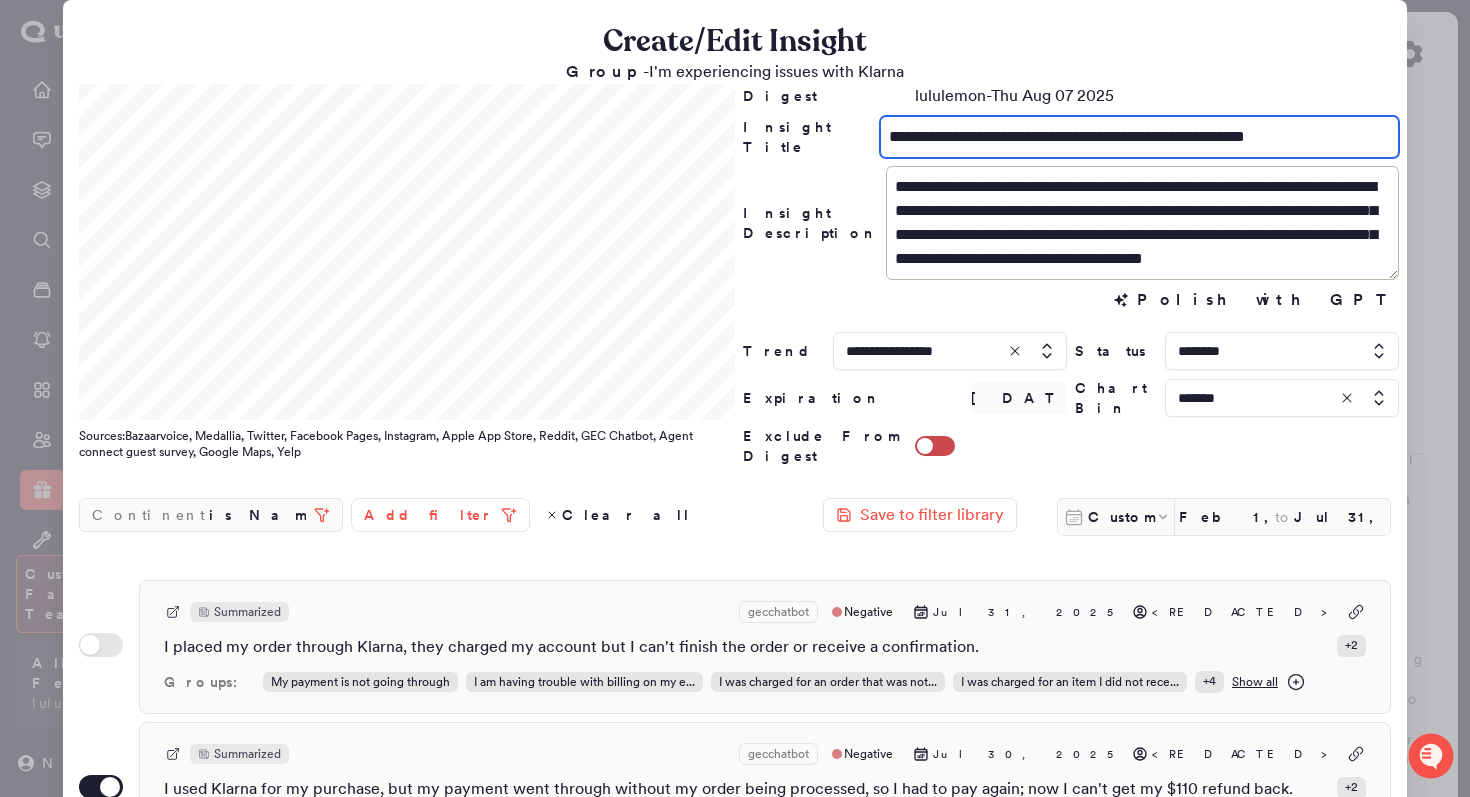 drag, startPoint x: 1256, startPoint y: 136, endPoint x: 1045, endPoint y: 138, distance: 211.00948 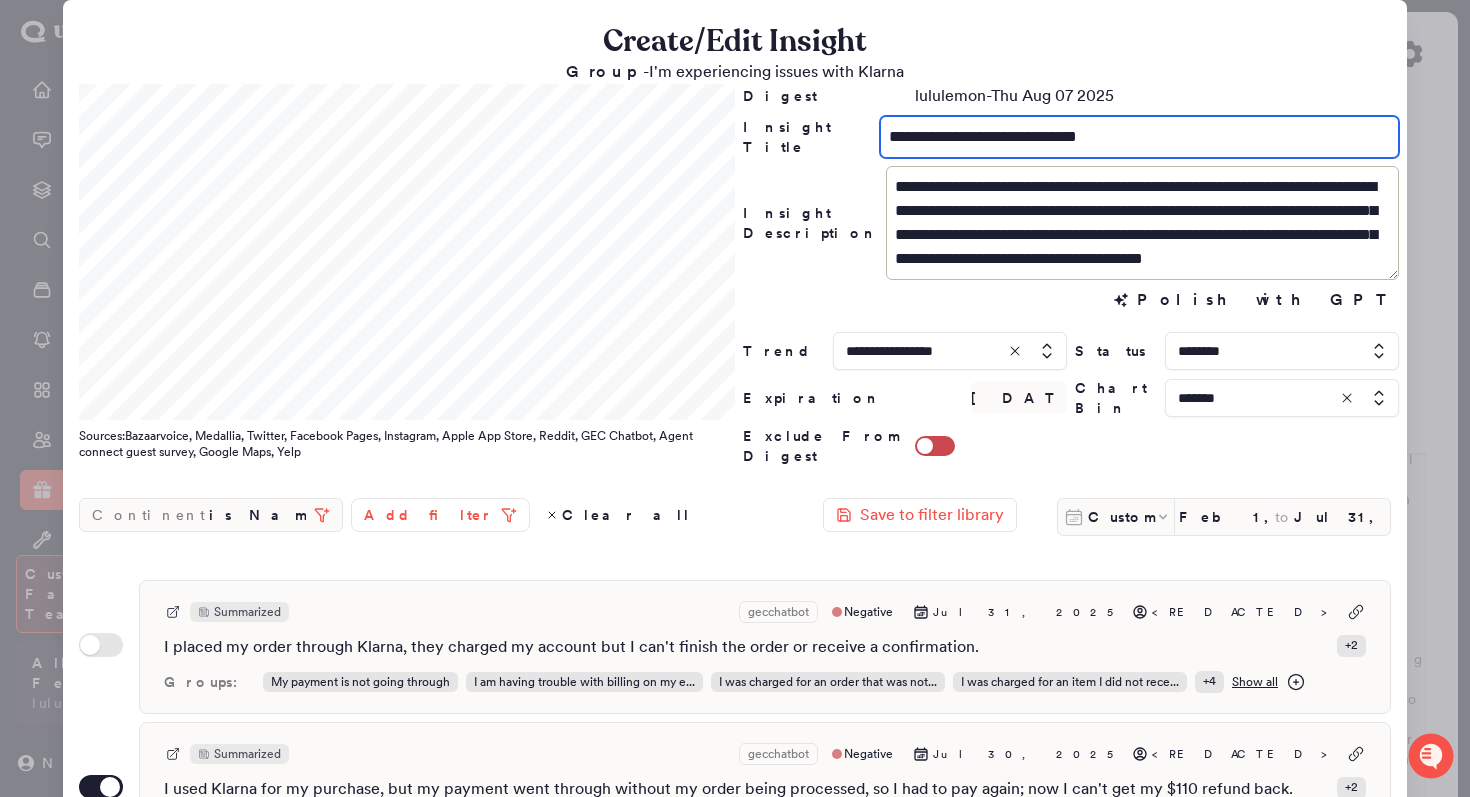 scroll, scrollTop: 547, scrollLeft: 0, axis: vertical 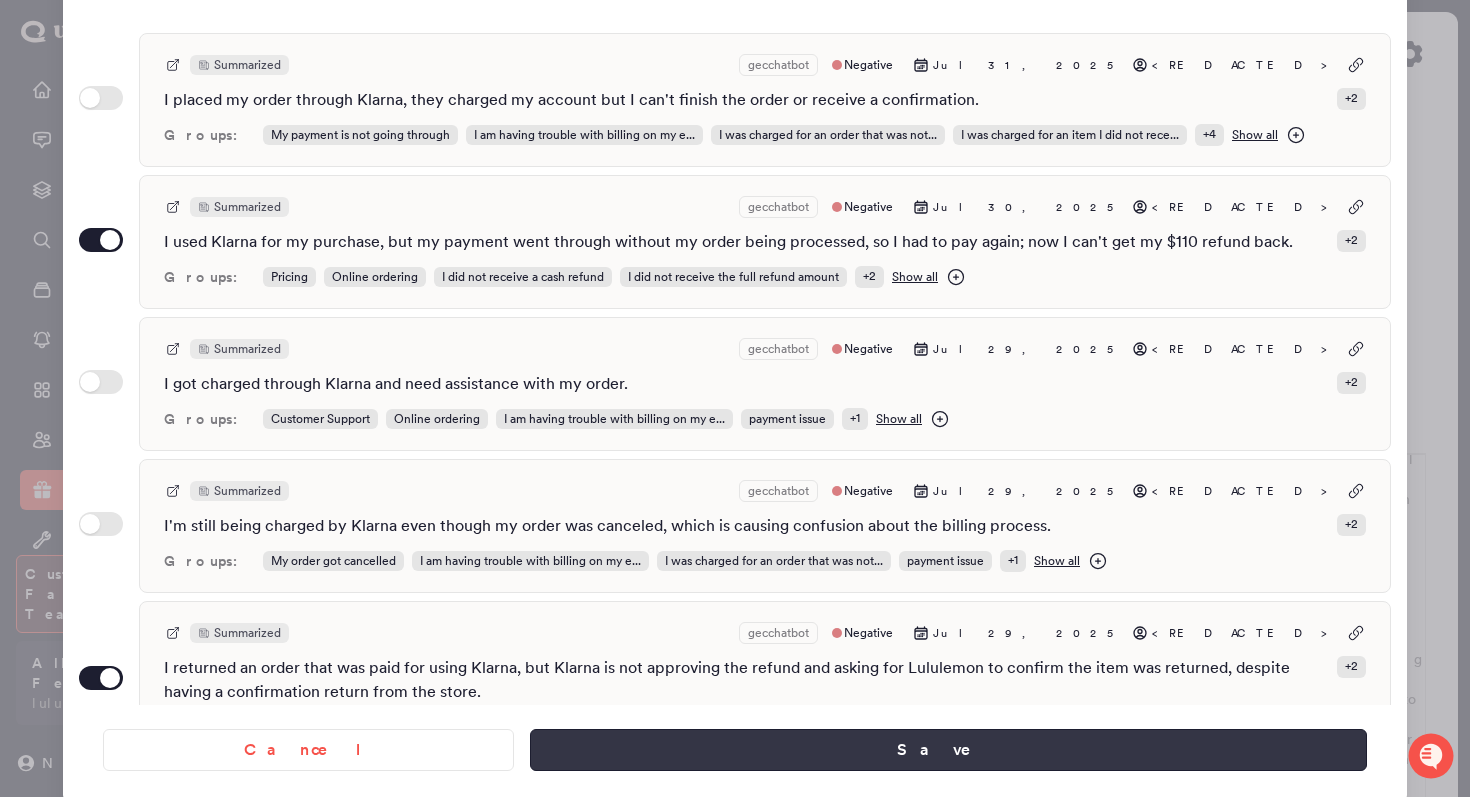 type on "**********" 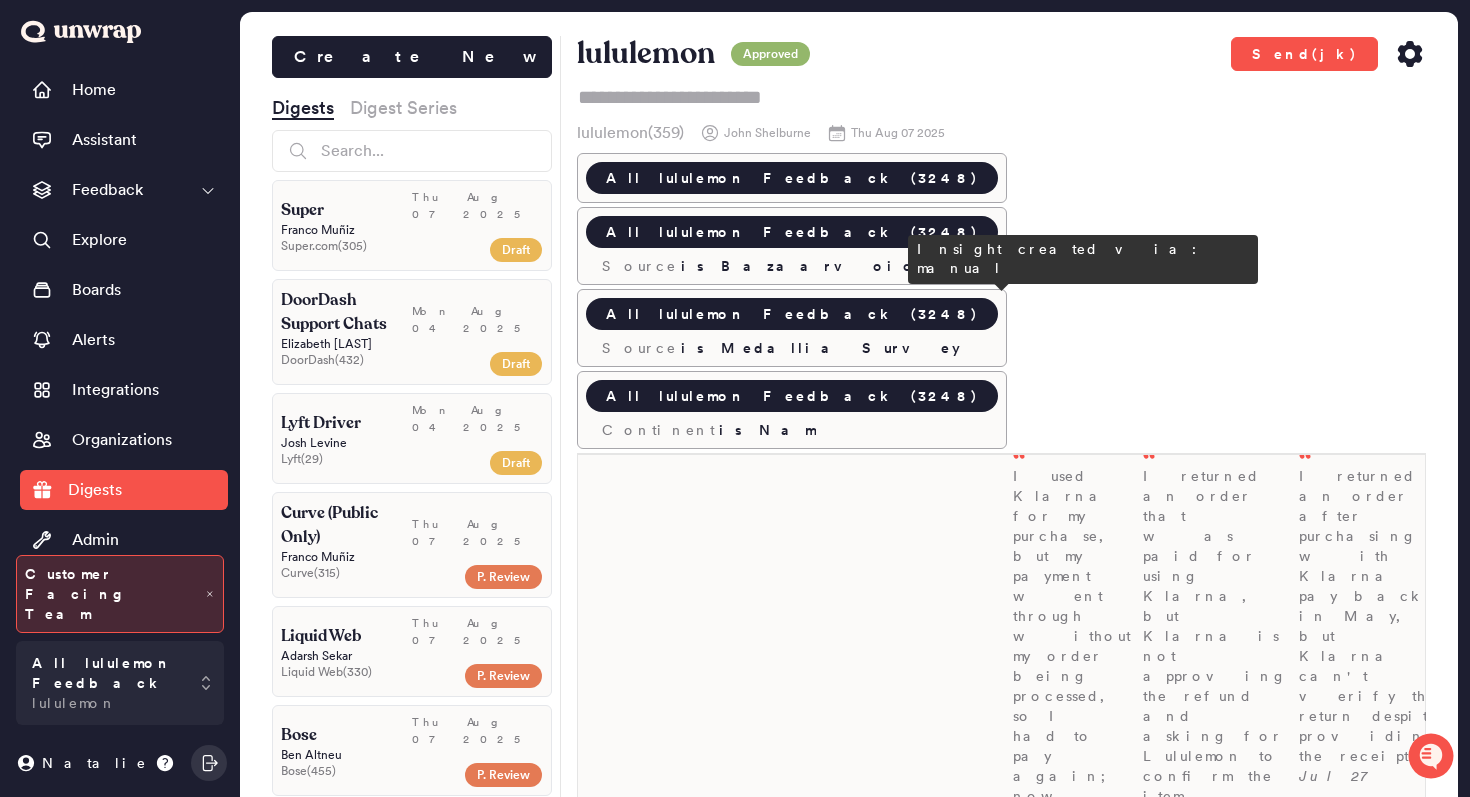 scroll, scrollTop: 1502, scrollLeft: 0, axis: vertical 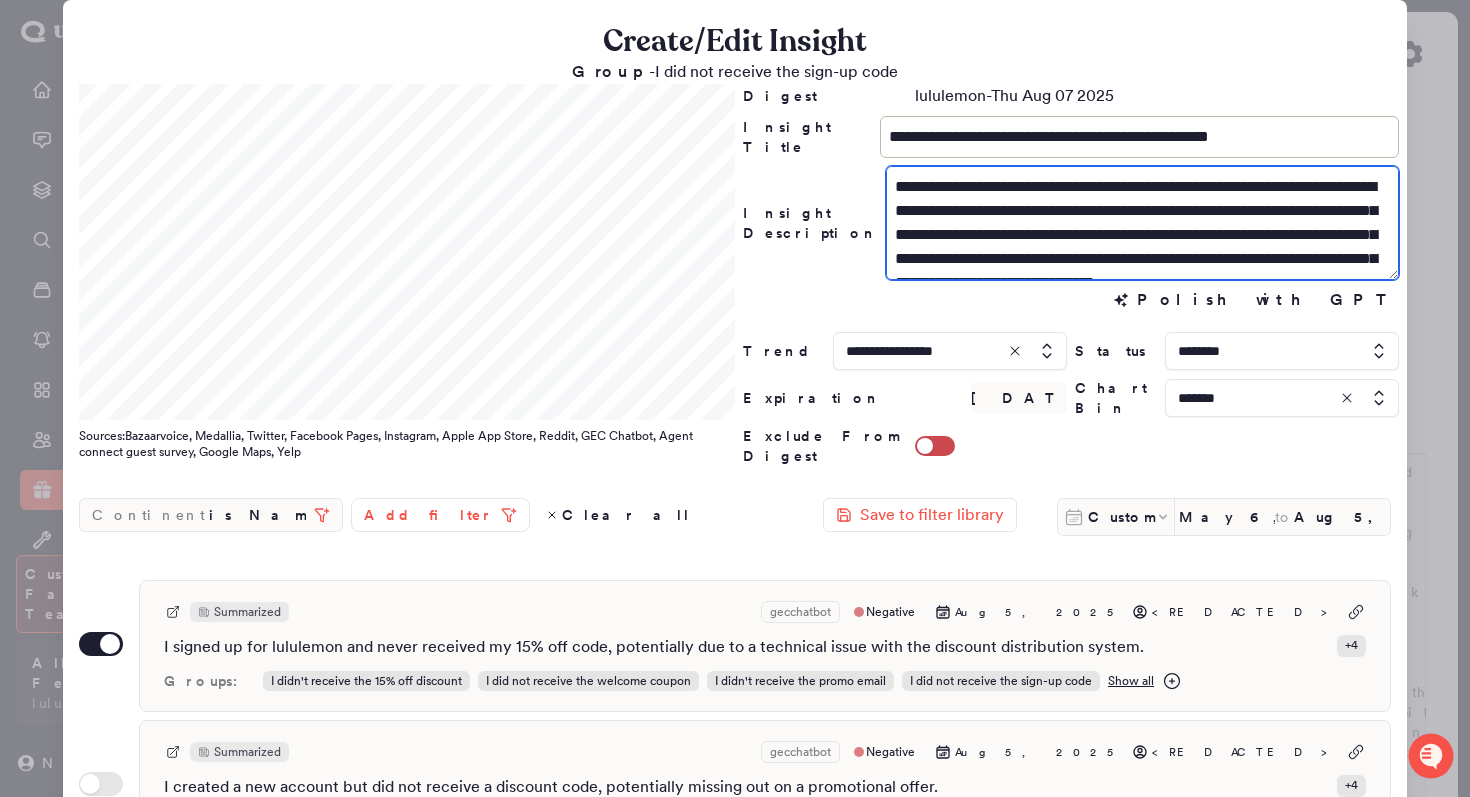 drag, startPoint x: 1019, startPoint y: 192, endPoint x: 950, endPoint y: 192, distance: 69 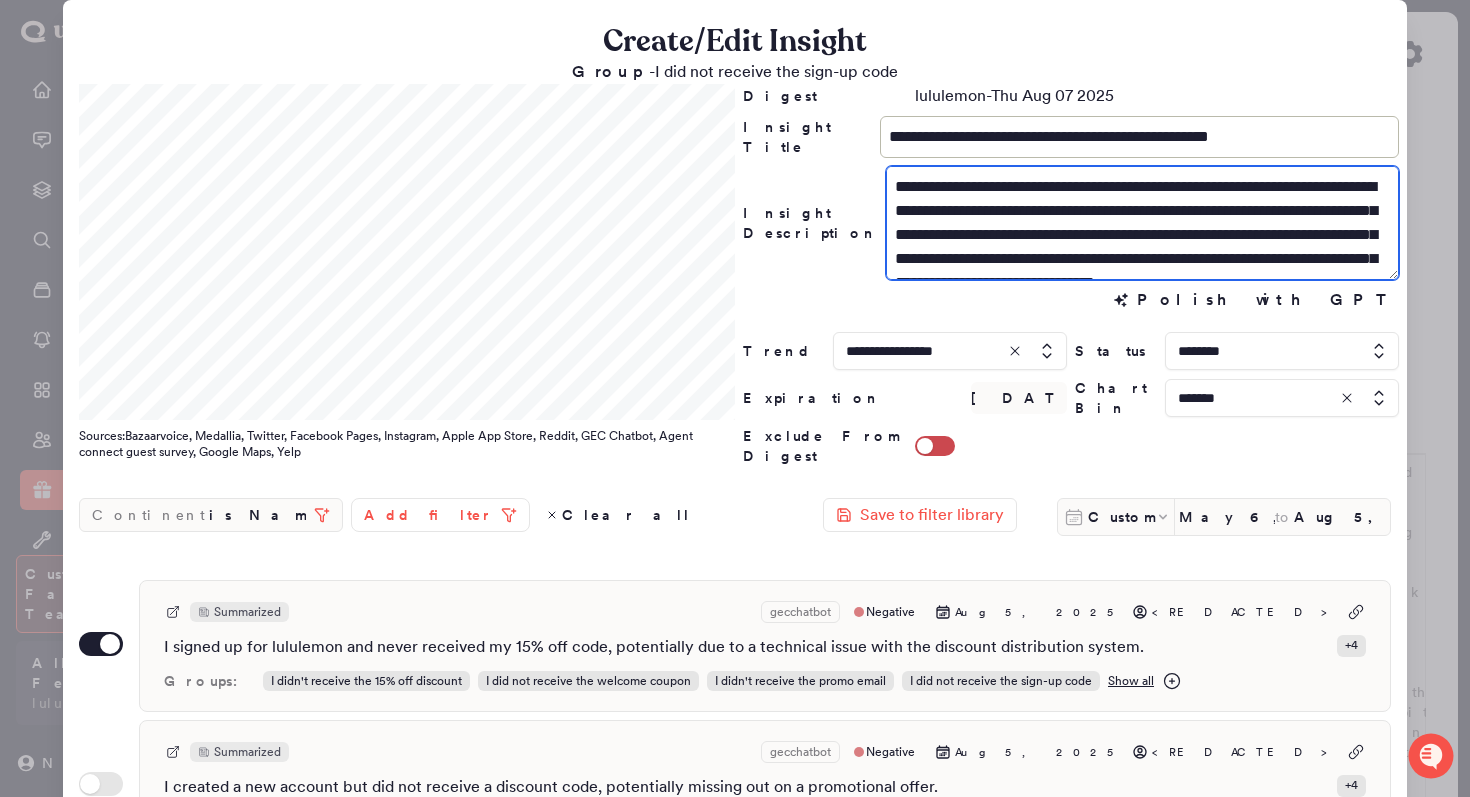 click on "**********" at bounding box center (1142, 223) 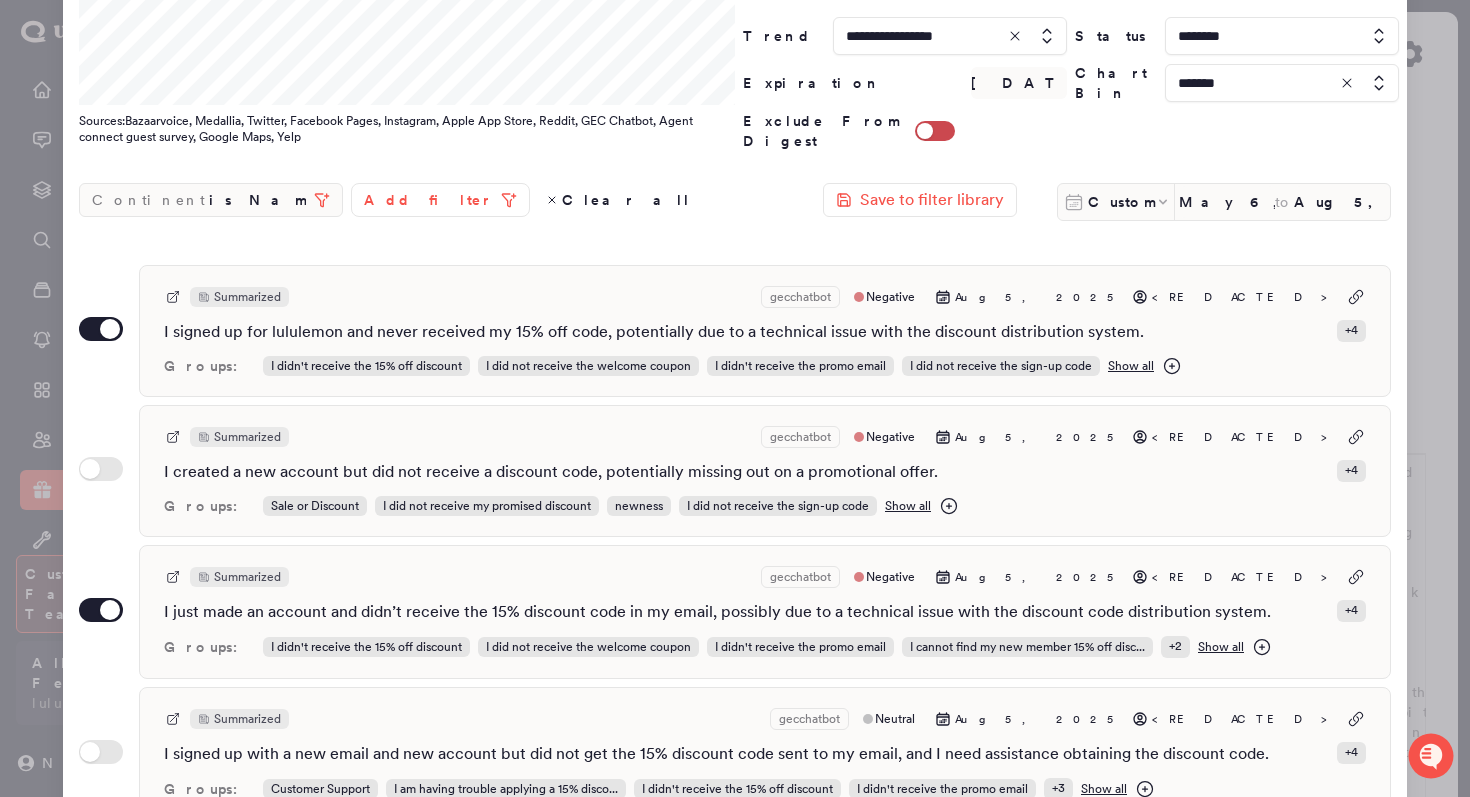 scroll, scrollTop: 547, scrollLeft: 0, axis: vertical 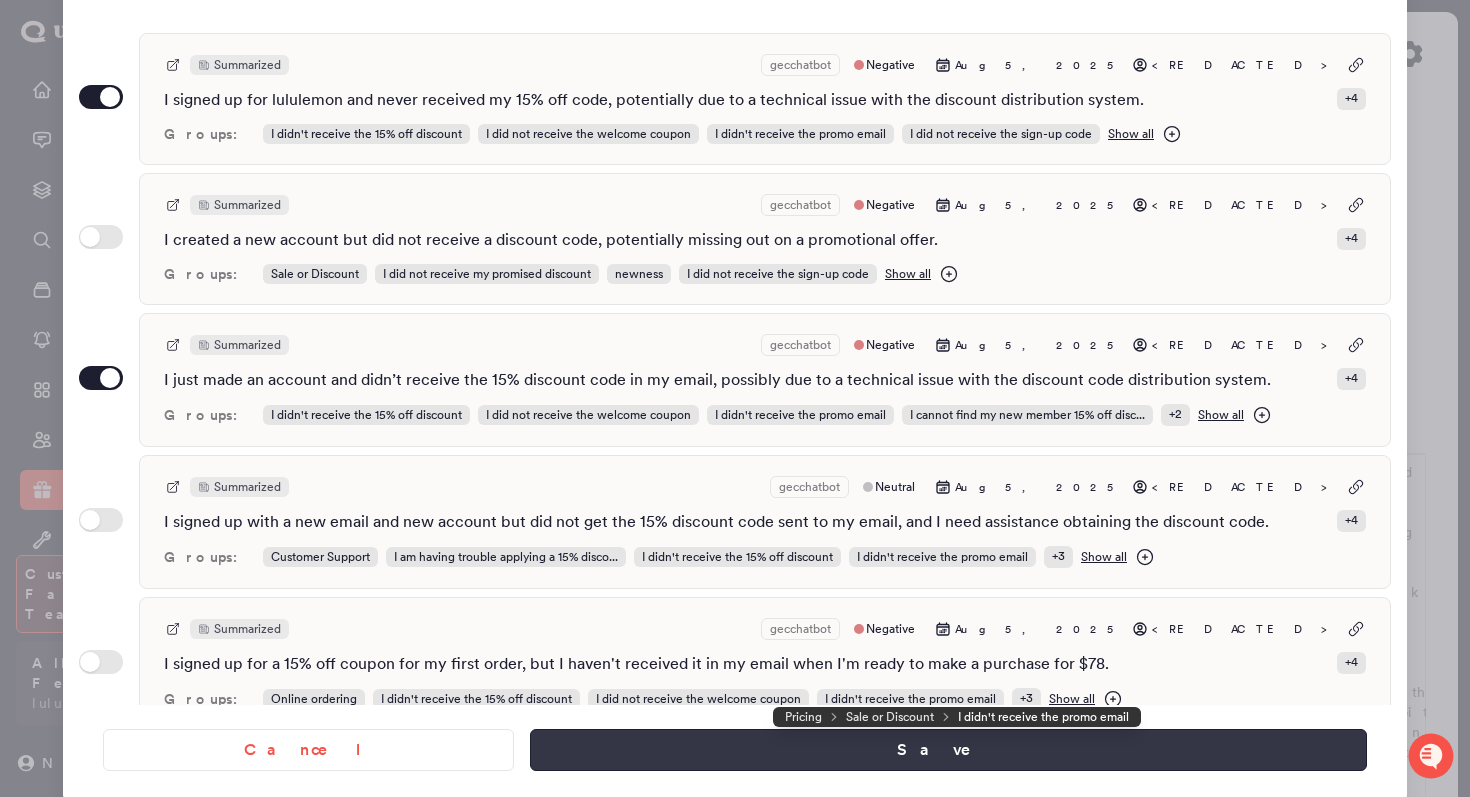 type on "**********" 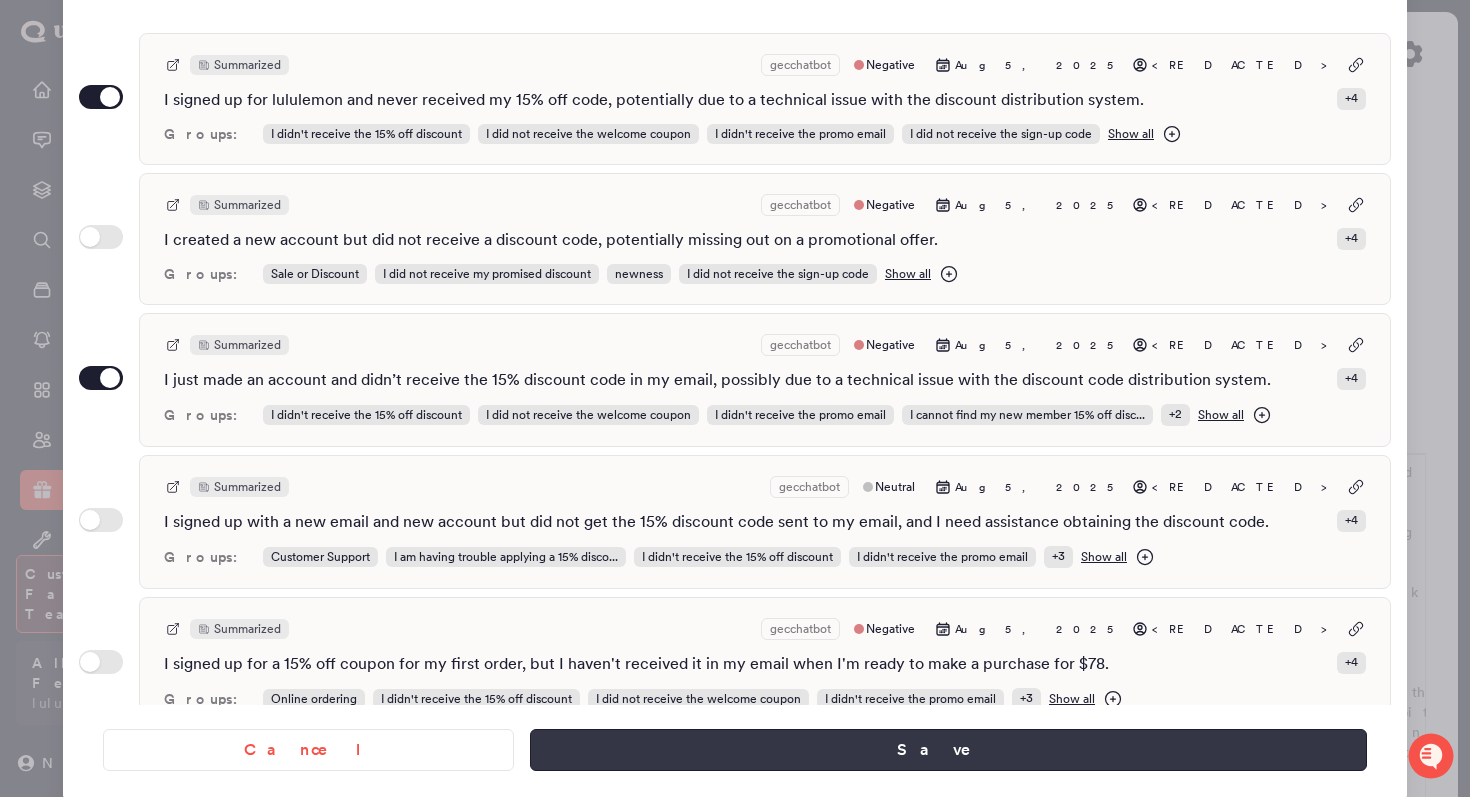 click on "Save" at bounding box center (948, 750) 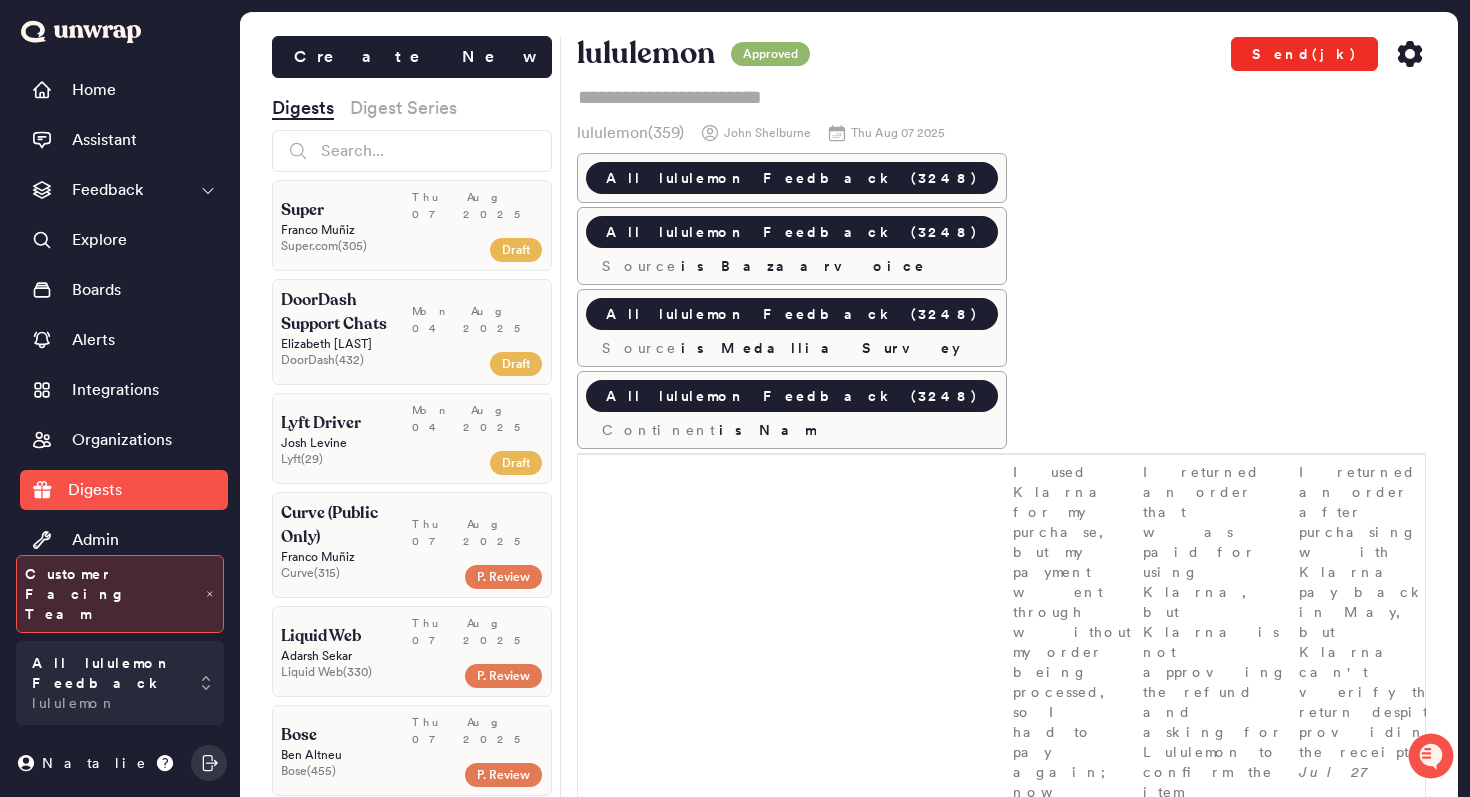 click on "Send(jk)" at bounding box center (1304, 54) 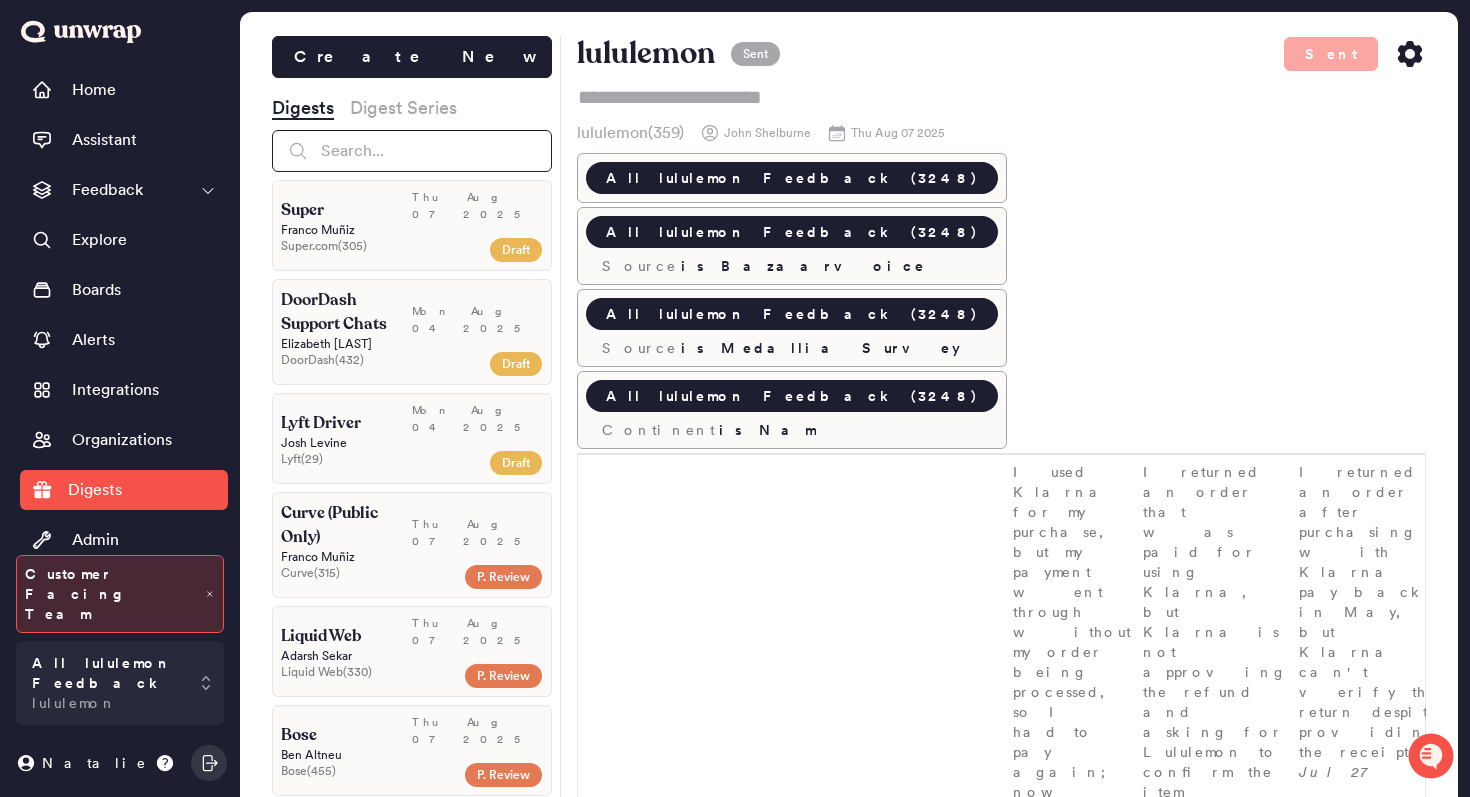 click at bounding box center (412, 151) 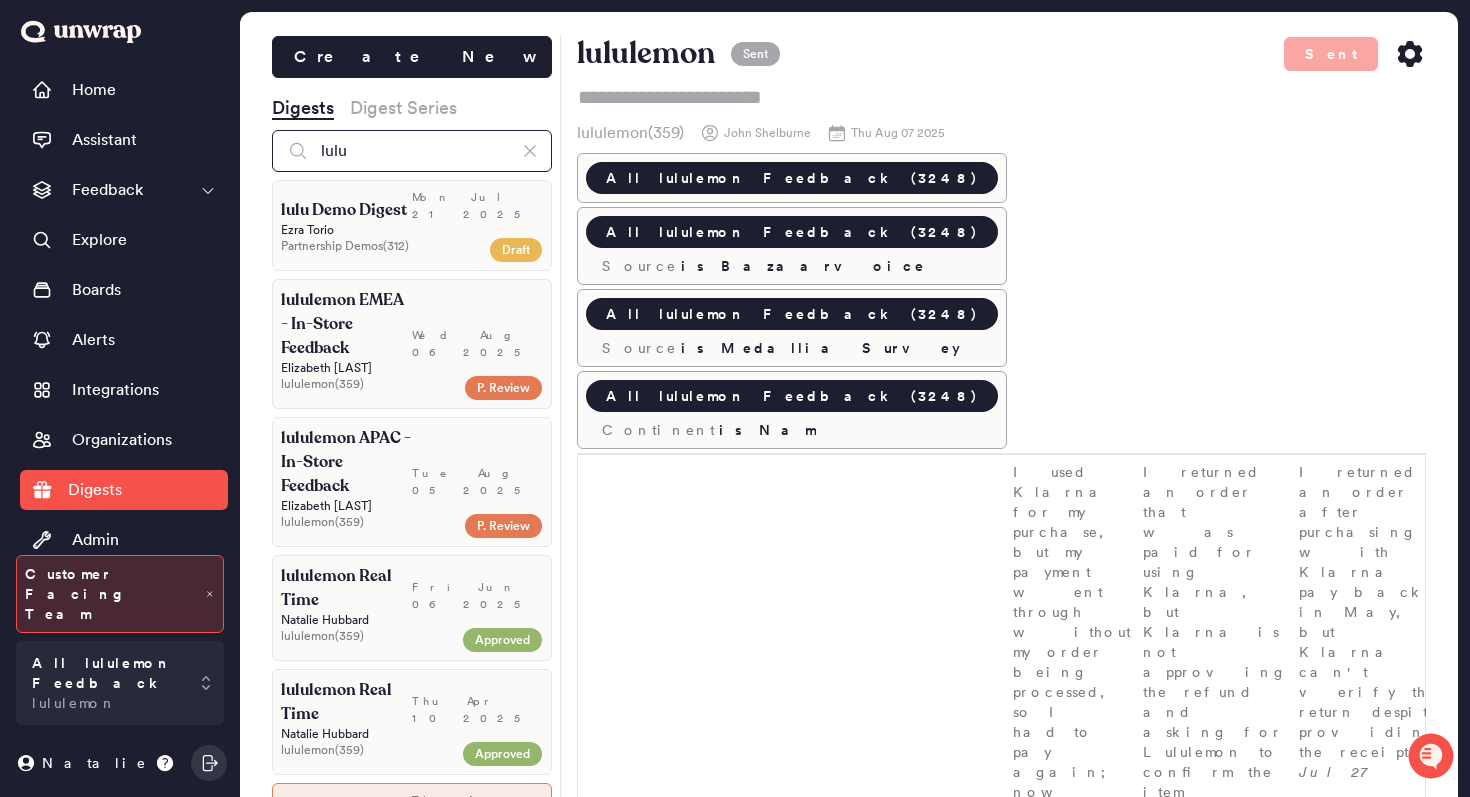 type on "lulu" 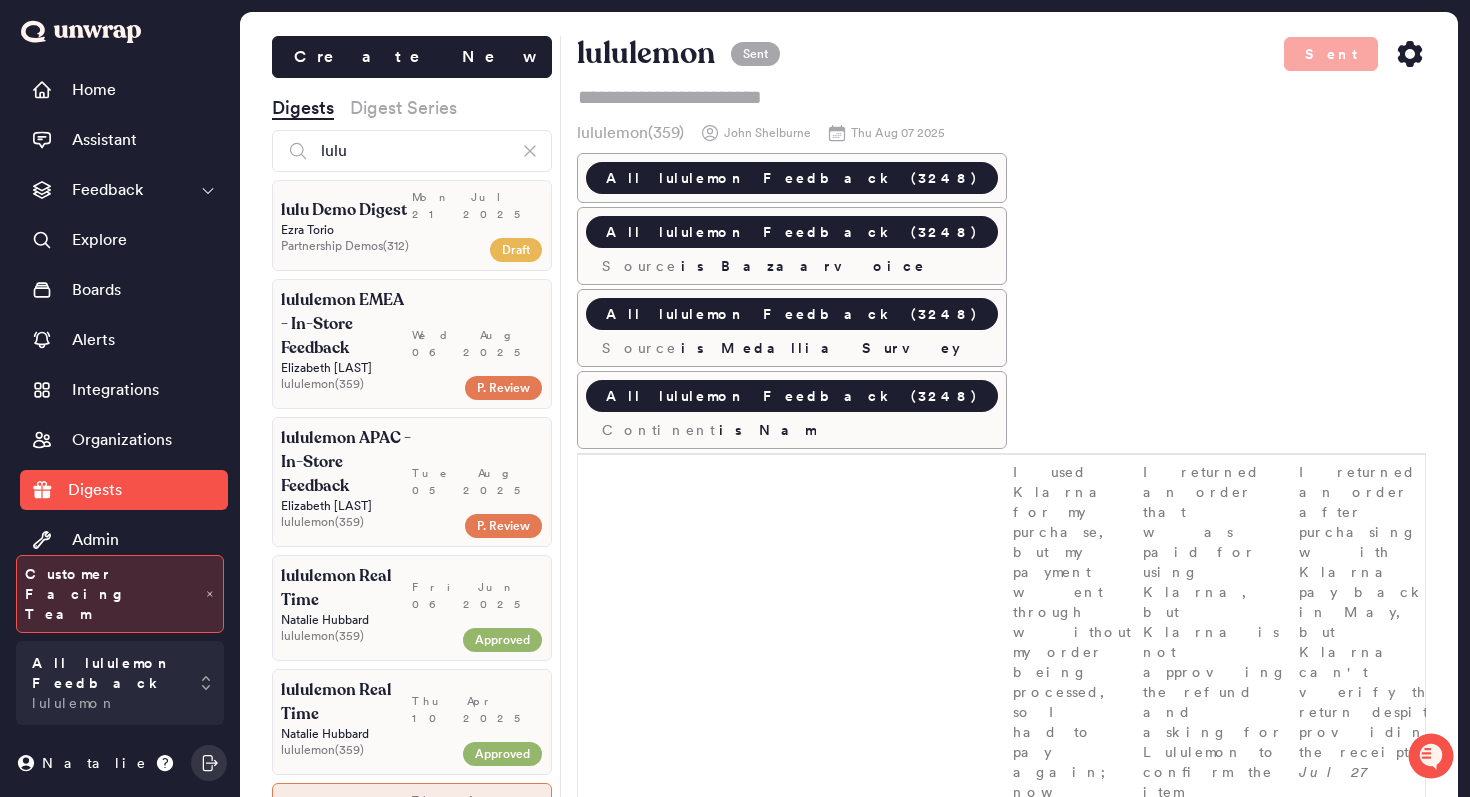 click on "Wed Aug 06 2025" at bounding box center [477, 324] 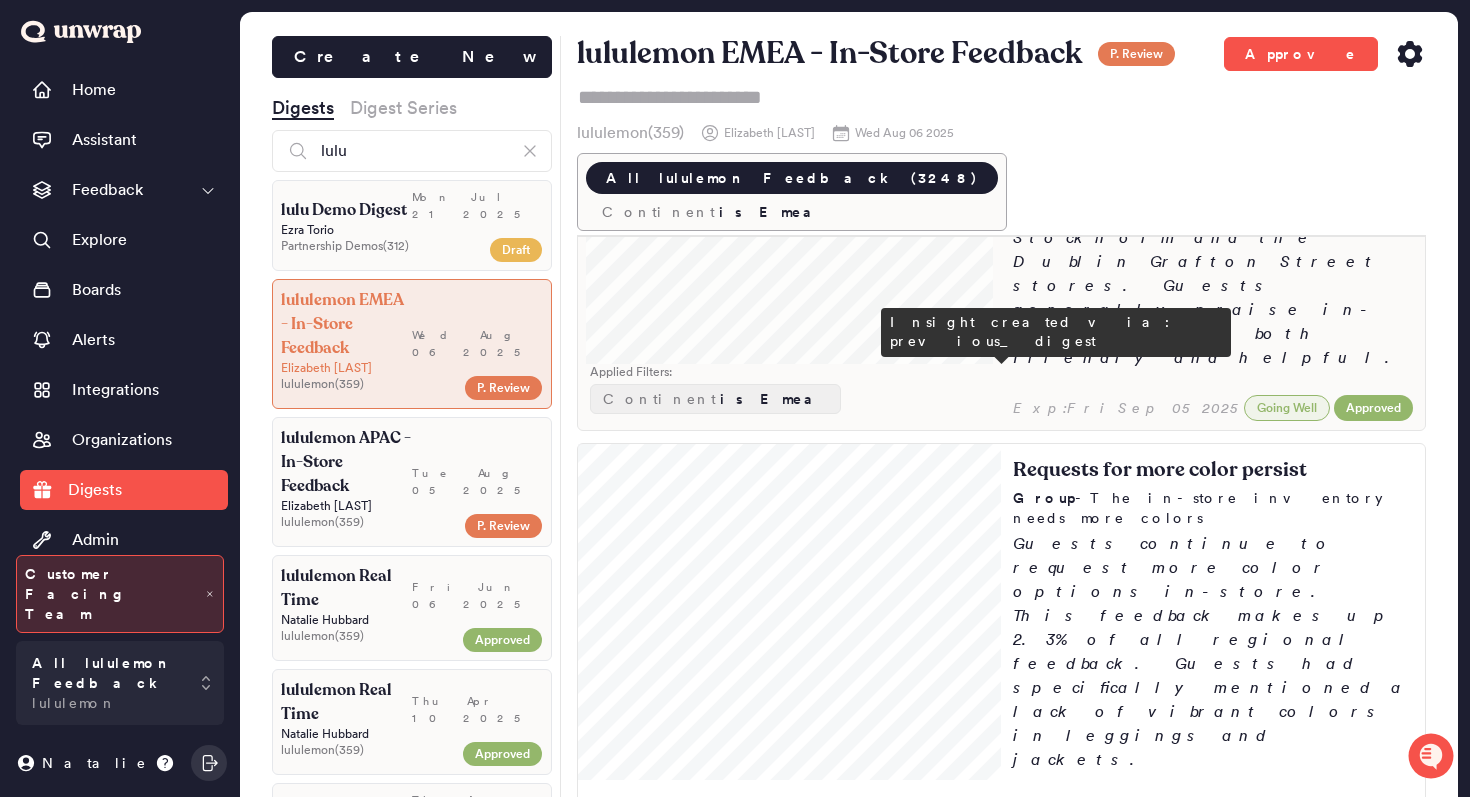 scroll, scrollTop: 1562, scrollLeft: 0, axis: vertical 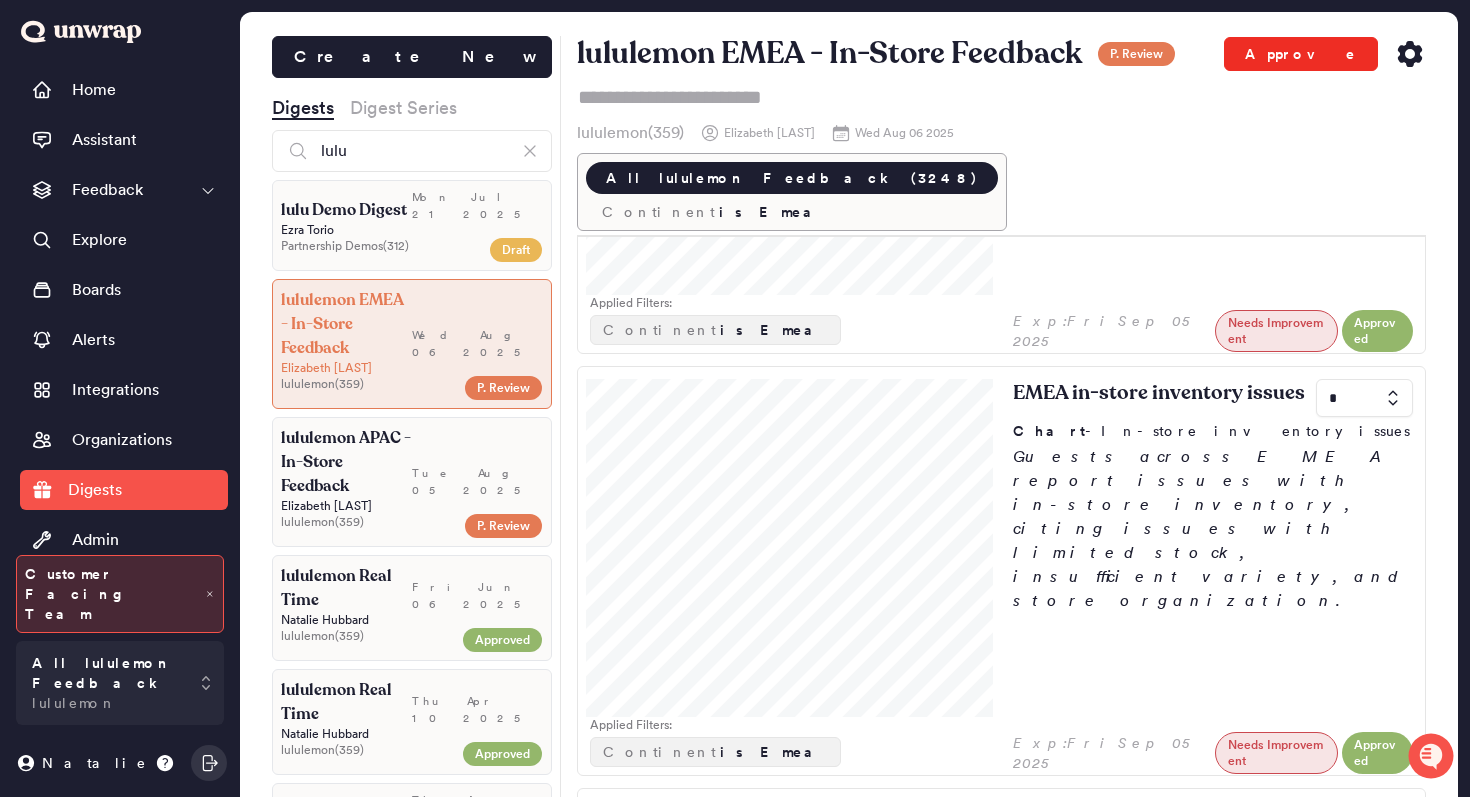 click on "Approve" at bounding box center [1301, 54] 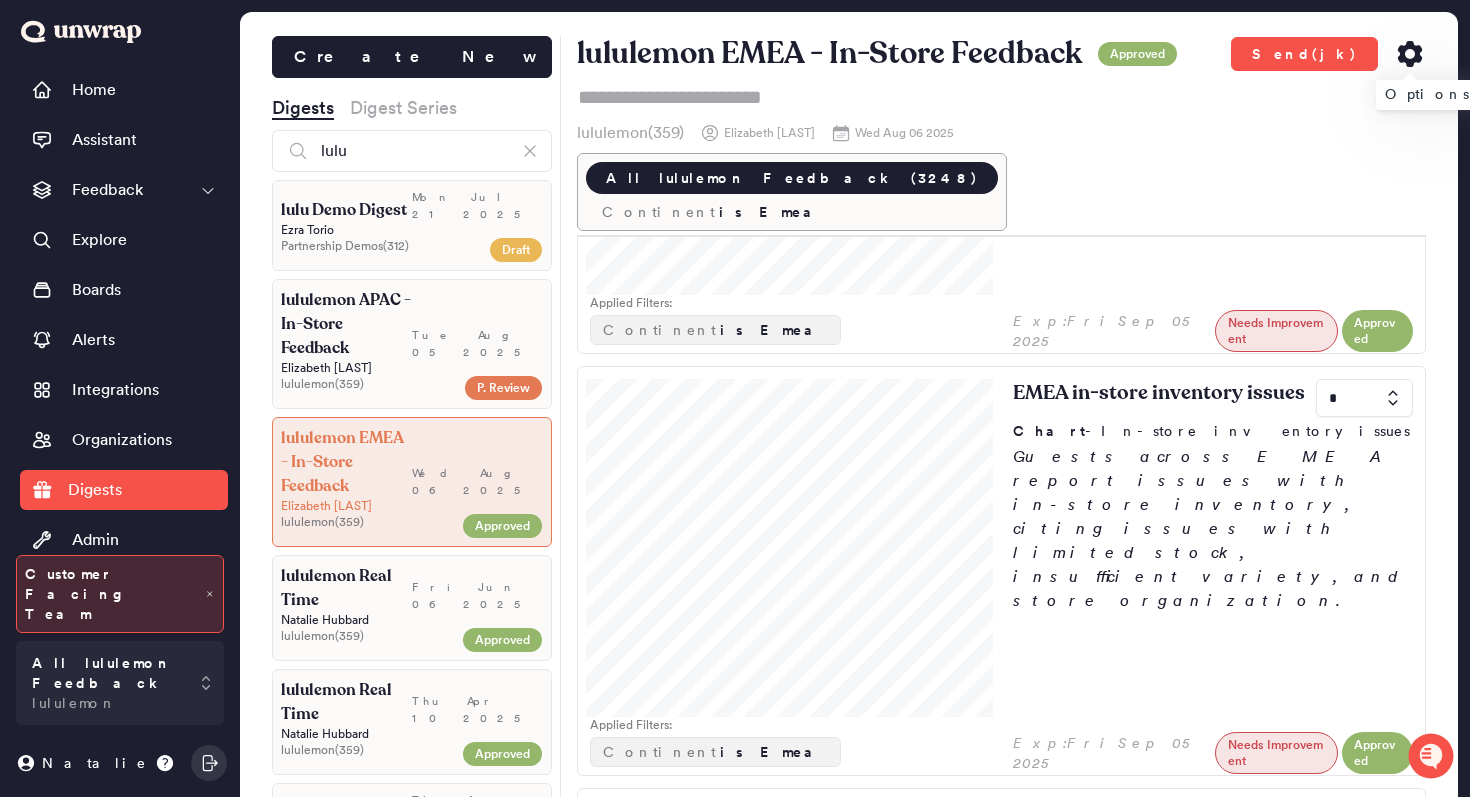 click 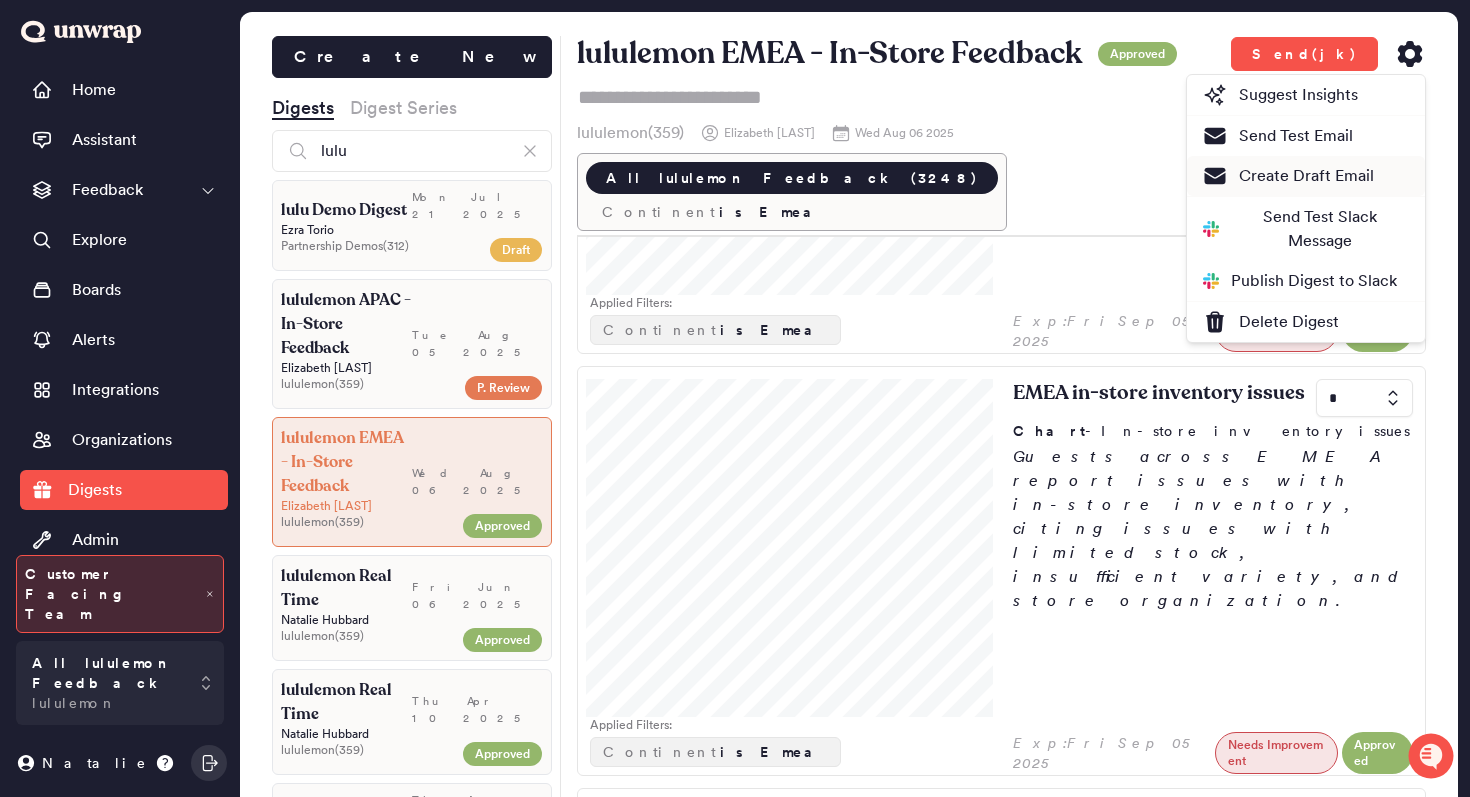 click on "Create Draft Email" at bounding box center (1288, 176) 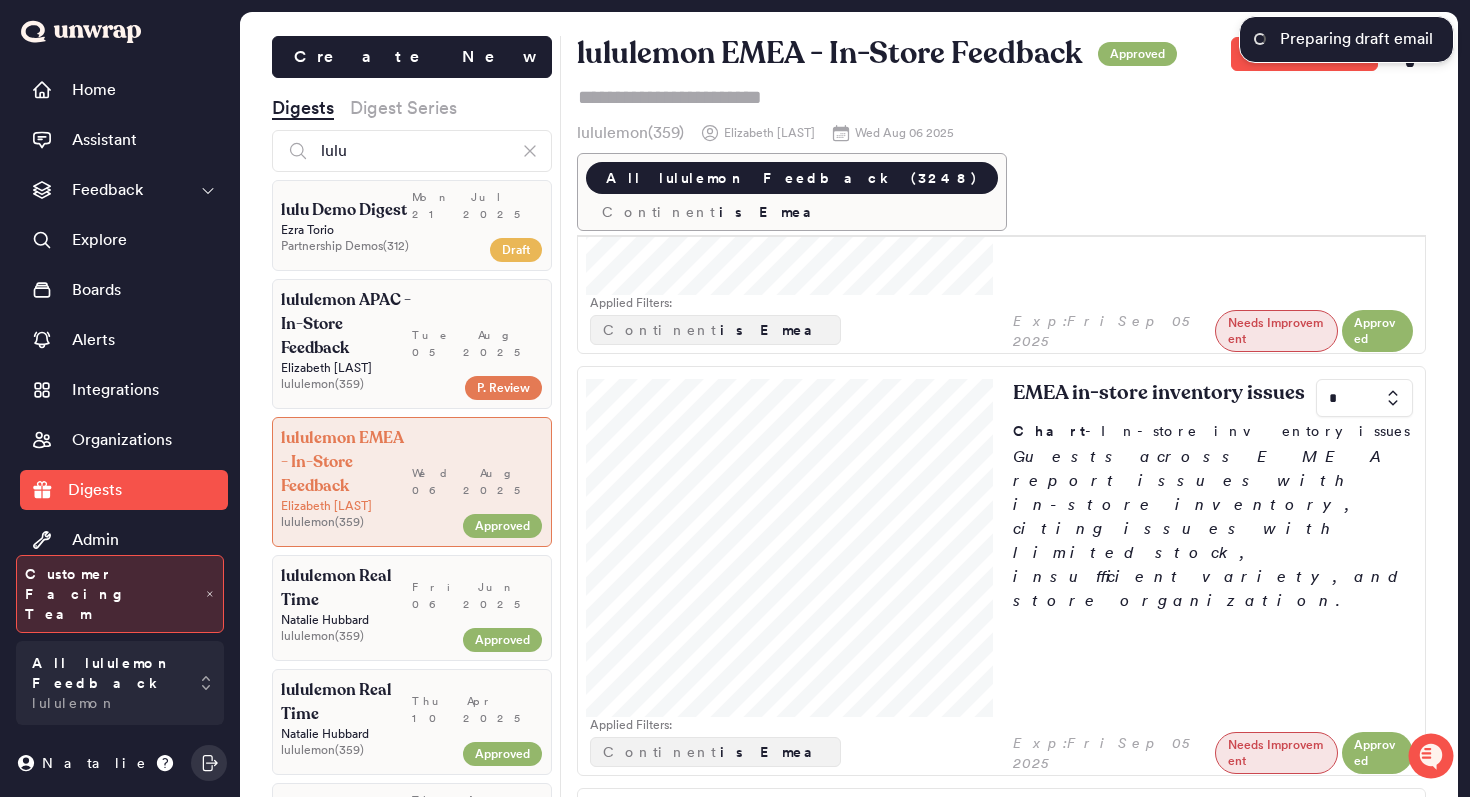 click on "Tue Aug 05 2025" at bounding box center (477, 324) 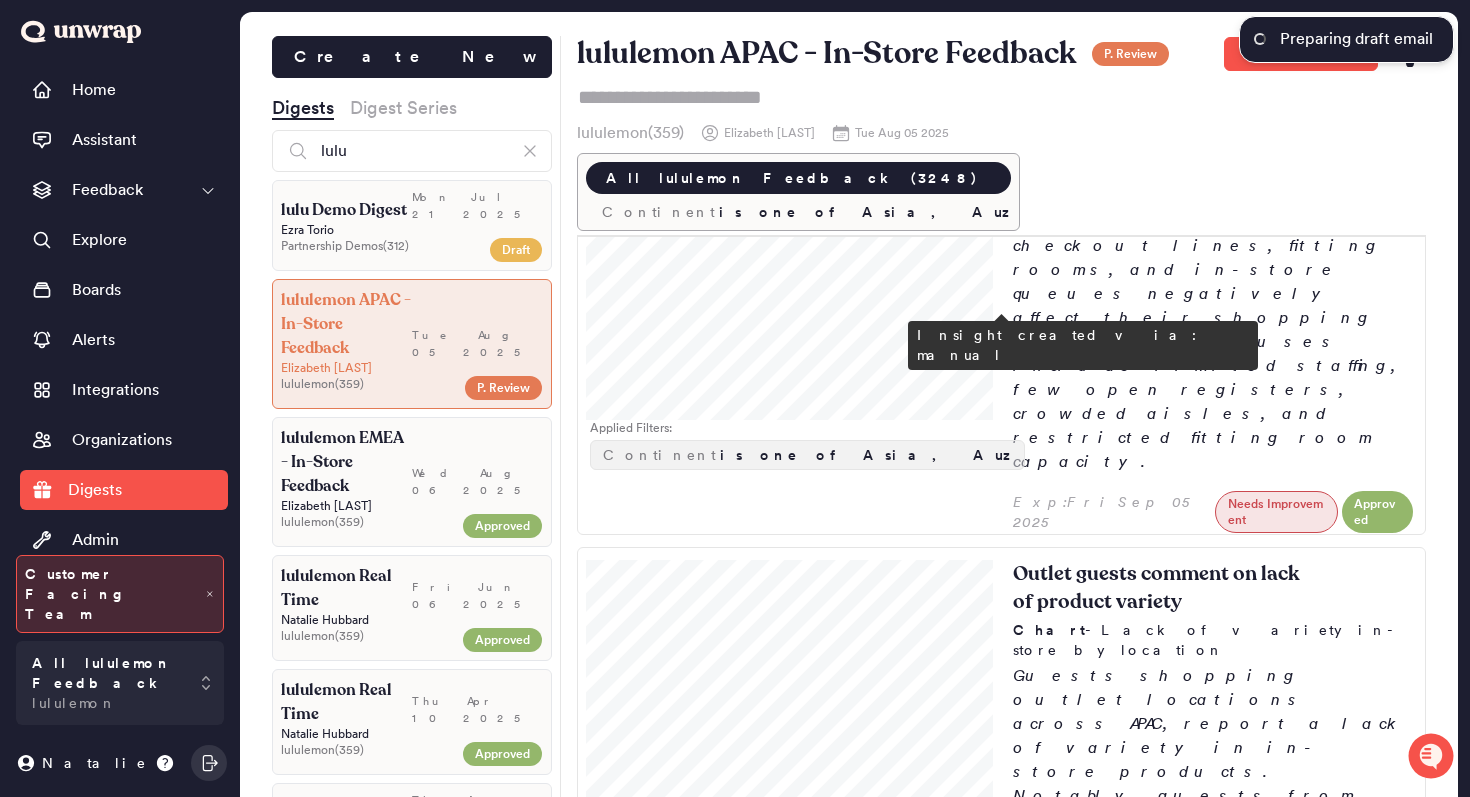 scroll, scrollTop: 1645, scrollLeft: 0, axis: vertical 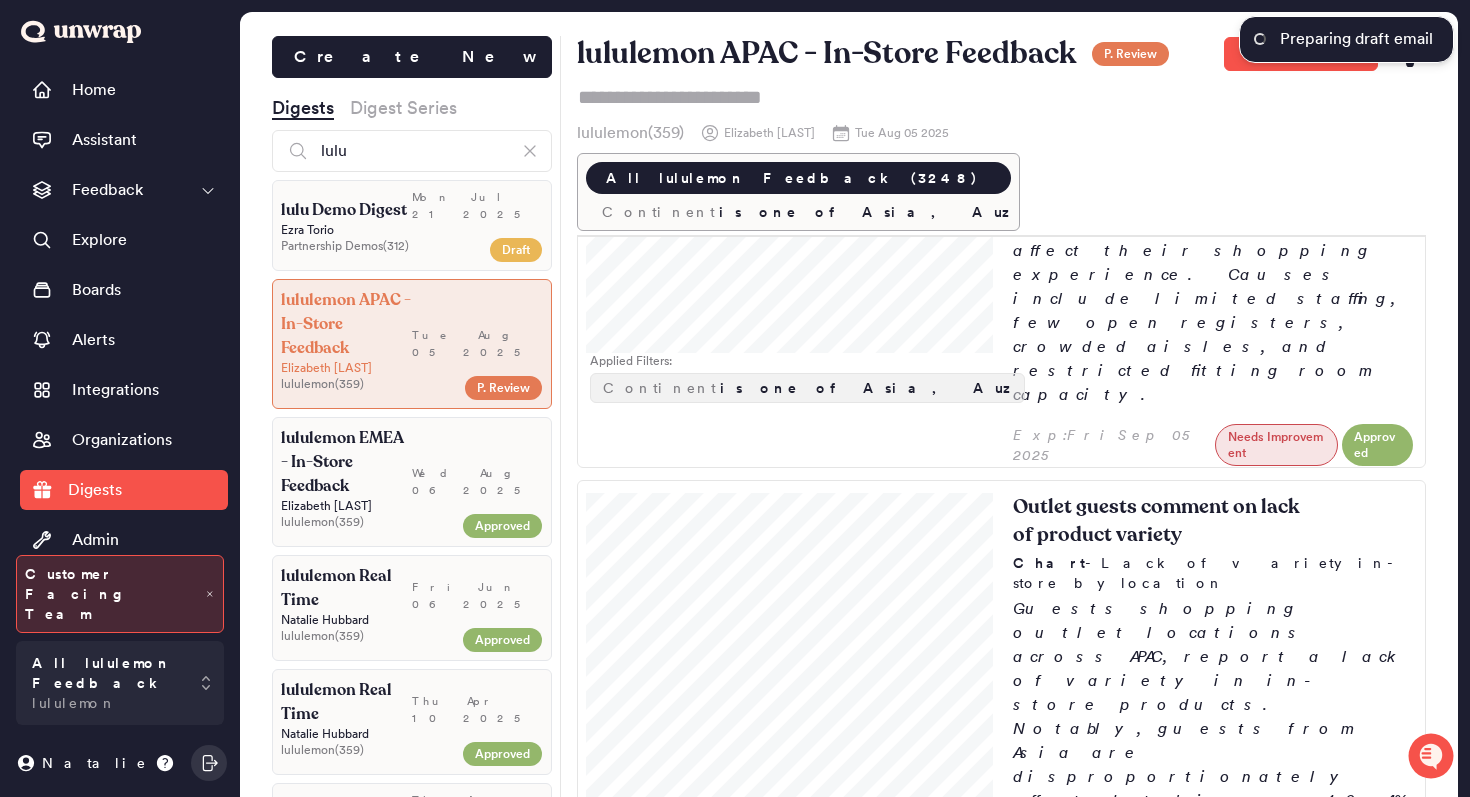 click on "Wed Aug 06 2025" at bounding box center (477, 462) 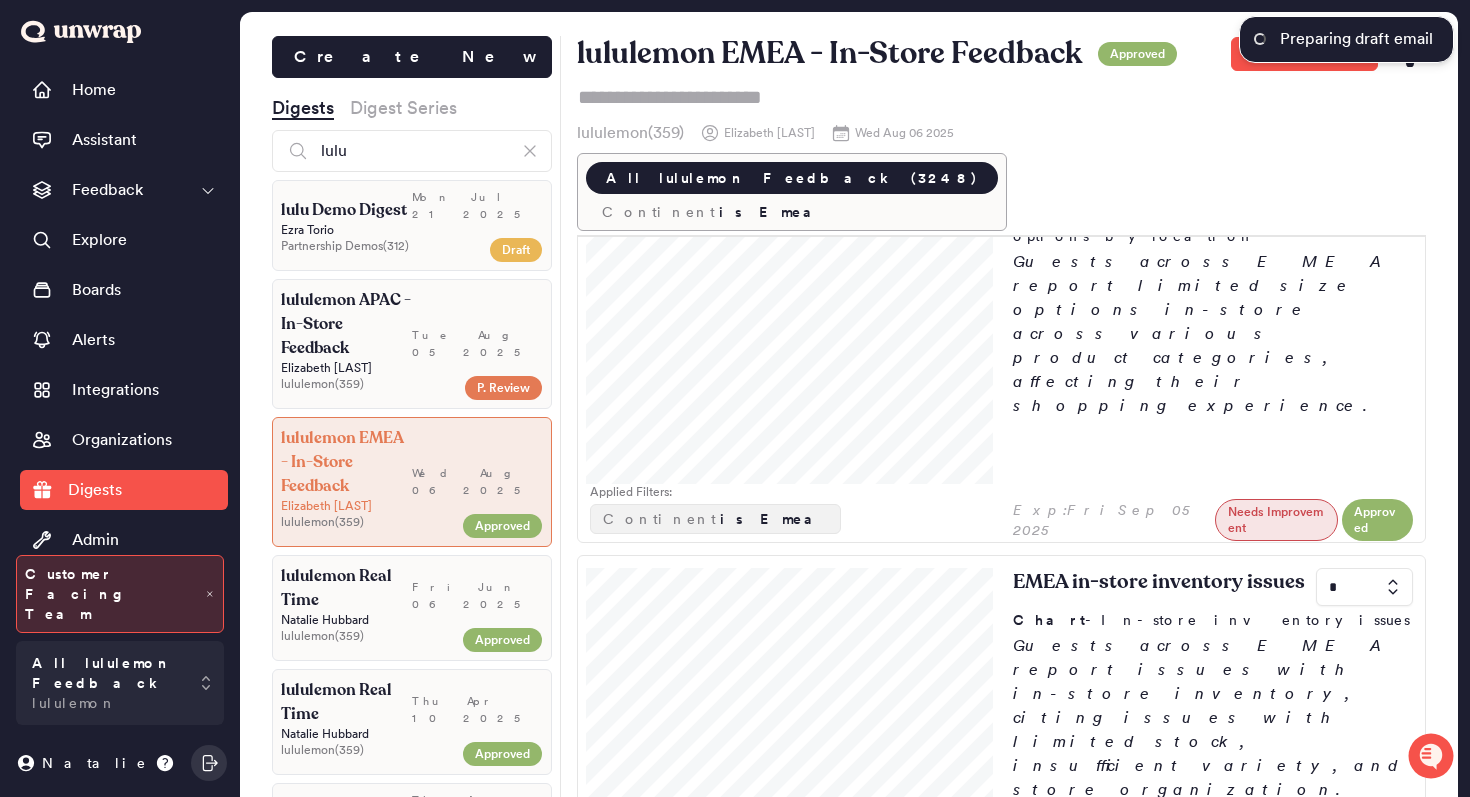 scroll, scrollTop: 0, scrollLeft: 0, axis: both 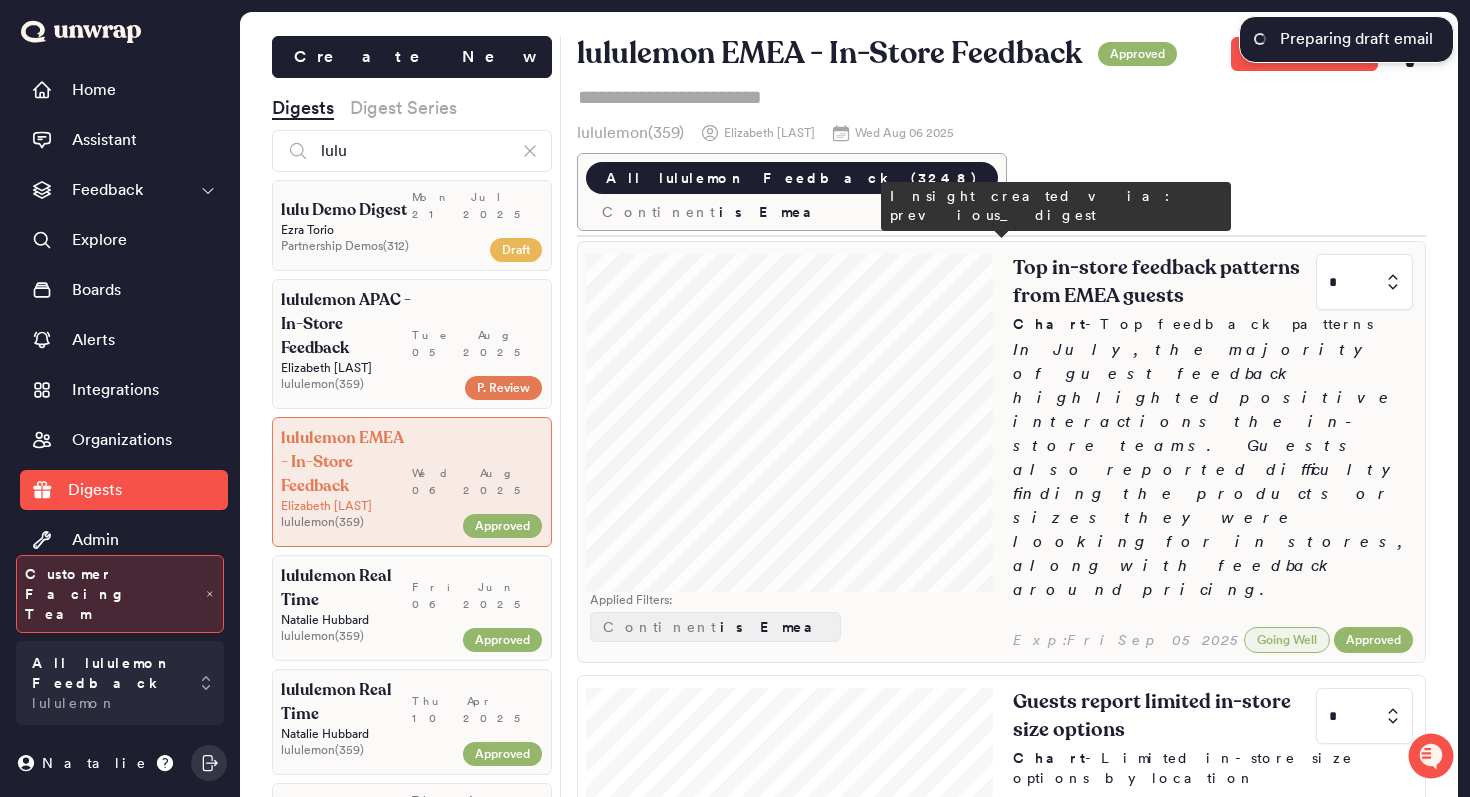 click at bounding box center (790, 417) 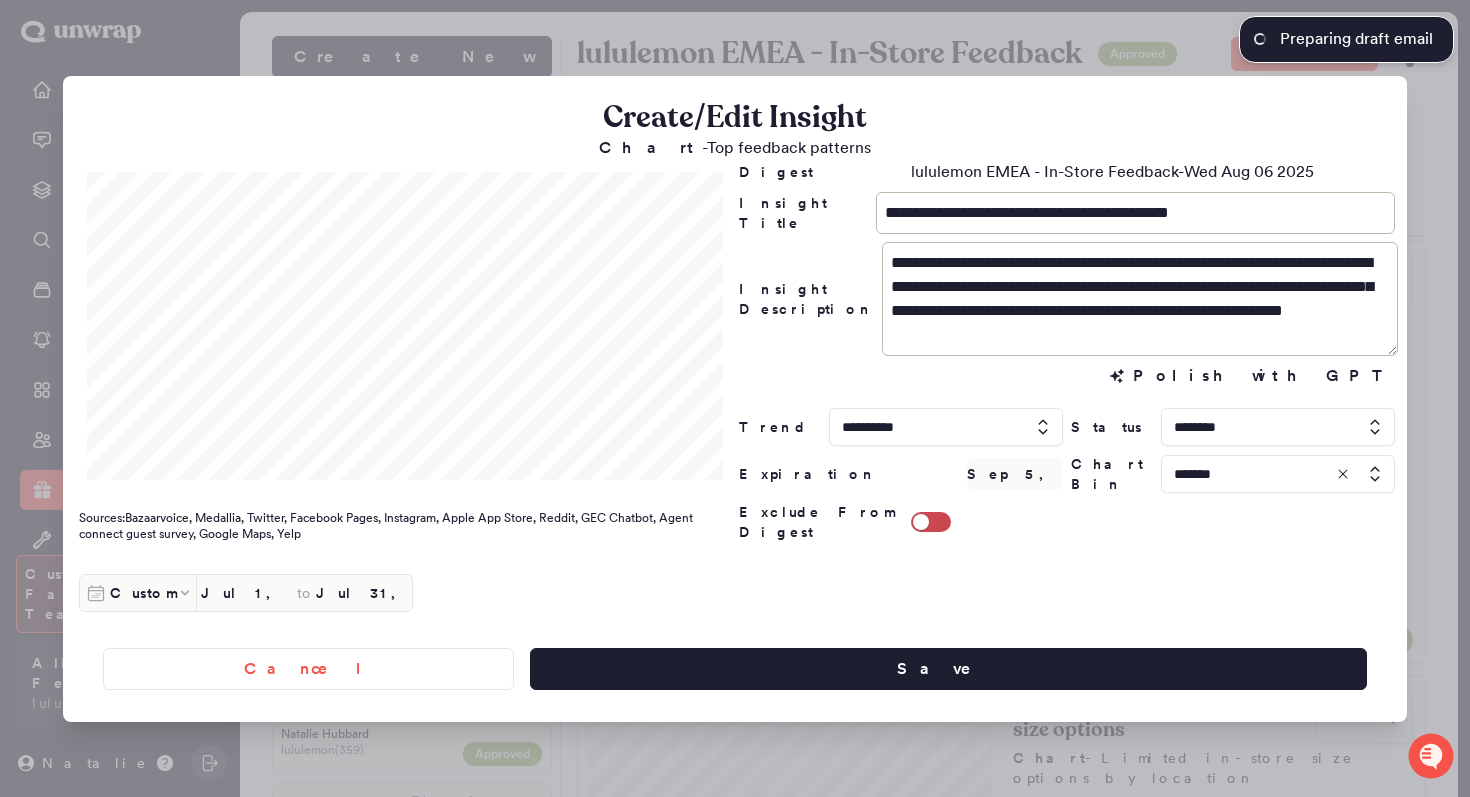 click at bounding box center [946, 427] 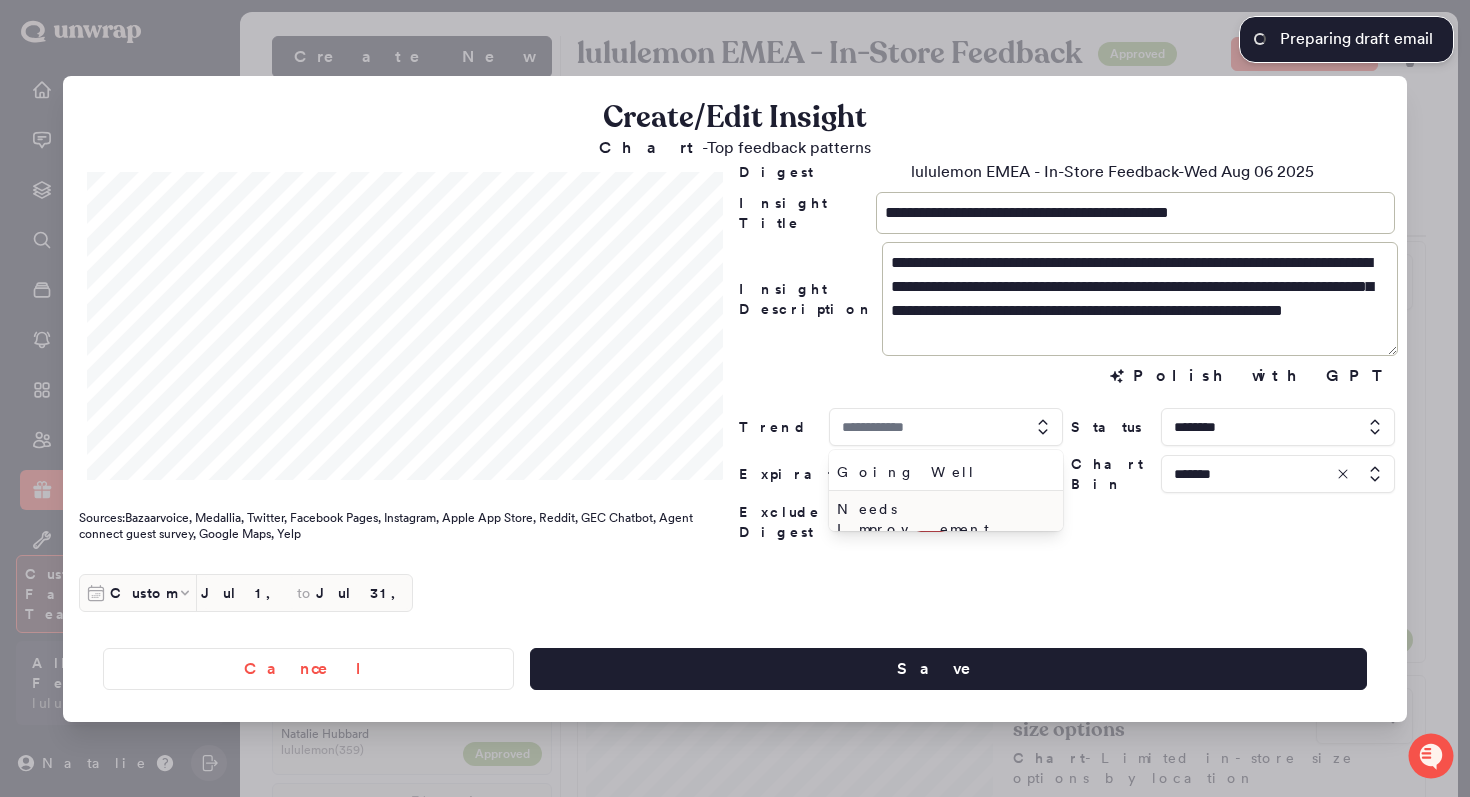 type on "**********" 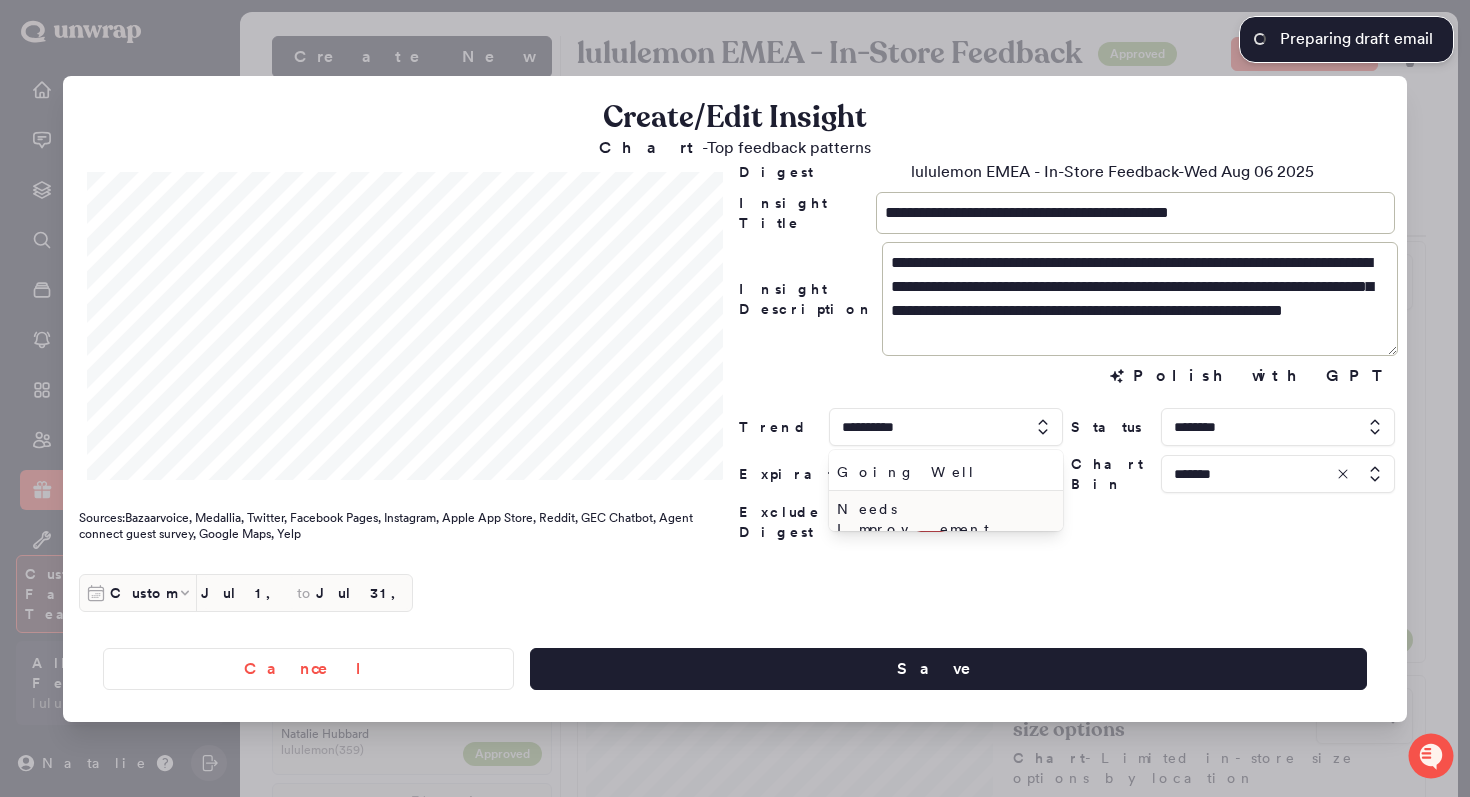 click on "Needs Improvement" at bounding box center (942, 519) 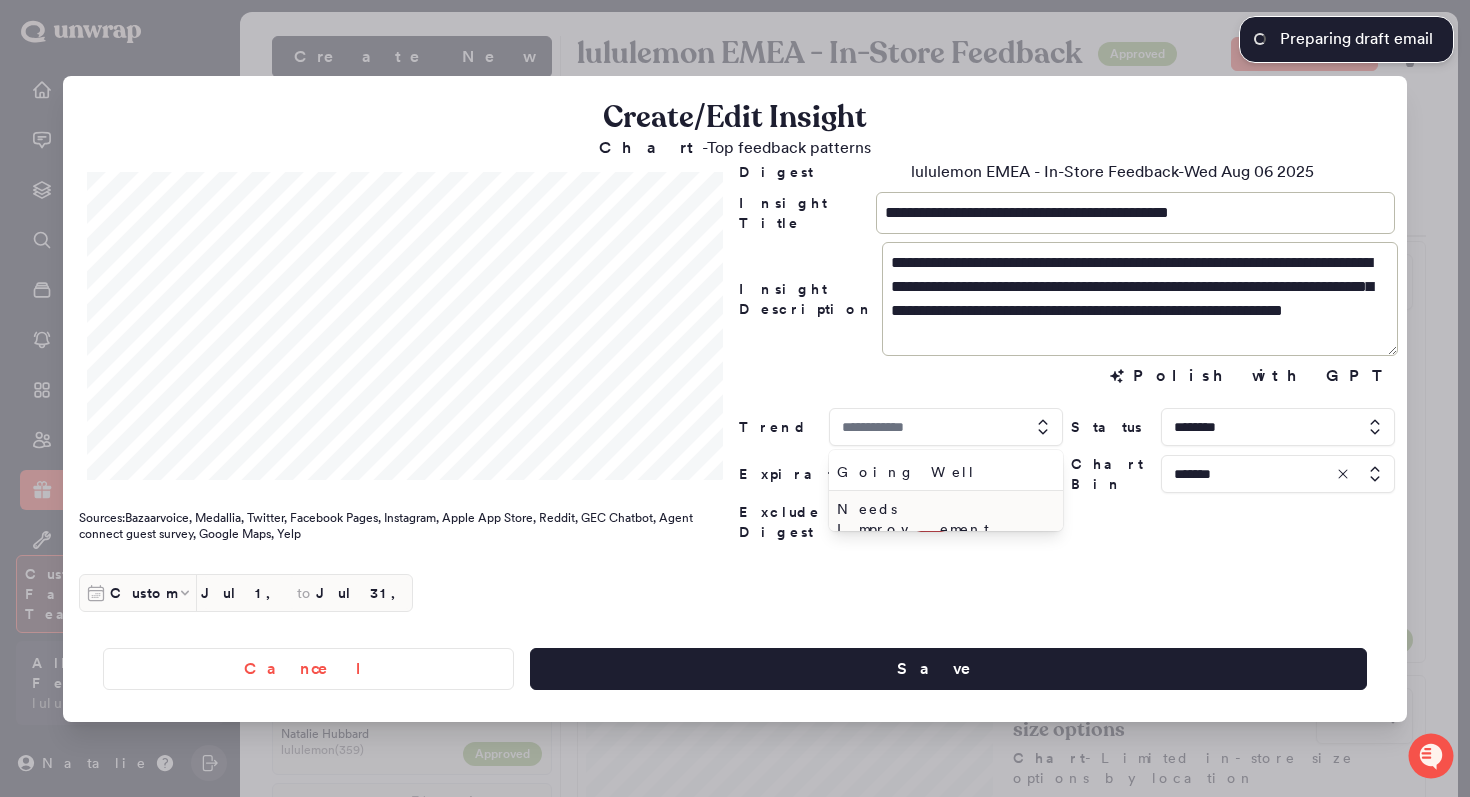 type on "**********" 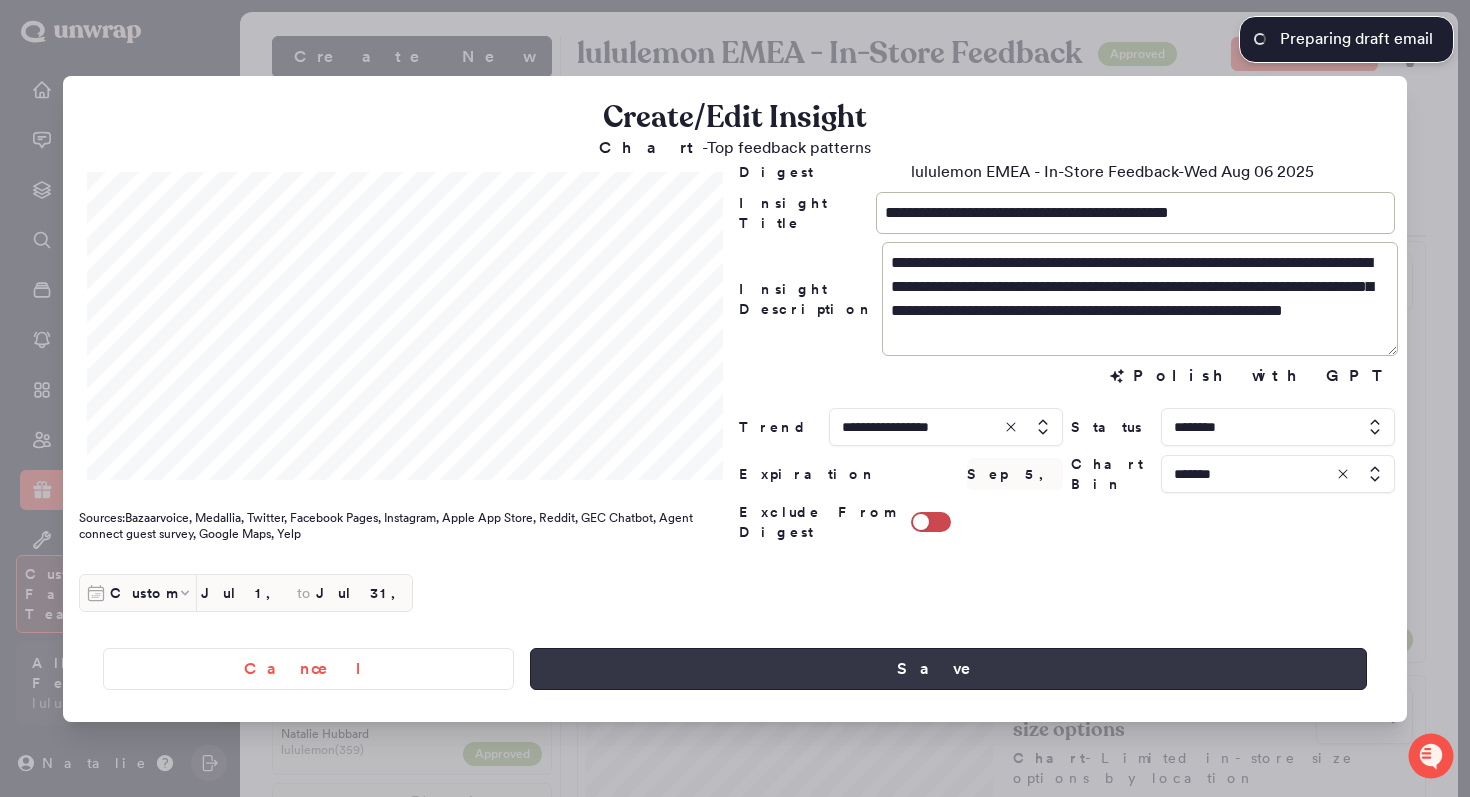 click on "Save" at bounding box center [948, 669] 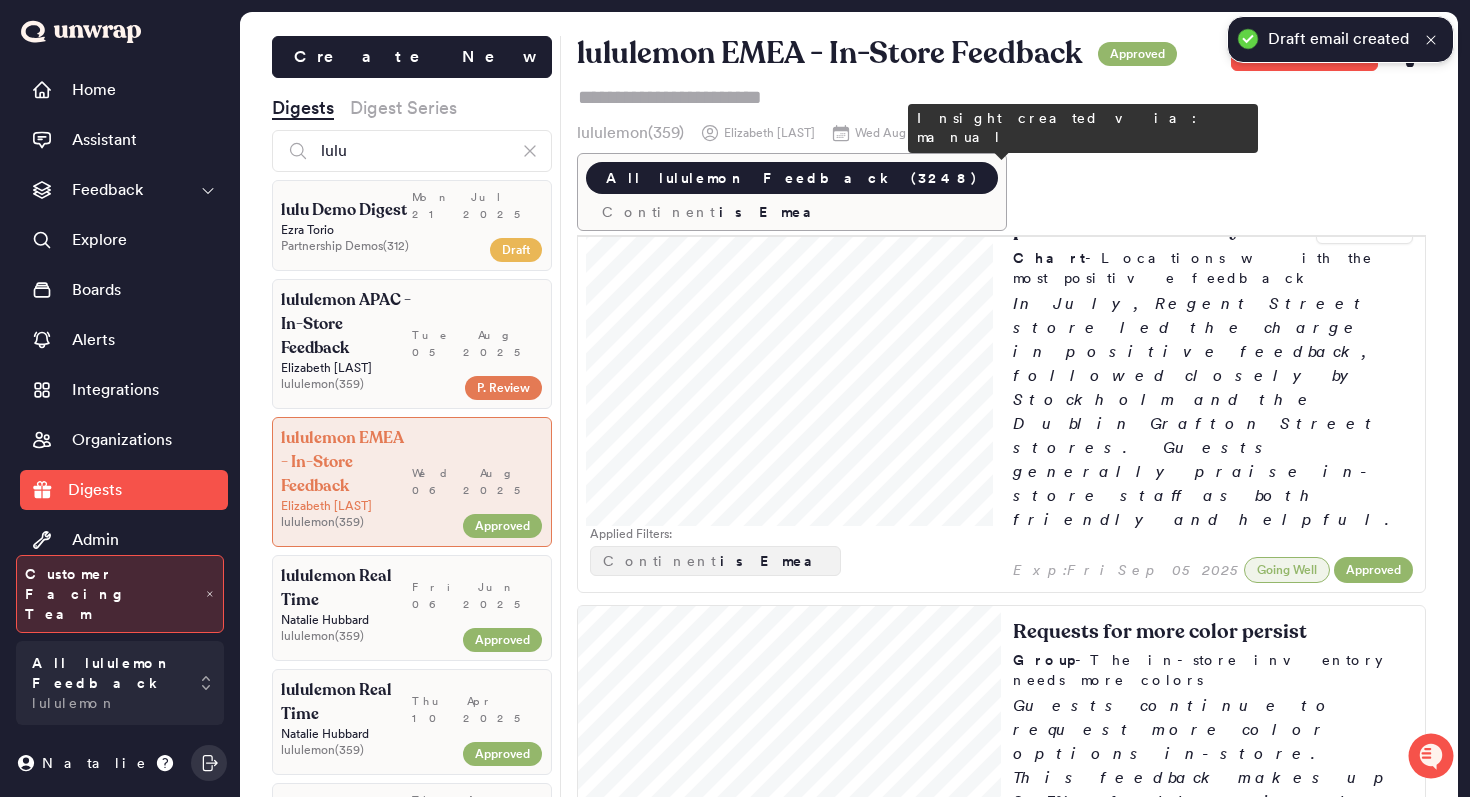 scroll, scrollTop: 1396, scrollLeft: 0, axis: vertical 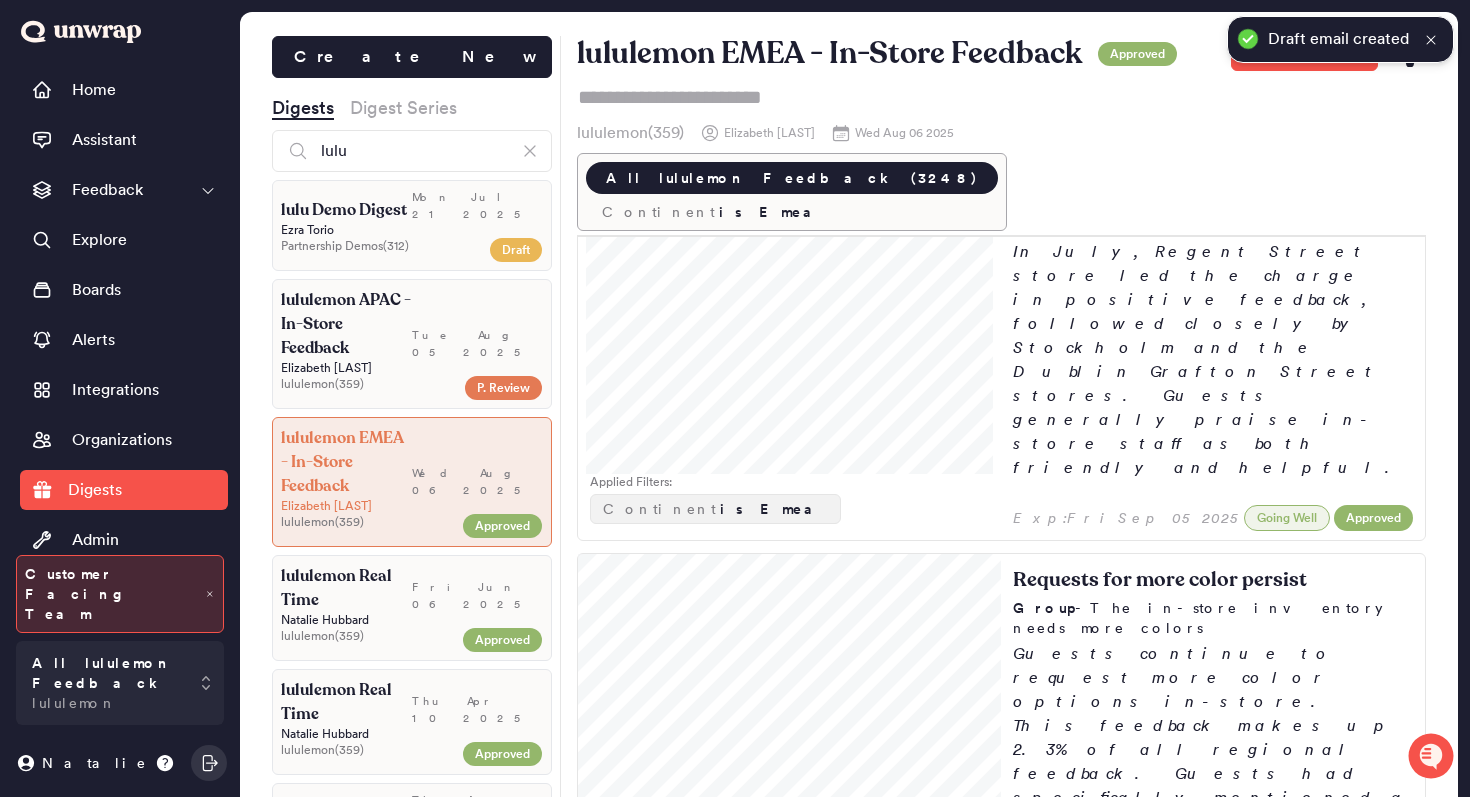 click at bounding box center [1431, 39] 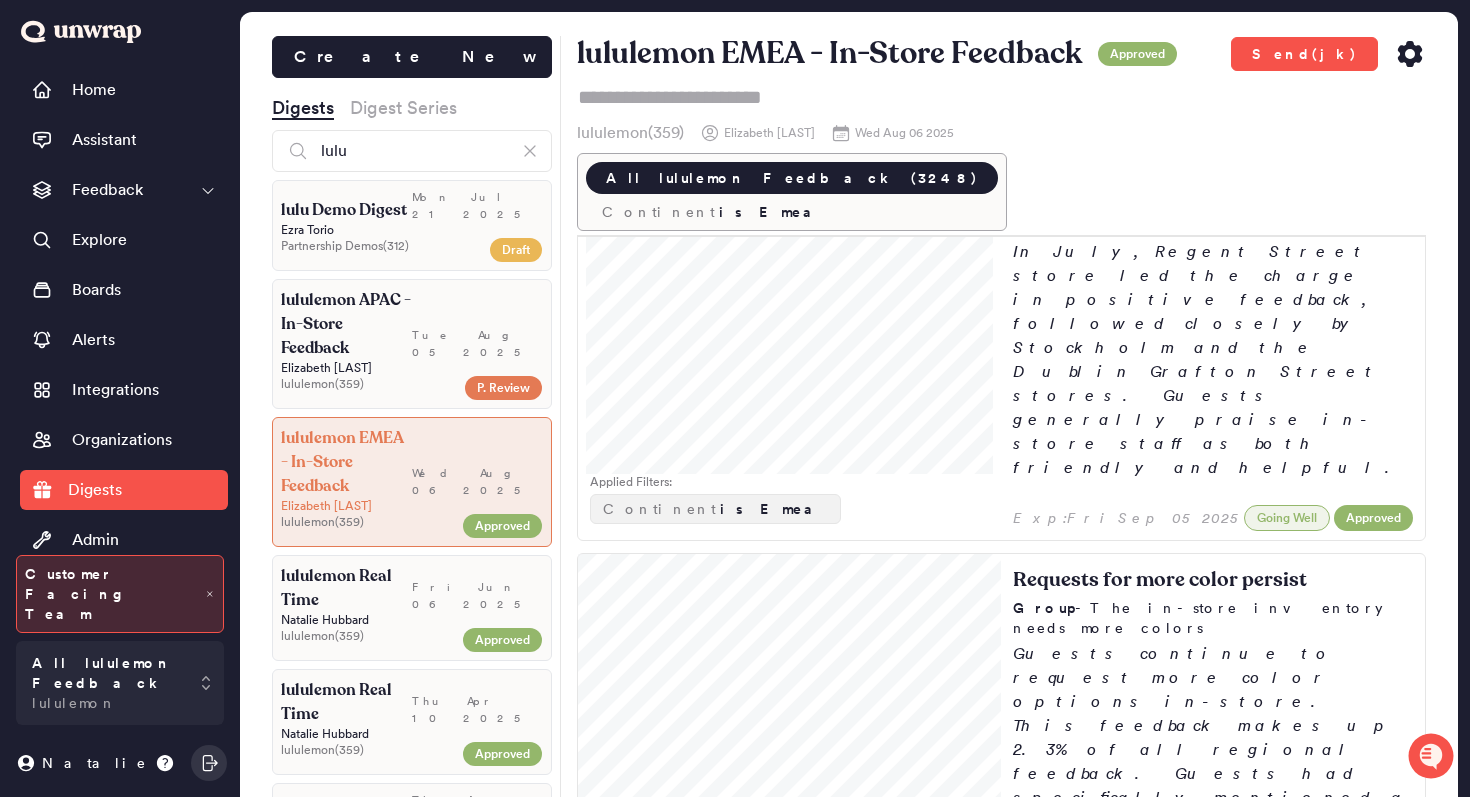 click on "Create New Digests Digest Series lulu lulu Demo Digest Mon Jul 21 2025 Ezra   Torio Partnership Demos  ( 312 ) Draft lululemon APAC - In-Store Feedback Tue Aug 05 2025 Elizabeth   O'Bryen lululemon  ( 359 ) P. Review lululemon EMEA - In-Store Feedback Wed Aug 06 2025 Elizabeth   O'Bryen lululemon  ( 359 ) Approved lululemon Real Time Fri Jun 06 2025 Natalie   Hubbard lululemon  ( 359 ) Approved lululemon Real Time Thu Apr 10 2025 Natalie   Hubbard lululemon  ( 359 ) Approved lululemon Thu Aug 07 2025 John   Shelburne lululemon  ( 359 ) Sent lululemon Thu Jul 31 2025 John   Shelburne lululemon  ( 359 ) Sent lululemon EMEA - In-Store Feedback Sun Jul 27 2025 Elizabeth   O'Bryen lululemon  ( 359 ) Sent lululemon APAC - In-Store Feedback Sun Jul 27 2025 Elizabeth   O'Bryen lululemon  ( 359 ) Sent lululemon Thu Jul 24 2025 Ashwin   Singhania lululemon  ( 359 ) Sent Lululemon Demo Mon Jul 21 2025 Ezra   Torio Partnership Demos  ( 312 ) Sent lululemon Thu Jul 17 2025 Ashwin   Singhania lululemon  ( 359 ) Sent Ashwin" at bounding box center [849, 430] 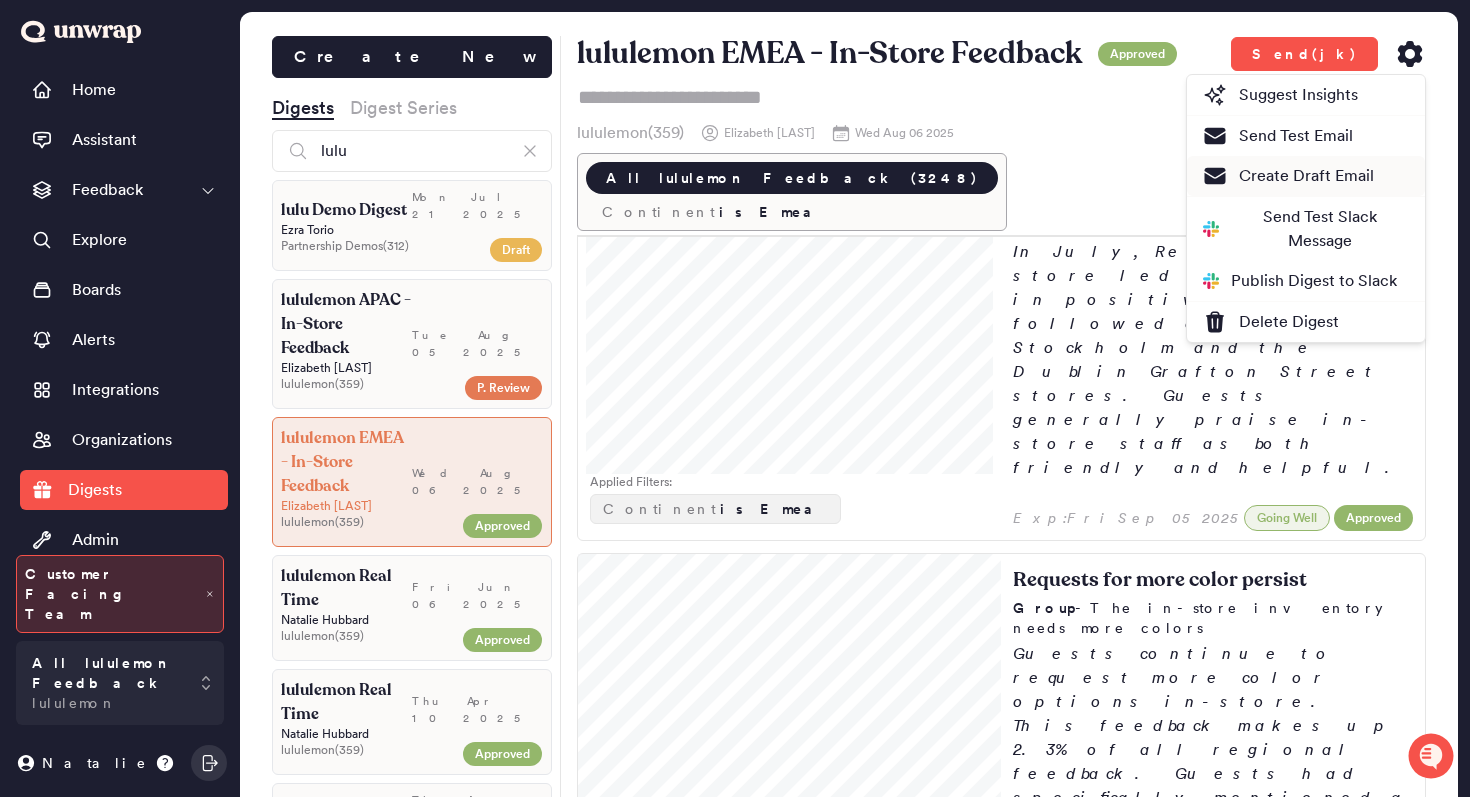 click on "Create Draft Email" at bounding box center [1288, 176] 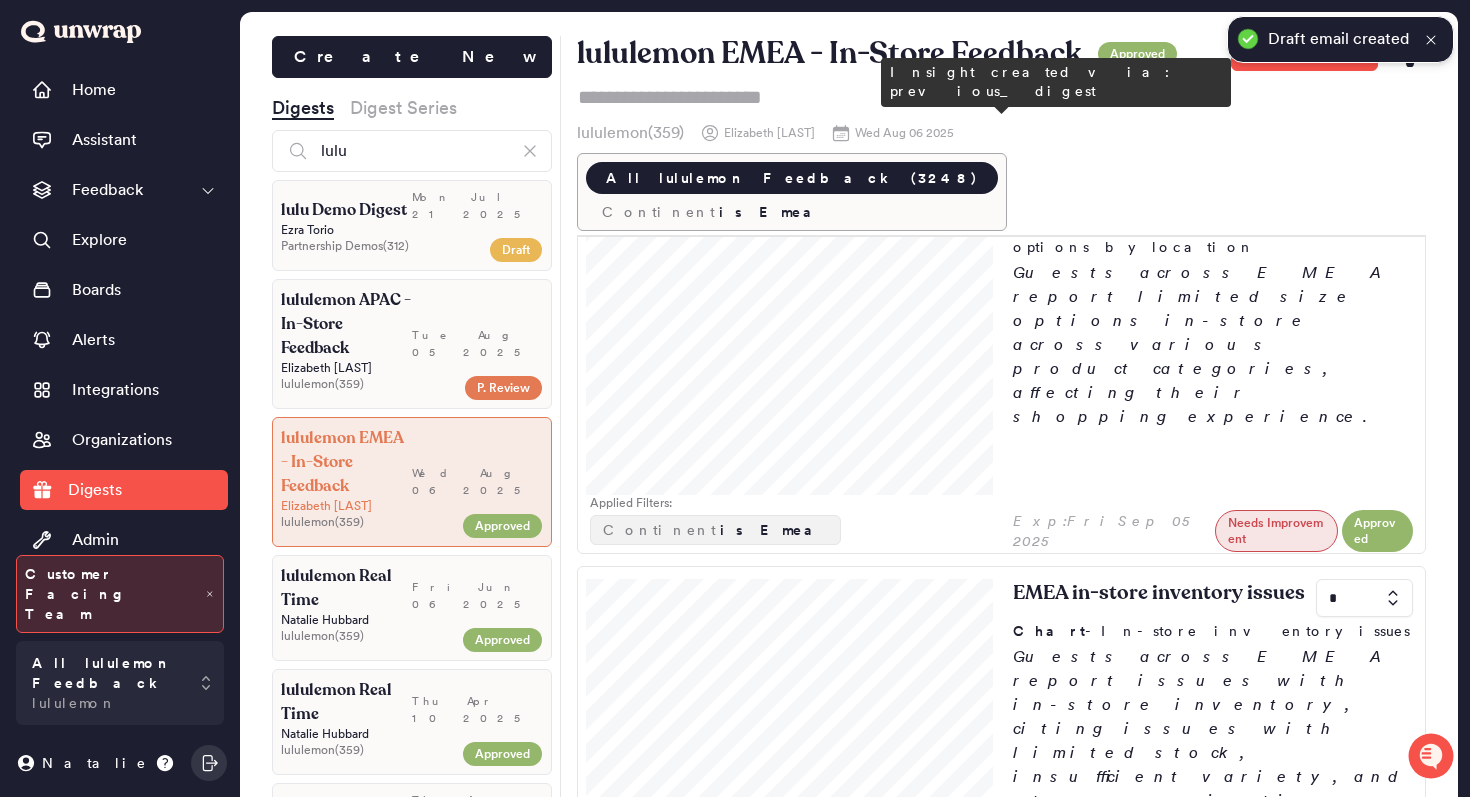 scroll, scrollTop: 45, scrollLeft: 0, axis: vertical 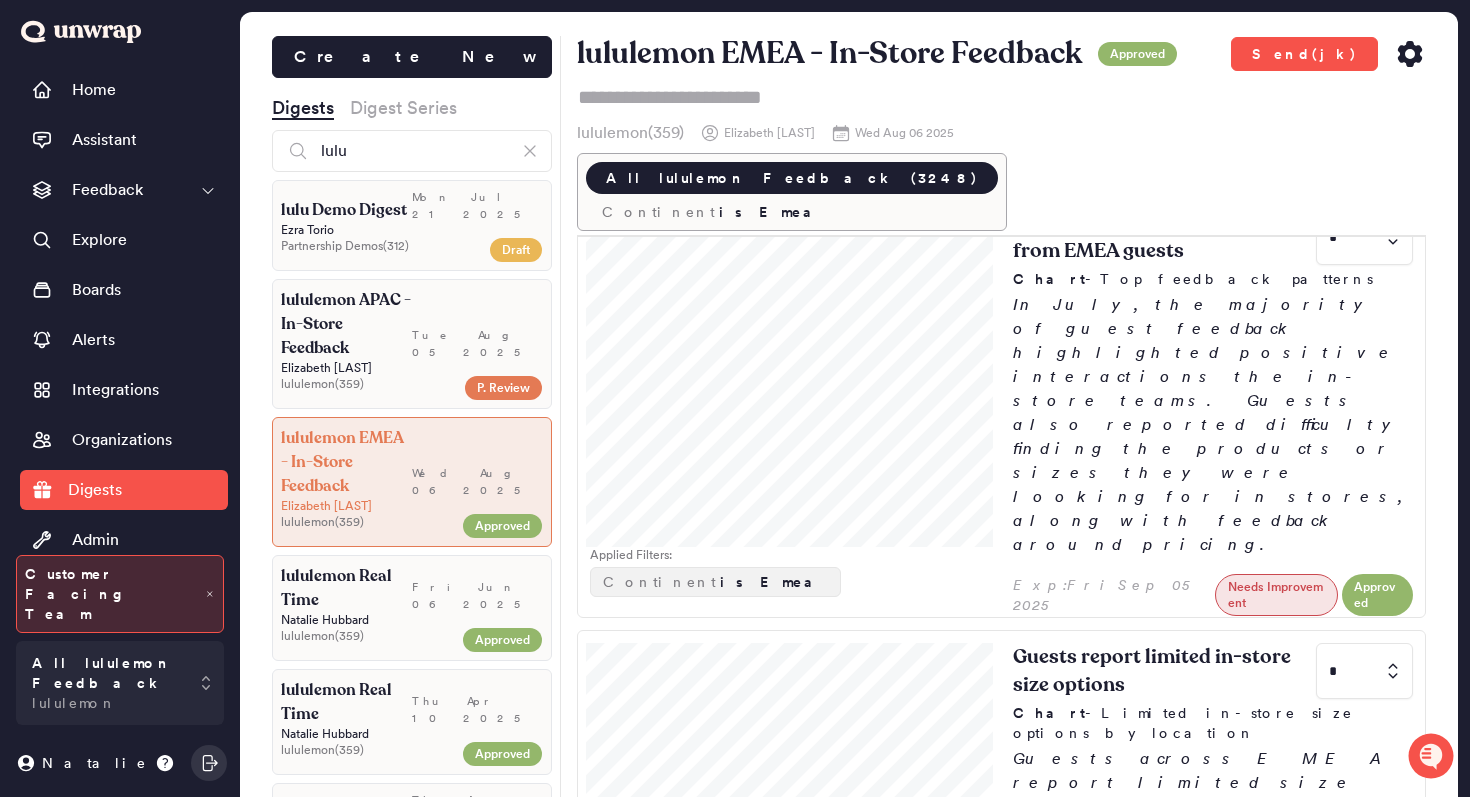 click on "lululemon APAC - In-Store Feedback" at bounding box center (346, 324) 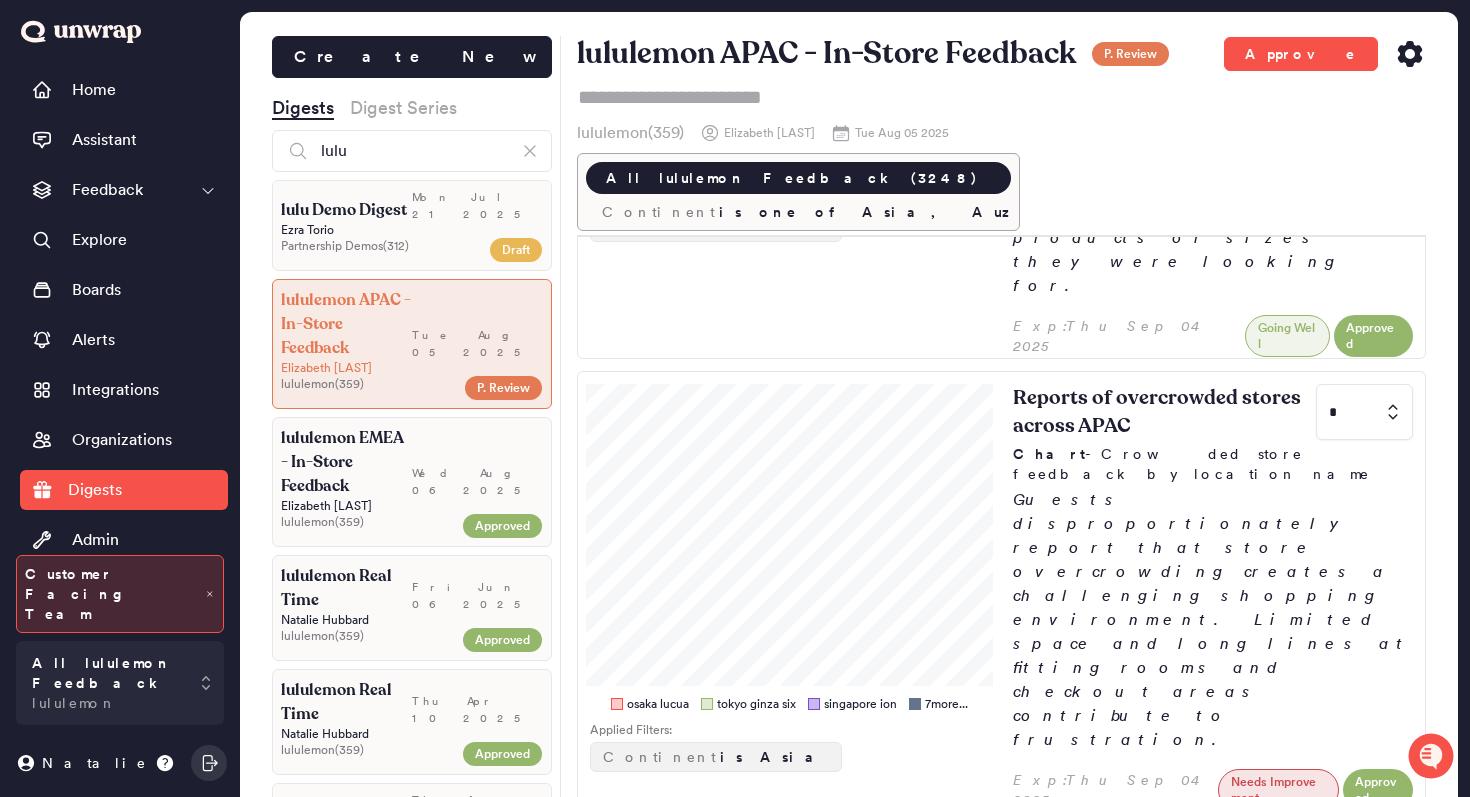 scroll, scrollTop: 0, scrollLeft: 0, axis: both 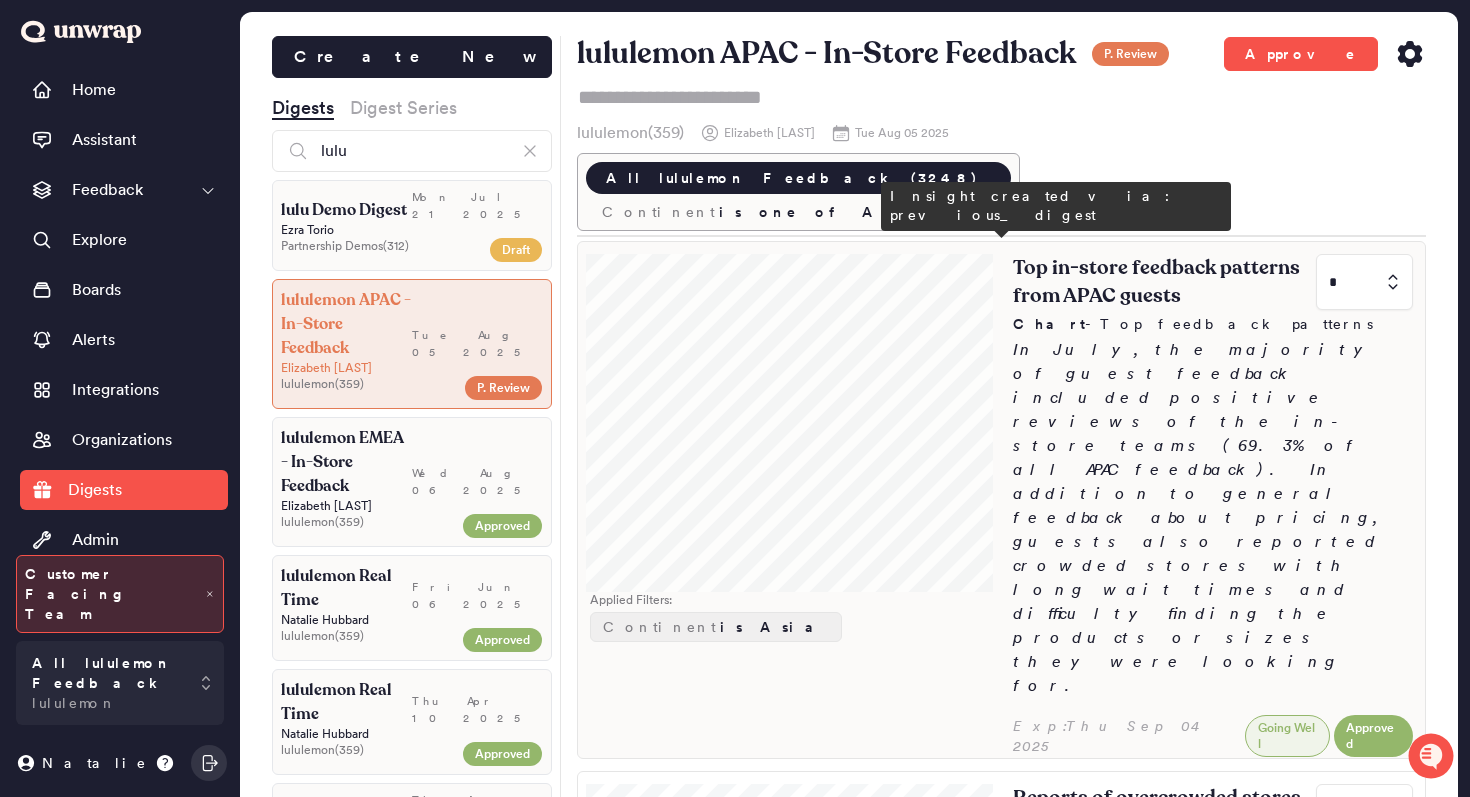 click on "Top in-store feedback patterns from APAC guests  * Chart  -  Top feedback patterns In July, the majority of guest feedback included positive reviews of the in-store teams (69.3% of all APAC feedback). In addition to general feedback about pricing, guests also reported crowded stores with long wait times and difficulty finding the products or sizes they were looking for." at bounding box center (1213, 478) 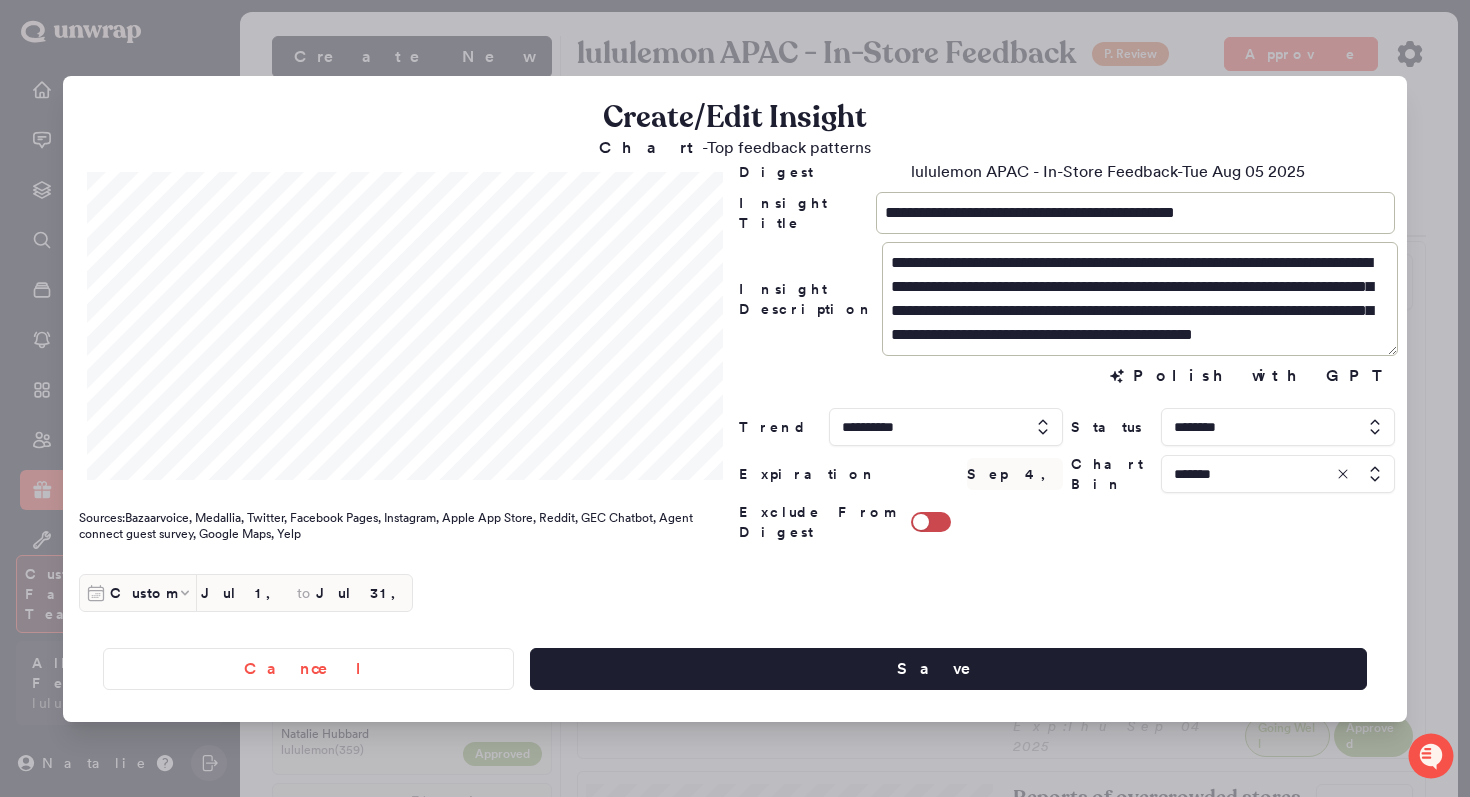 click at bounding box center (946, 427) 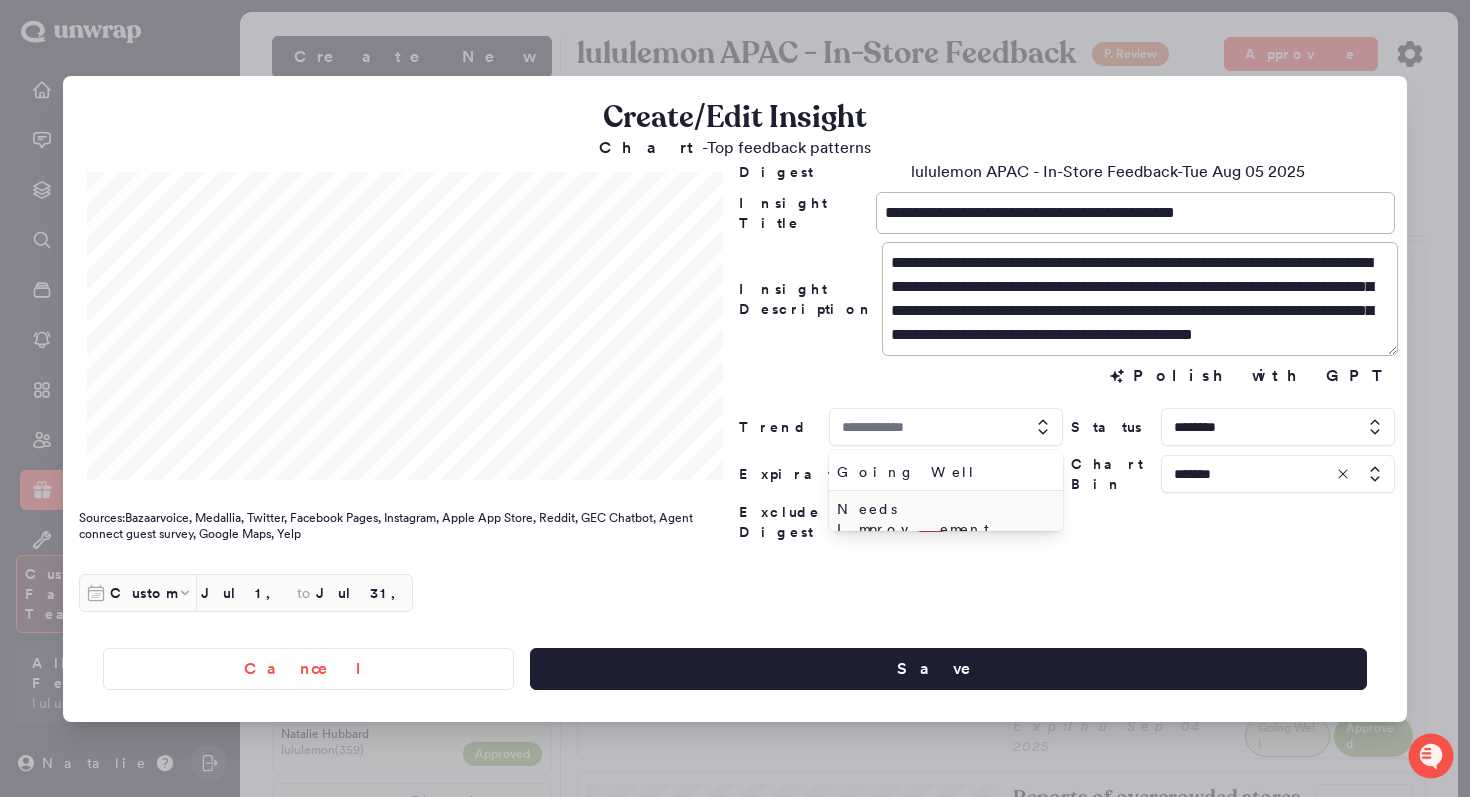 type on "**********" 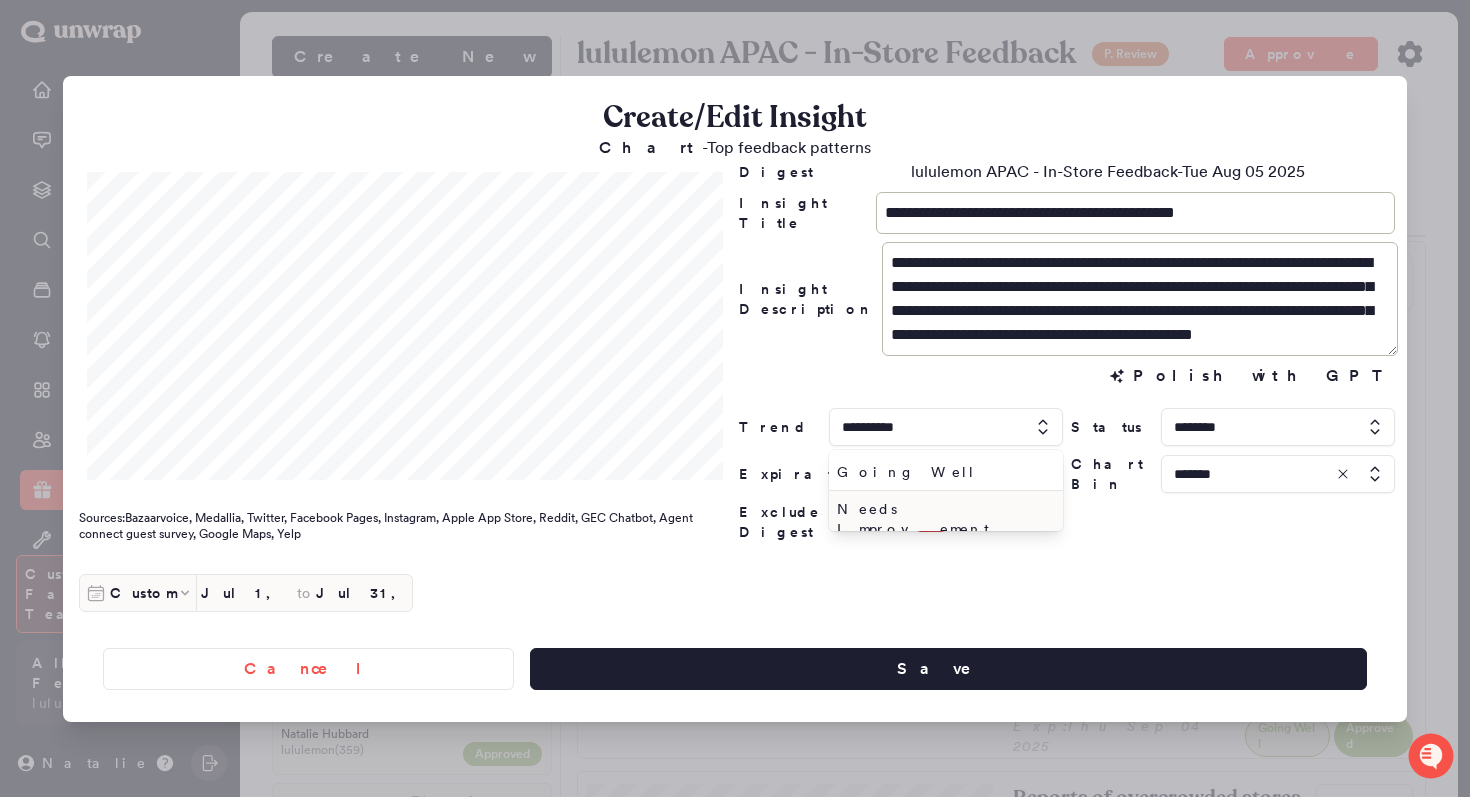 click on "Needs Improvement" at bounding box center [942, 519] 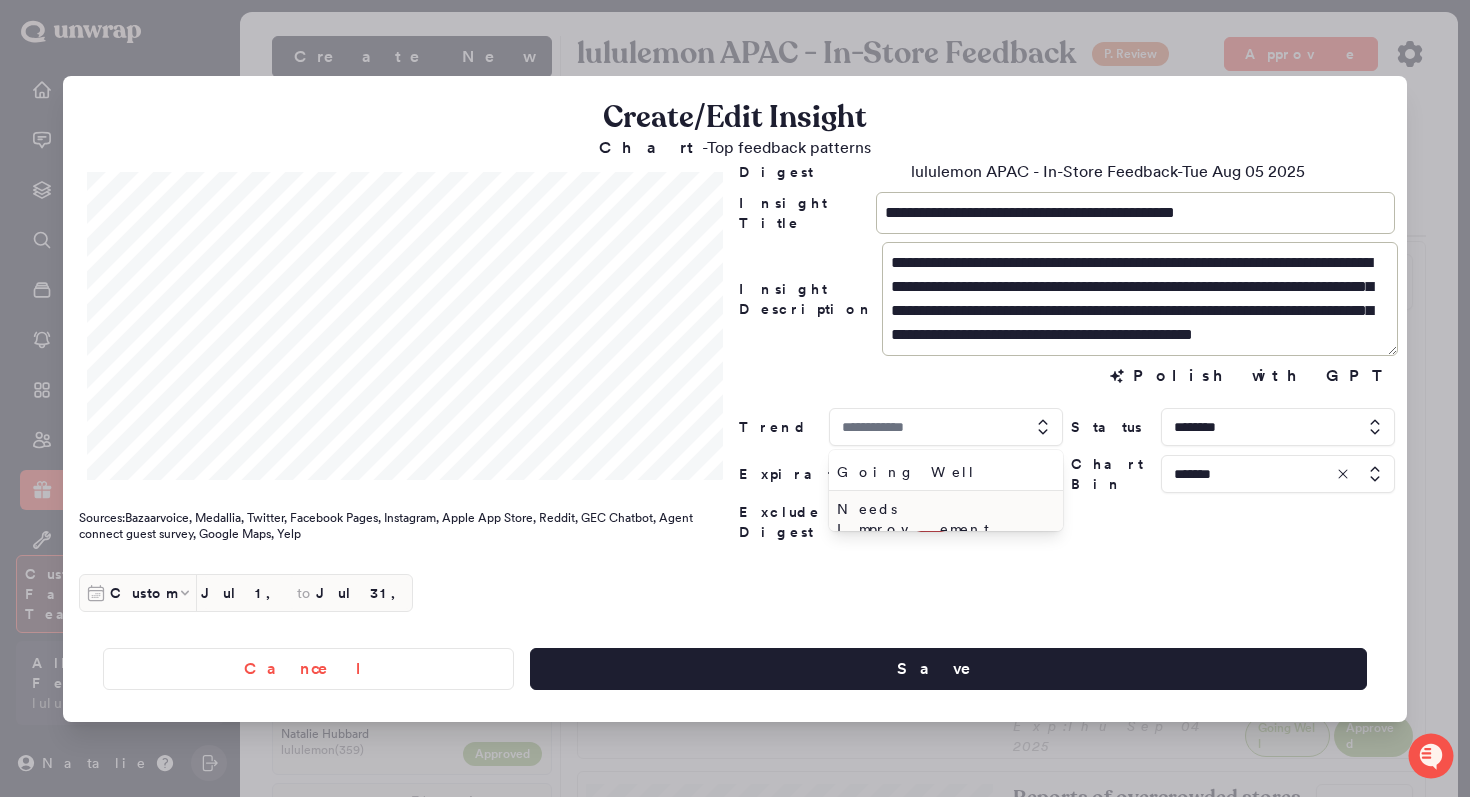 type on "**********" 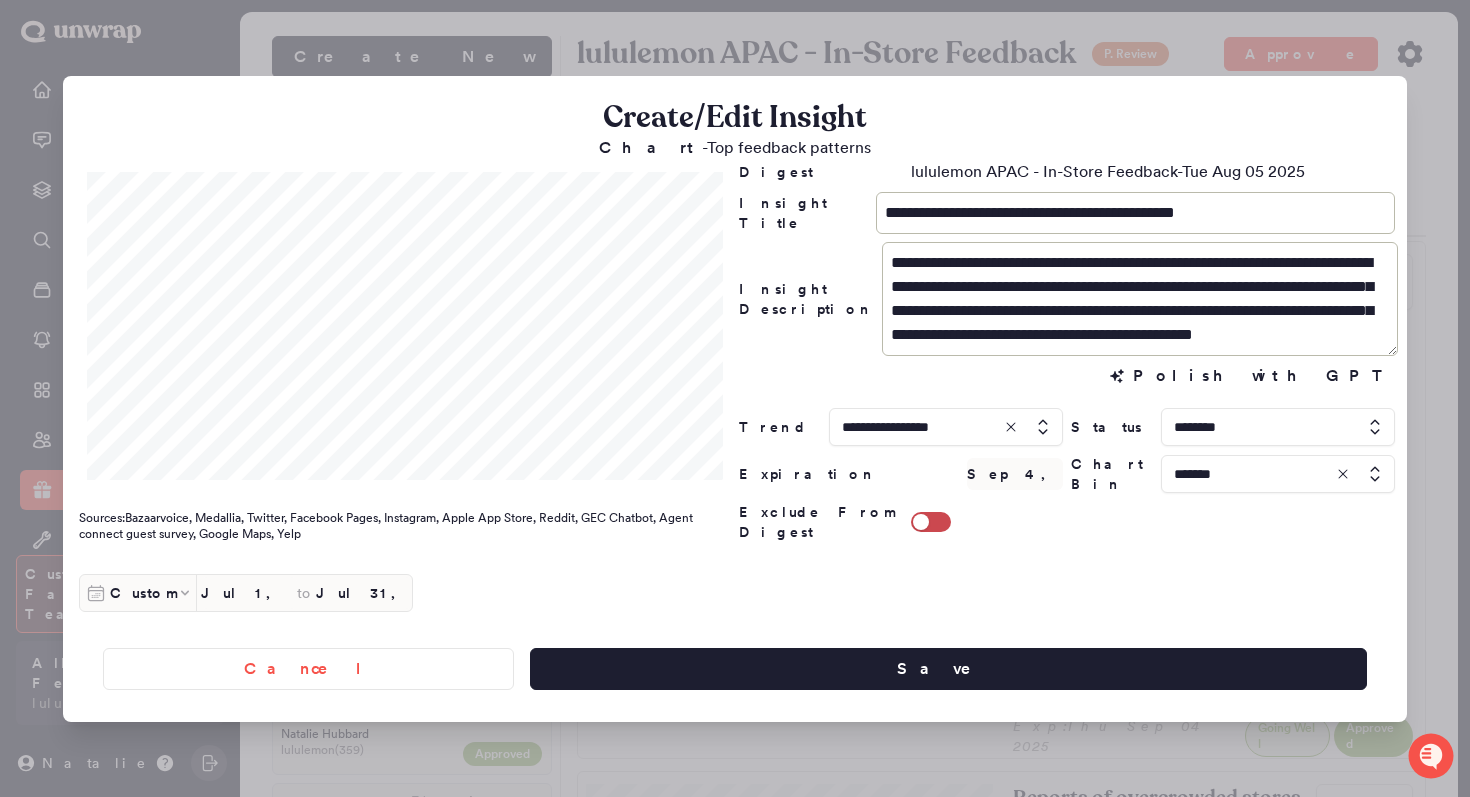 click at bounding box center [735, 398] 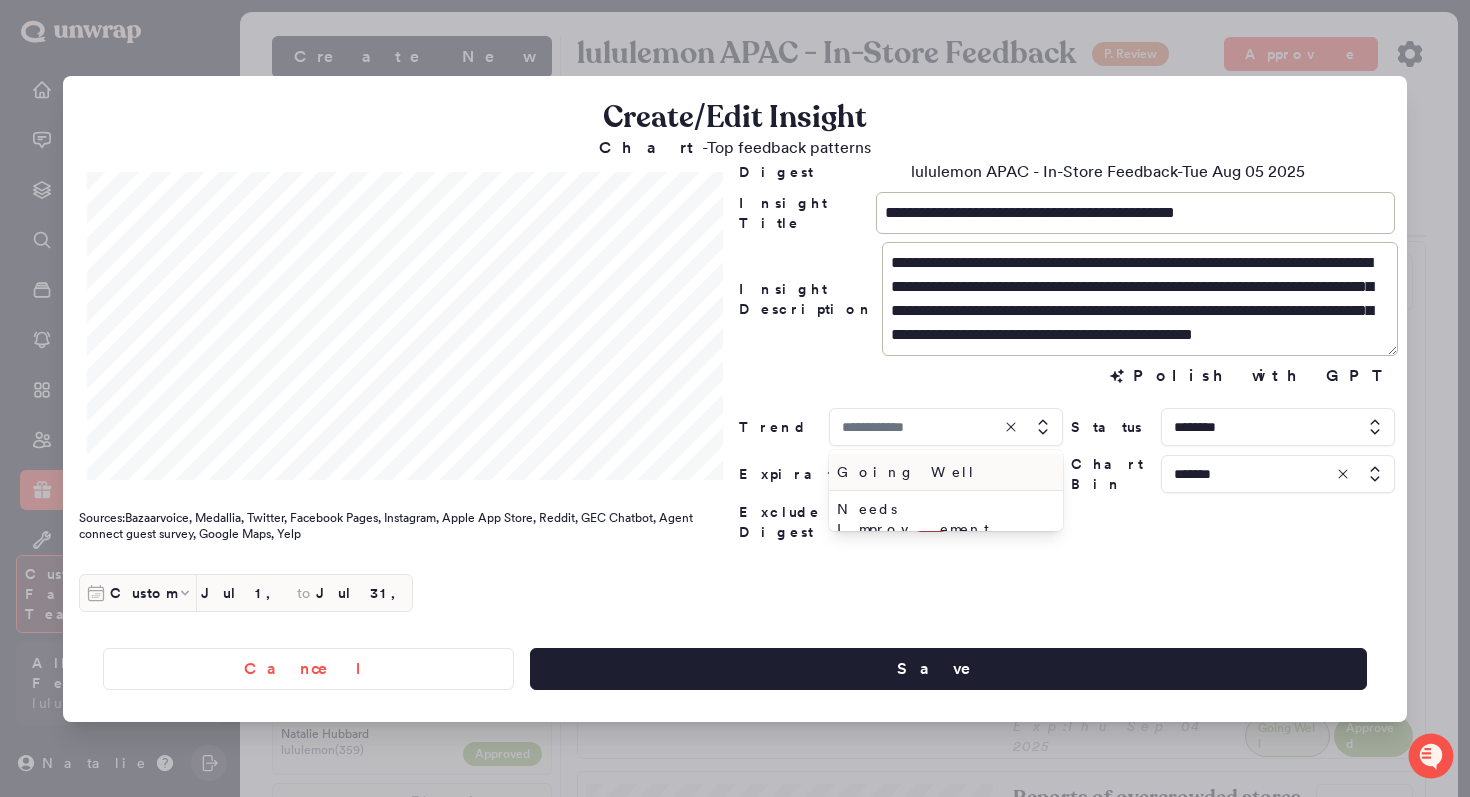 type on "**********" 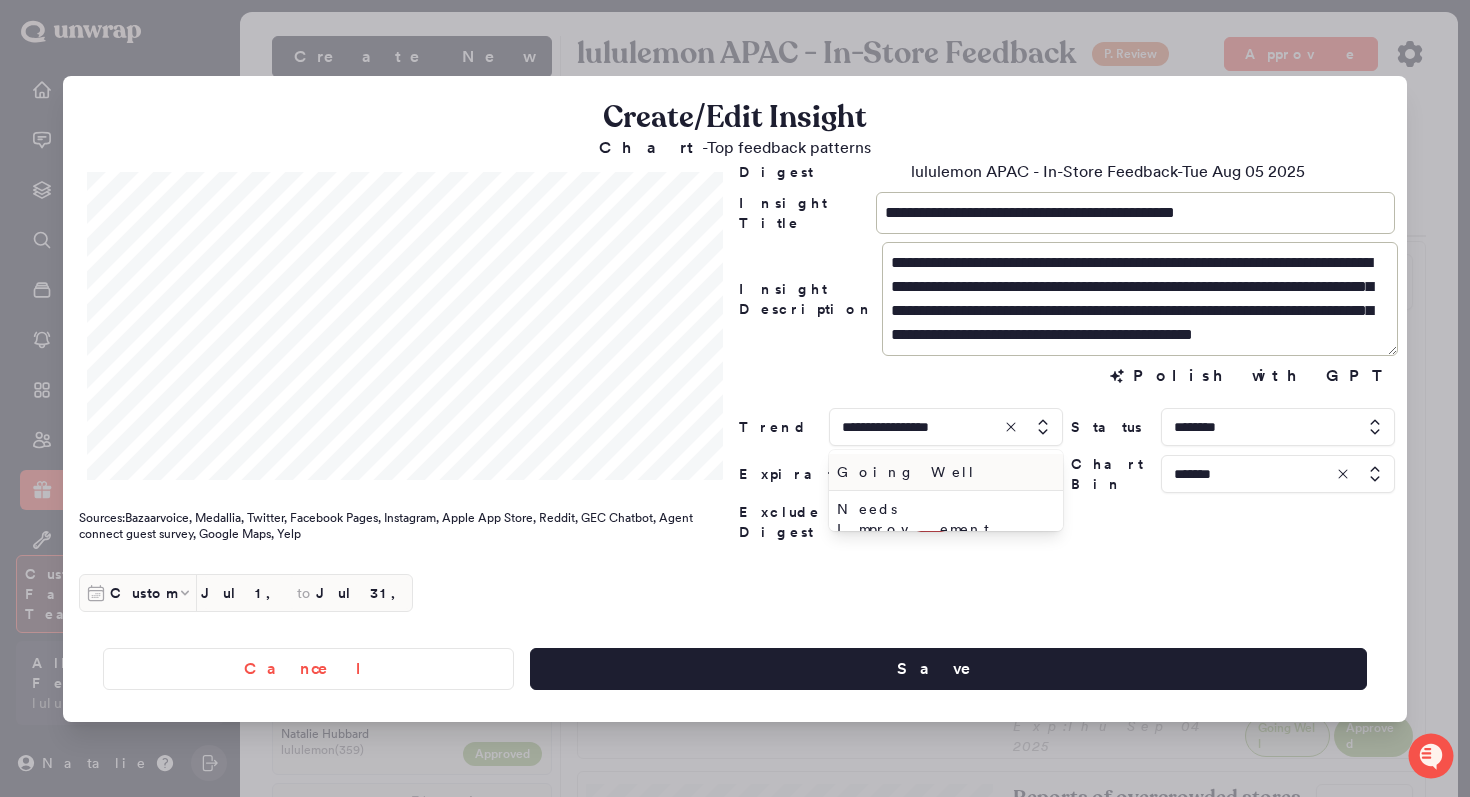 click on "Going Well" at bounding box center [942, 472] 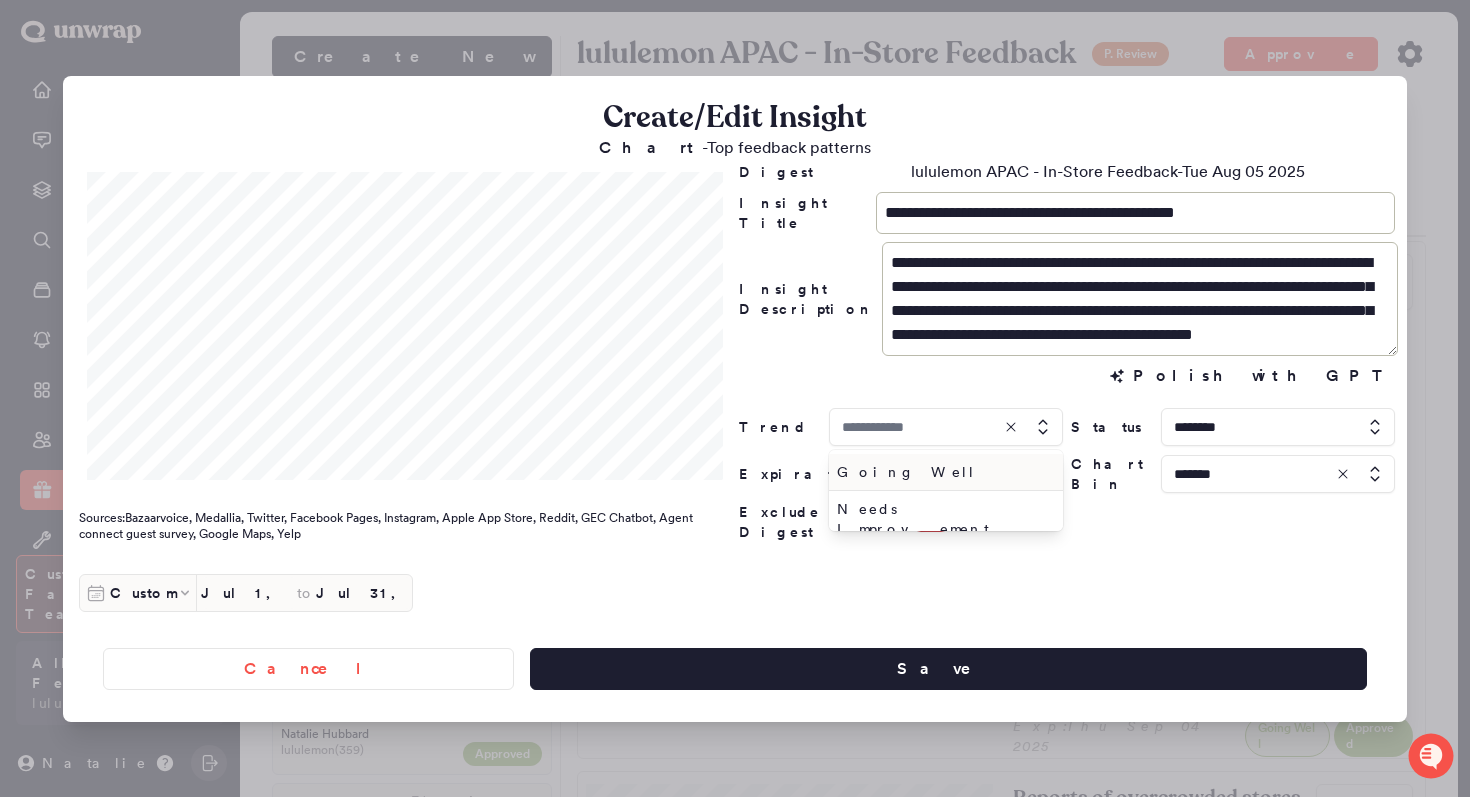 type on "**********" 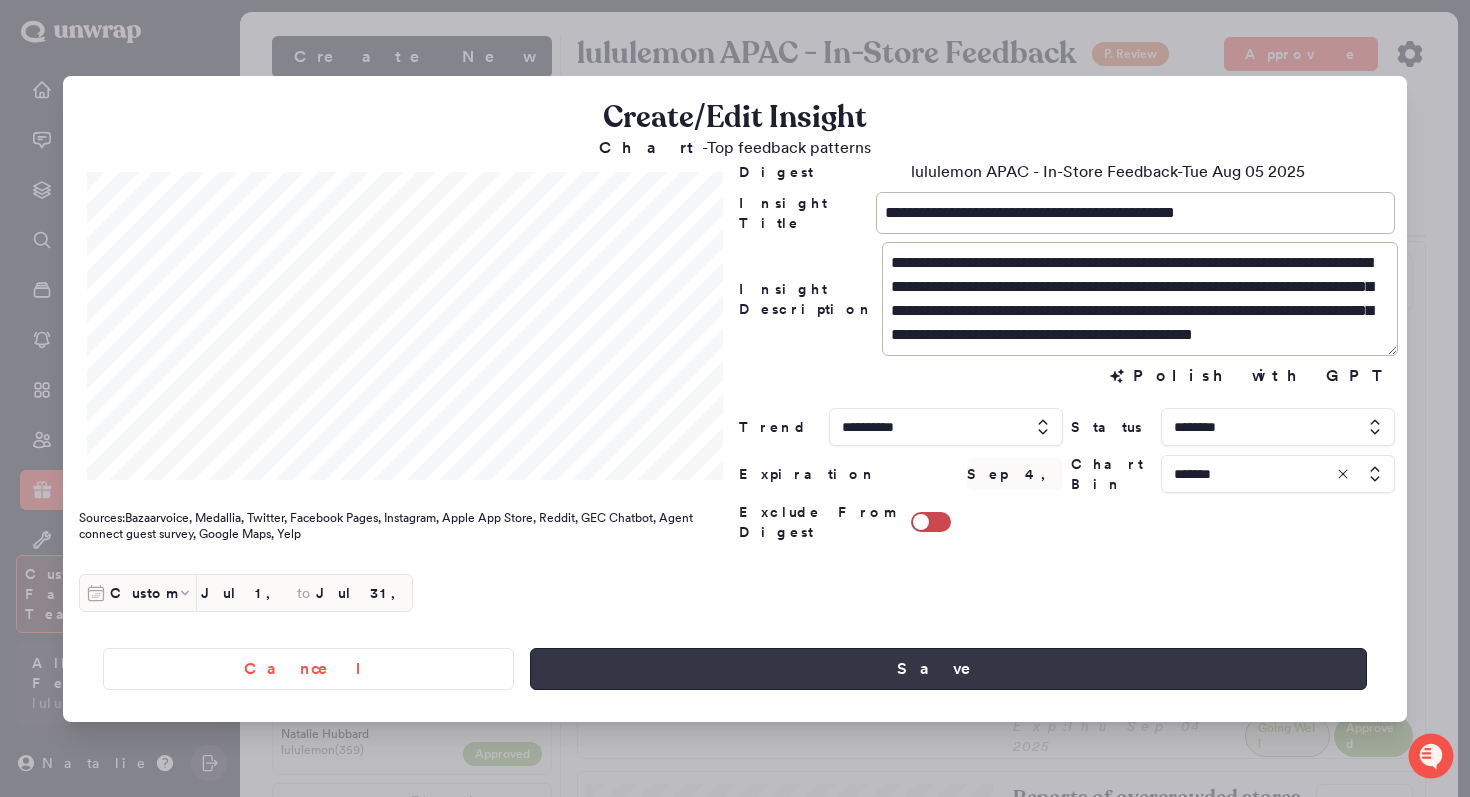 click on "Save" at bounding box center (948, 669) 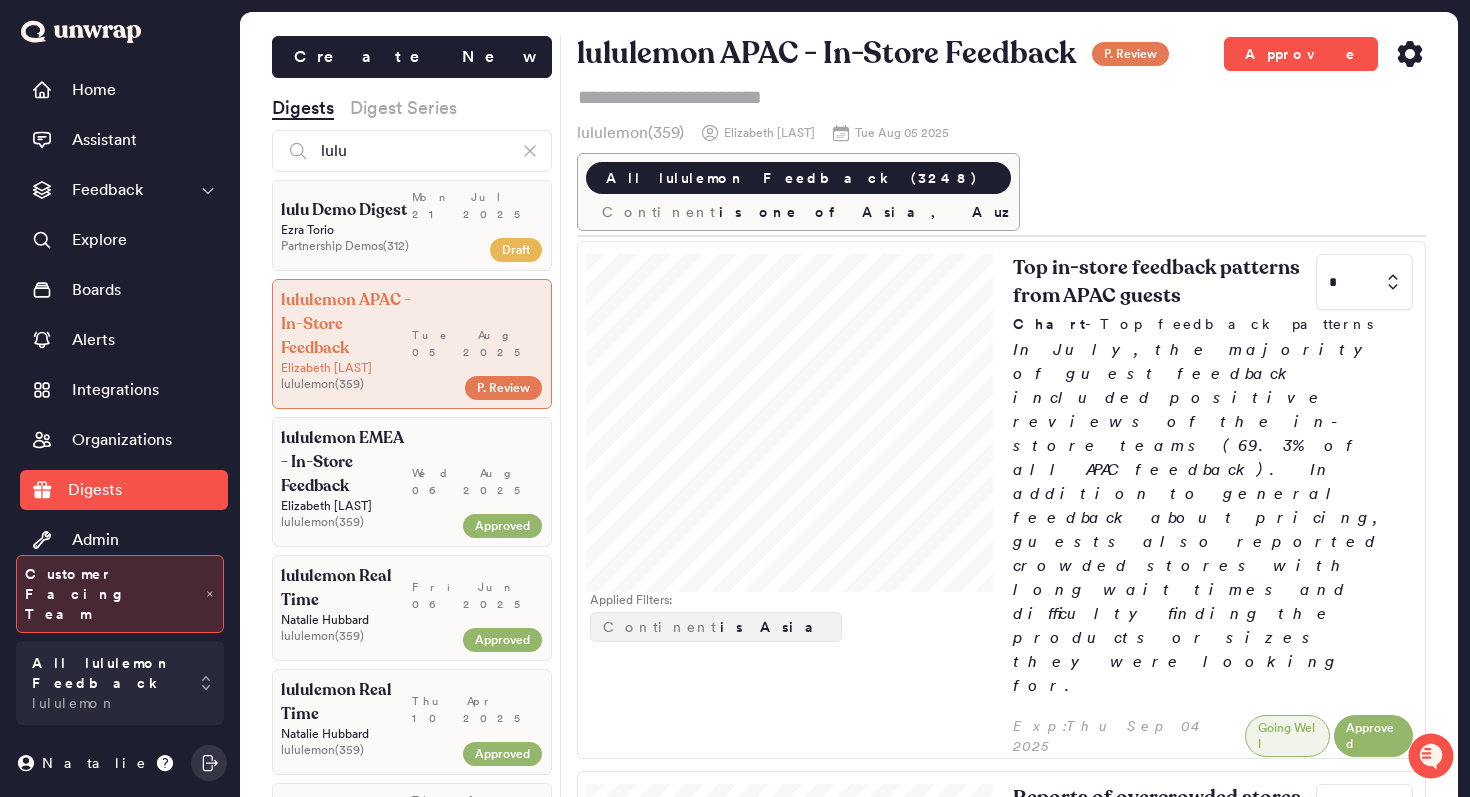 drag, startPoint x: 1398, startPoint y: 54, endPoint x: 1386, endPoint y: 62, distance: 14.422205 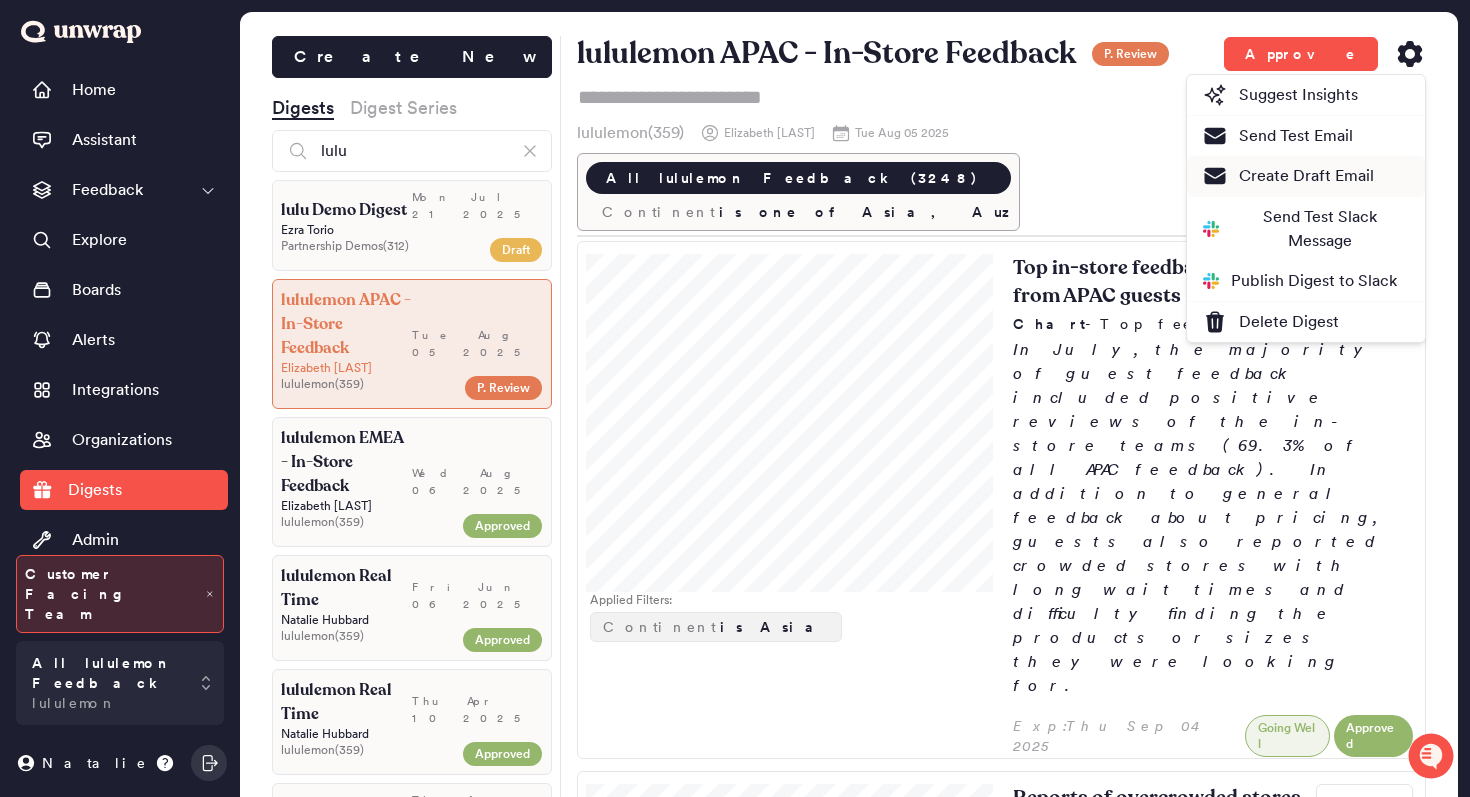 click on "Create Draft Email" at bounding box center [1288, 176] 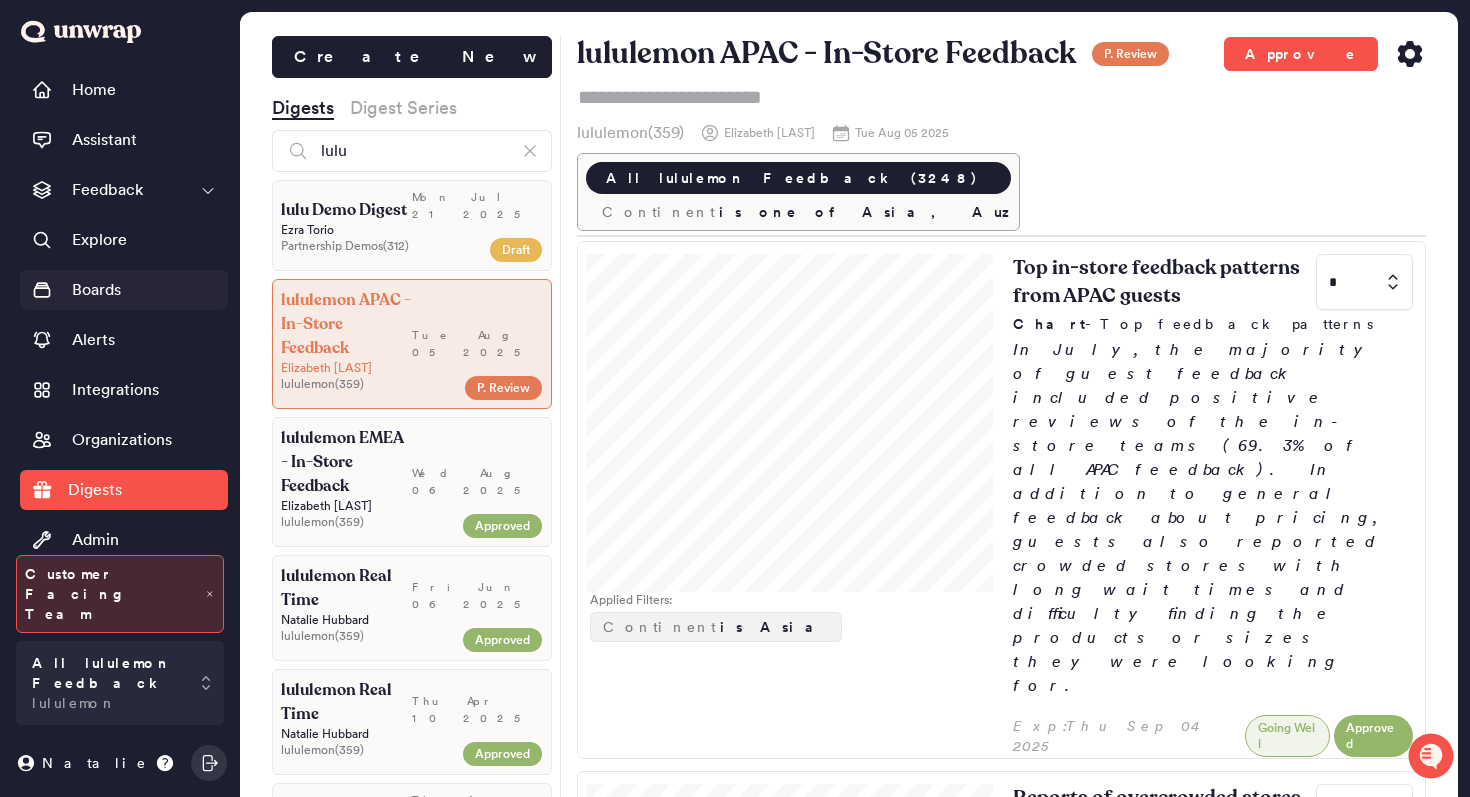 click on "Boards" at bounding box center [124, 290] 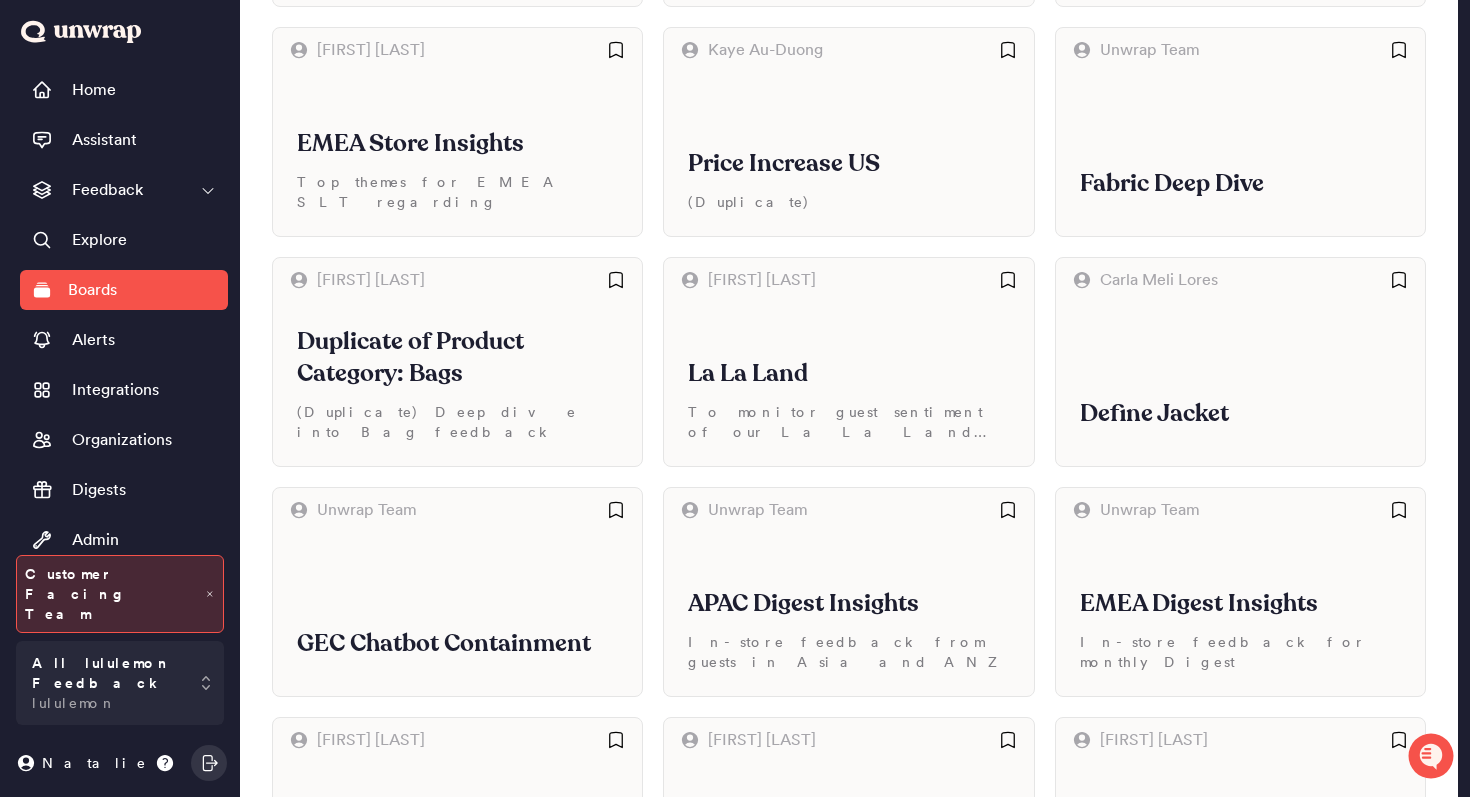 scroll, scrollTop: 3485, scrollLeft: 0, axis: vertical 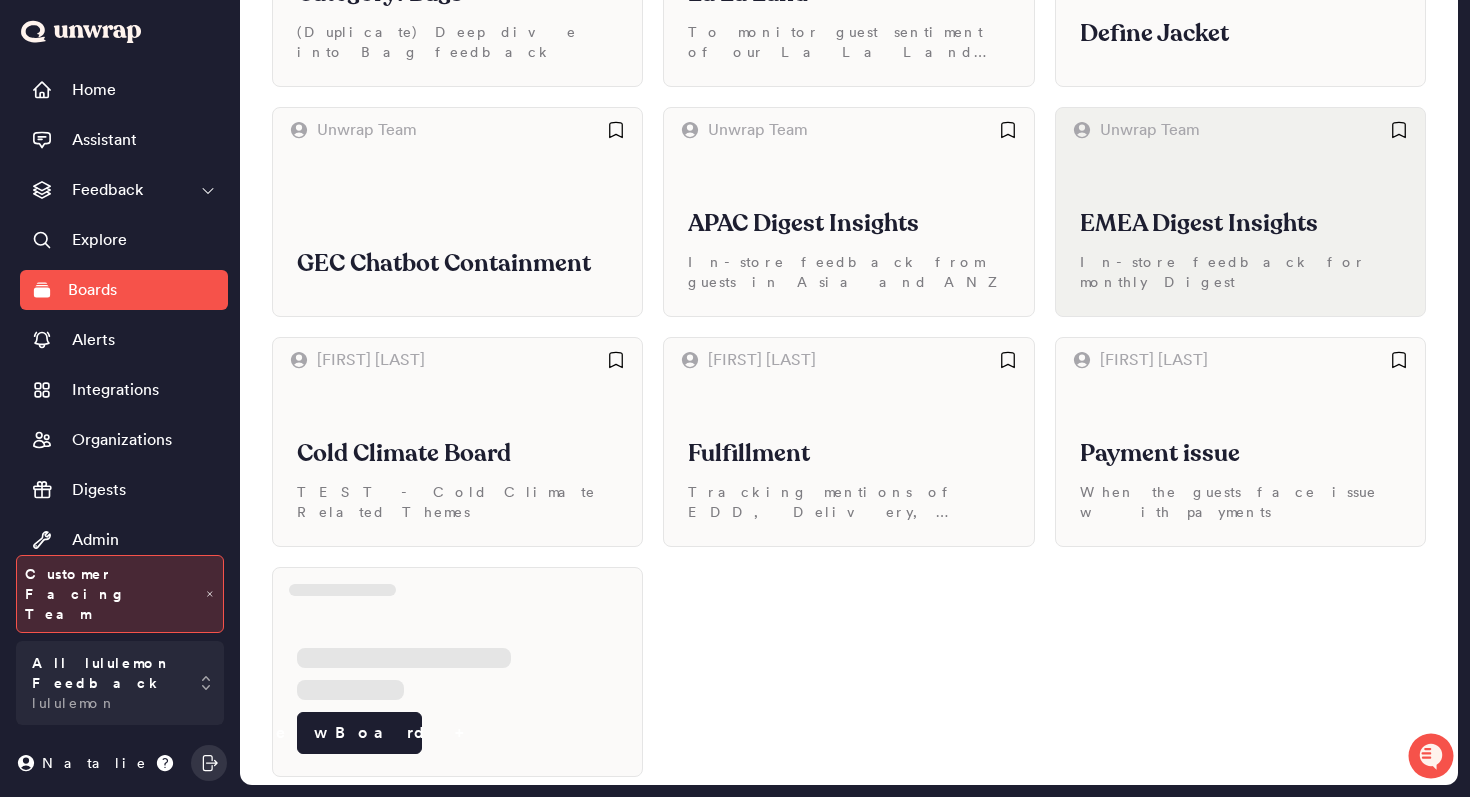 click on "EMEA Digest Insights" at bounding box center [1240, 224] 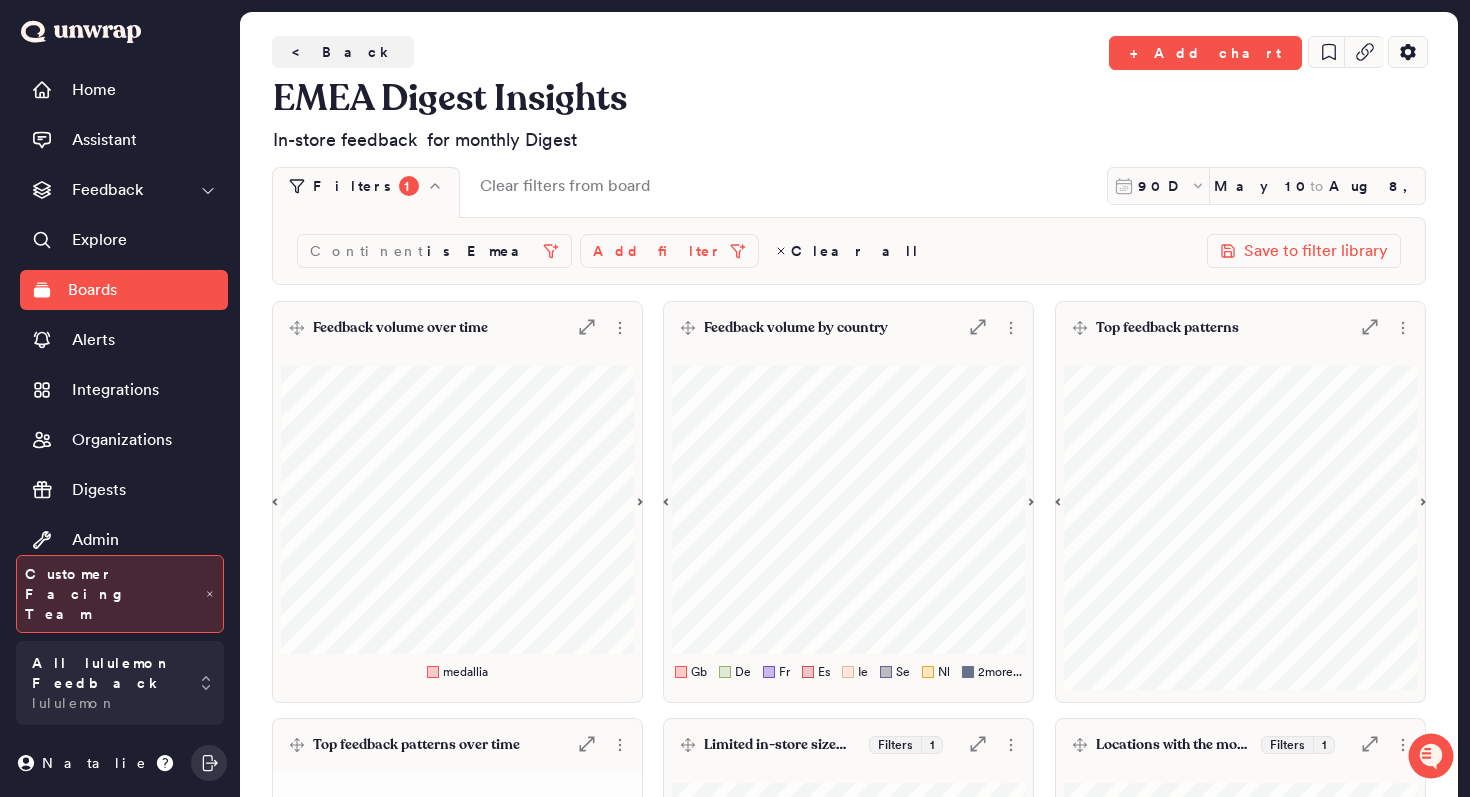 click on "Feedback volume over time
.st0 {
fill: #7e7d82;
}" at bounding box center (457, 328) 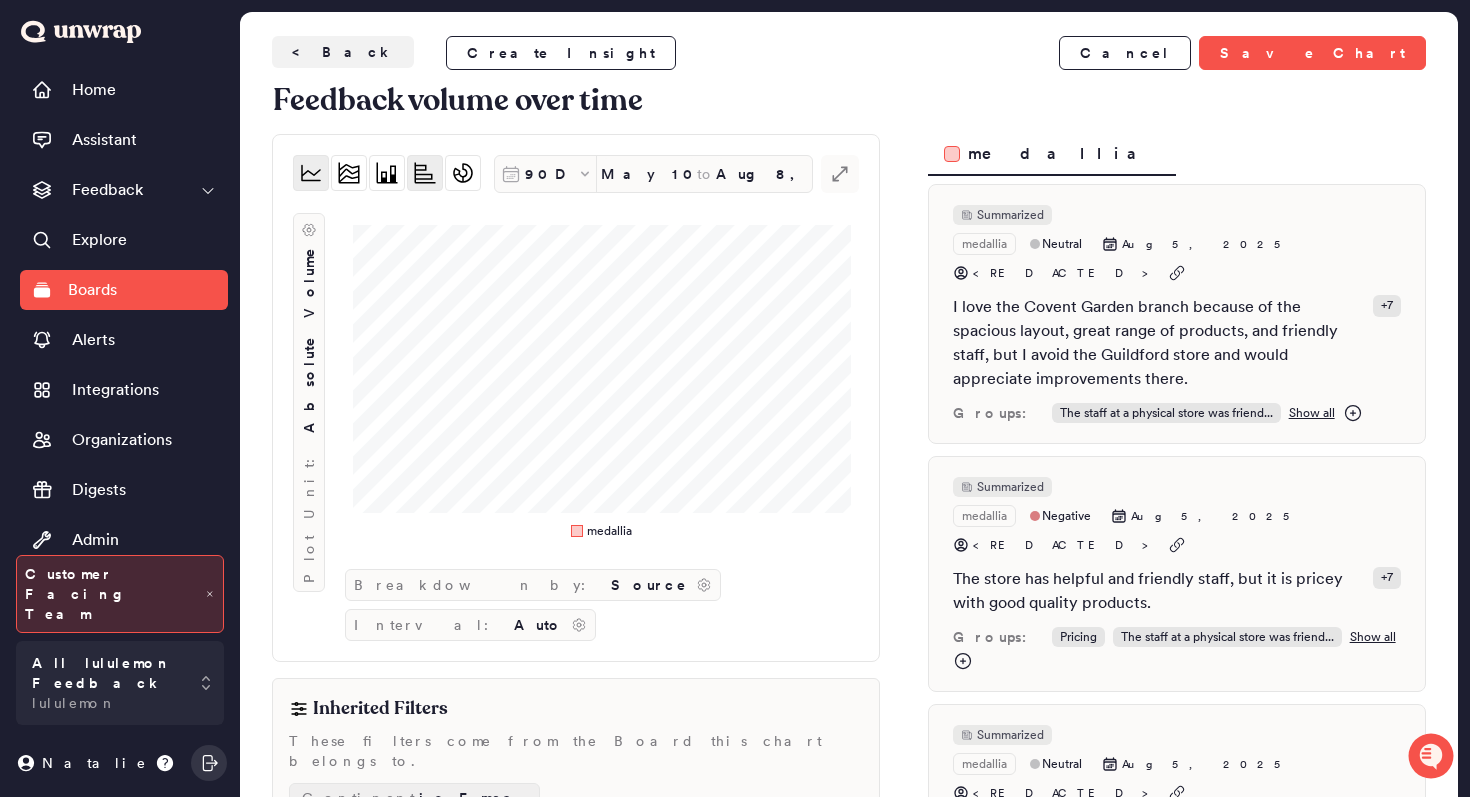 click 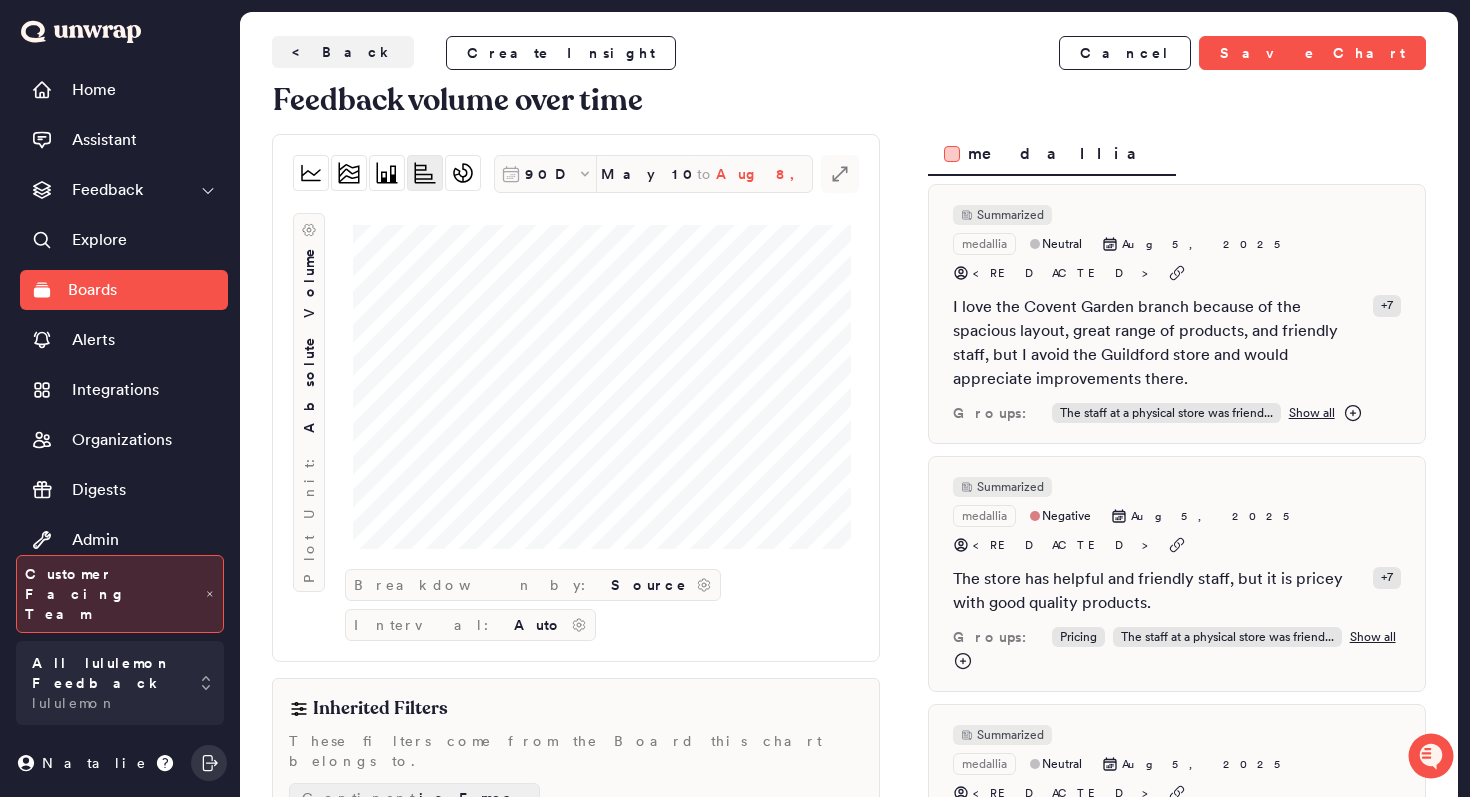 click on "Aug 8, 2025" at bounding box center [764, 174] 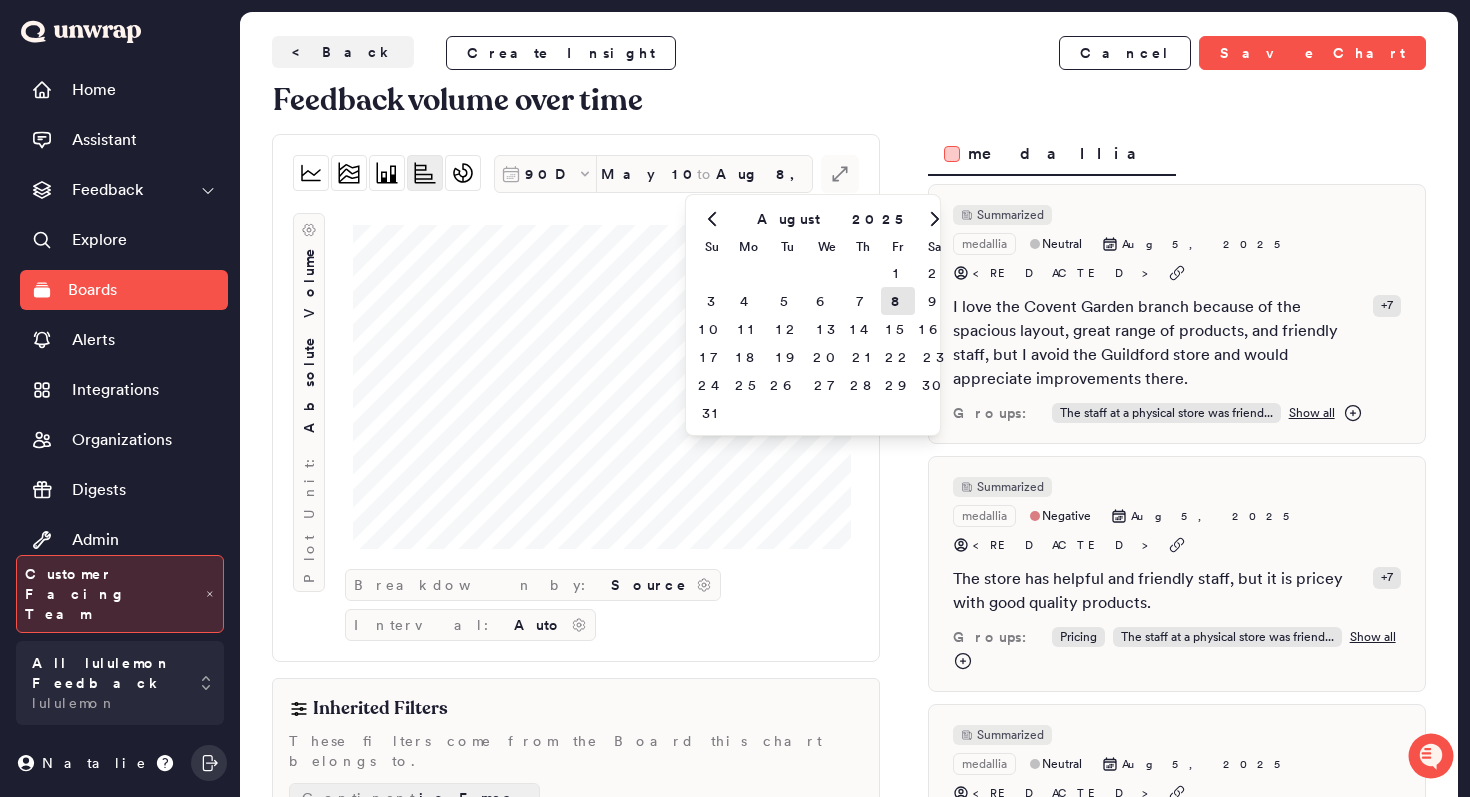 click 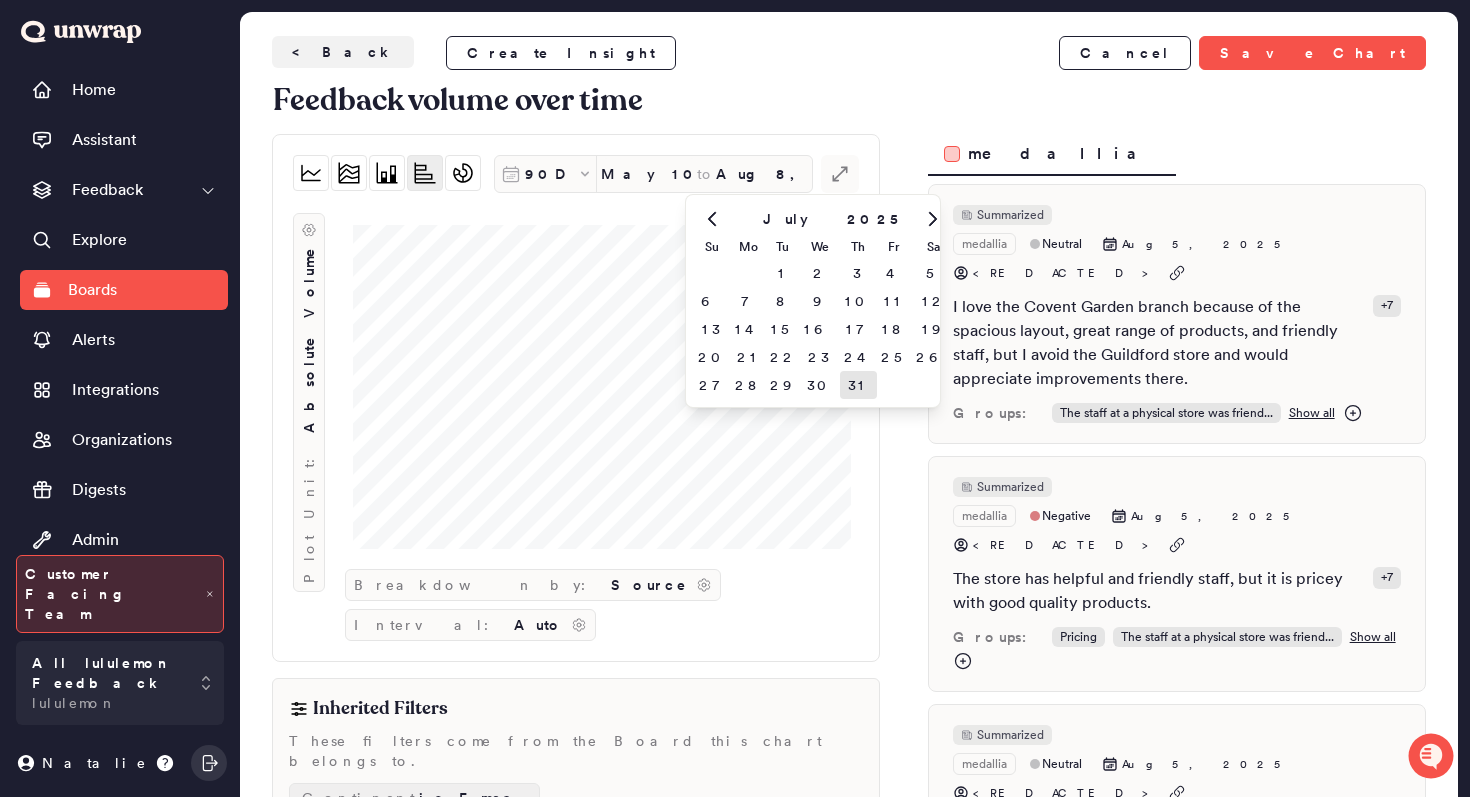 click on "31" at bounding box center (858, 385) 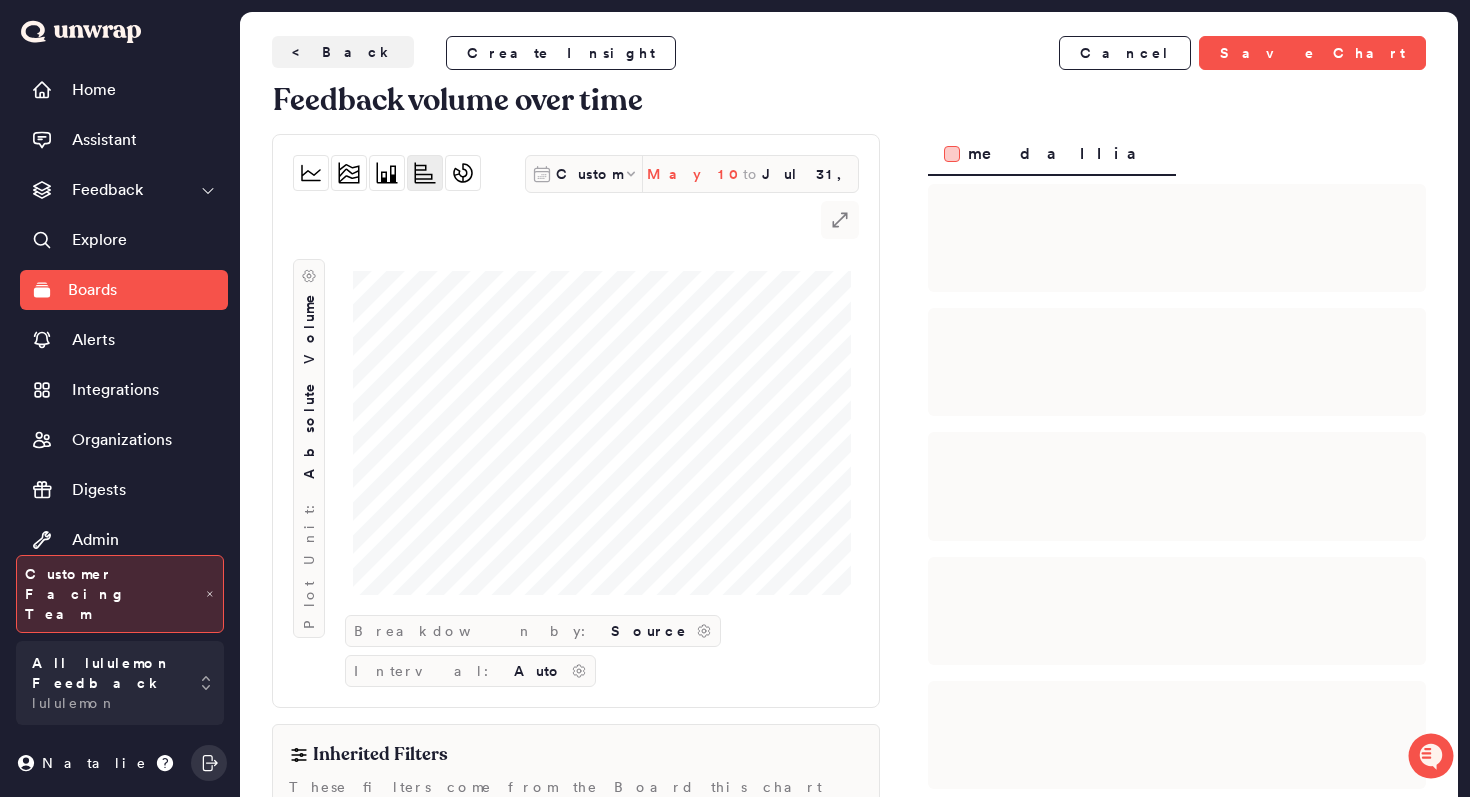 click on "May 10, 2025" at bounding box center [695, 174] 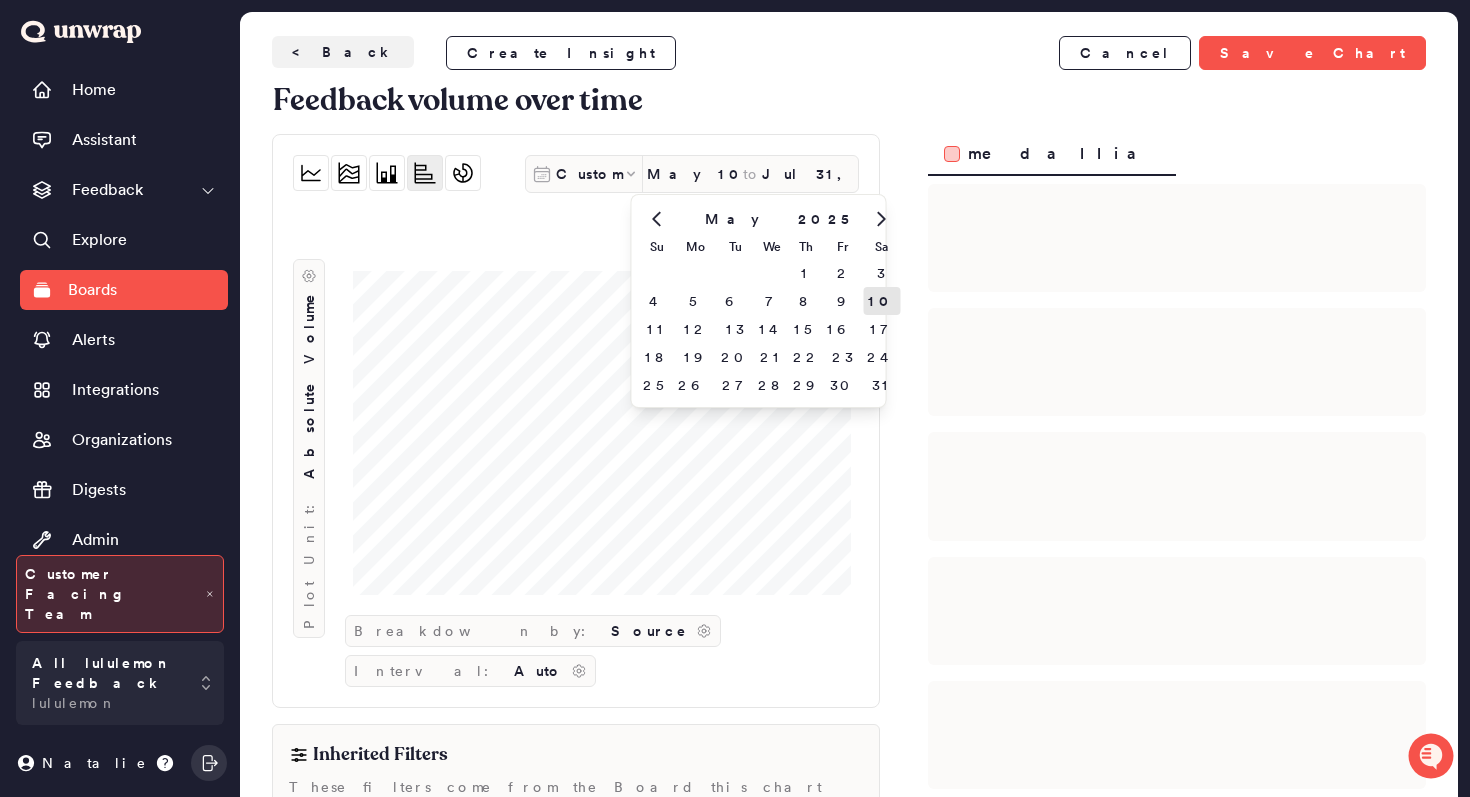 click 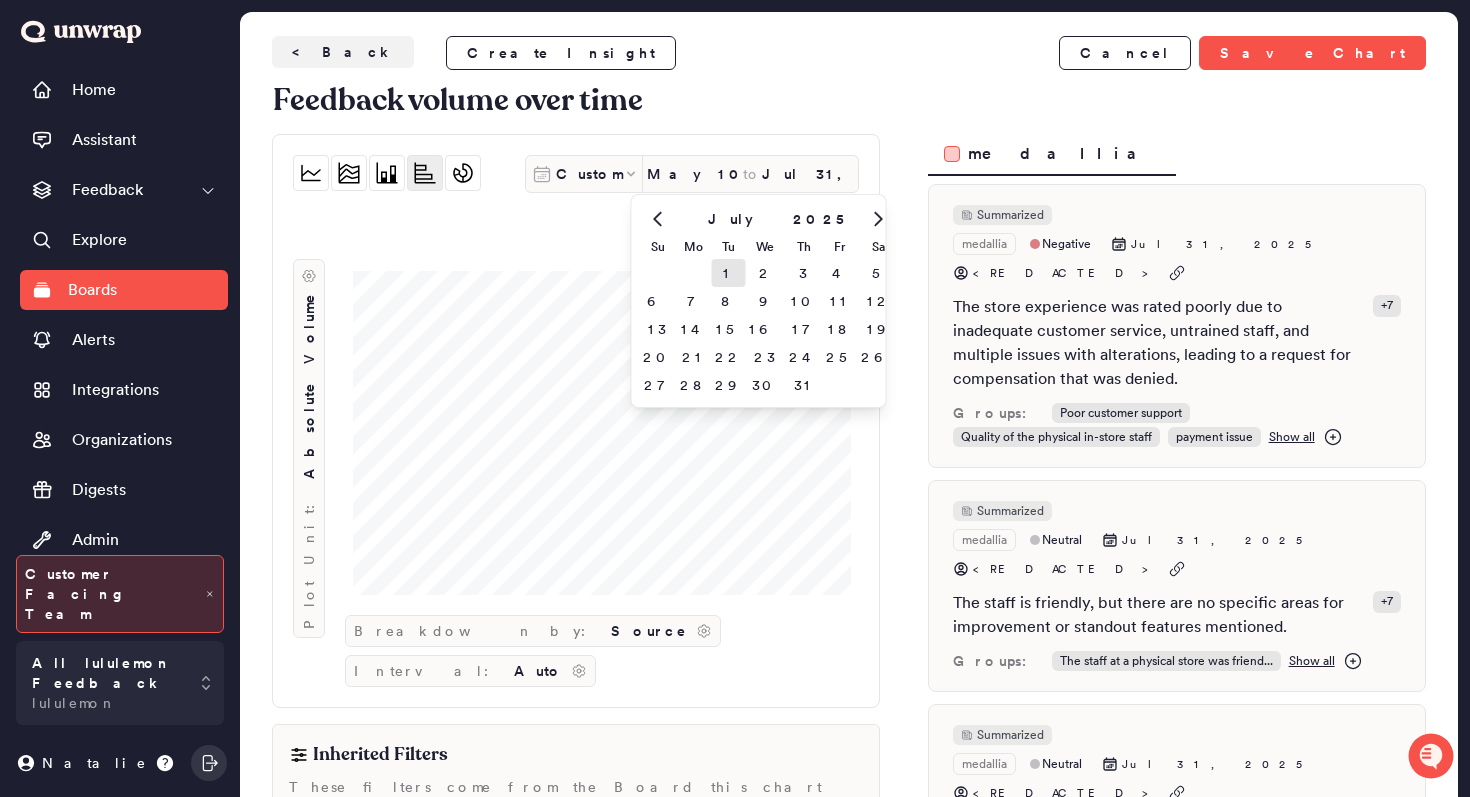 click on "1" at bounding box center [728, 273] 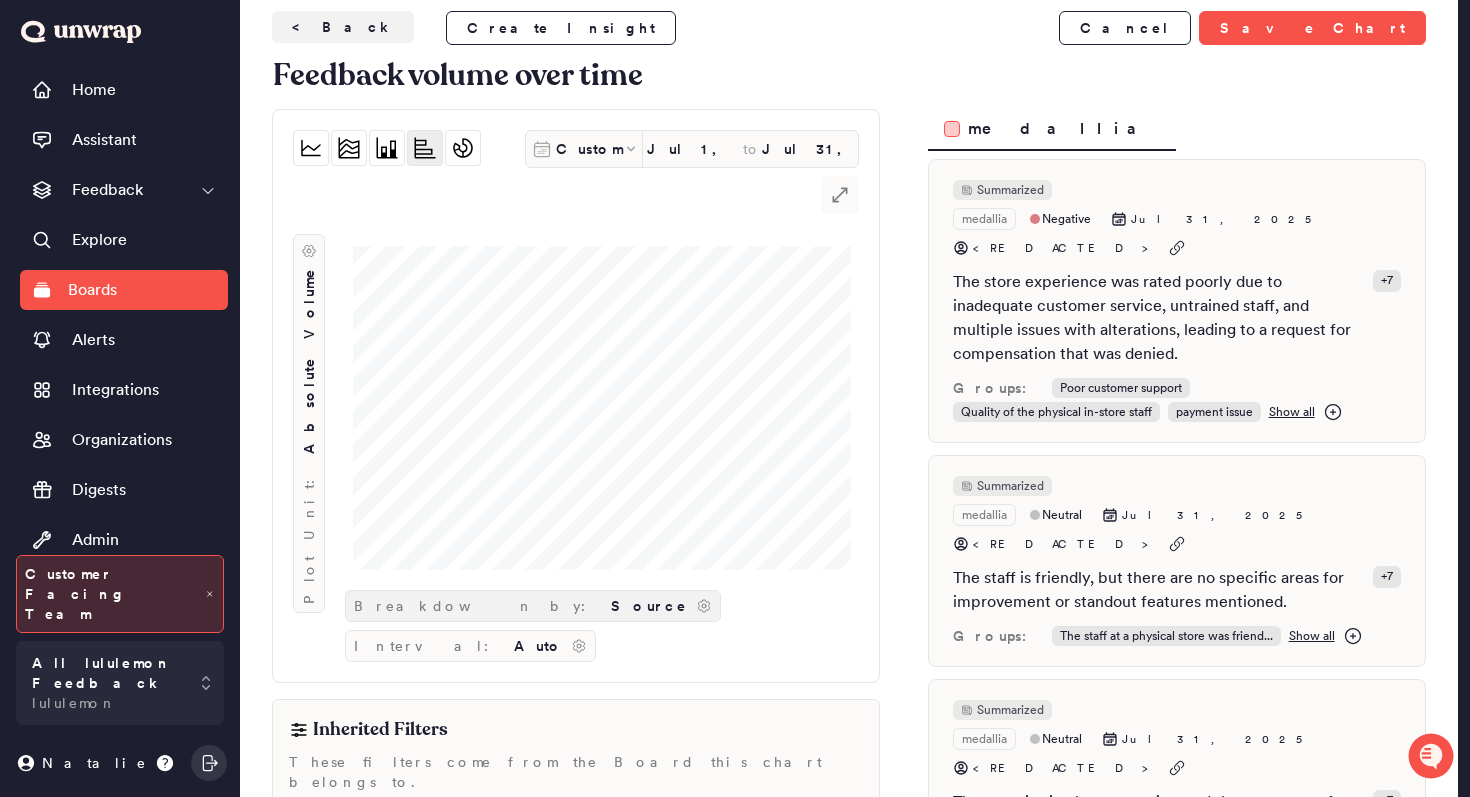 scroll, scrollTop: 0, scrollLeft: 0, axis: both 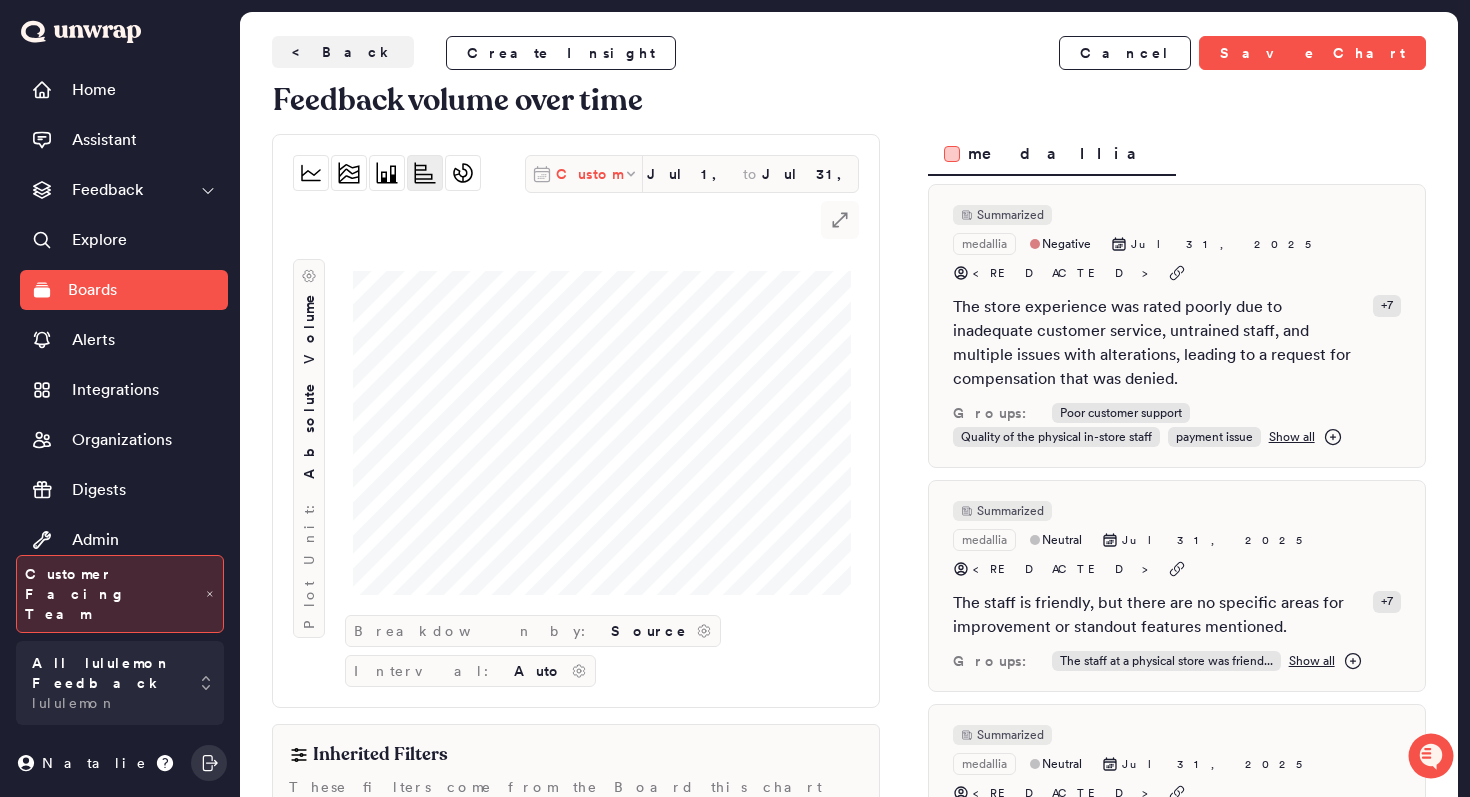 click on "Custom" at bounding box center [589, 174] 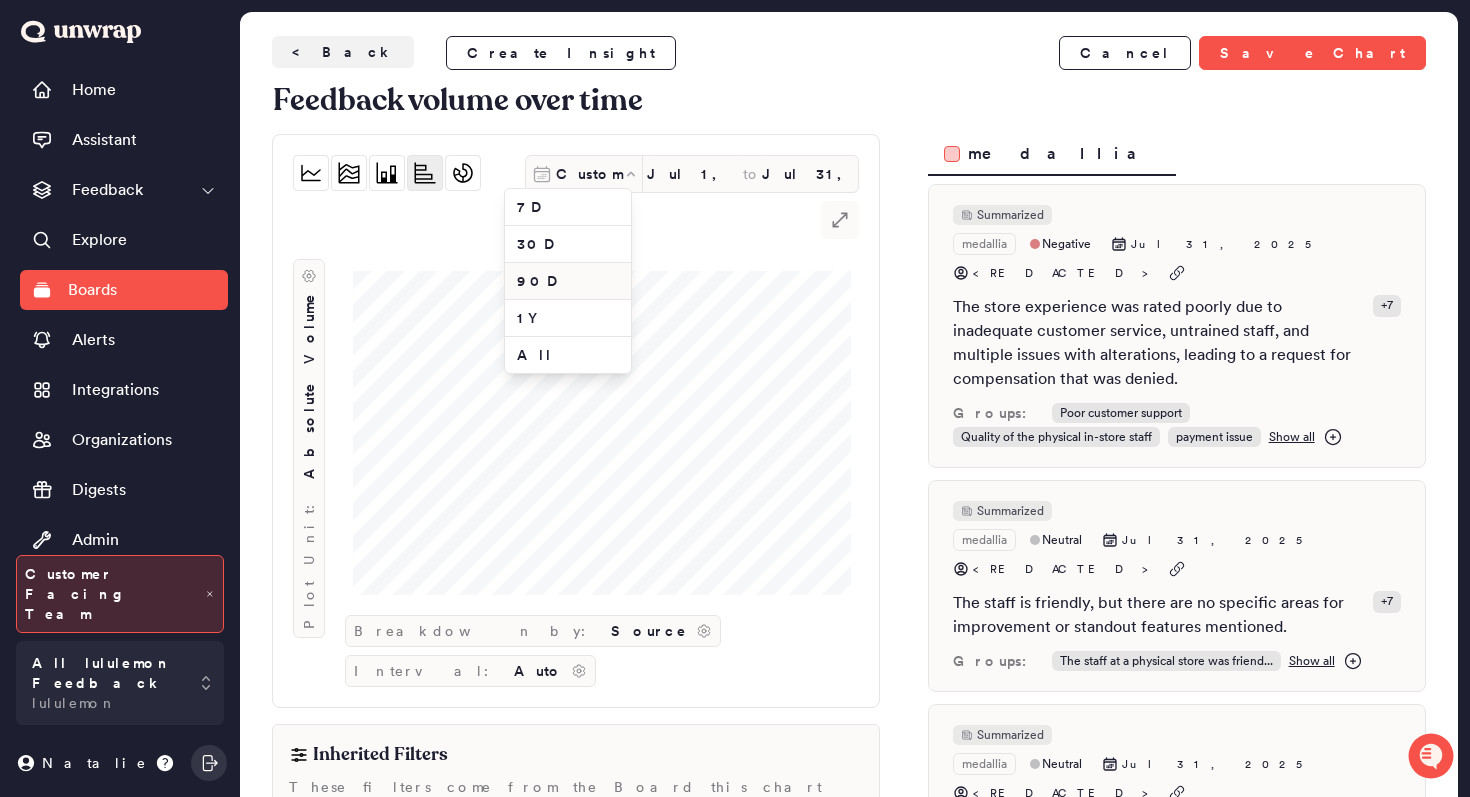 click on "90D" at bounding box center [568, 281] 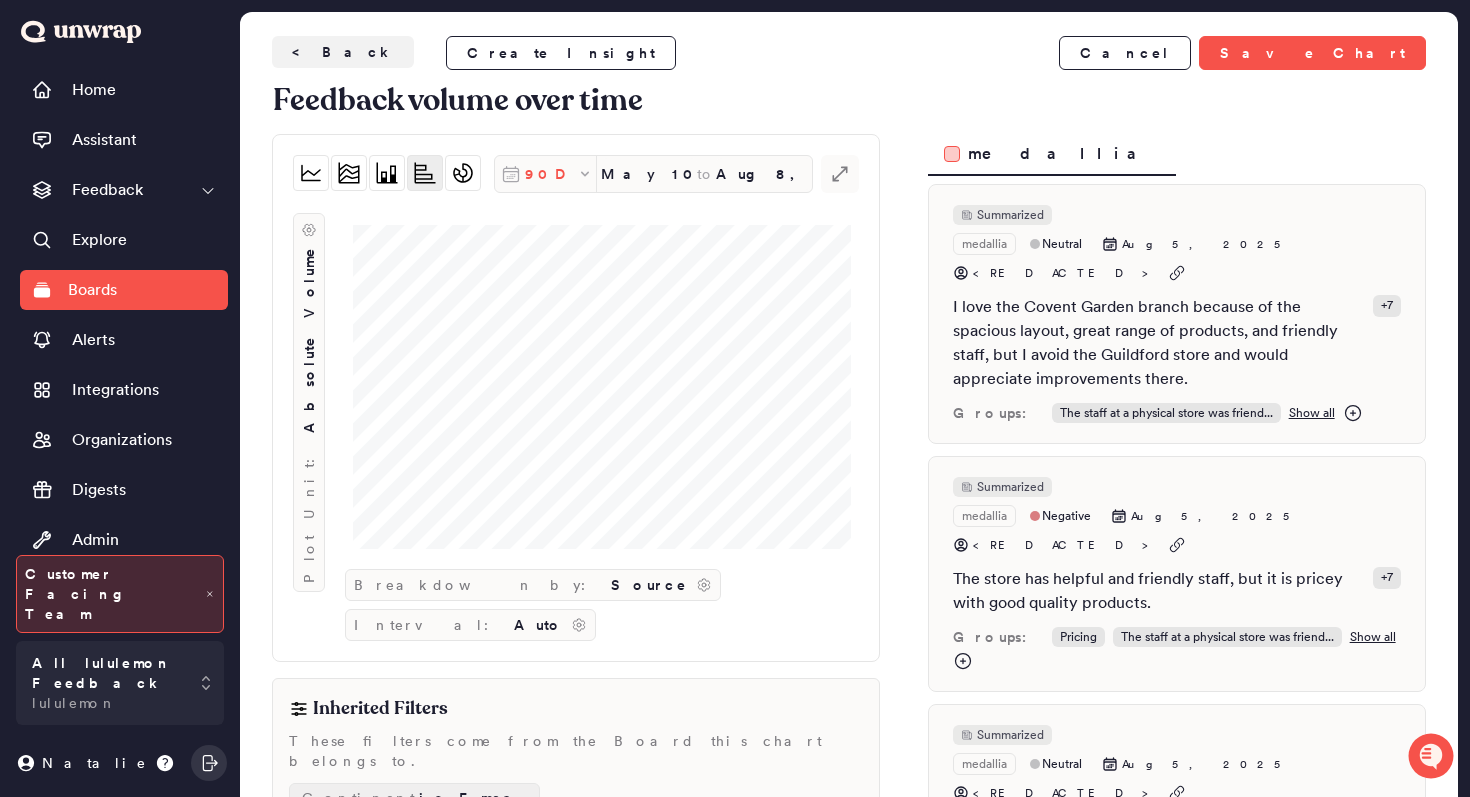 click on "90D" at bounding box center (551, 174) 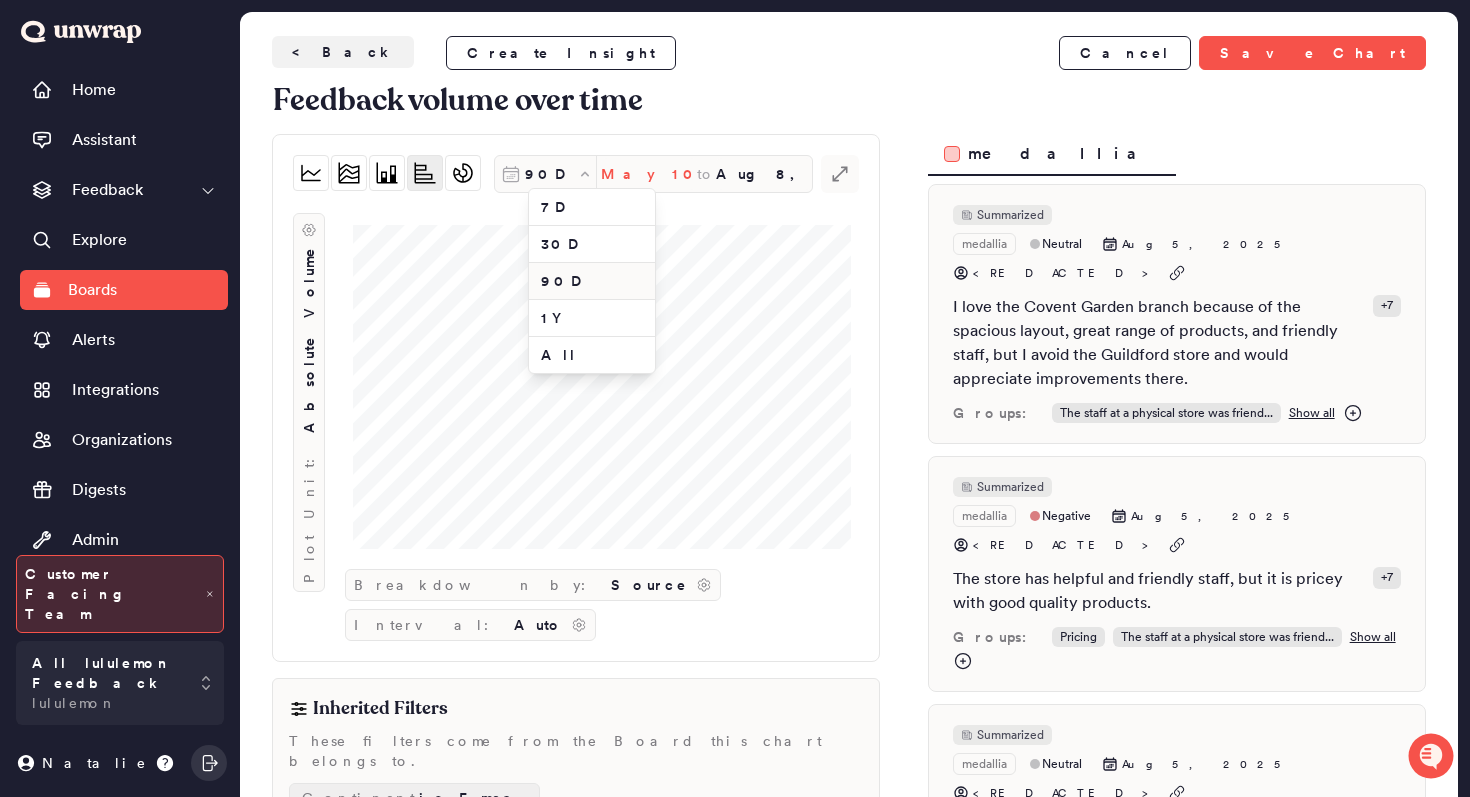 click on "May 10, 2025" at bounding box center (649, 174) 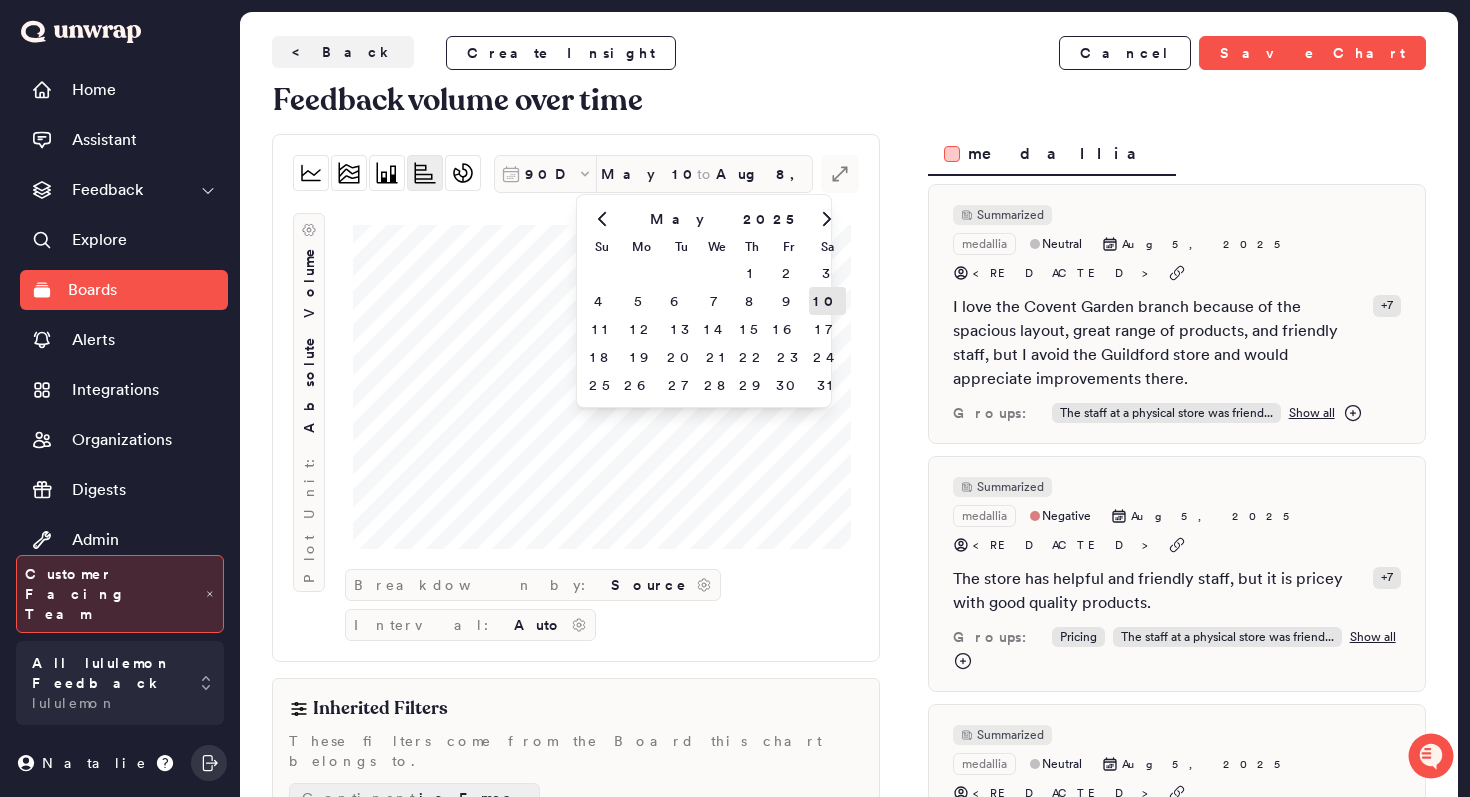 click at bounding box center [827, 219] 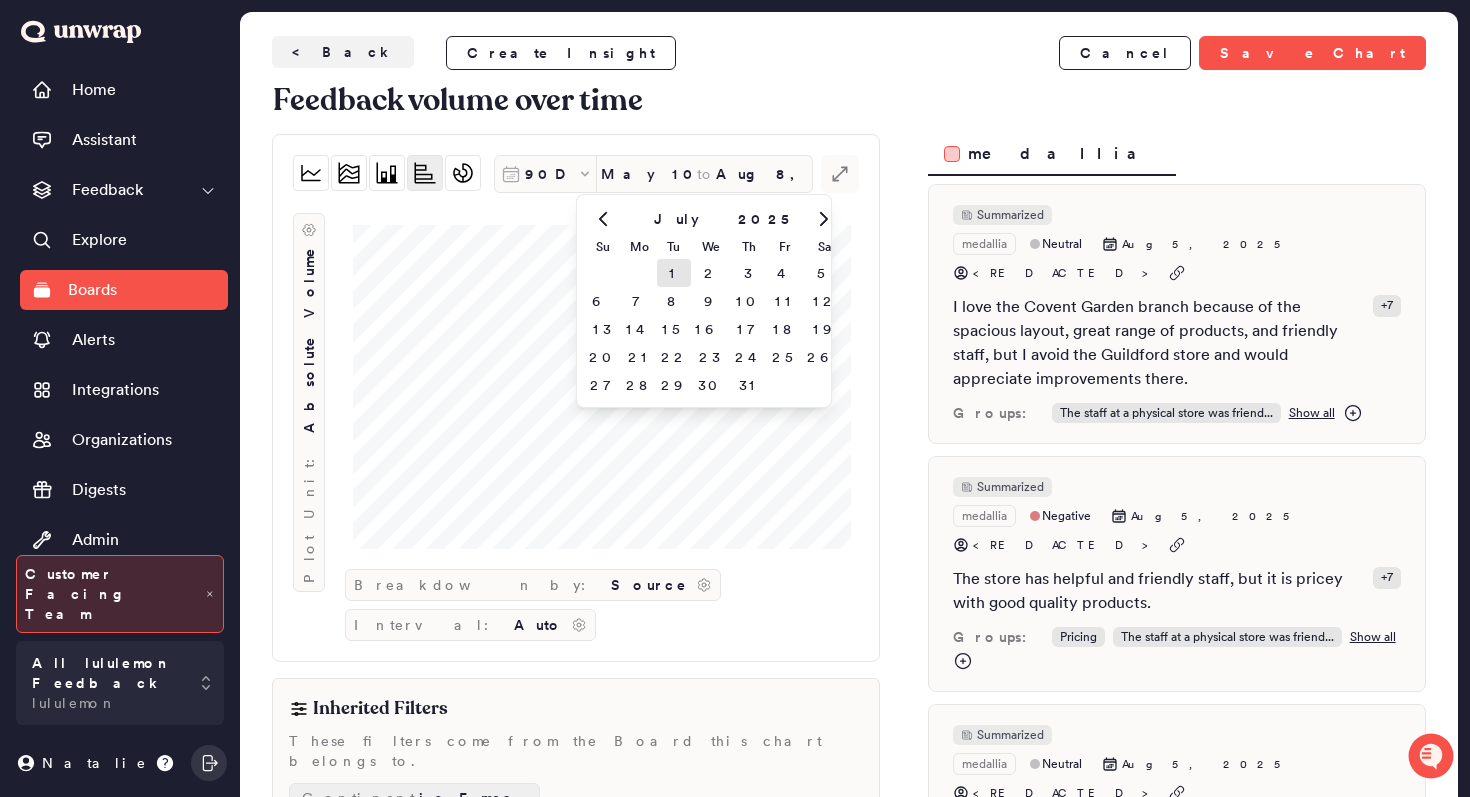 click on "1" at bounding box center [674, 273] 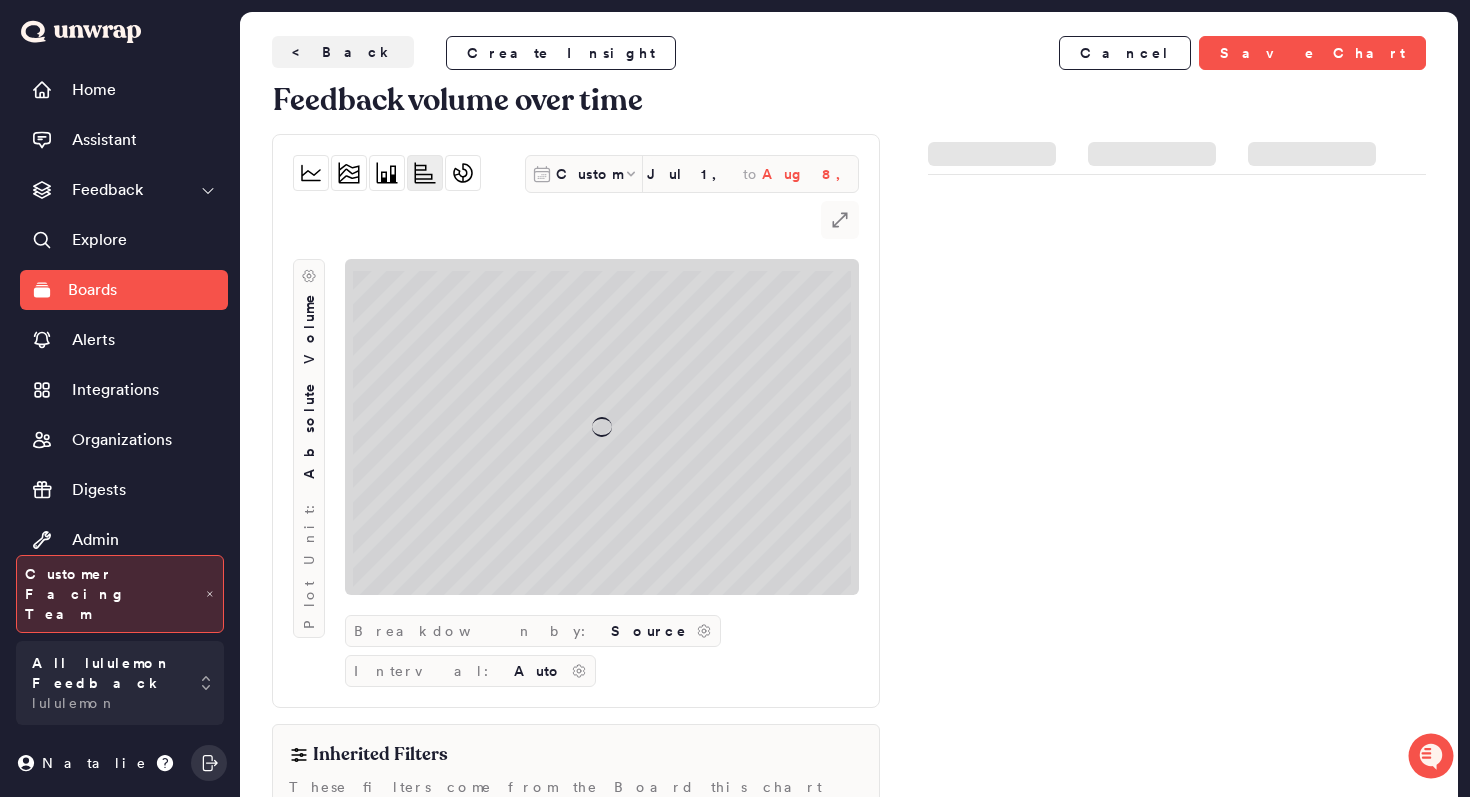 drag, startPoint x: 755, startPoint y: 173, endPoint x: 749, endPoint y: 183, distance: 11.661903 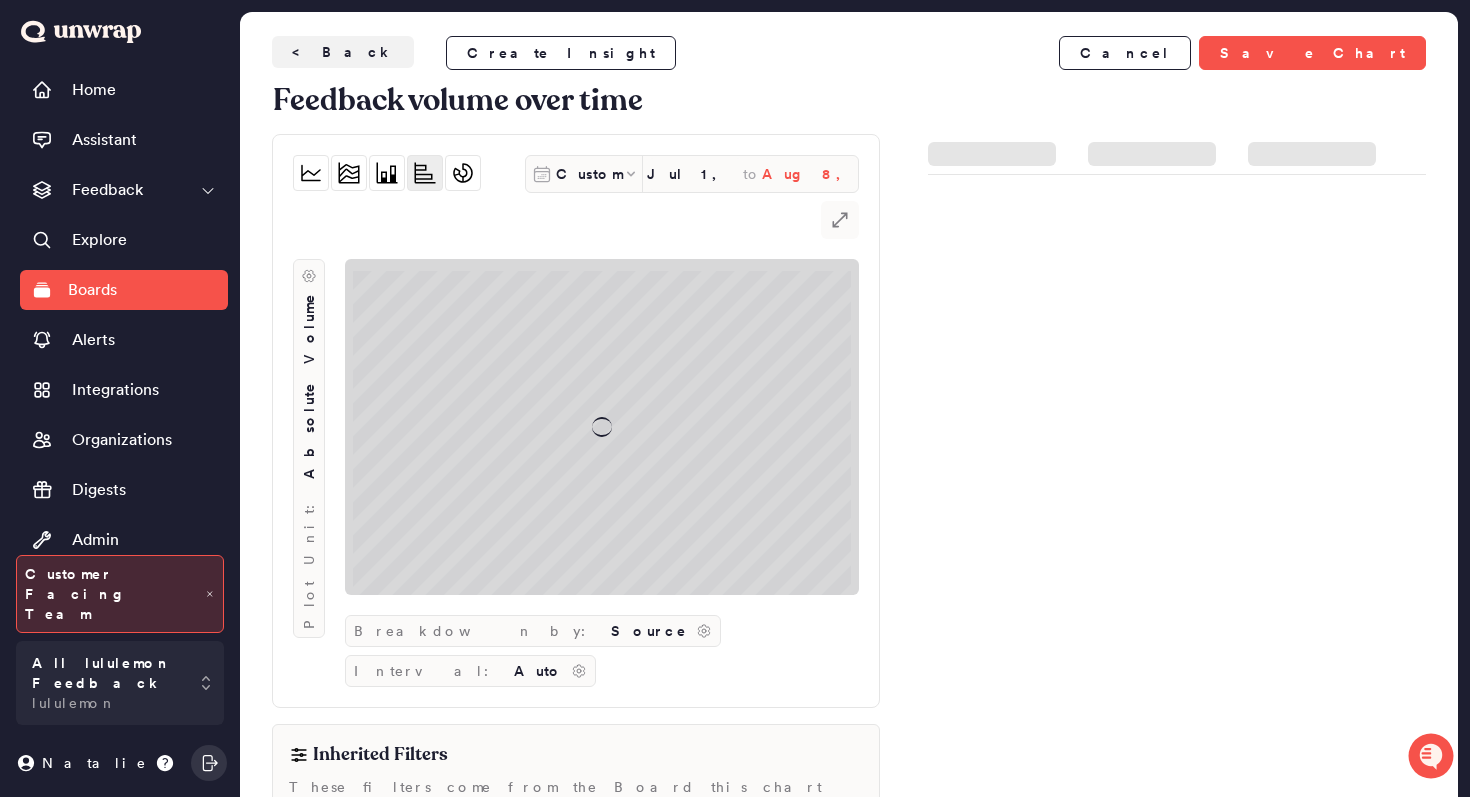 click on "Aug 8, 2025" at bounding box center (810, 174) 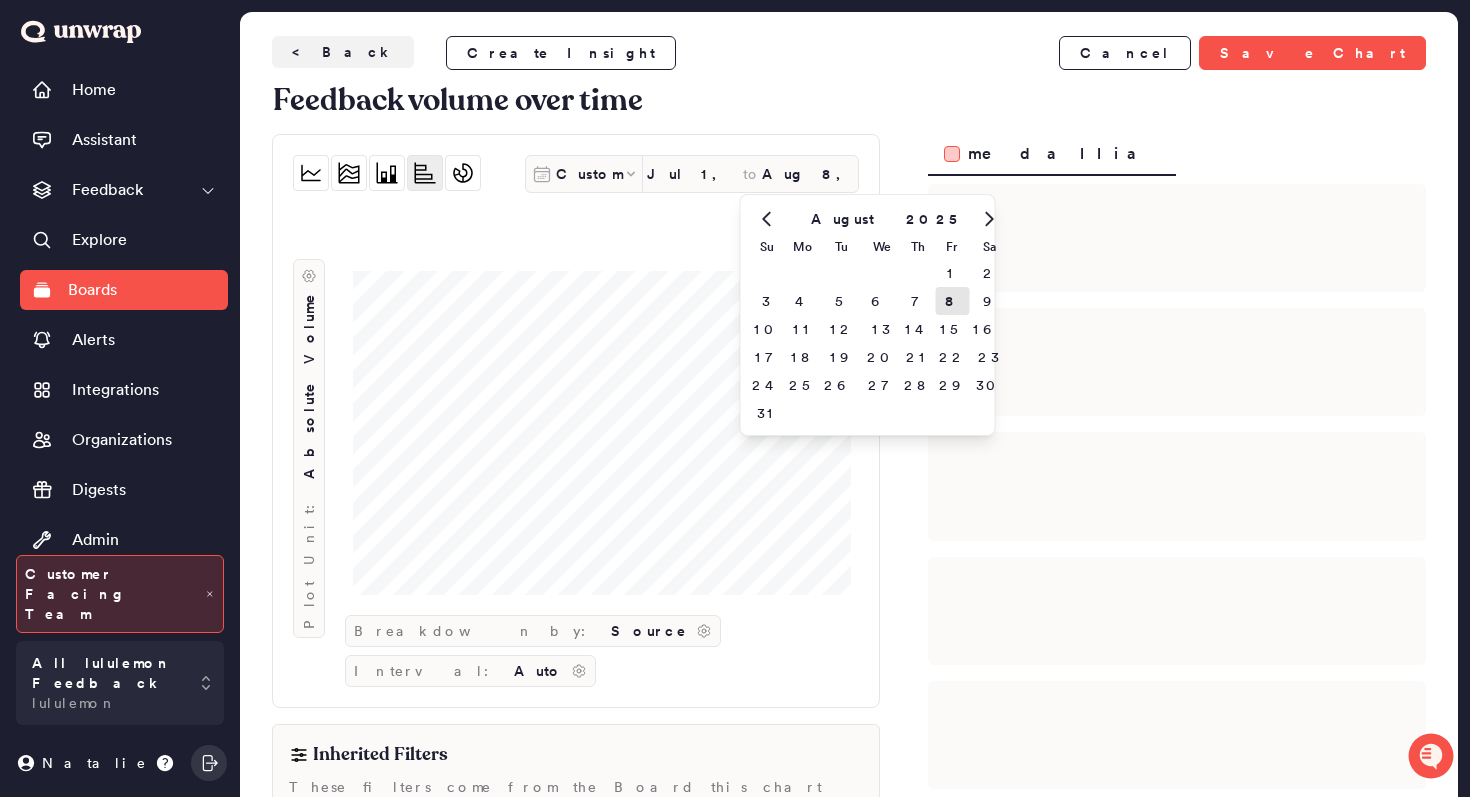click 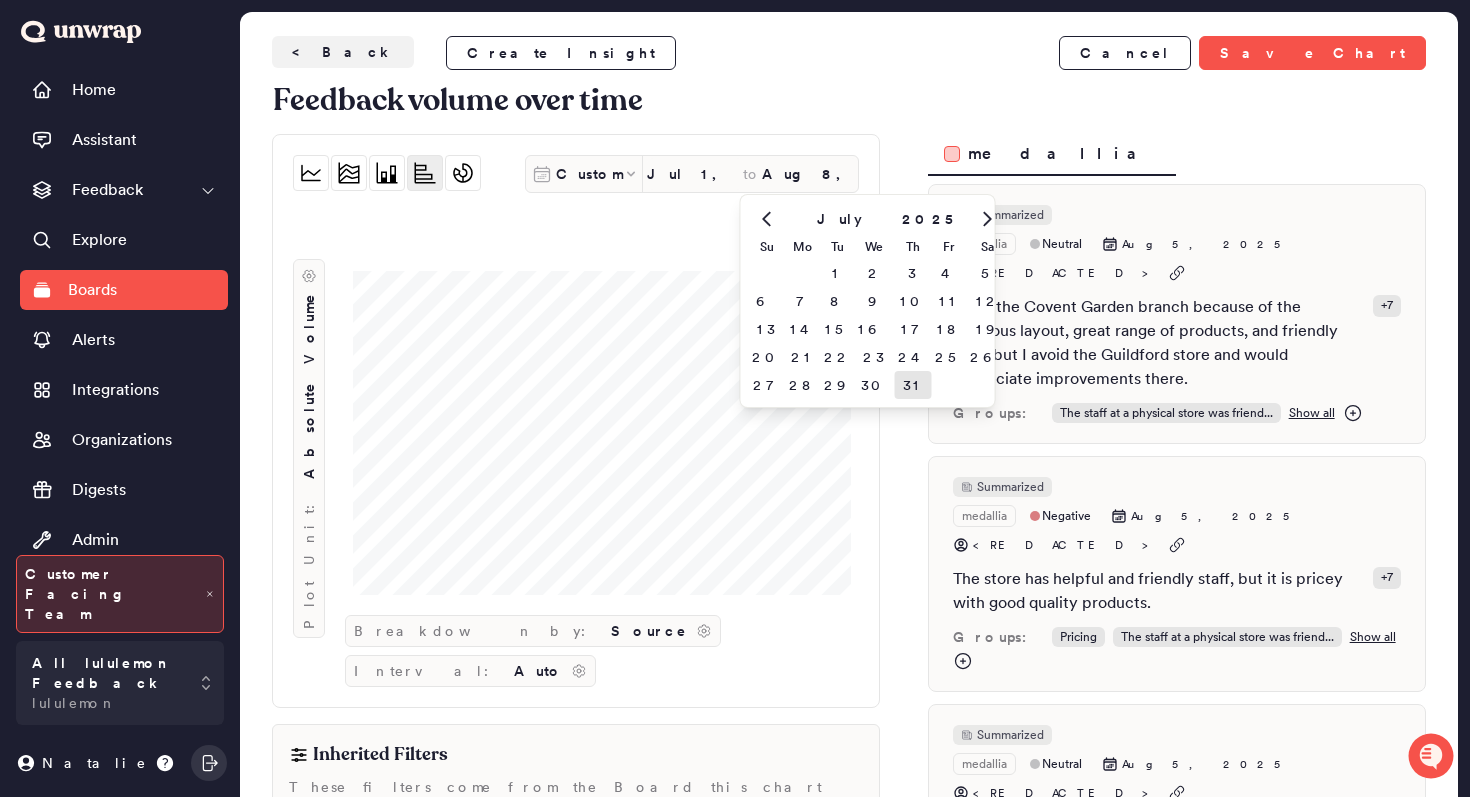 click on "31" at bounding box center (912, 385) 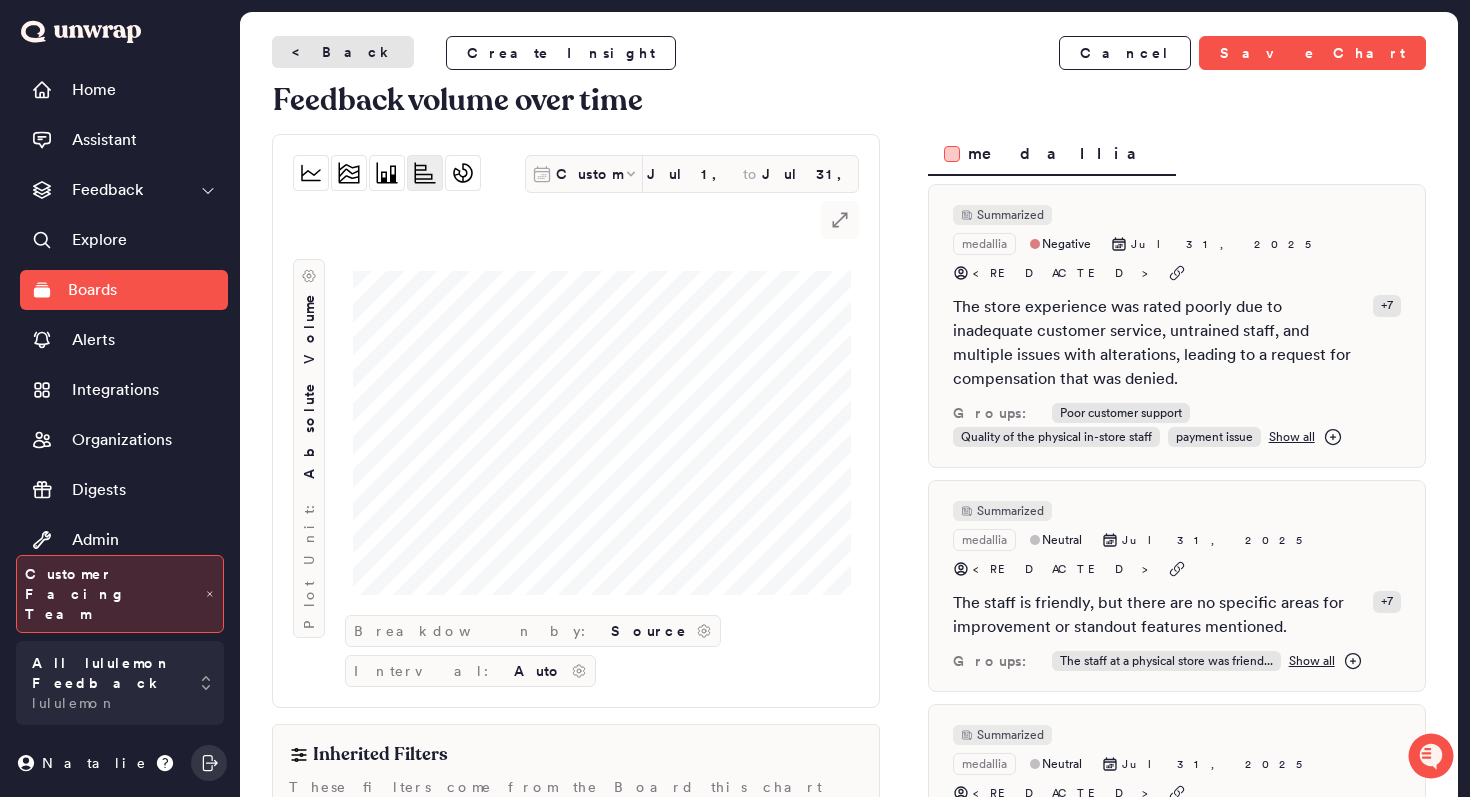 click on "< Back" at bounding box center (343, 52) 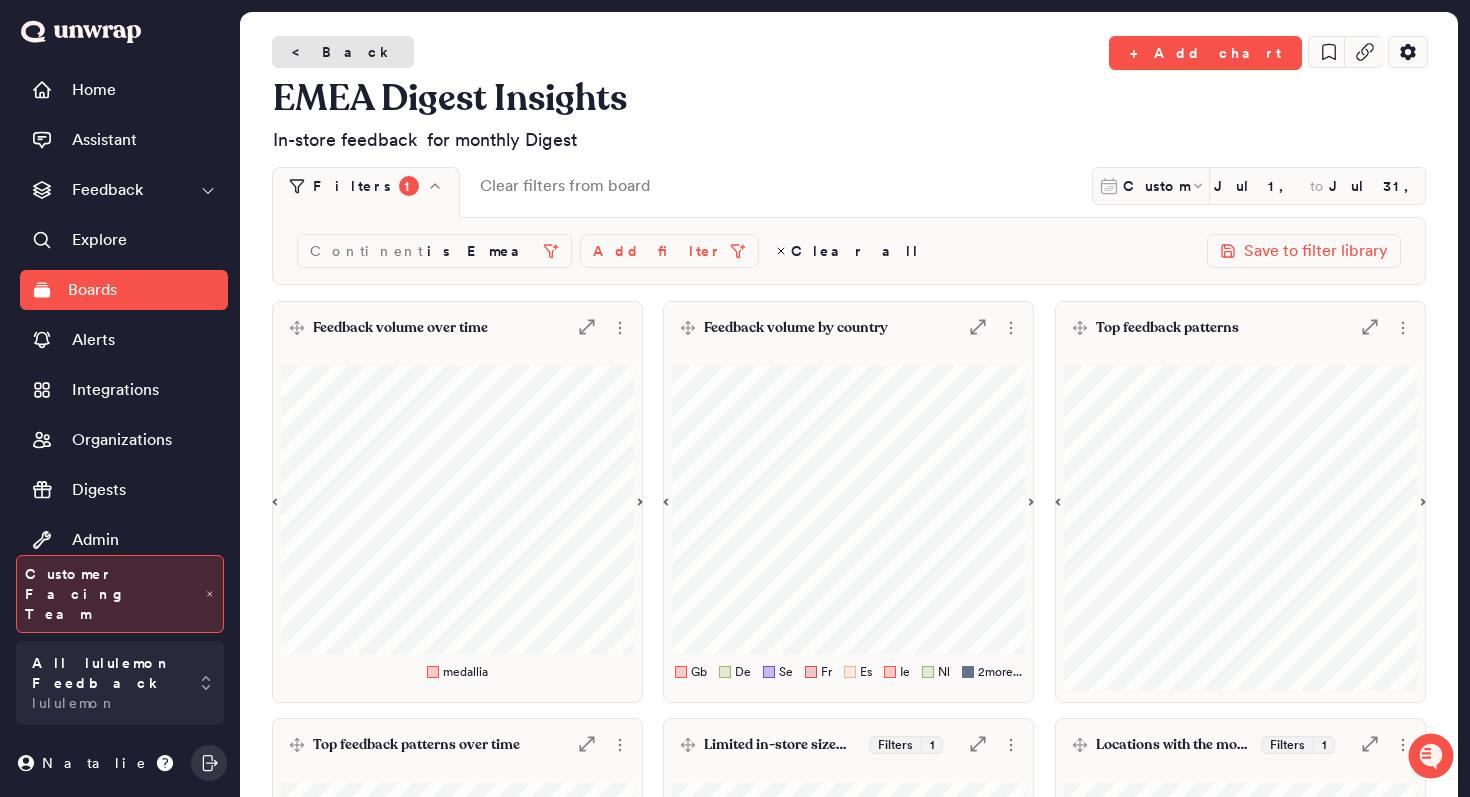 click on "< Back" at bounding box center (343, 52) 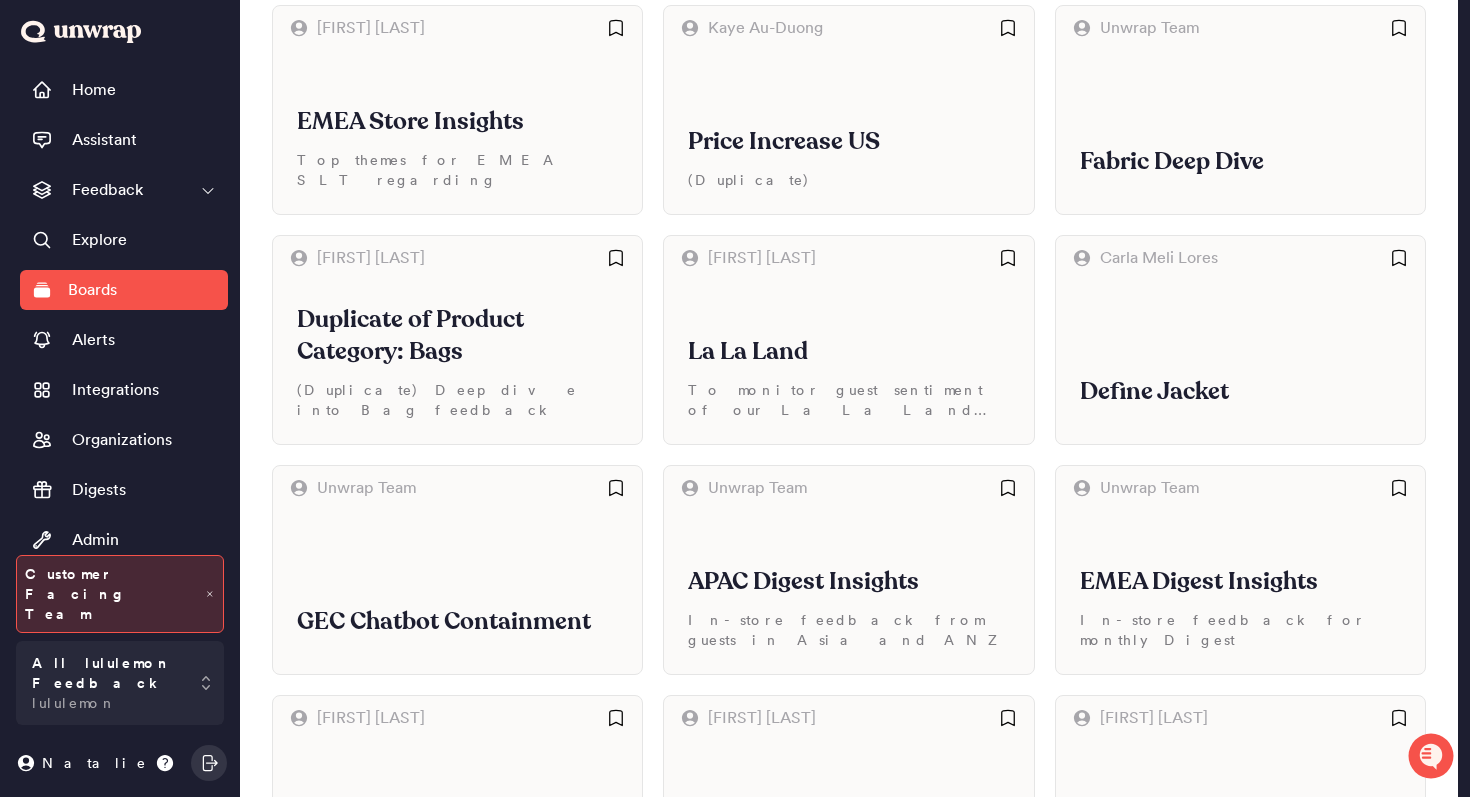 scroll, scrollTop: 3485, scrollLeft: 0, axis: vertical 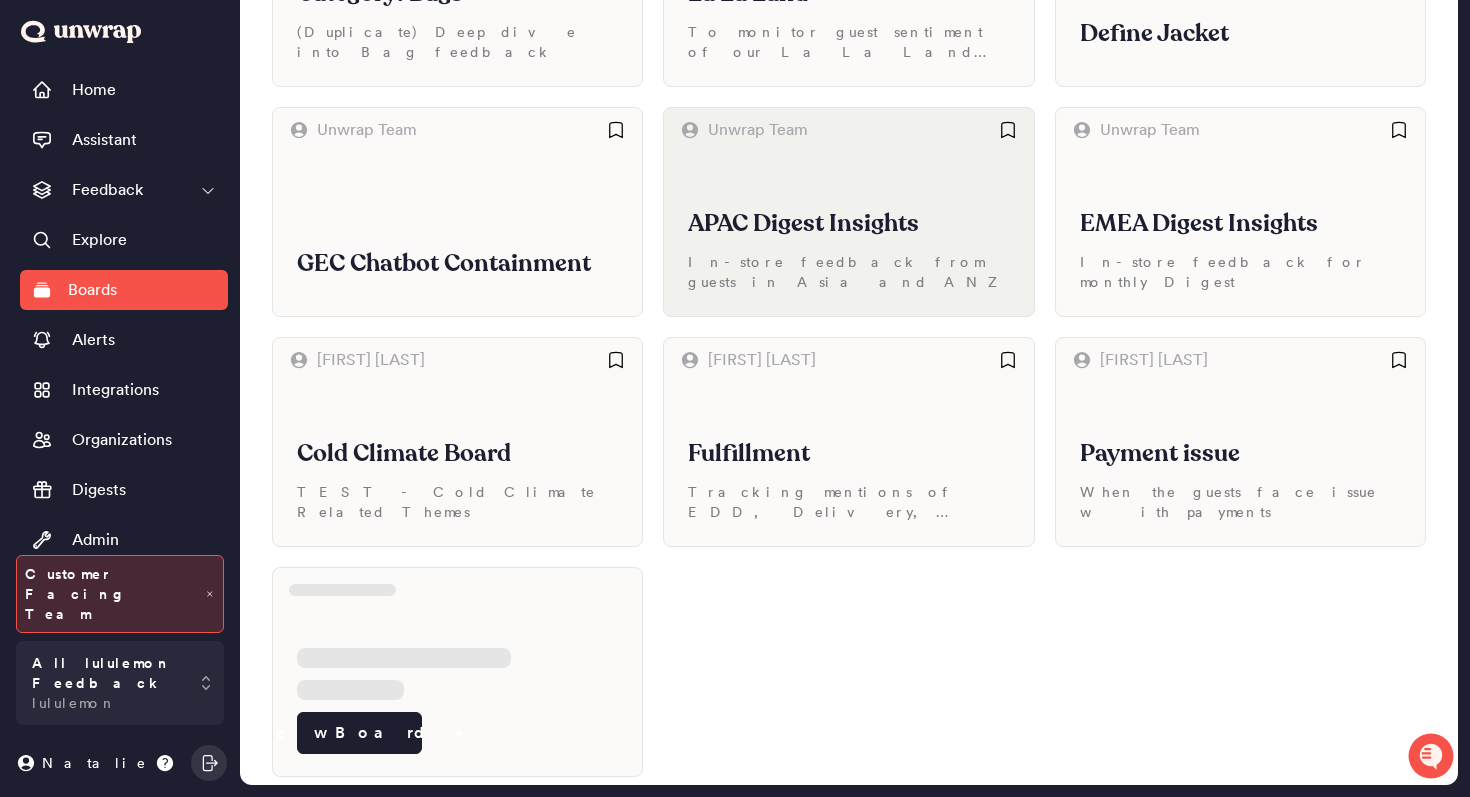 click on "APAC Digest Insights" at bounding box center (848, 224) 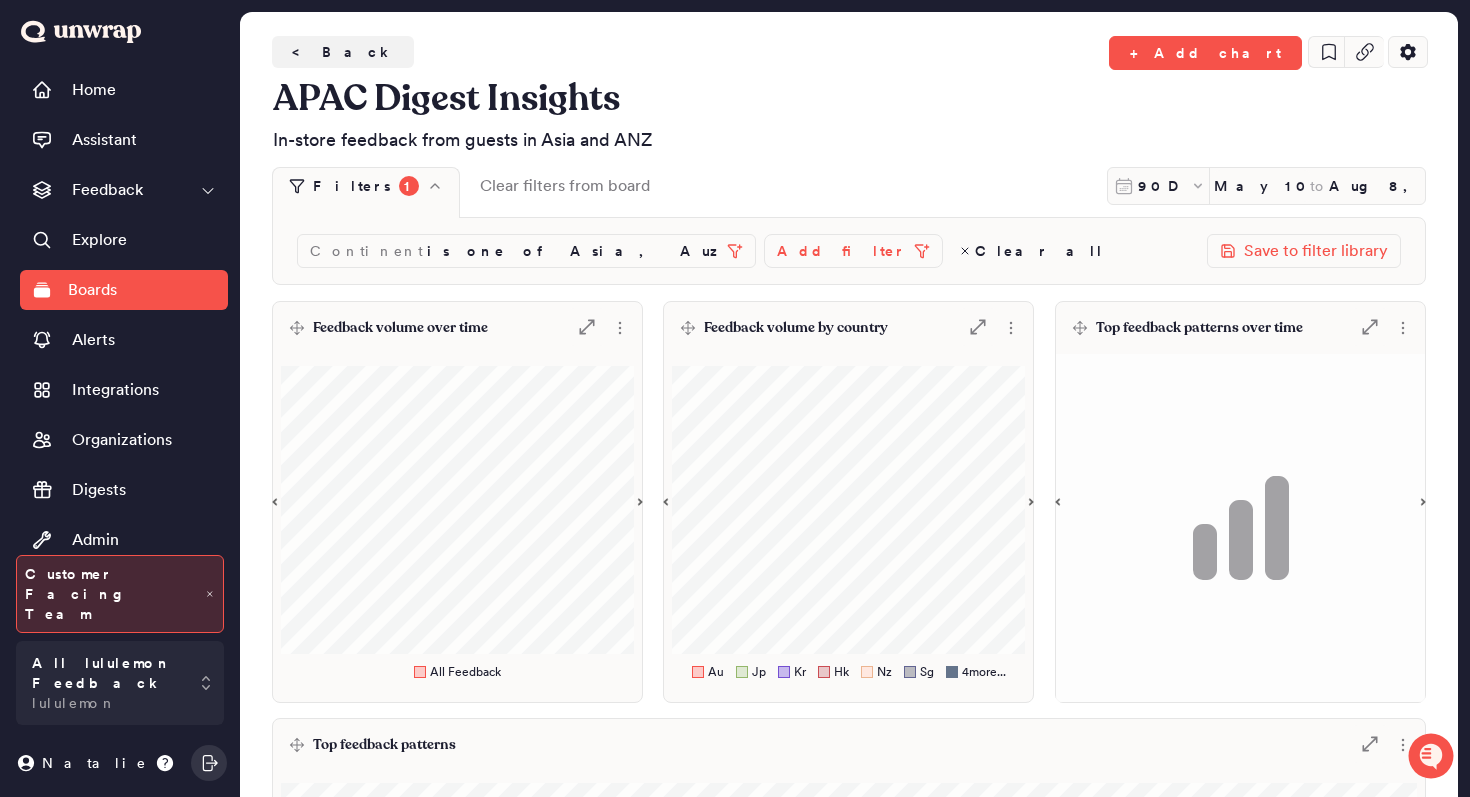 click on "Feedback volume over time
.st0 {
fill: #7e7d82;
}" at bounding box center [457, 328] 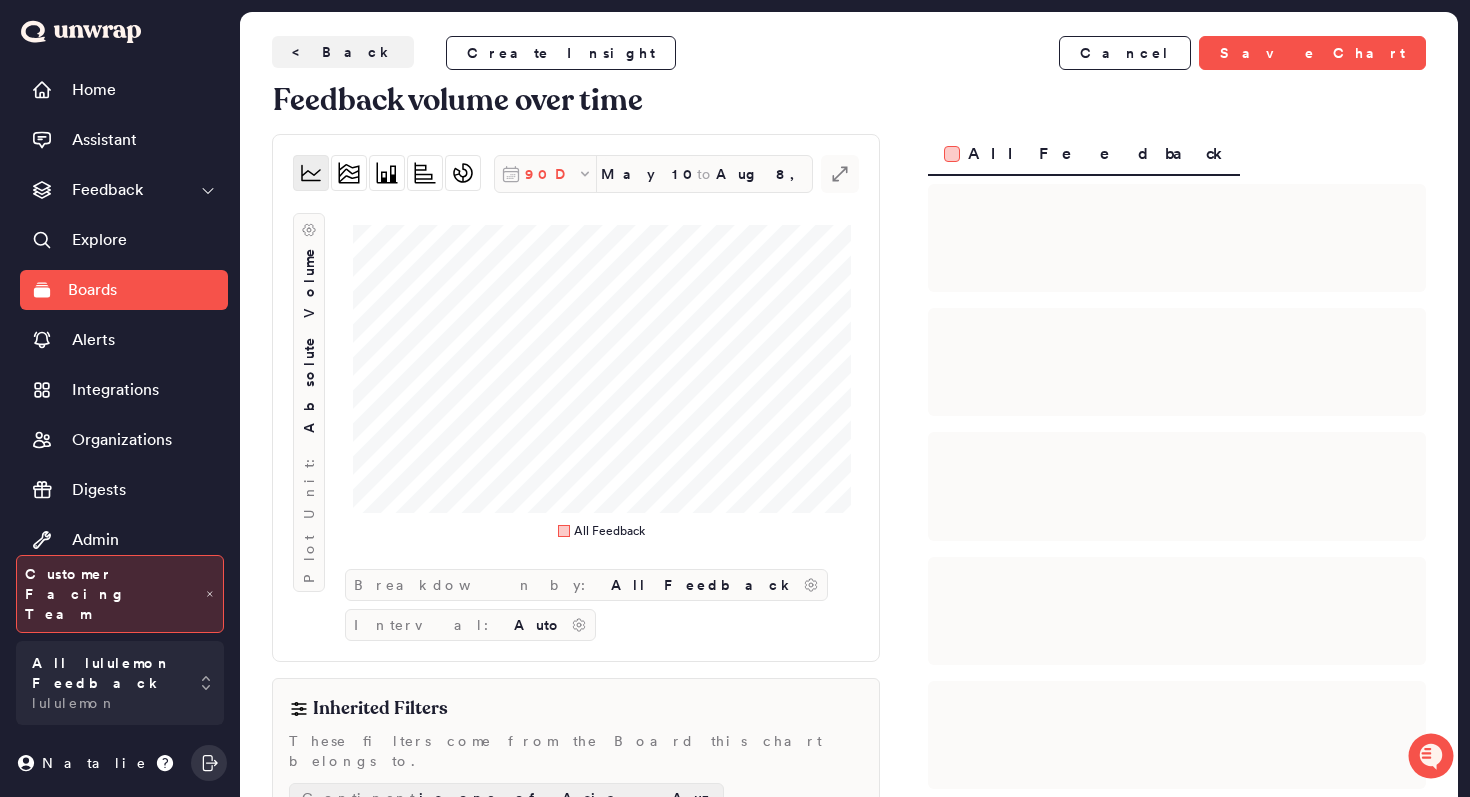 click on "90D" at bounding box center [545, 174] 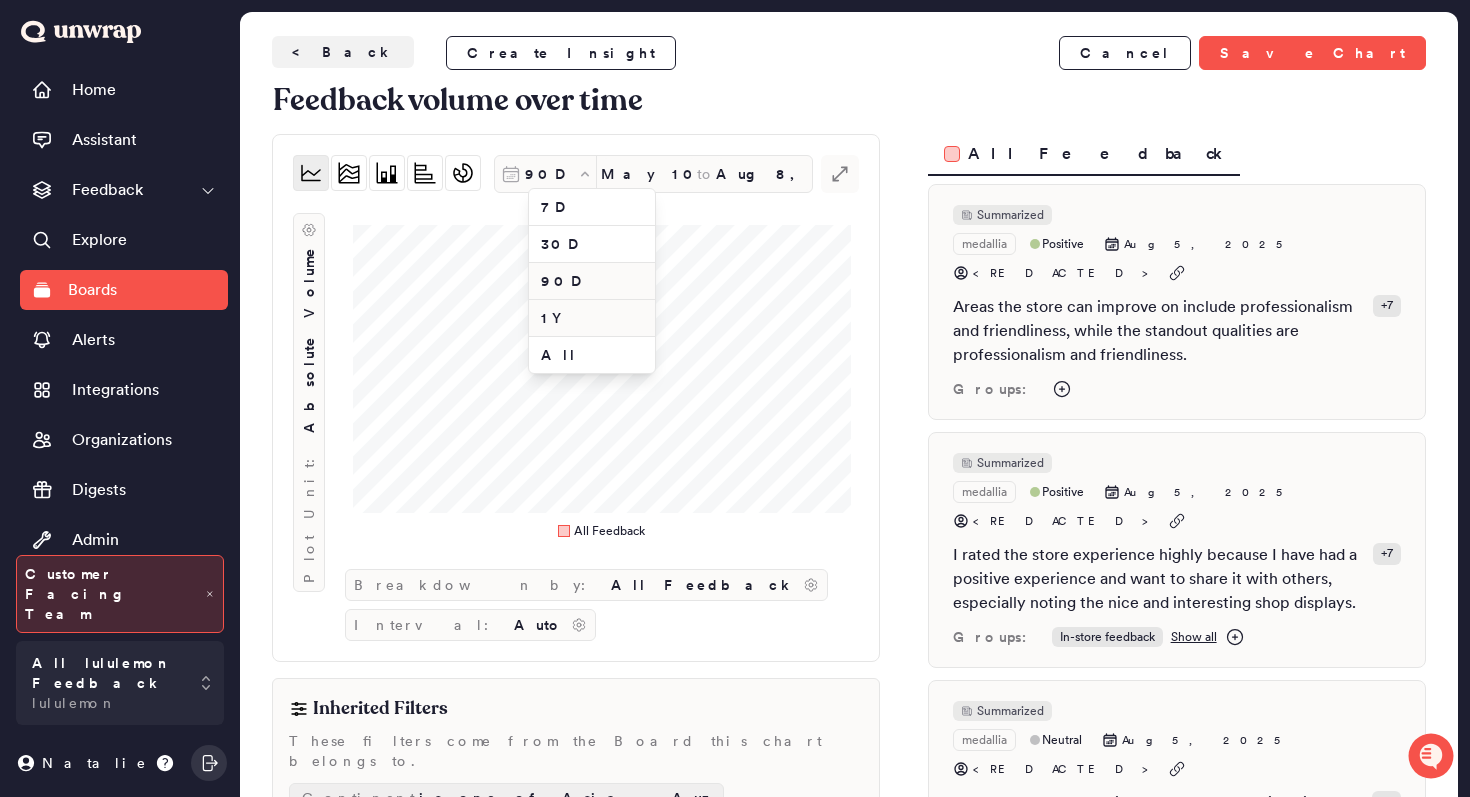click on "1Y" at bounding box center [592, 318] 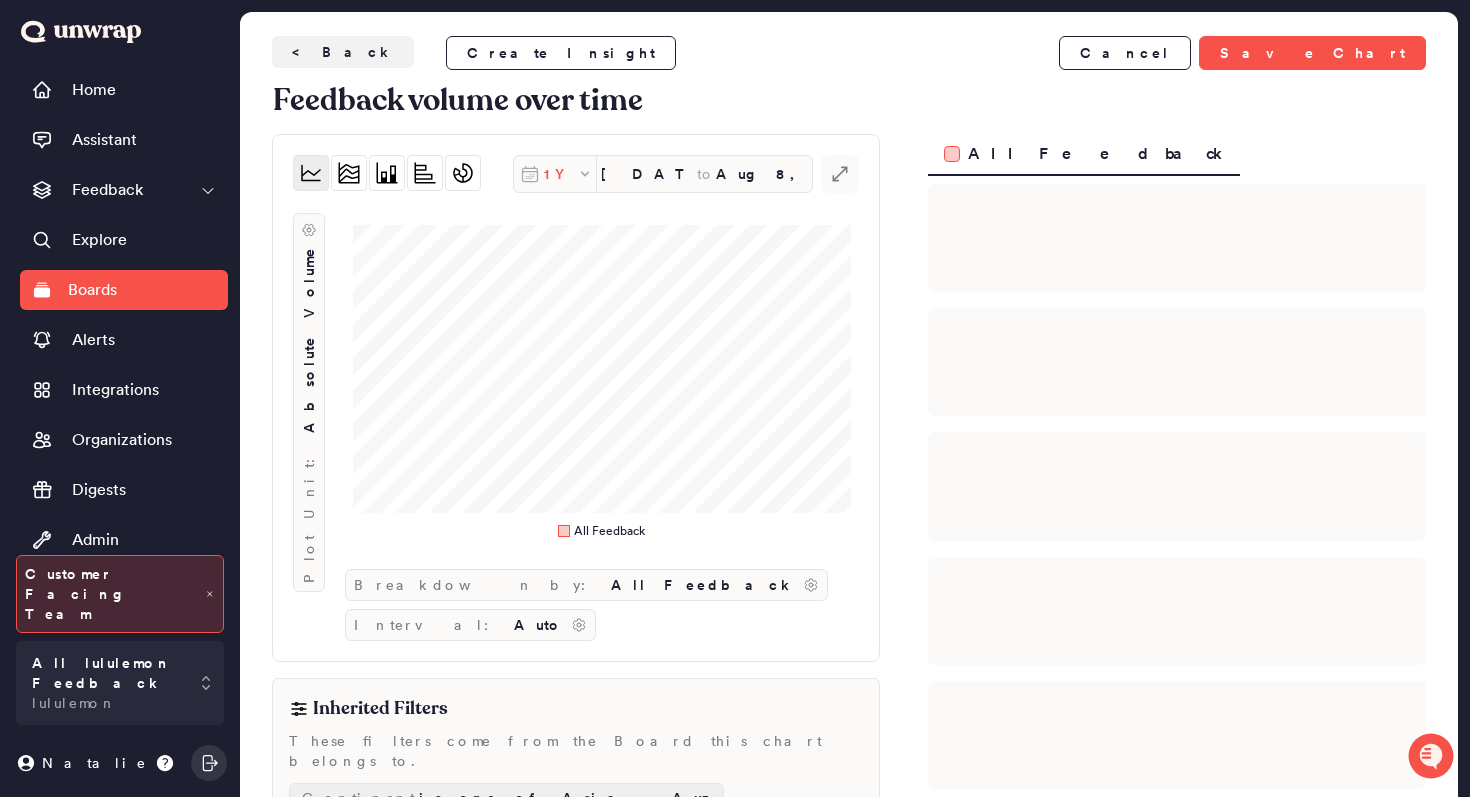 click on "1Y" at bounding box center [560, 174] 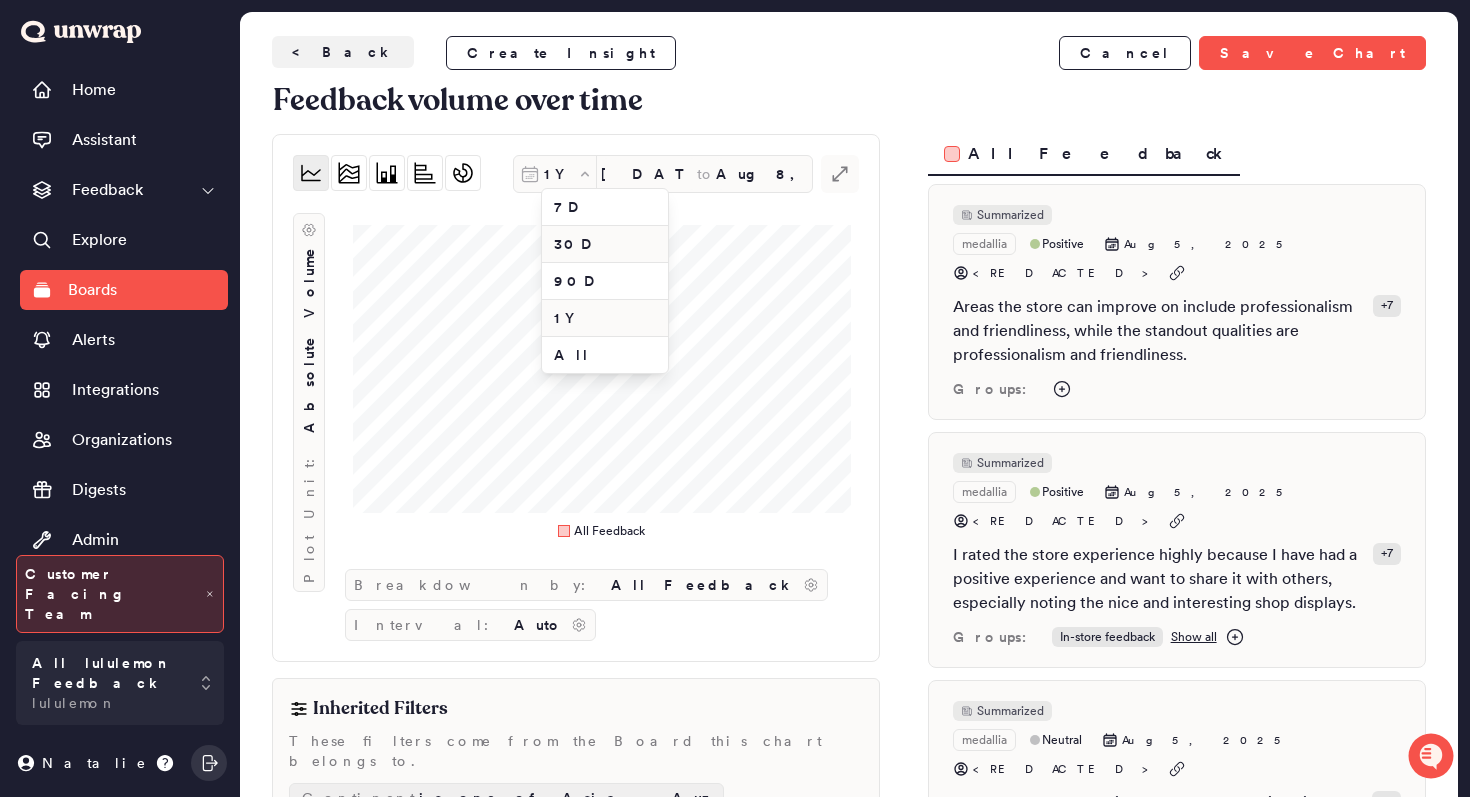 click on "30D" at bounding box center (605, 244) 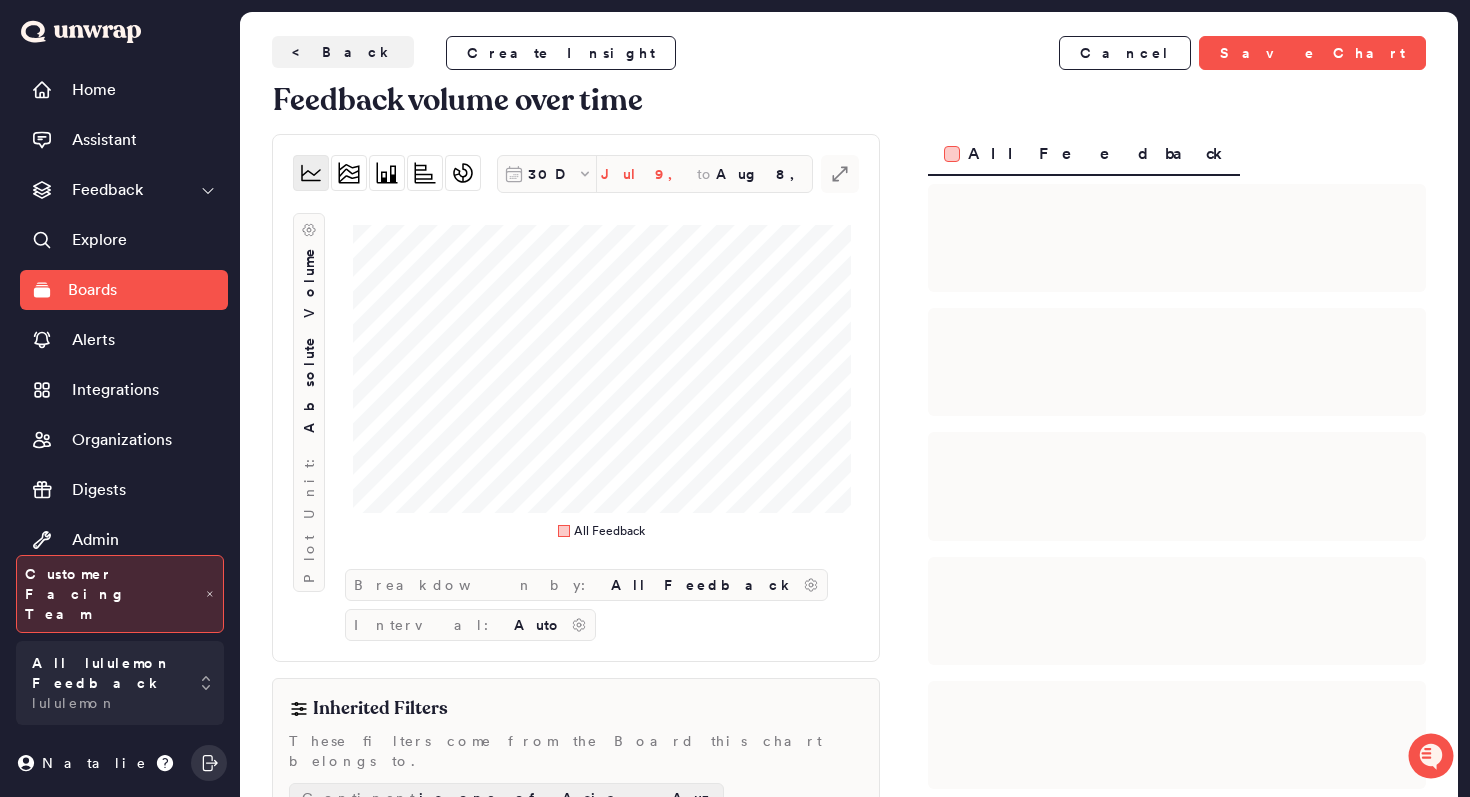 click on "Jul 9, 2025" at bounding box center [649, 174] 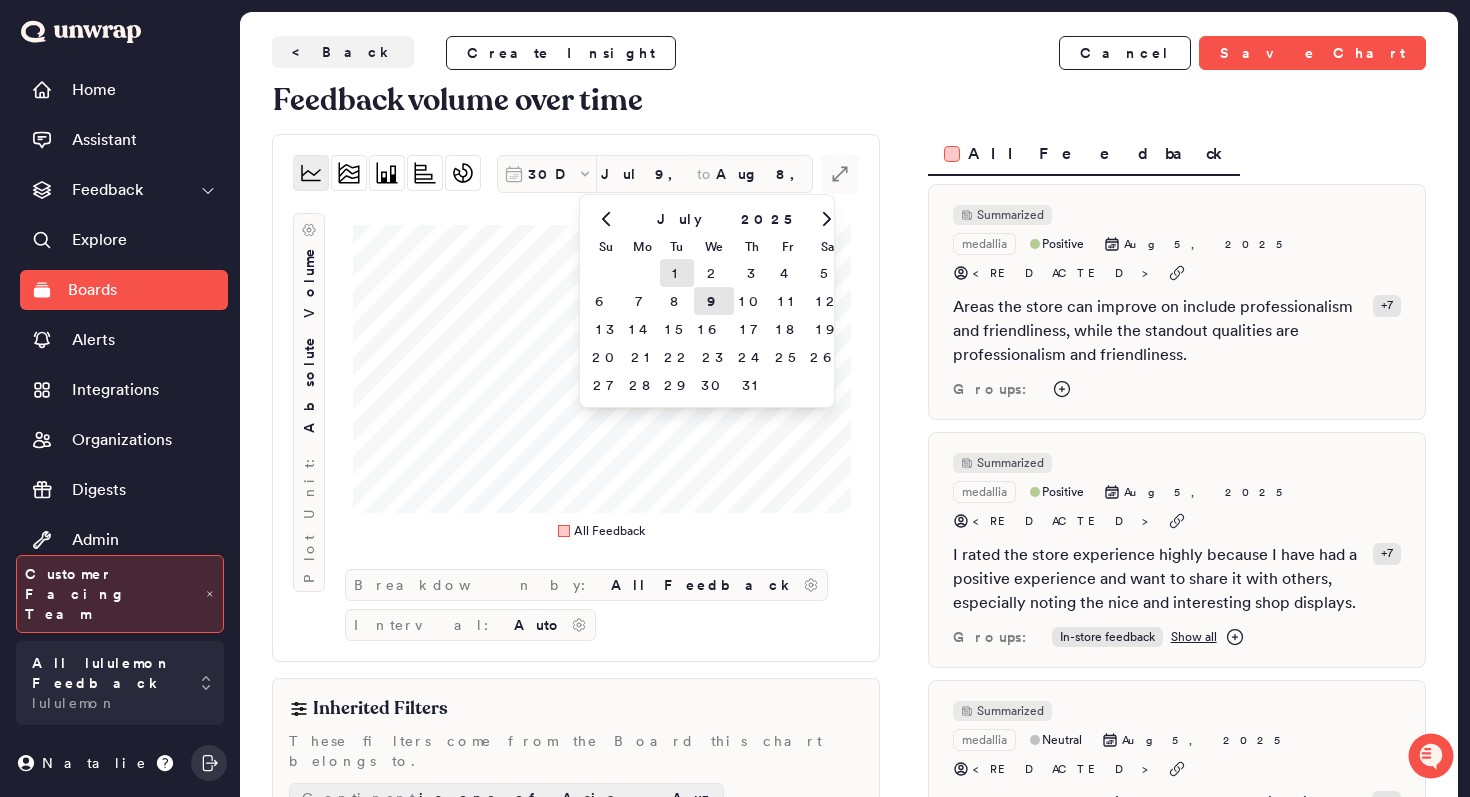 click on "1" at bounding box center [677, 273] 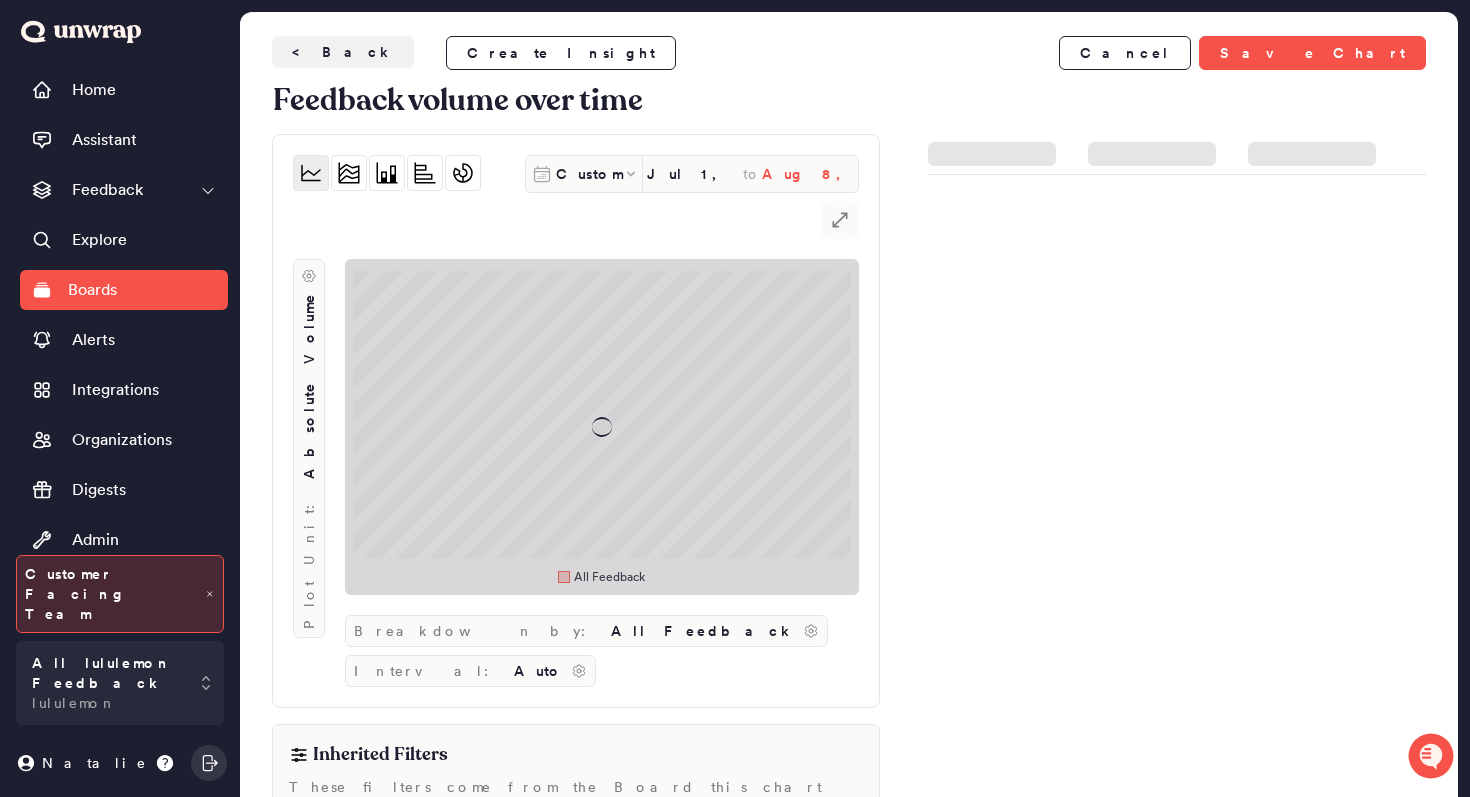 click on "Aug 8, 2025" at bounding box center (810, 174) 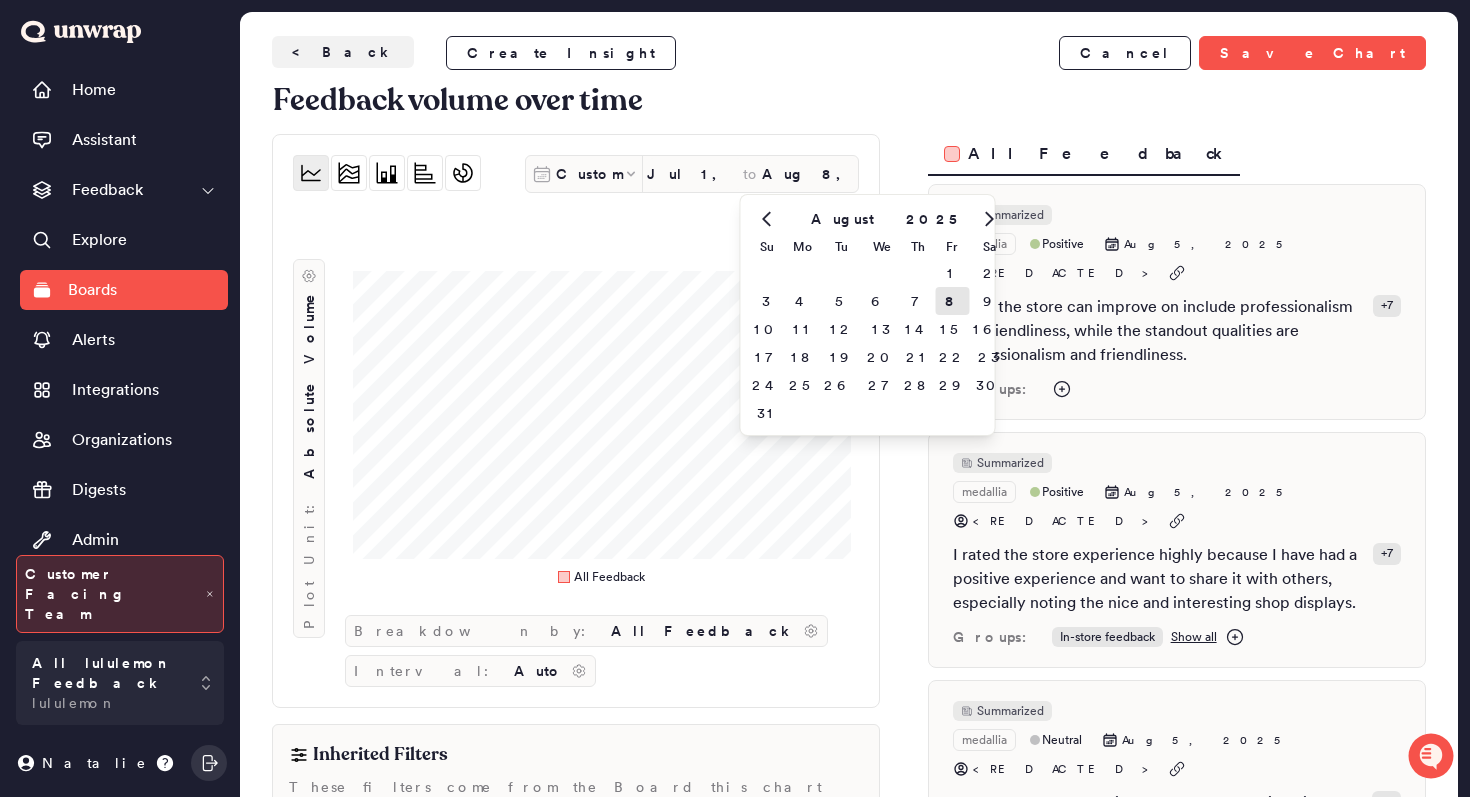 click 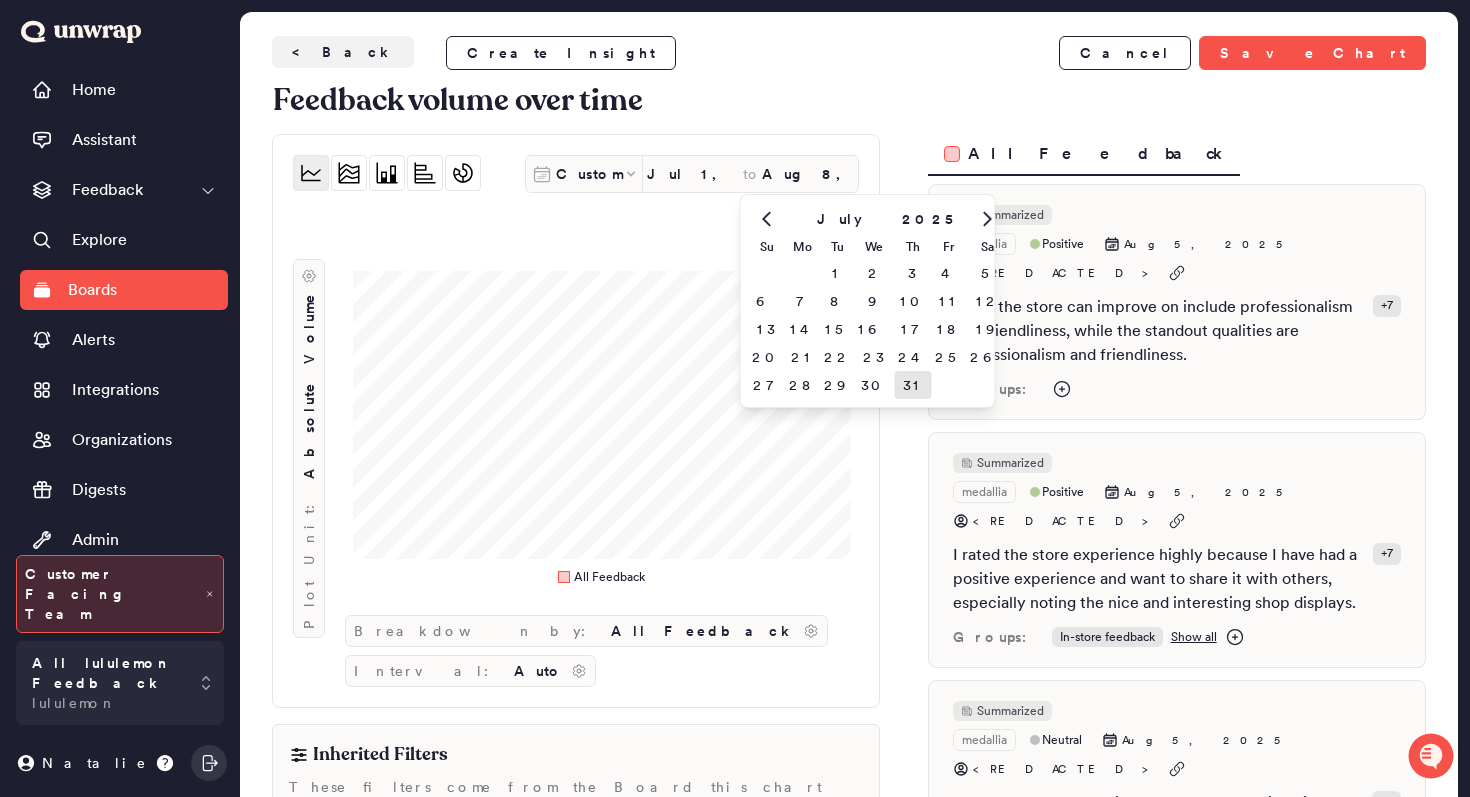 click on "31" at bounding box center [912, 385] 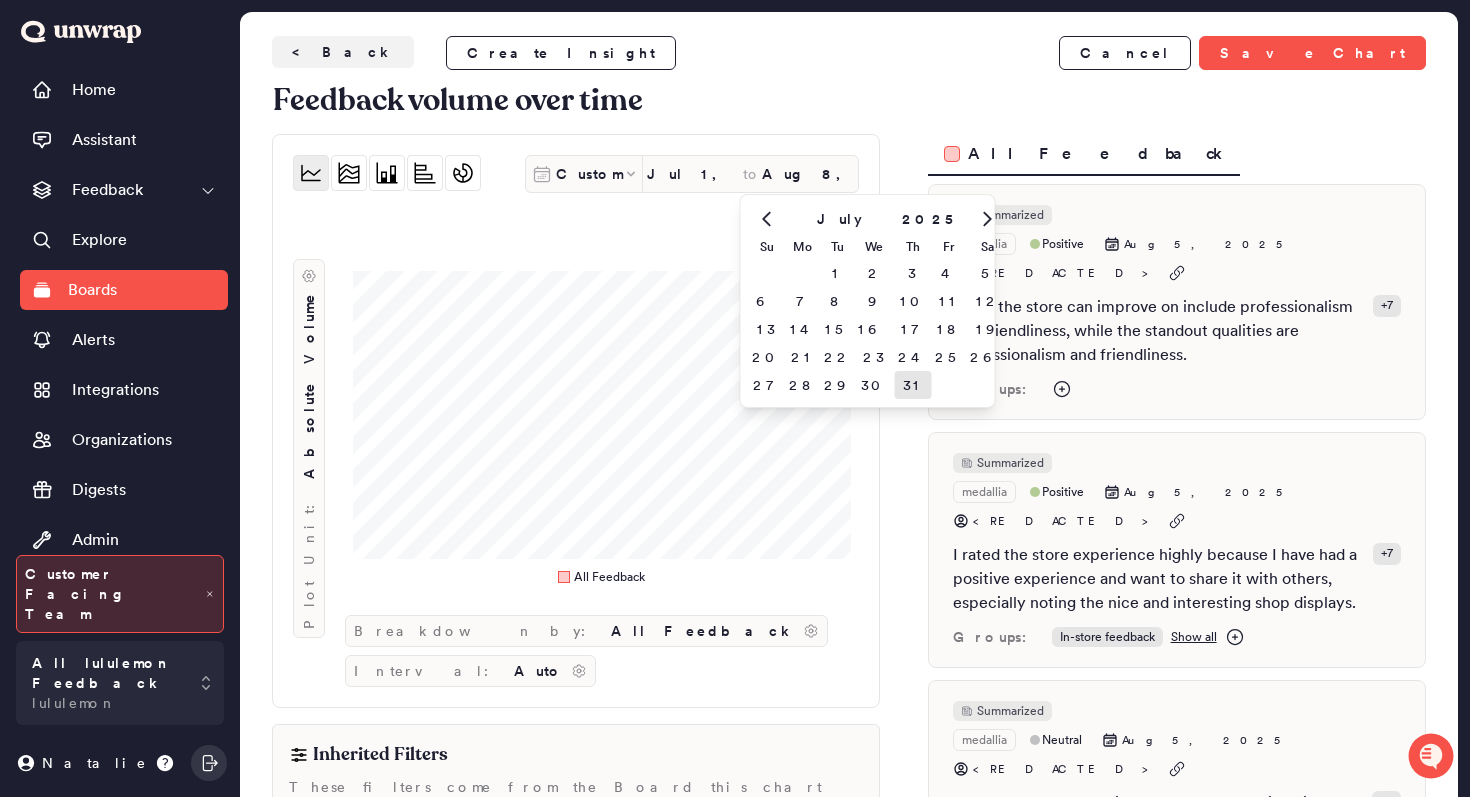 type on "Jul 31, 2025" 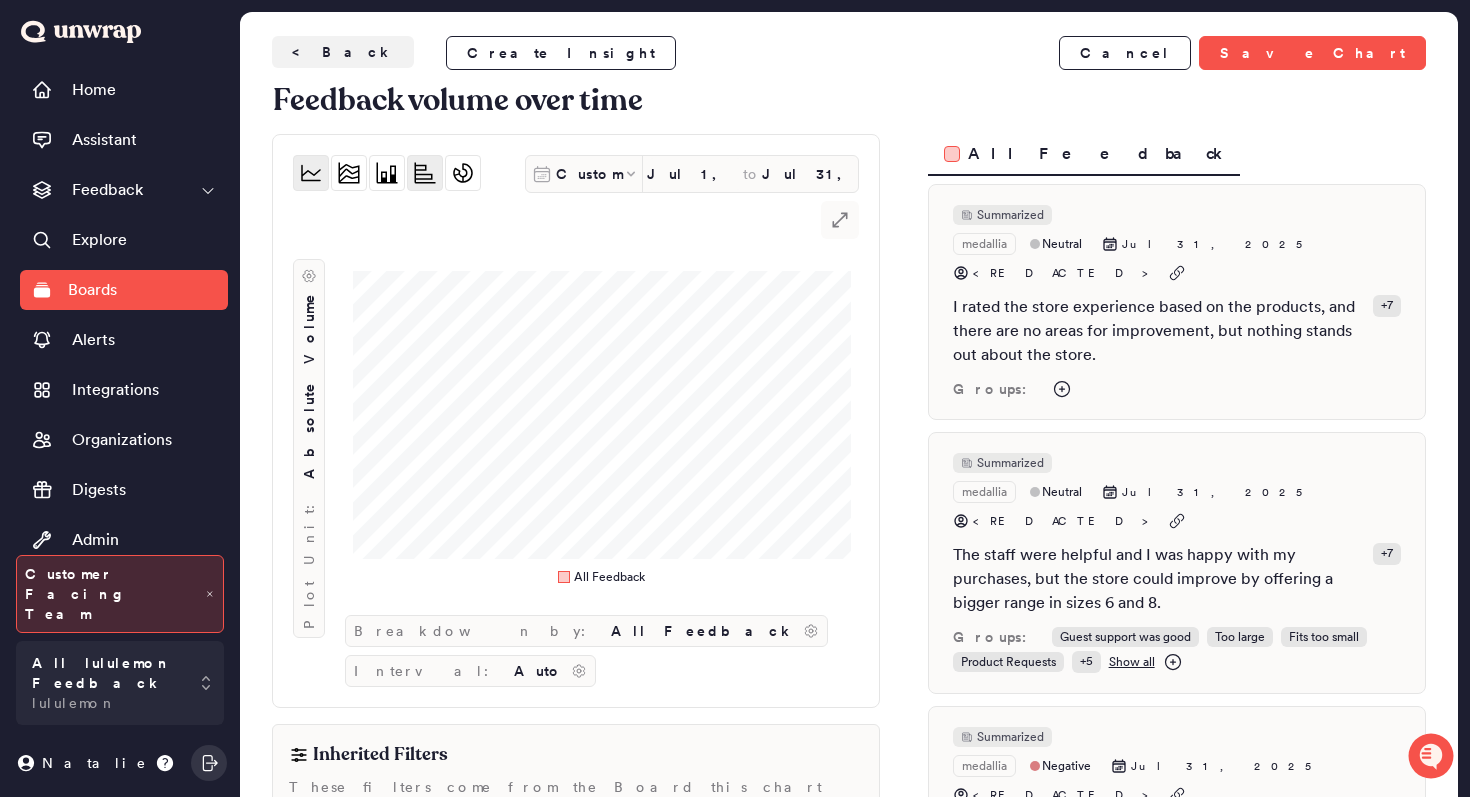 click 